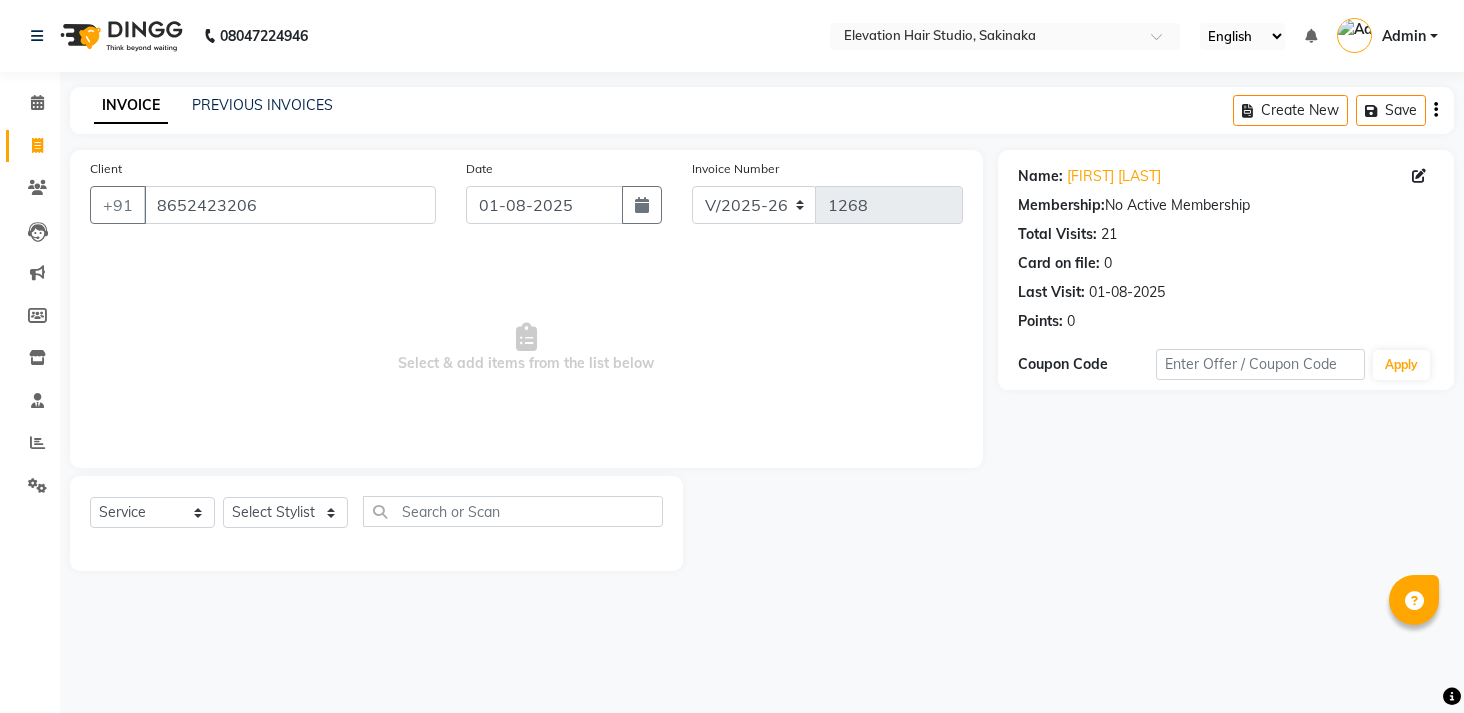 select on "4949" 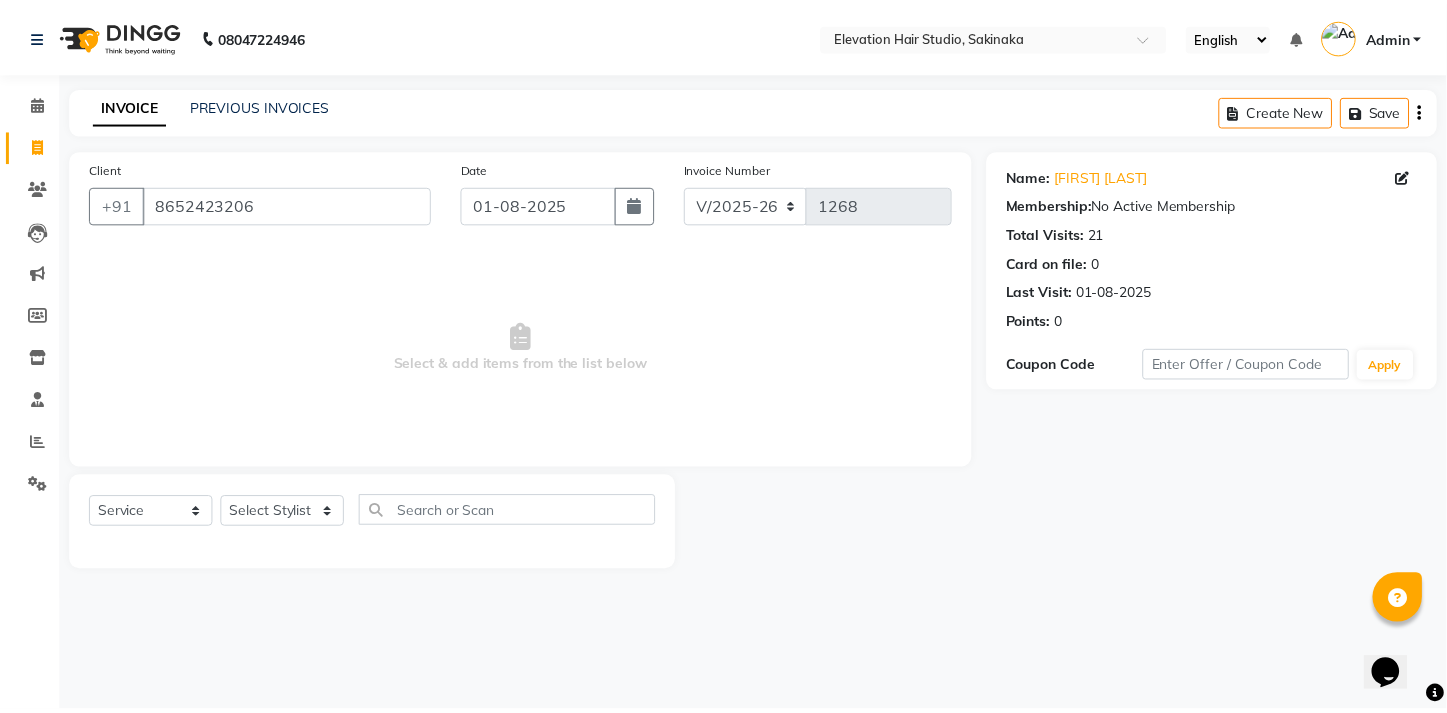 scroll, scrollTop: 0, scrollLeft: 0, axis: both 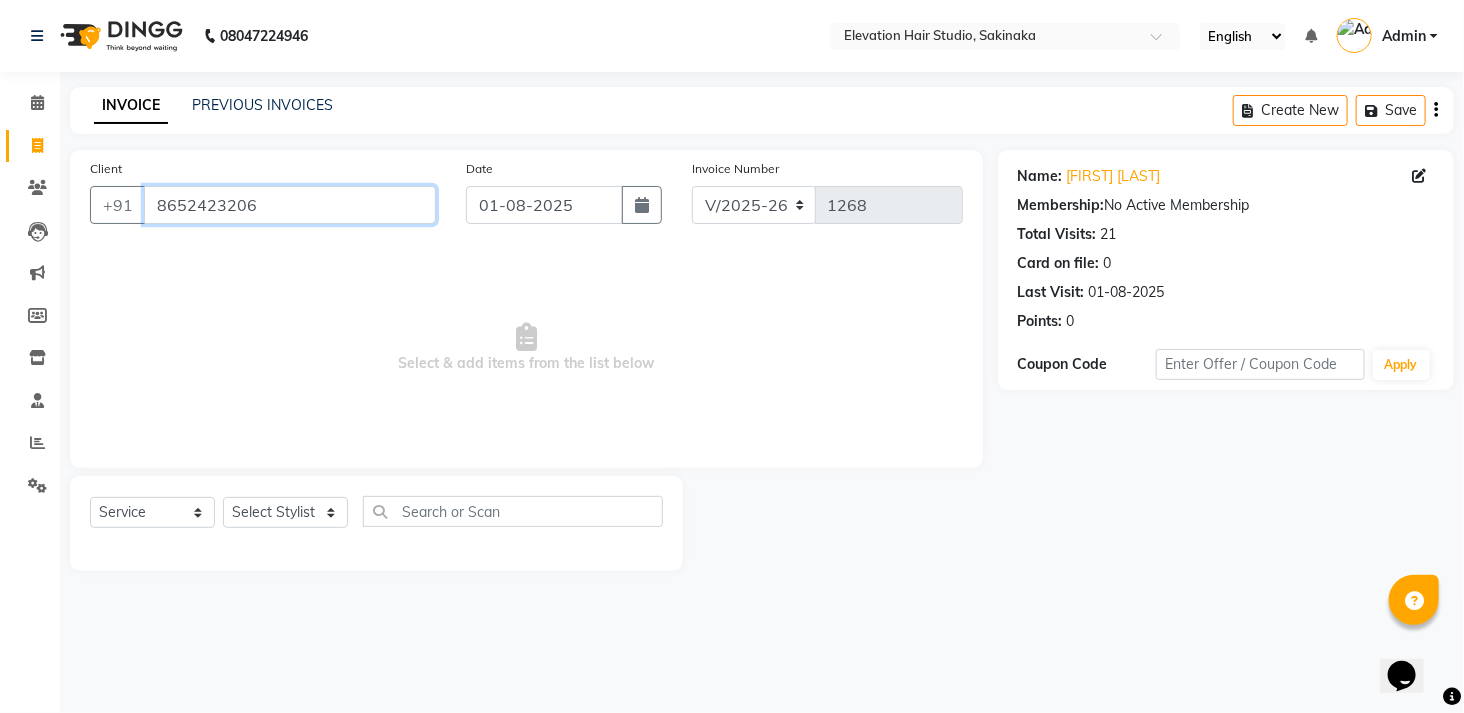 click on "8652423206" at bounding box center [290, 205] 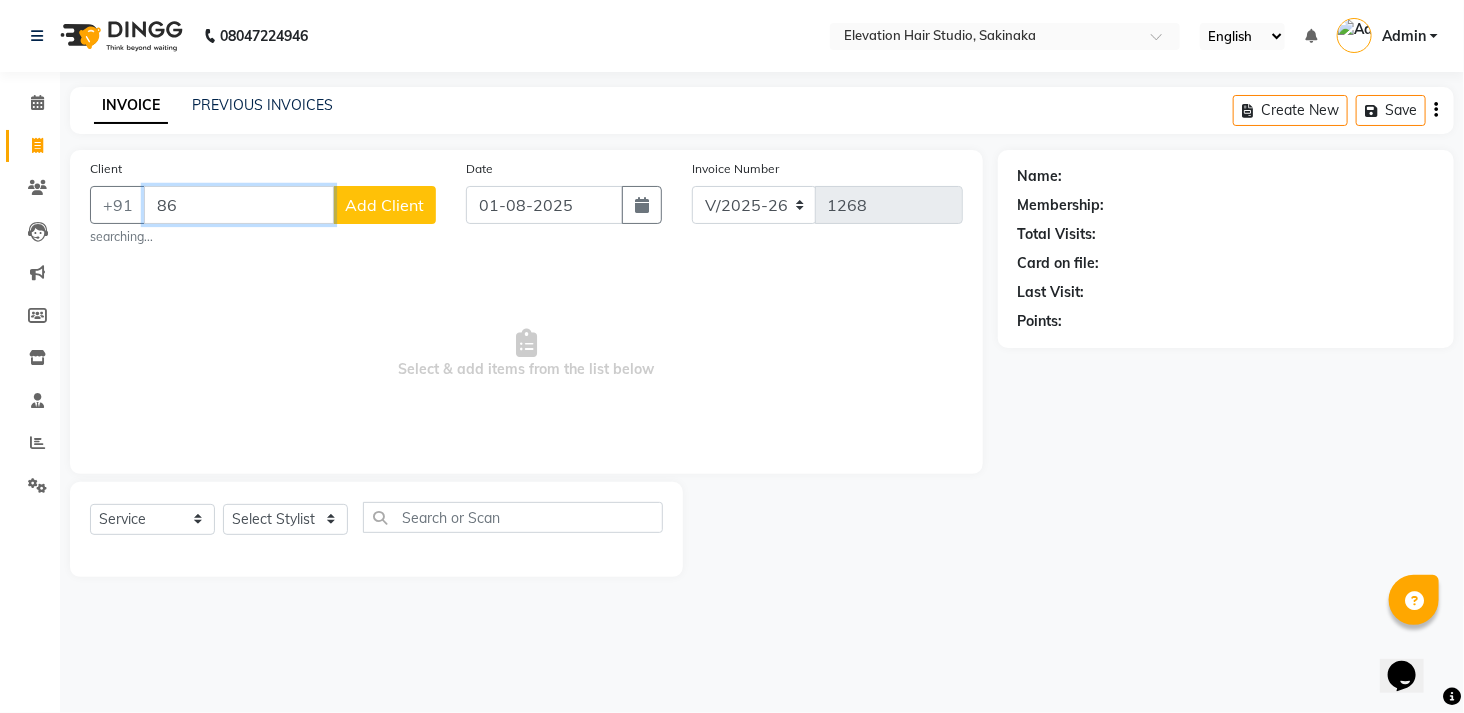 type on "8" 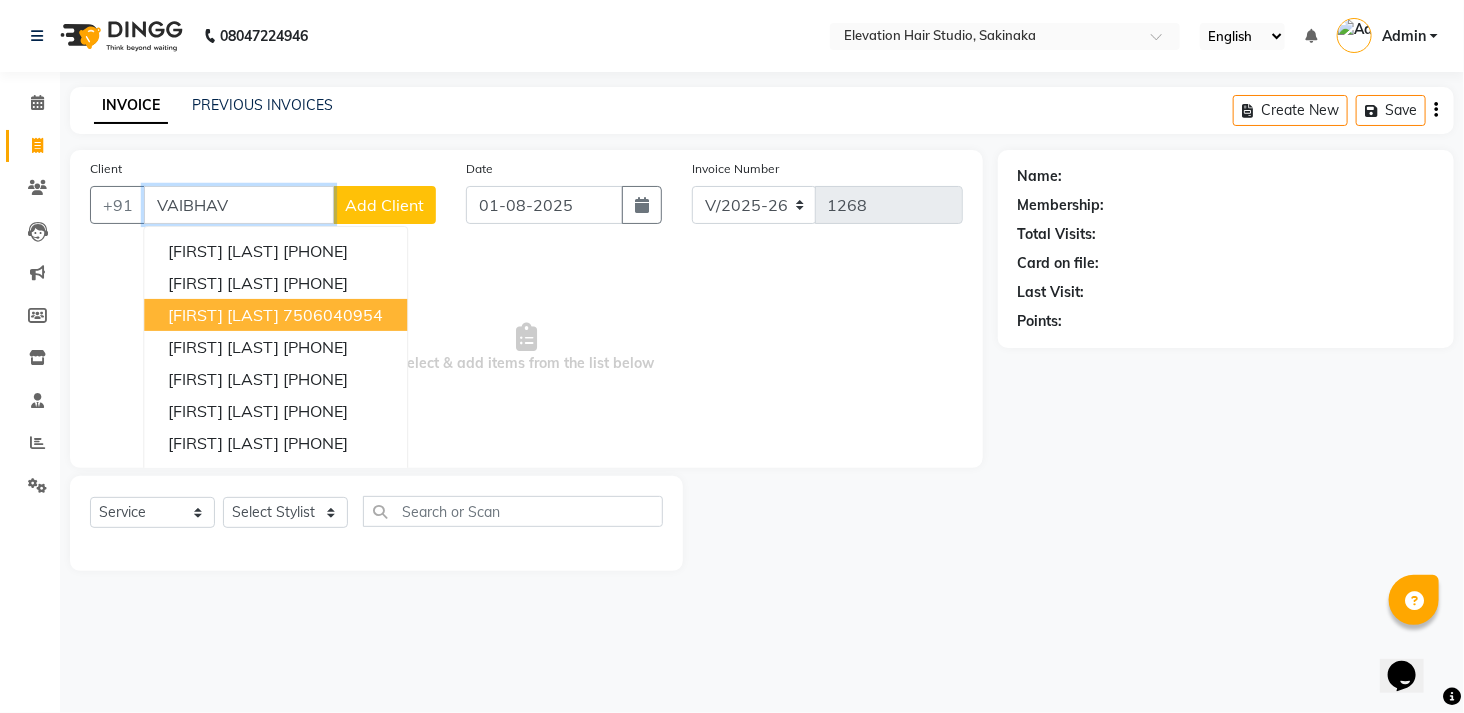 click on "Vaibhav Kaushik  7506040954" at bounding box center (275, 315) 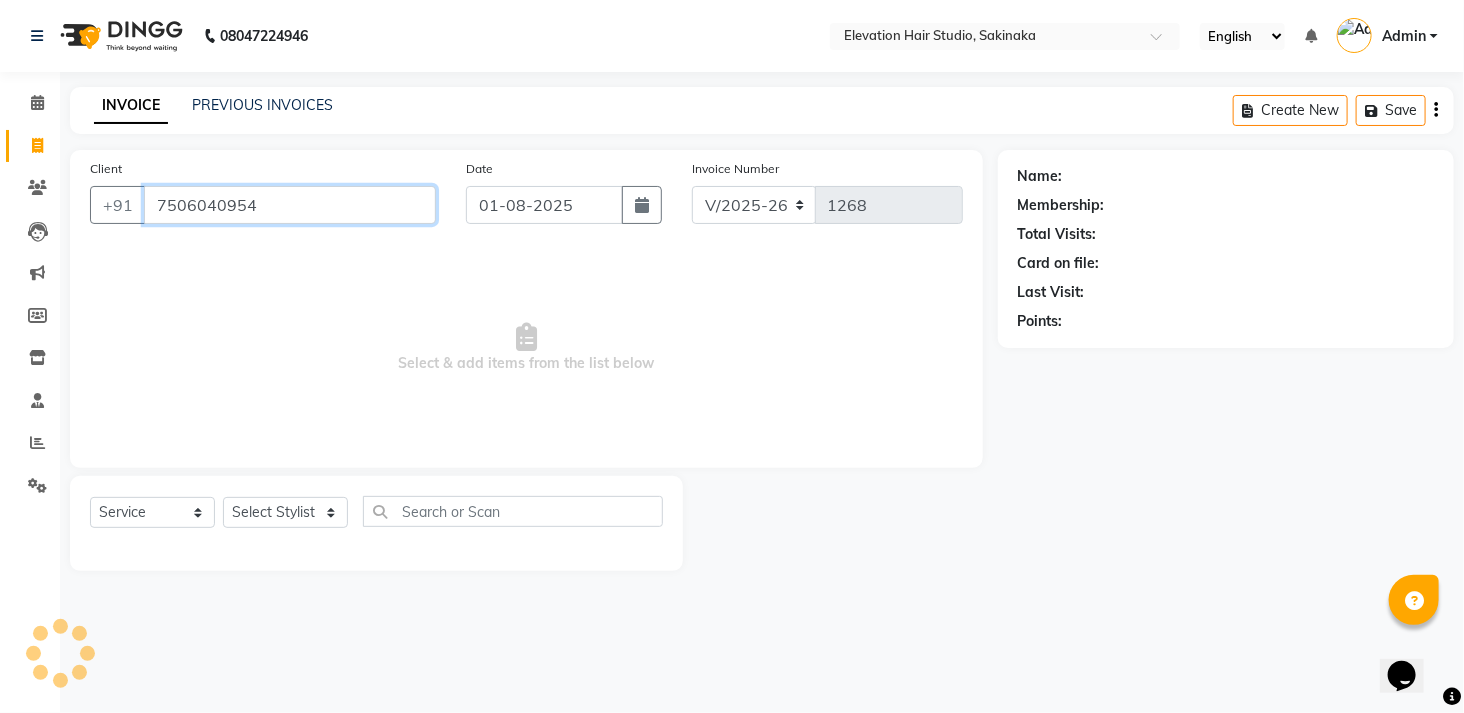 type on "7506040954" 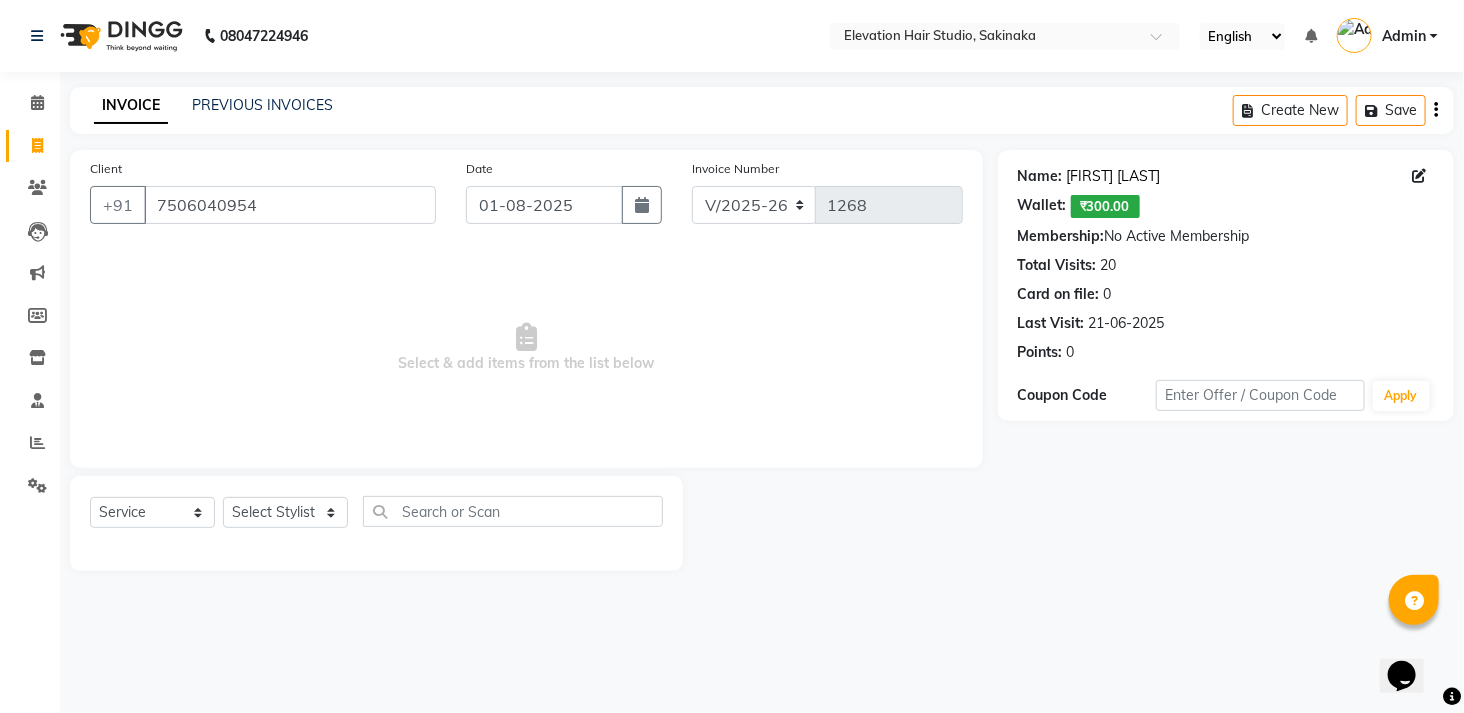 click on "Vaibhav Kaushik" 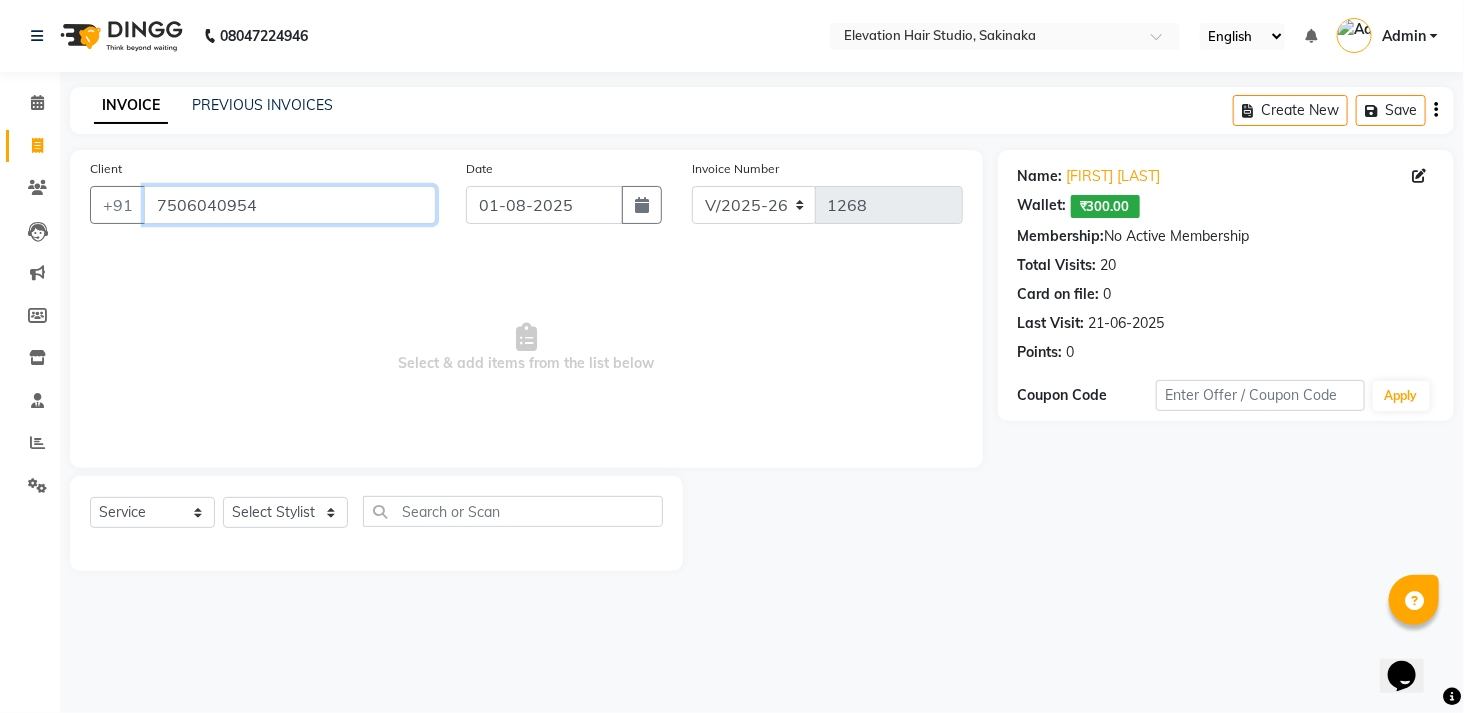 click on "7506040954" at bounding box center [290, 205] 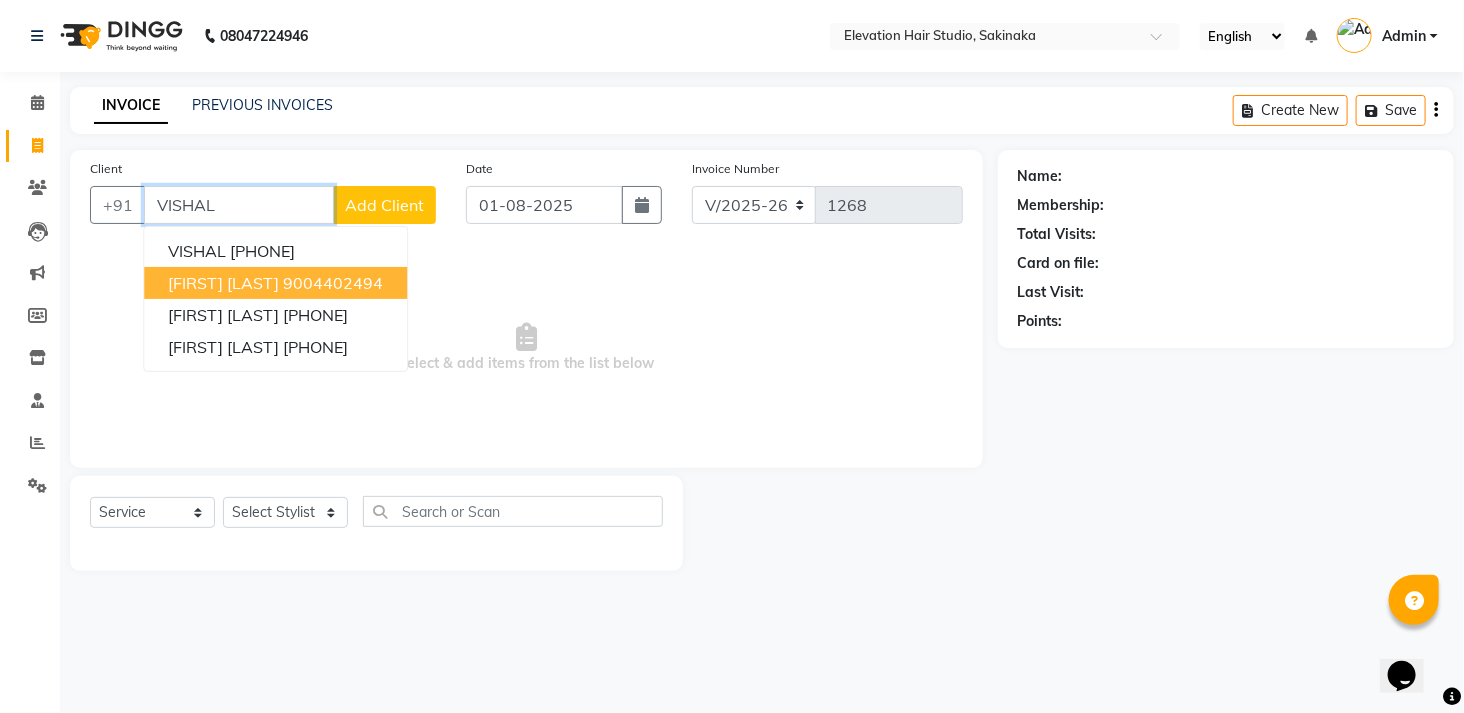 click on "9004402494" at bounding box center [333, 283] 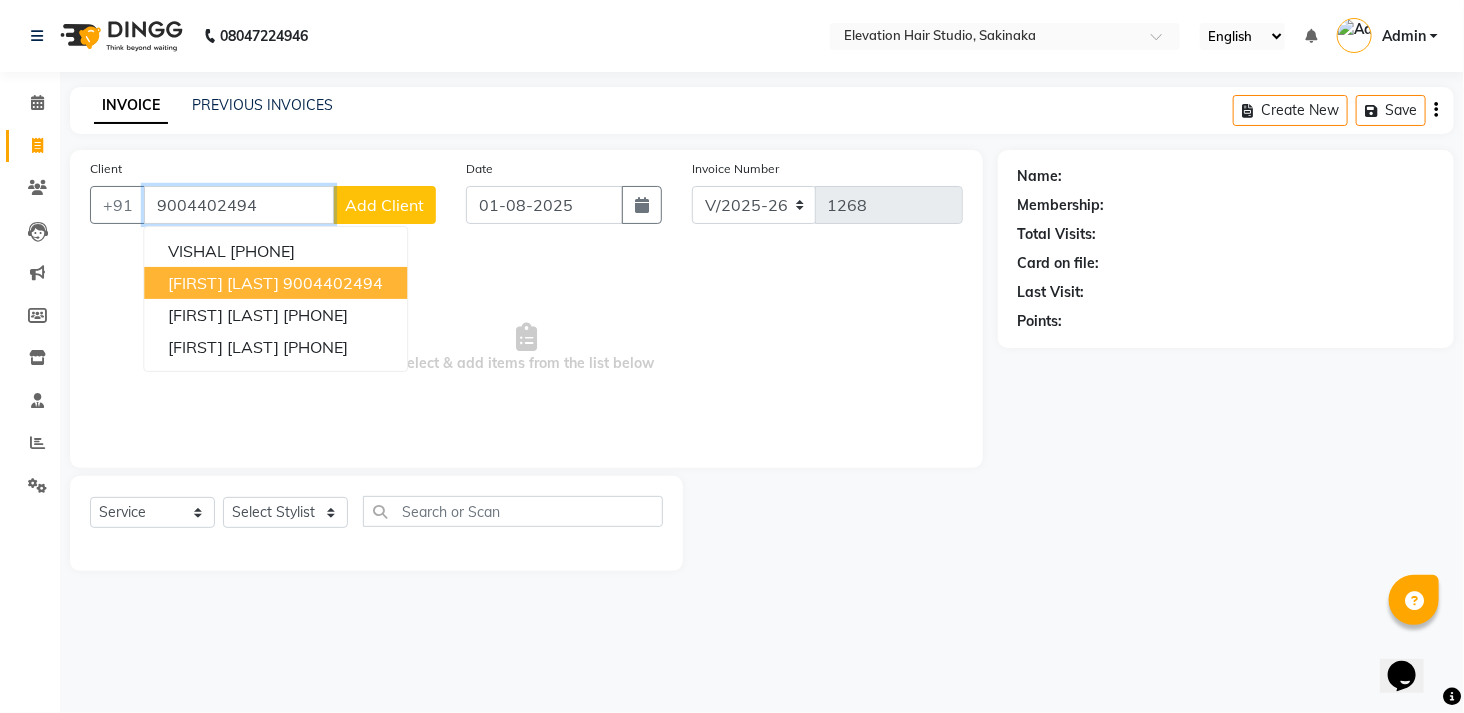 type on "9004402494" 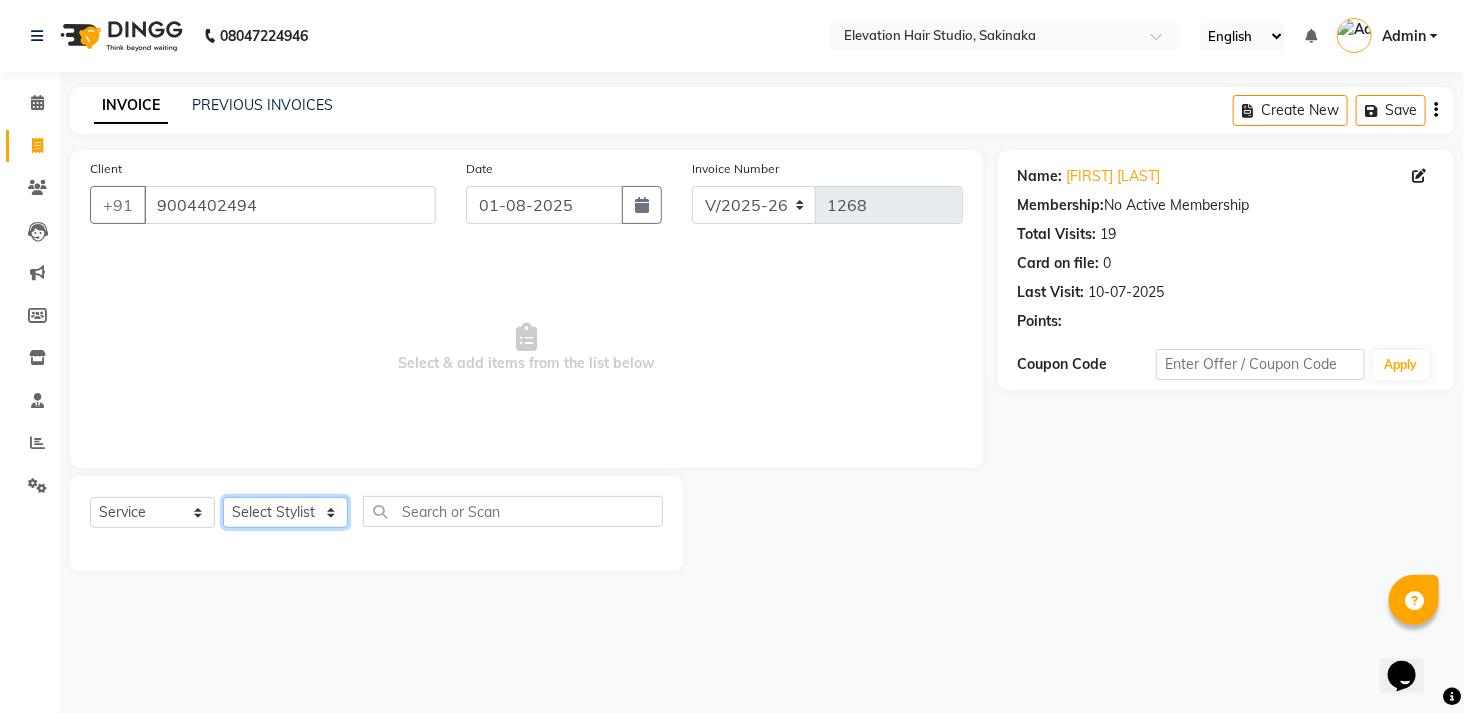 click on "Select Stylist Admin (EHS Thane) ANEES  DILIP KAPIL  PRIYA RUPESH SAHIL  Sarfaraz SHAHEENA SHAIKH  ZEESHAN" 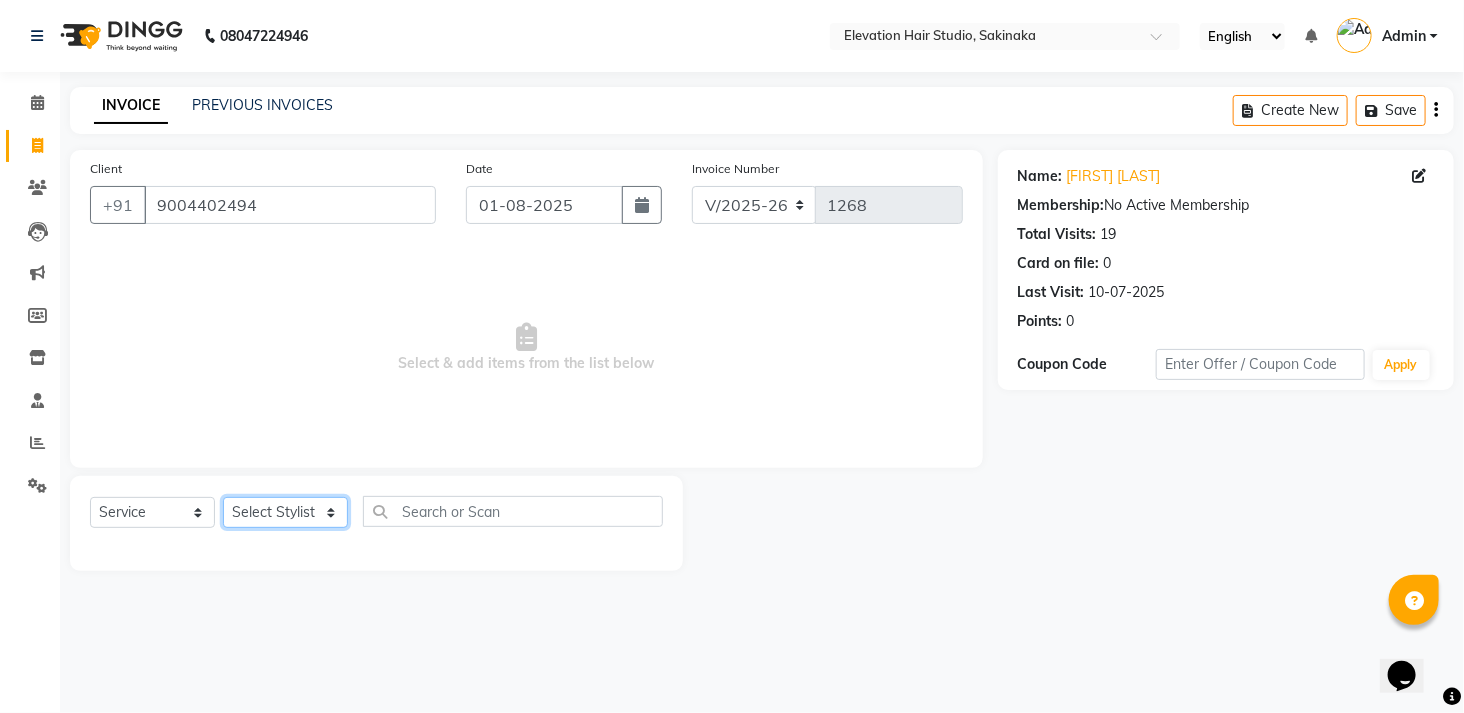 select on "50821" 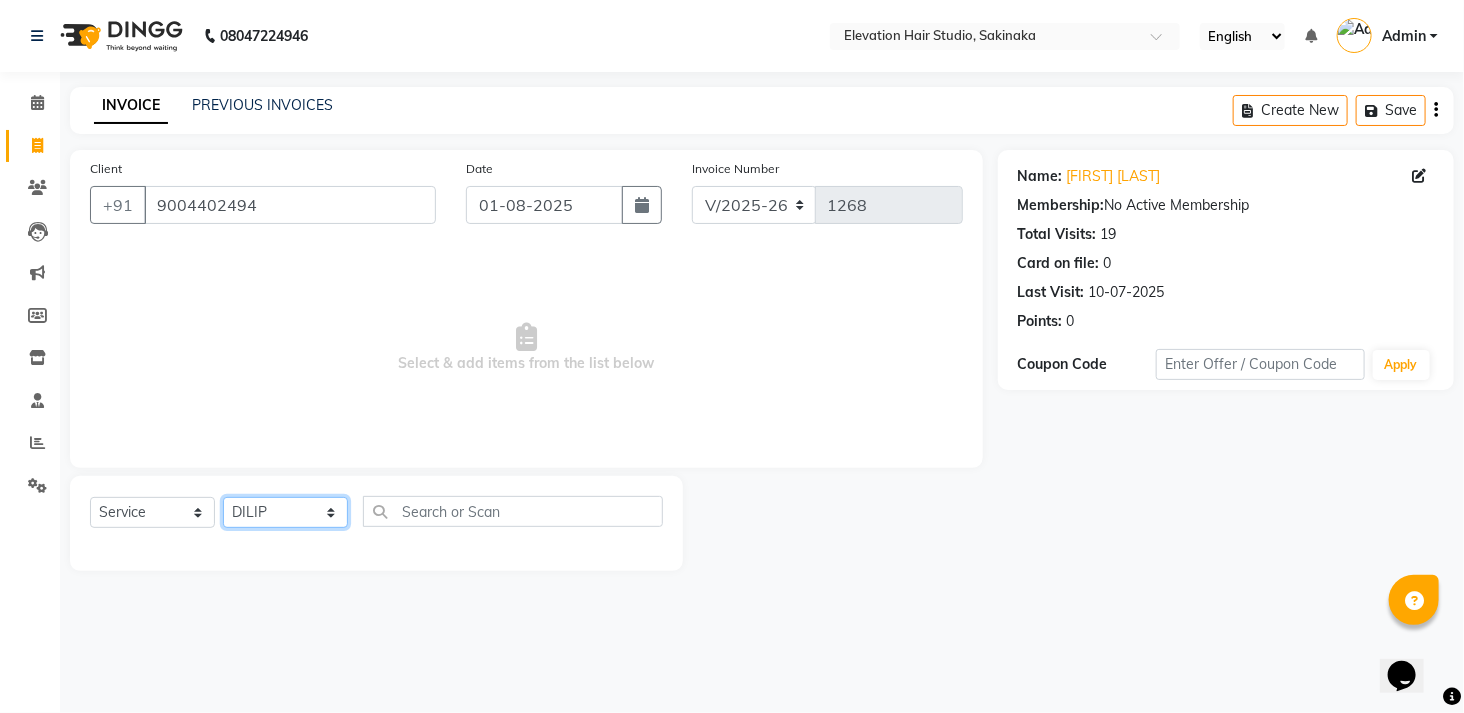 click on "Select Stylist Admin (EHS Thane) ANEES  DILIP KAPIL  PRIYA RUPESH SAHIL  Sarfaraz SHAHEENA SHAIKH  ZEESHAN" 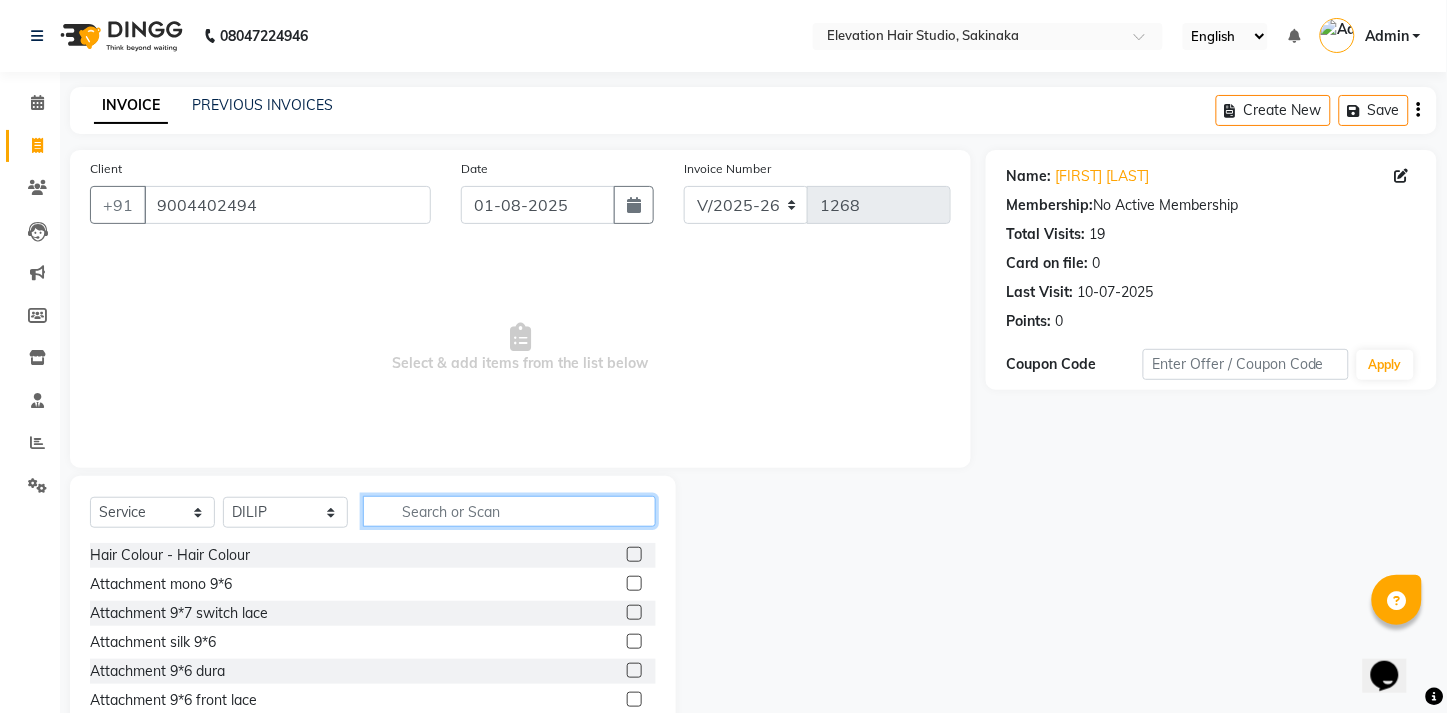 click 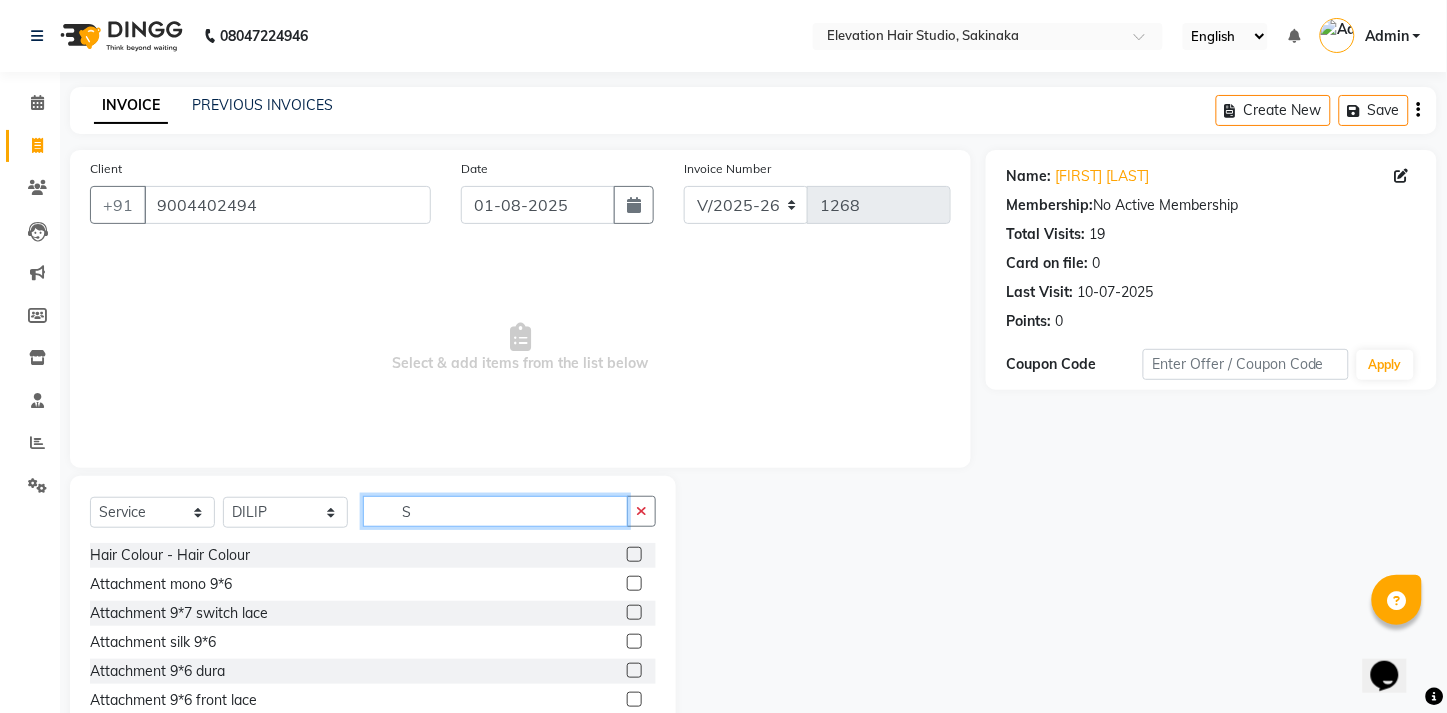 click on "S" 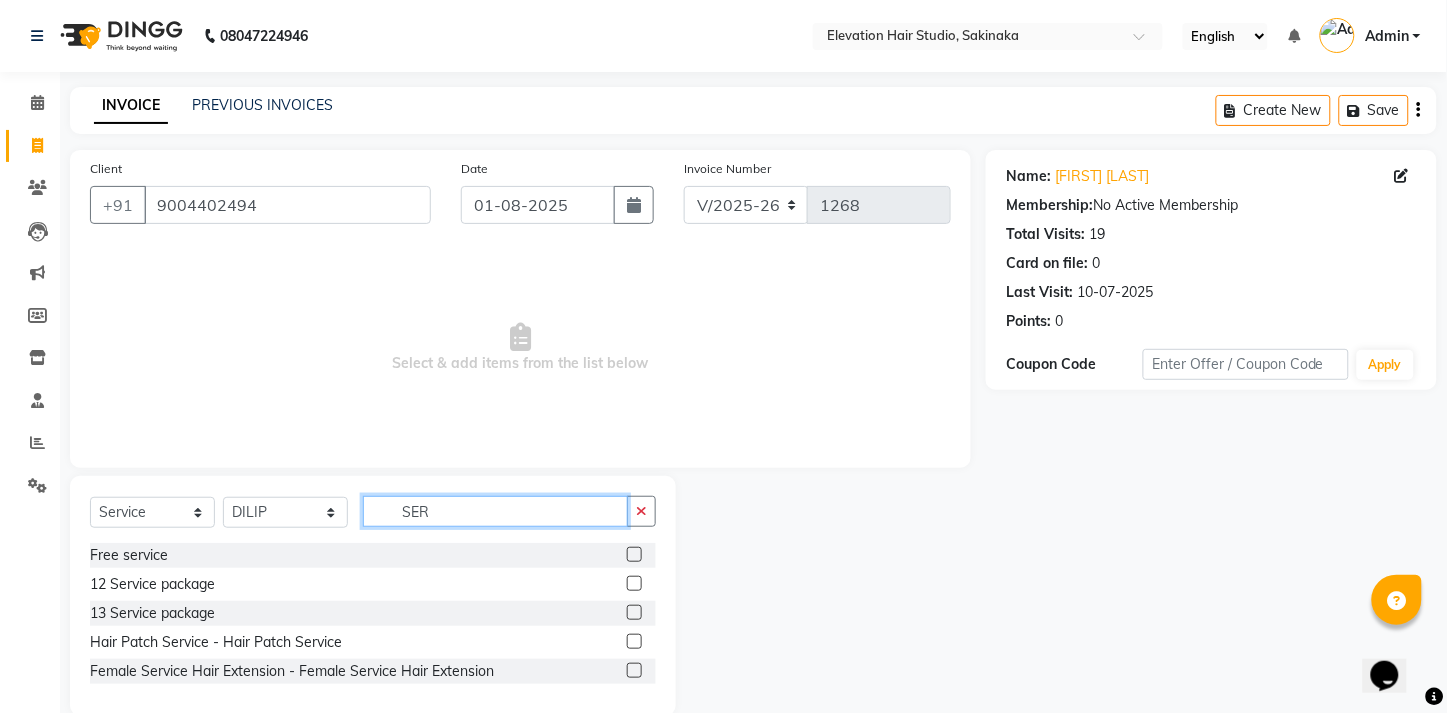 type on "SER" 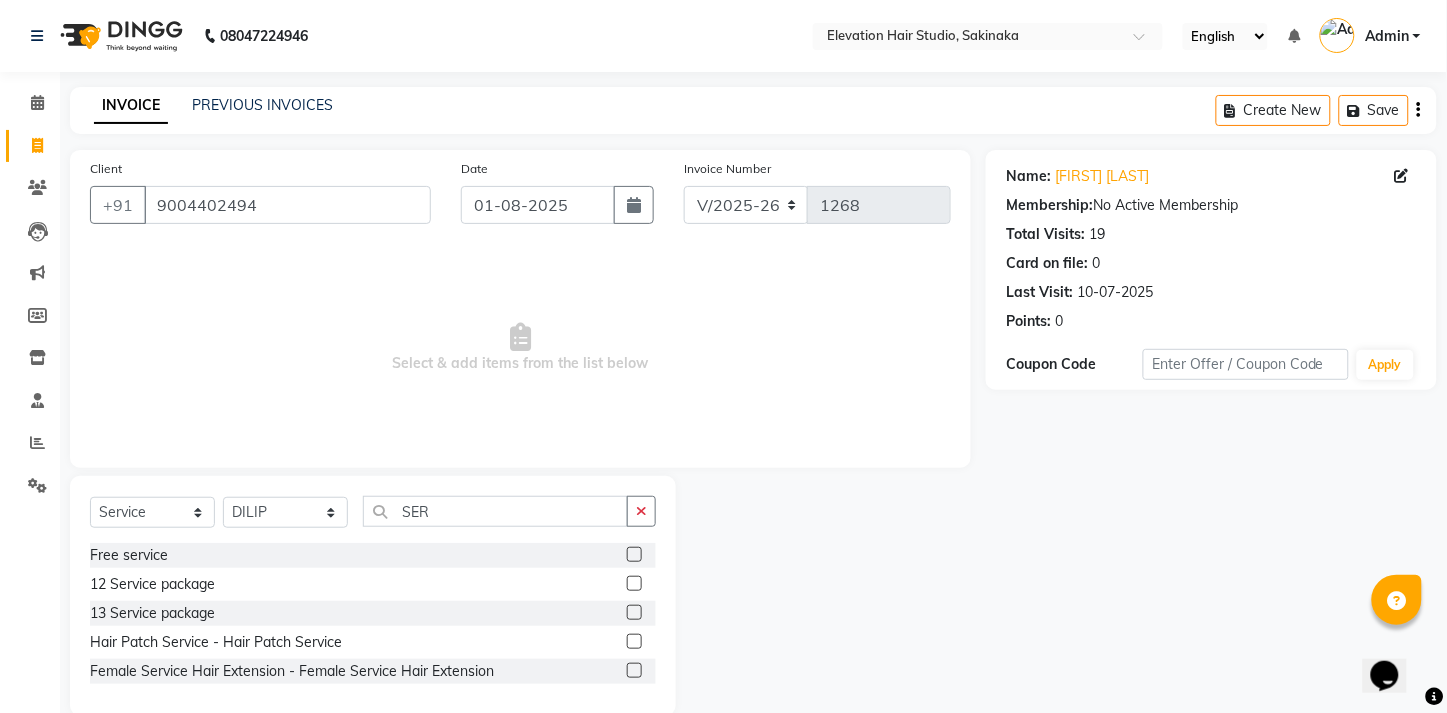 click 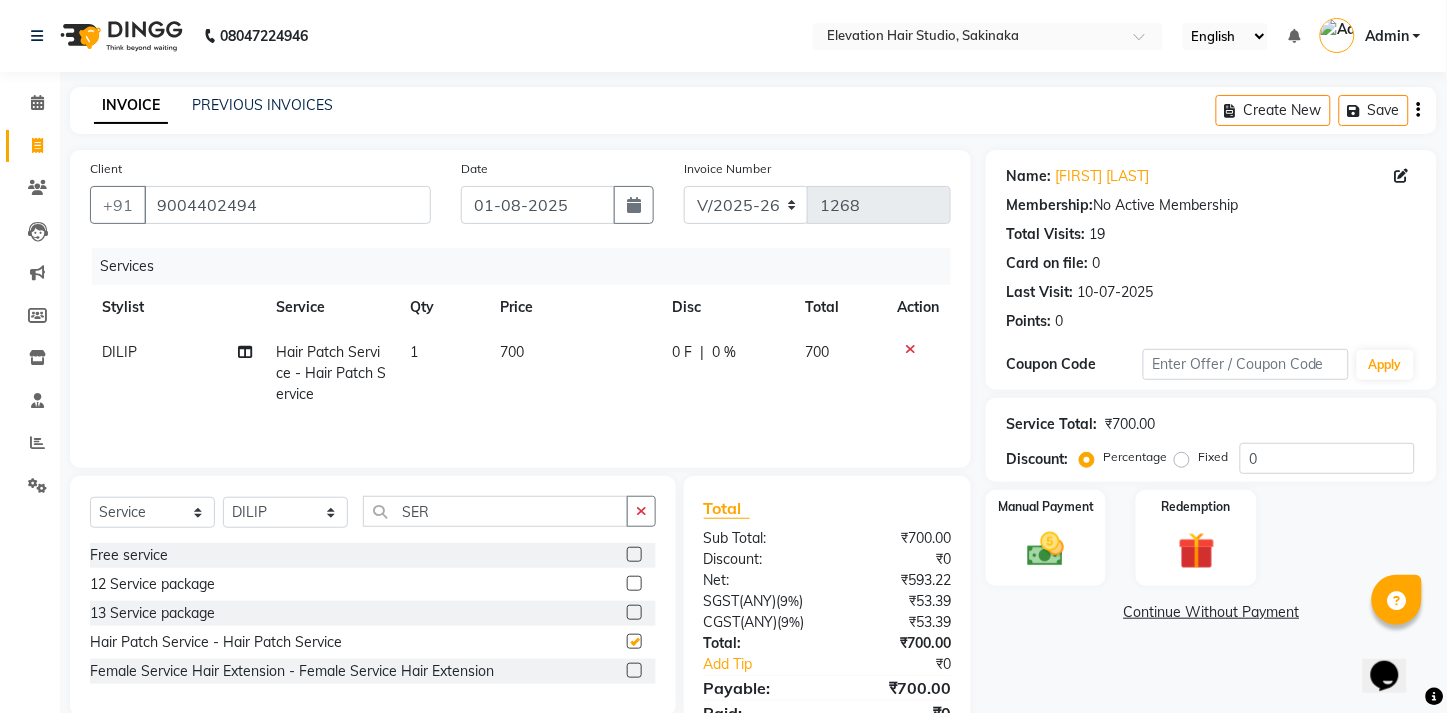 checkbox on "false" 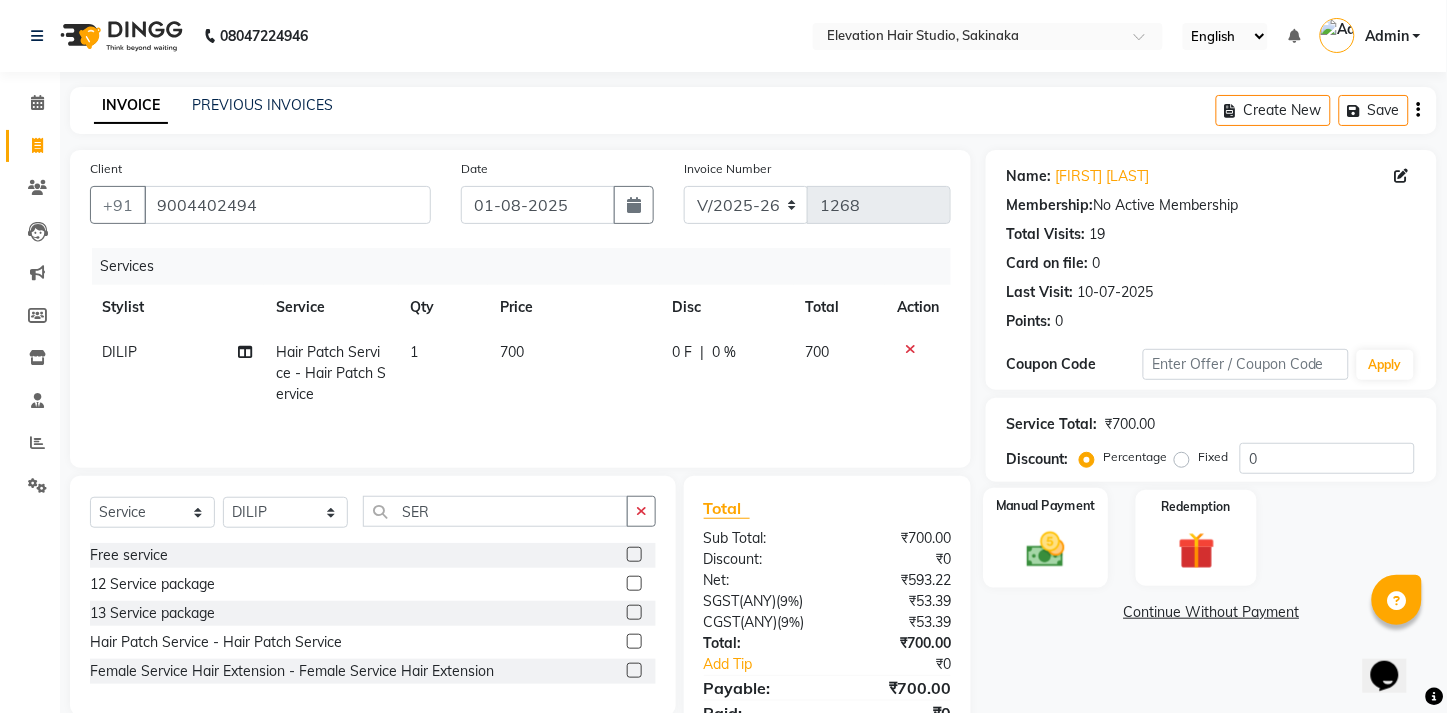 click 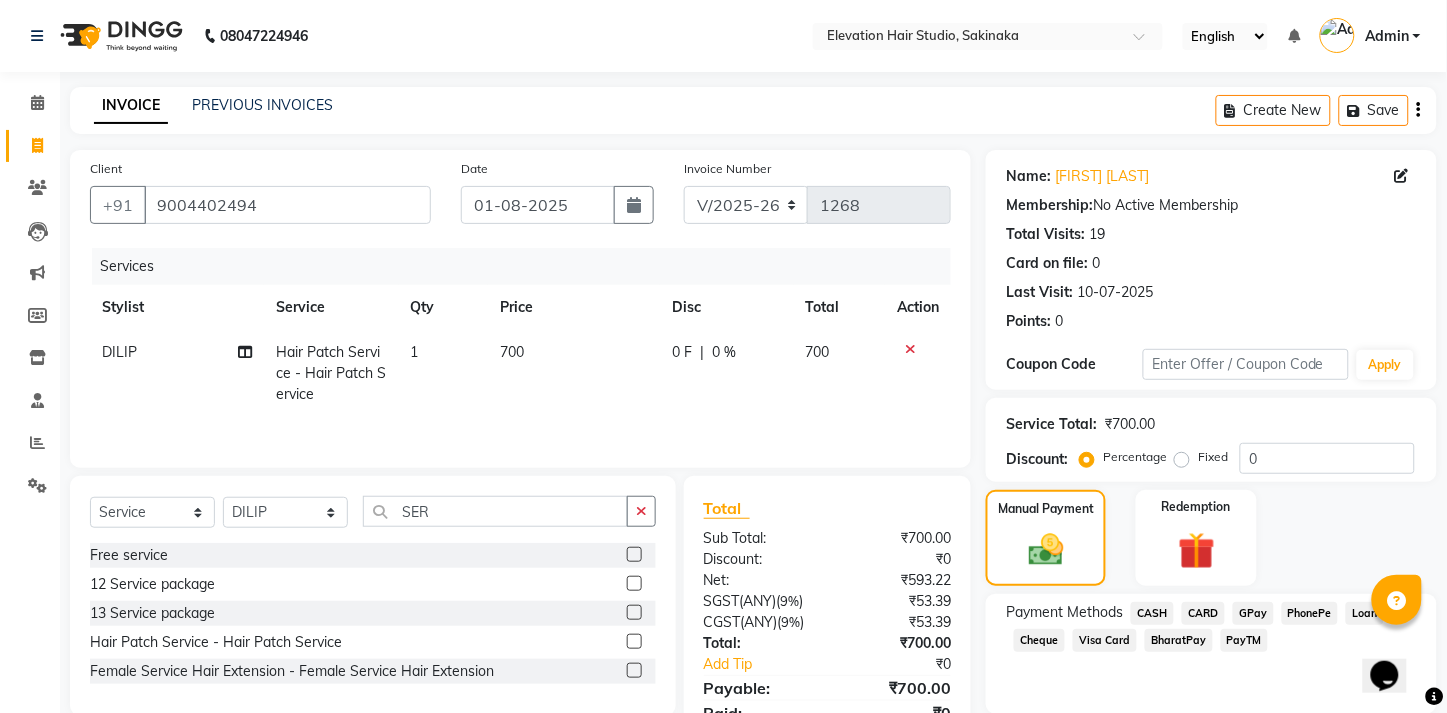 click on "GPay" 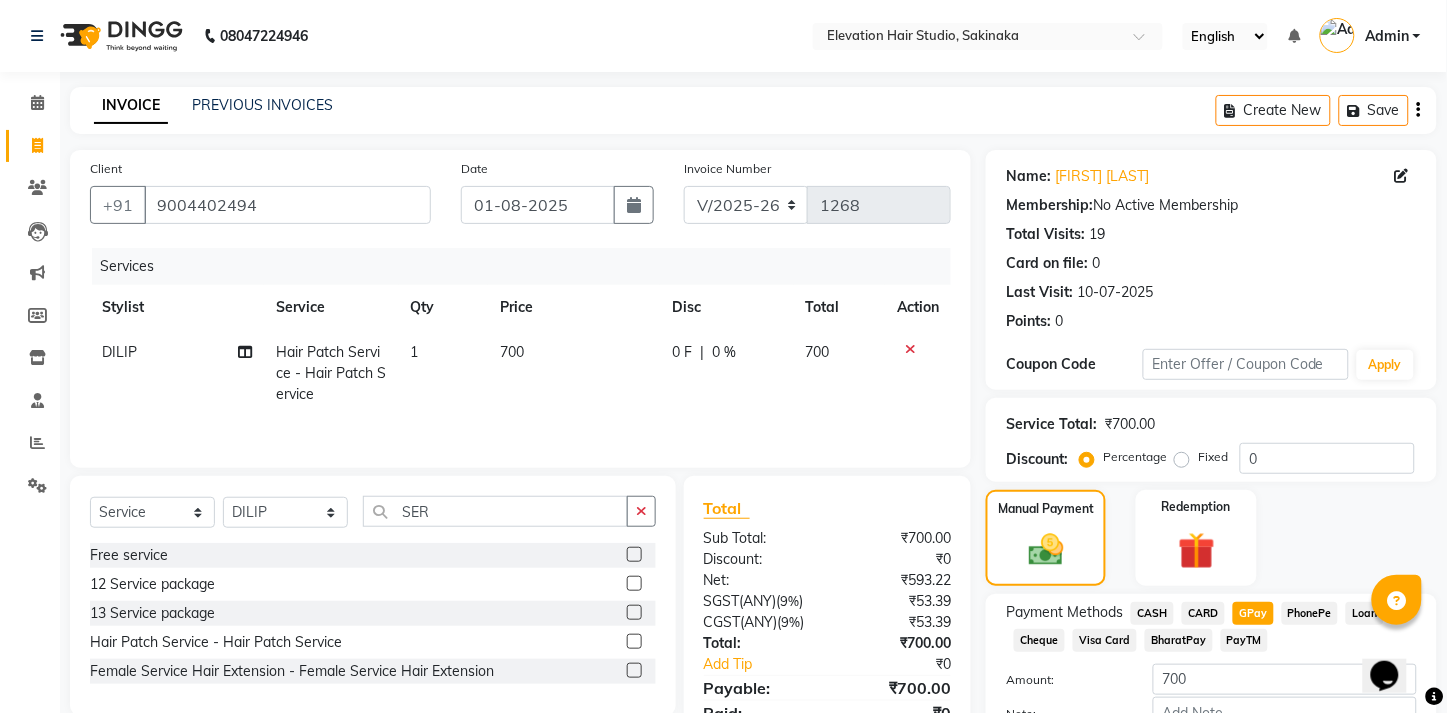 scroll, scrollTop: 151, scrollLeft: 0, axis: vertical 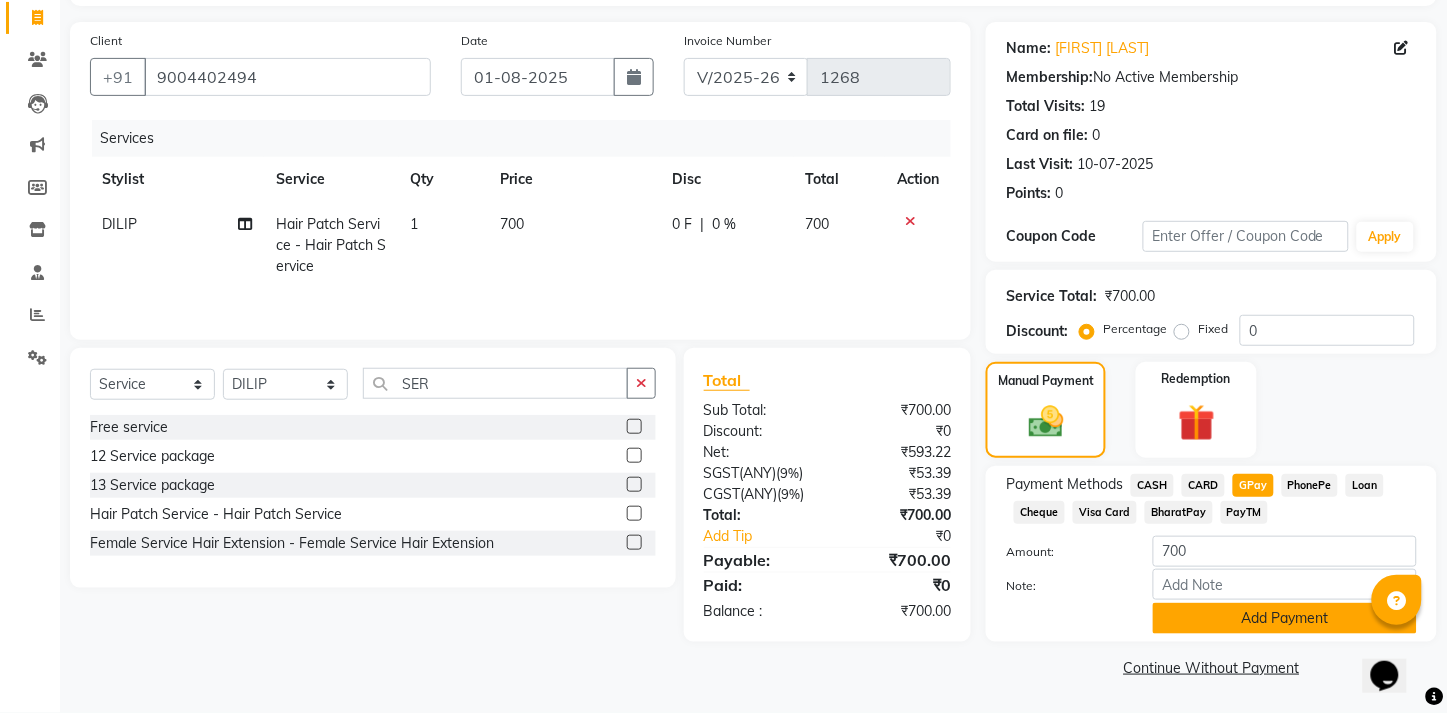 click on "Add Payment" 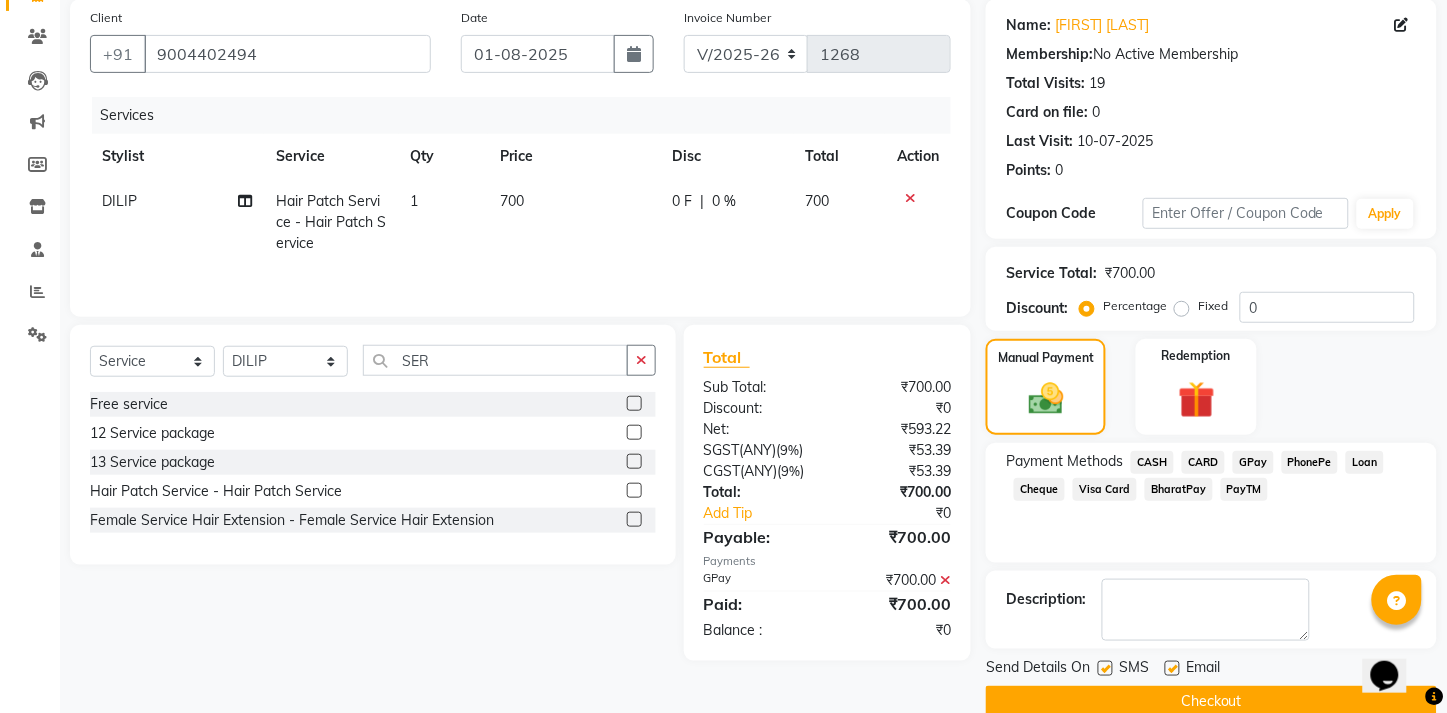 scroll, scrollTop: 207, scrollLeft: 0, axis: vertical 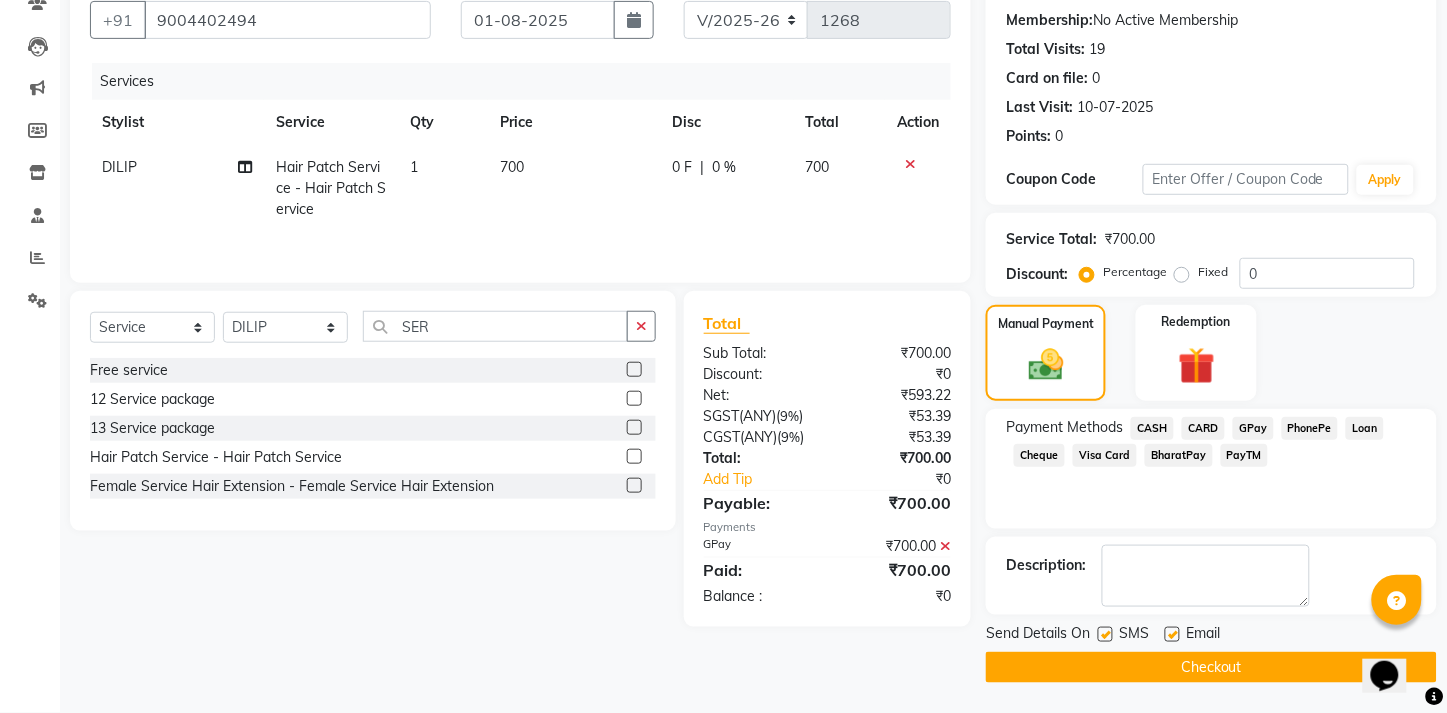 click 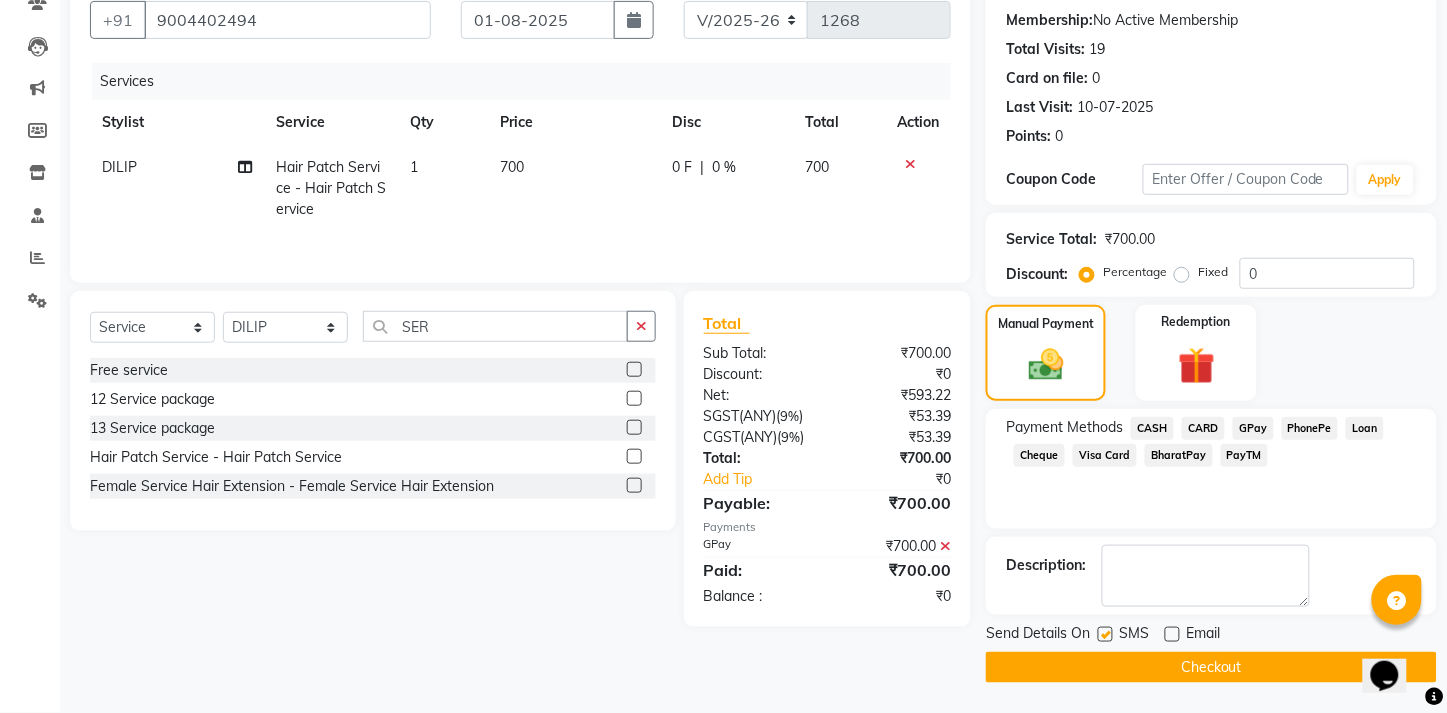 click 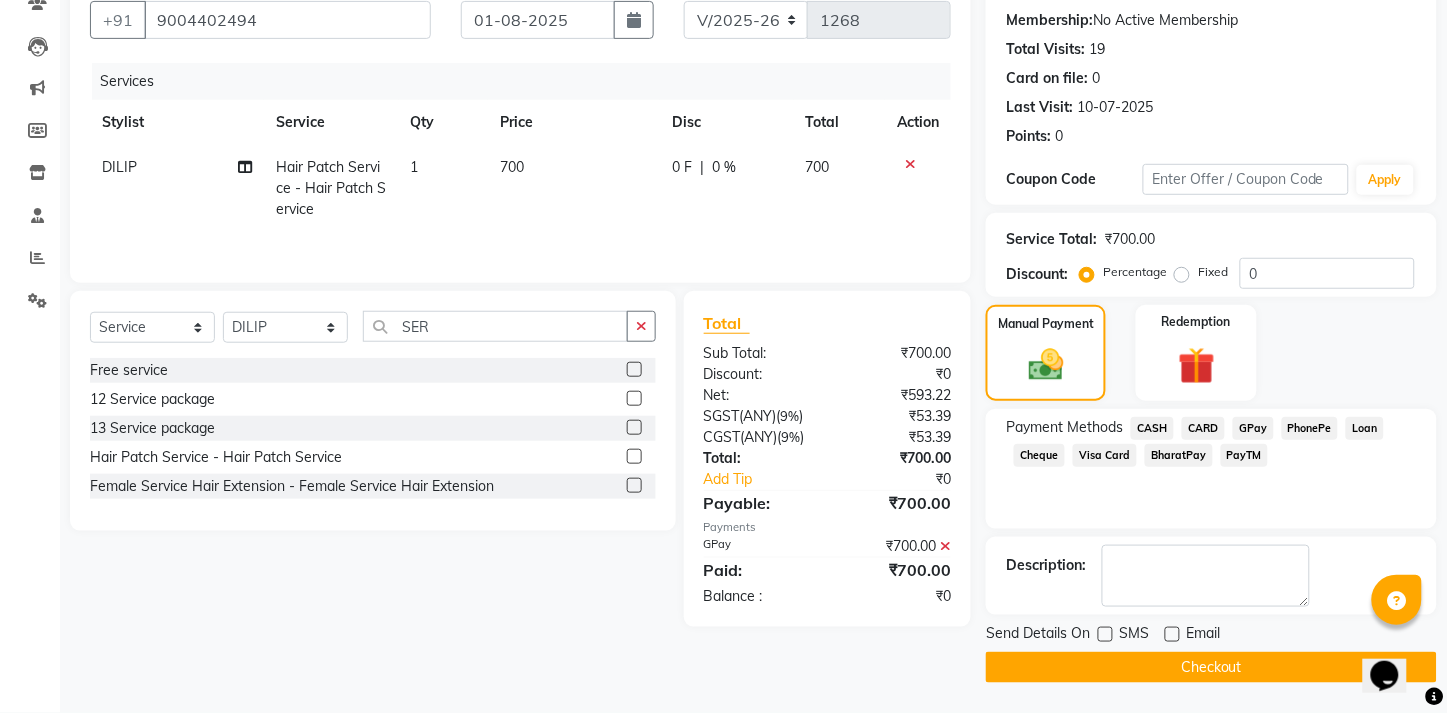 click on "Checkout" 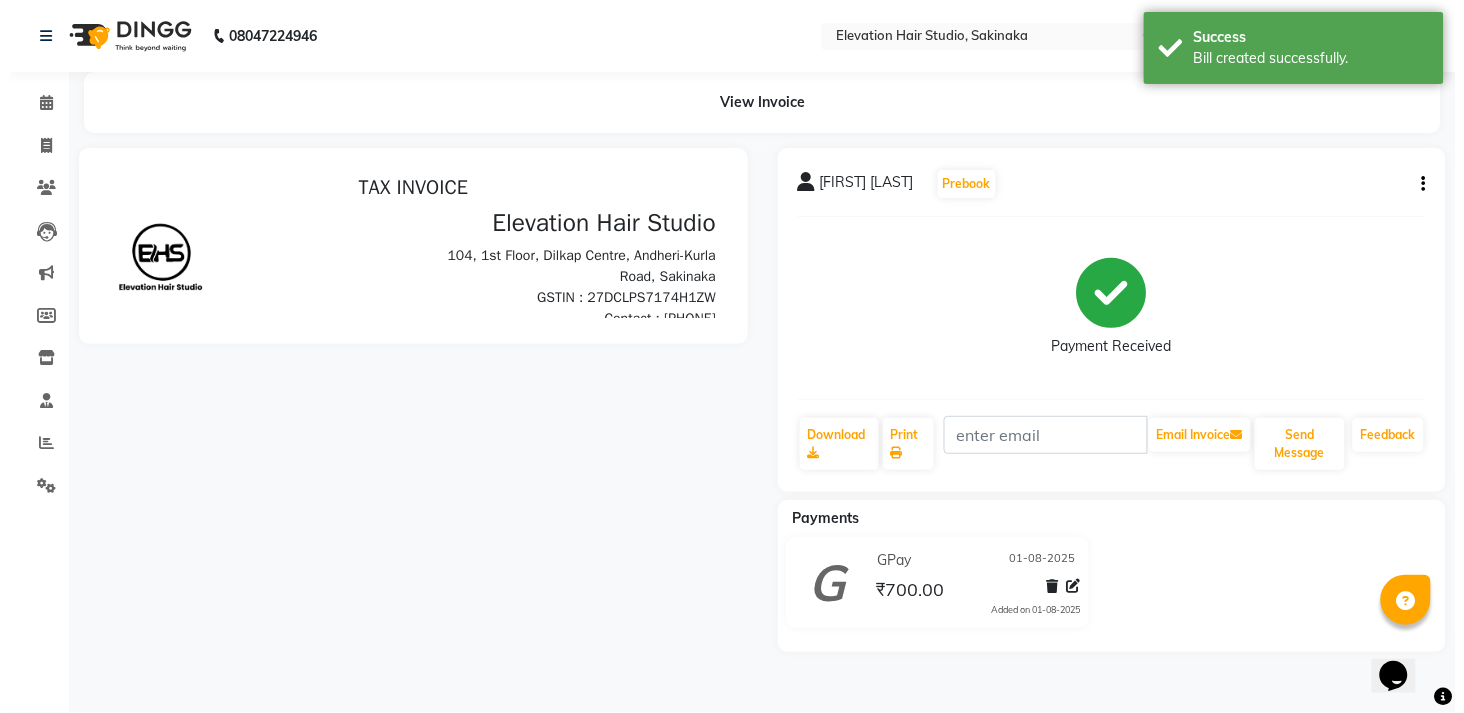scroll, scrollTop: 0, scrollLeft: 0, axis: both 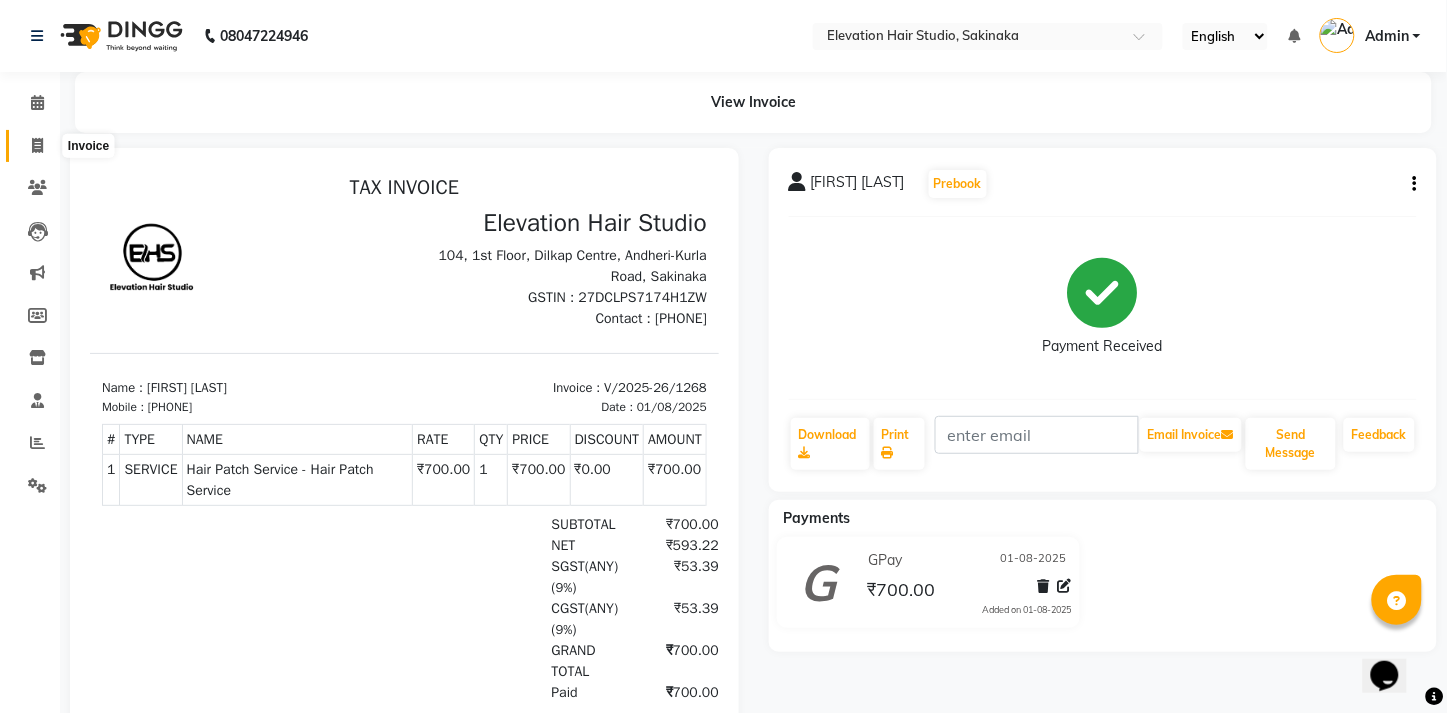 click 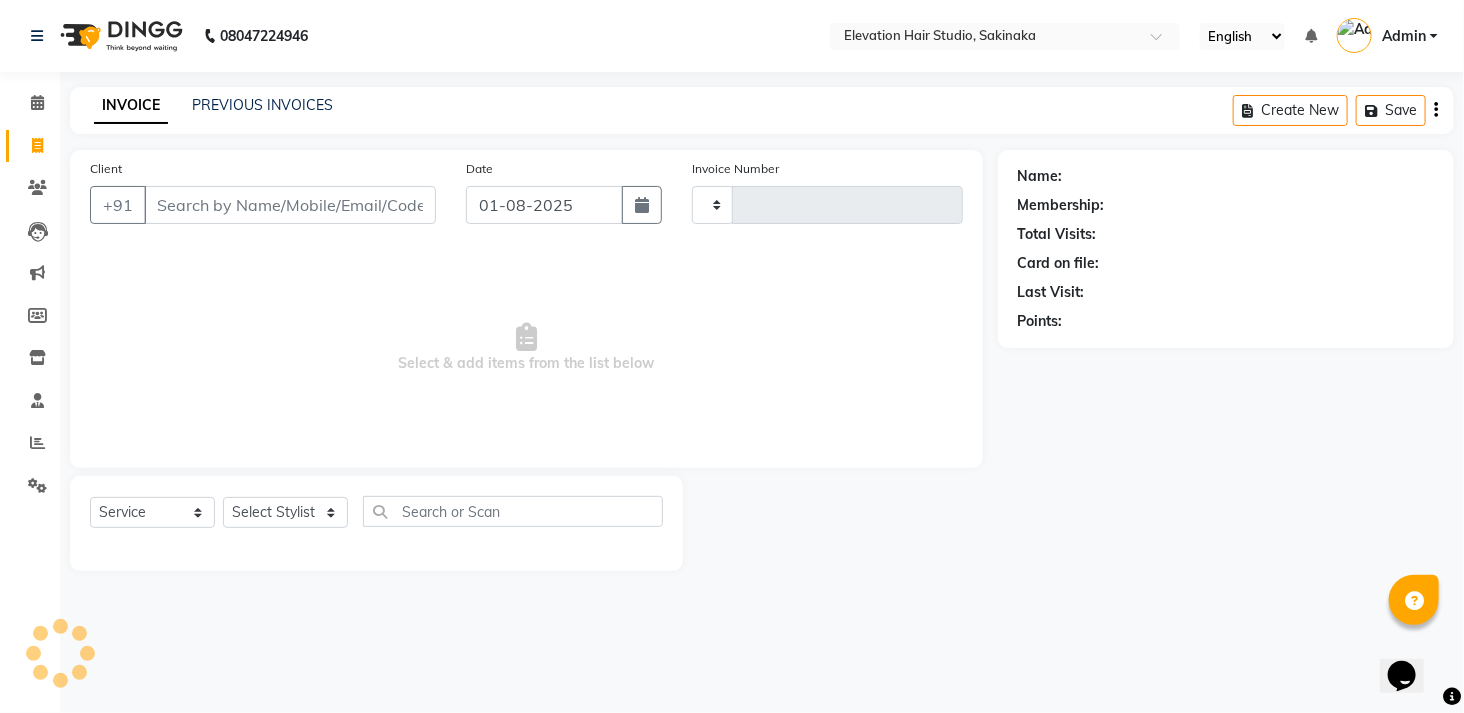 type on "1269" 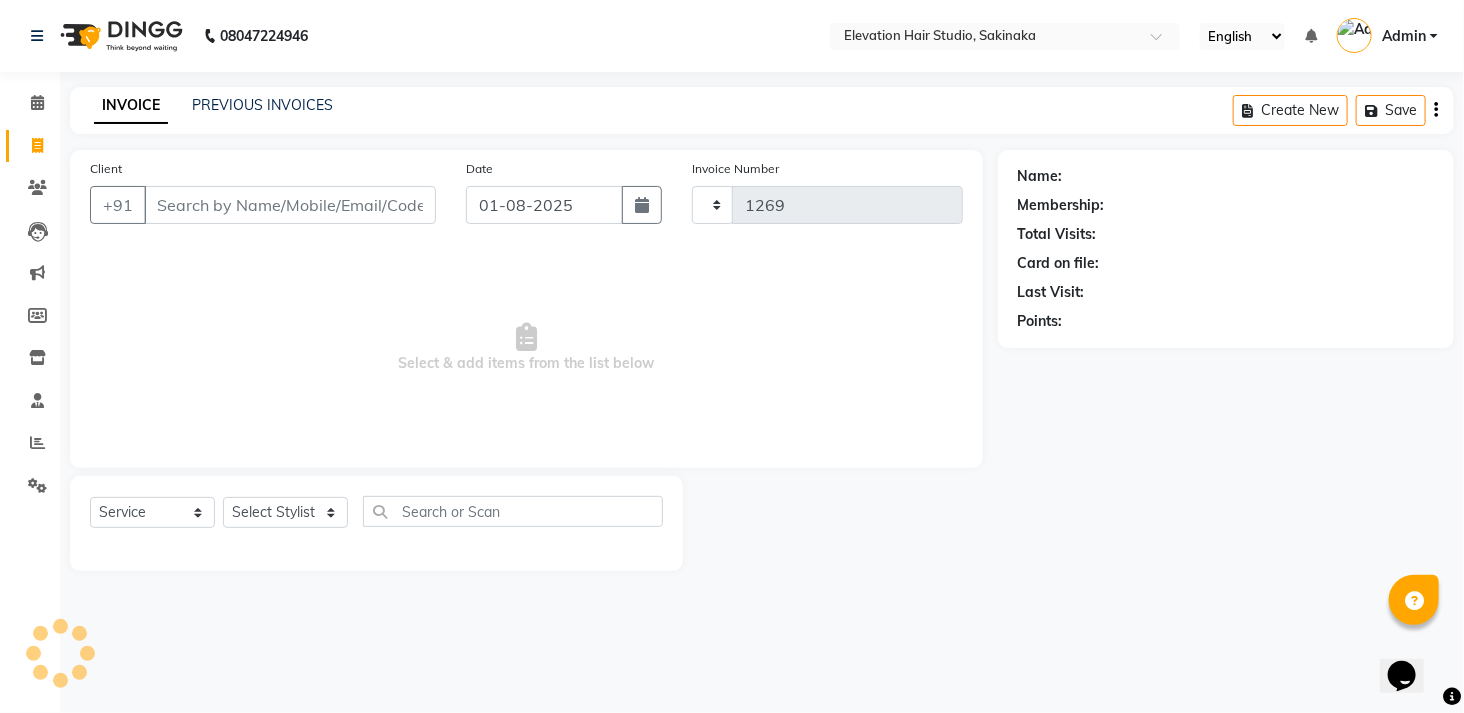 select on "4949" 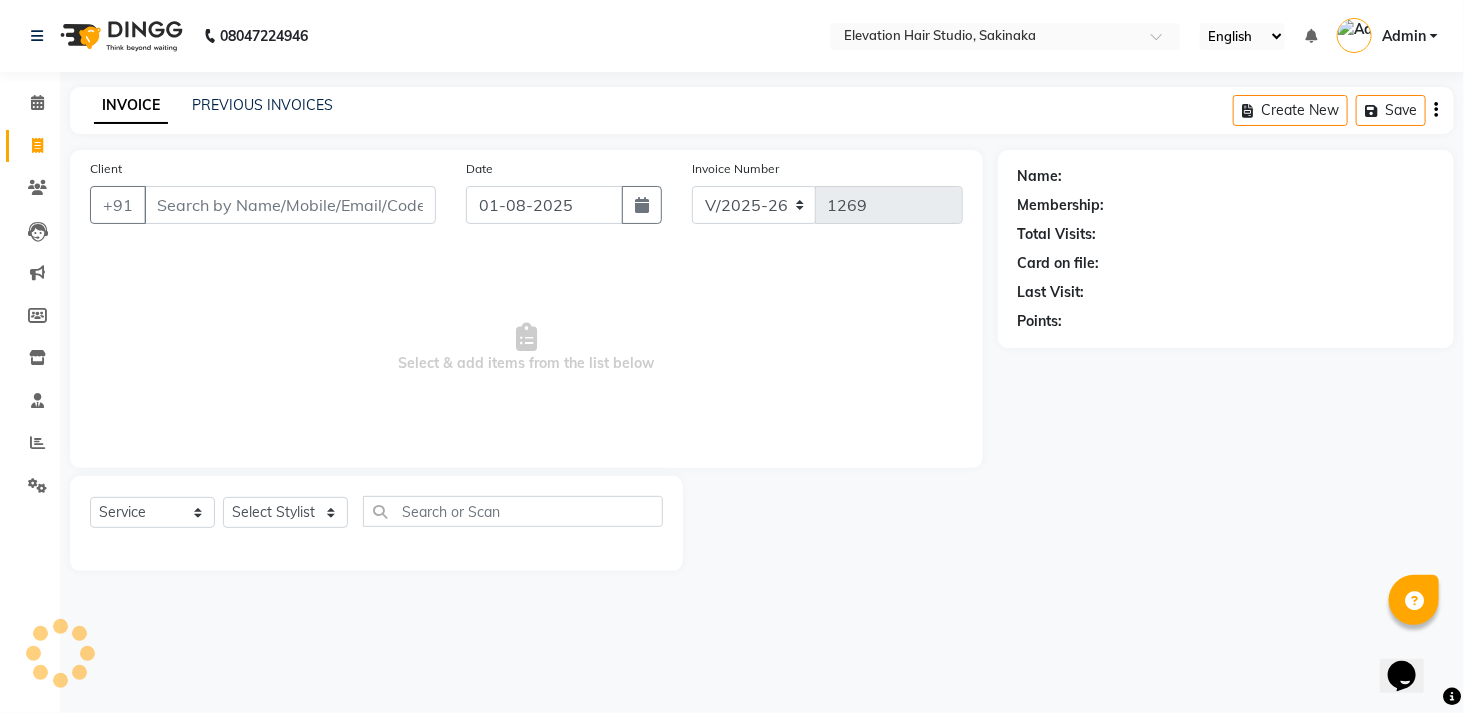 click on "Client" at bounding box center [290, 205] 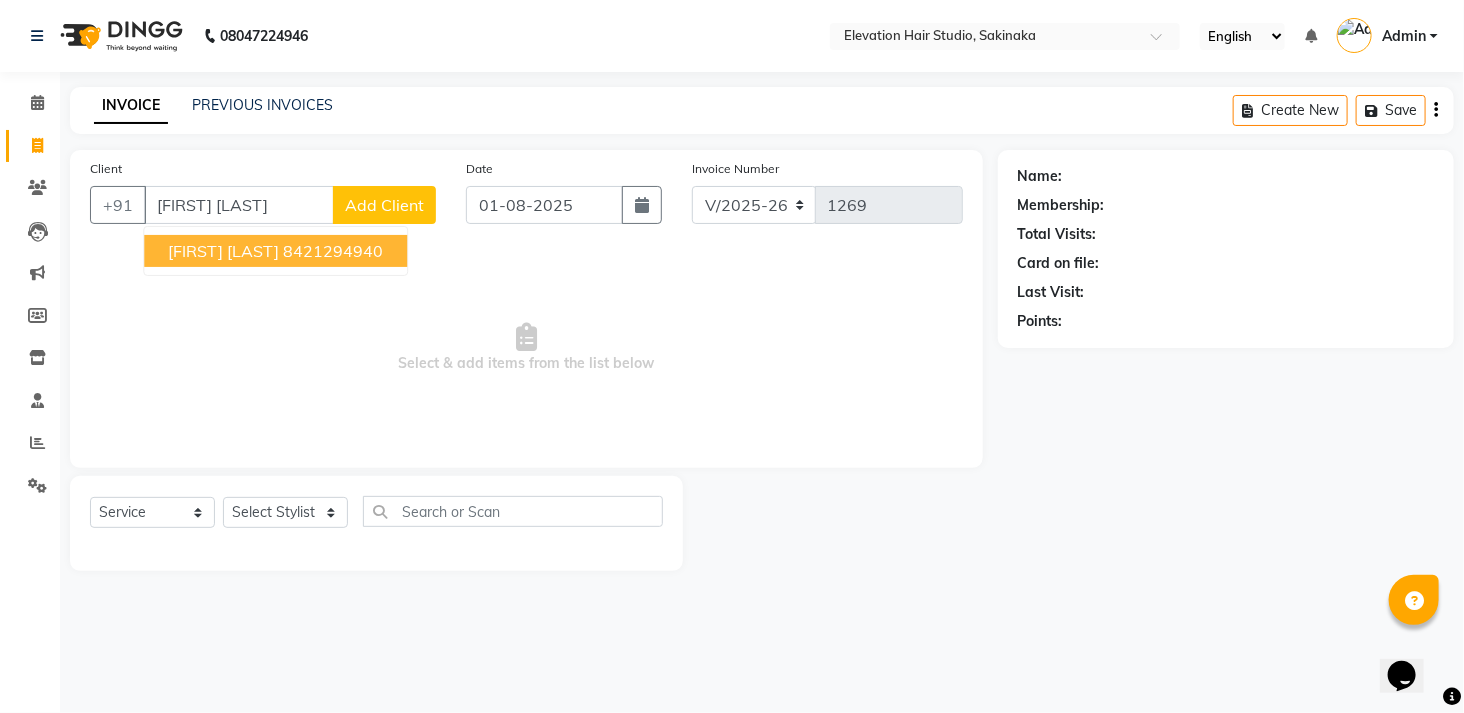 click on "8421294940" at bounding box center (333, 251) 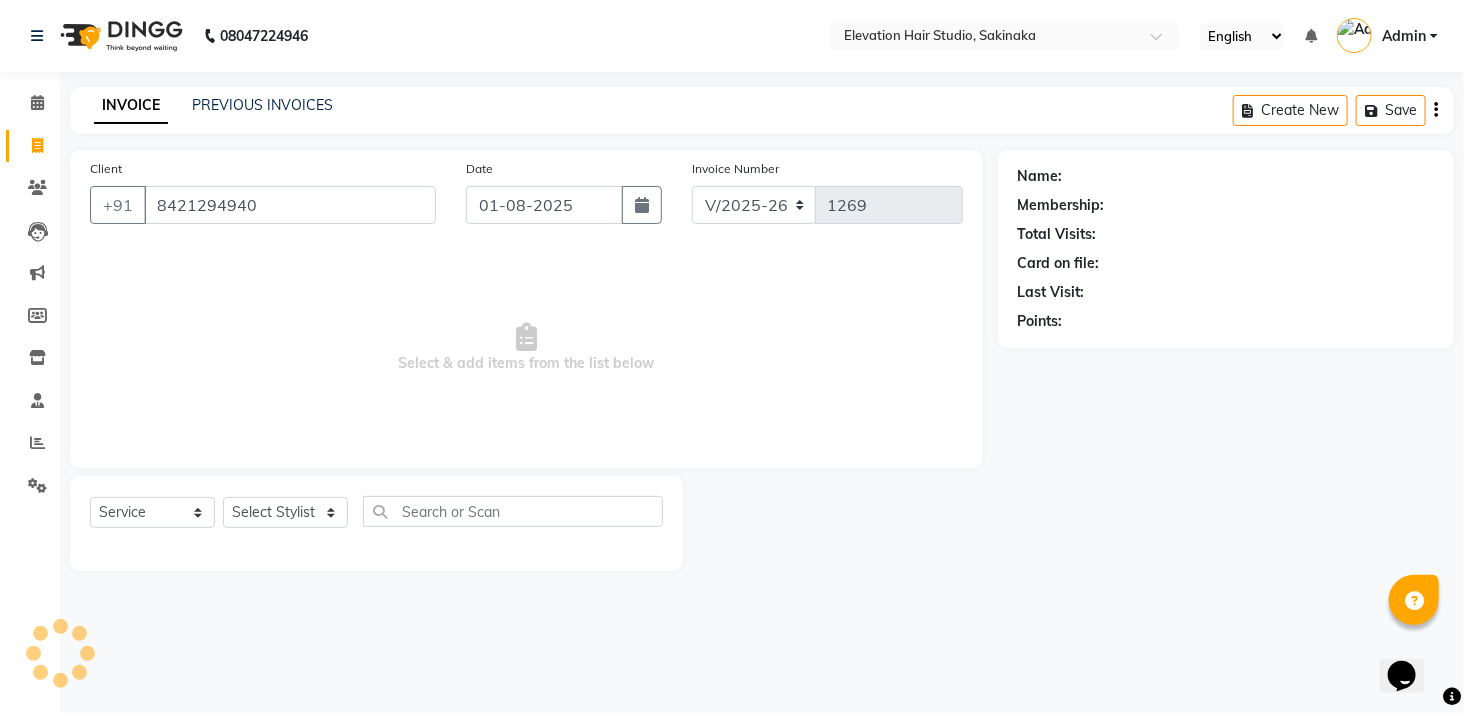 type on "8421294940" 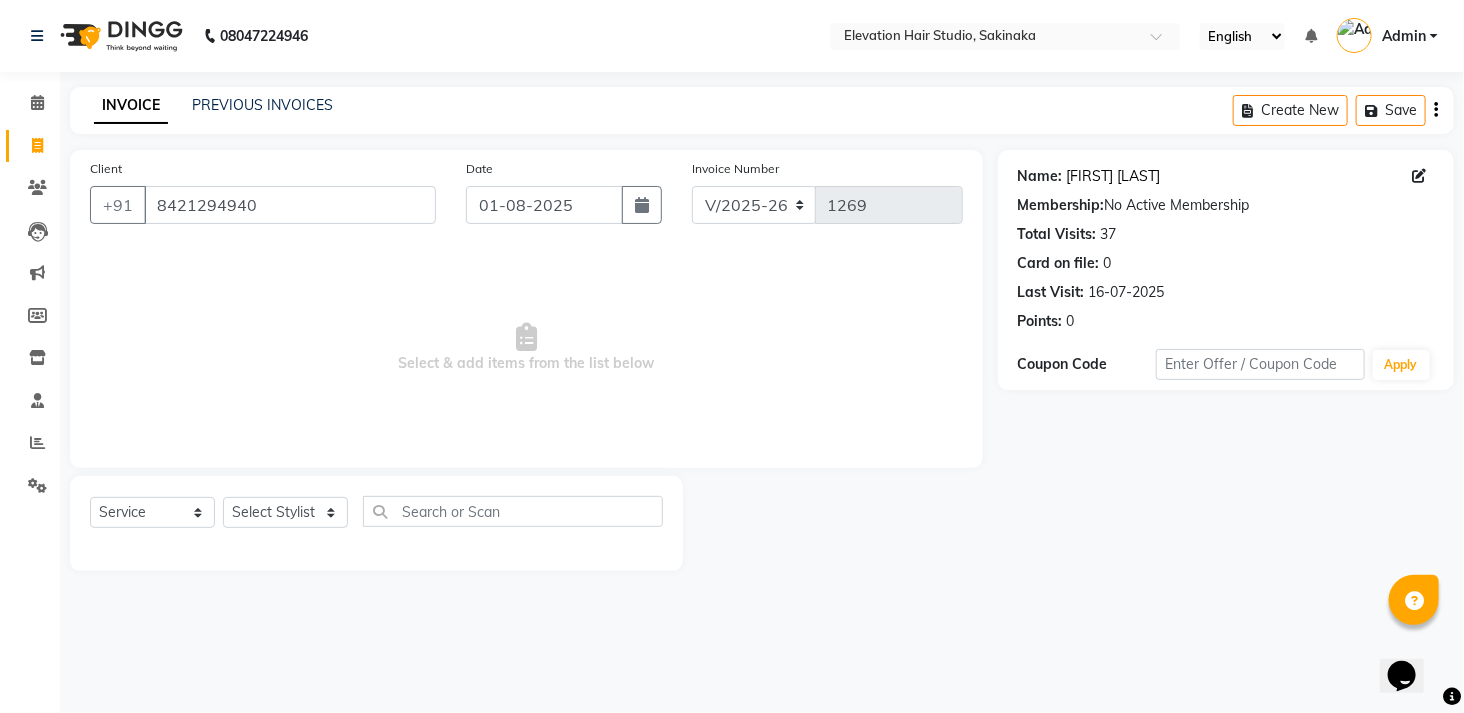 click on "Amar Chavan" 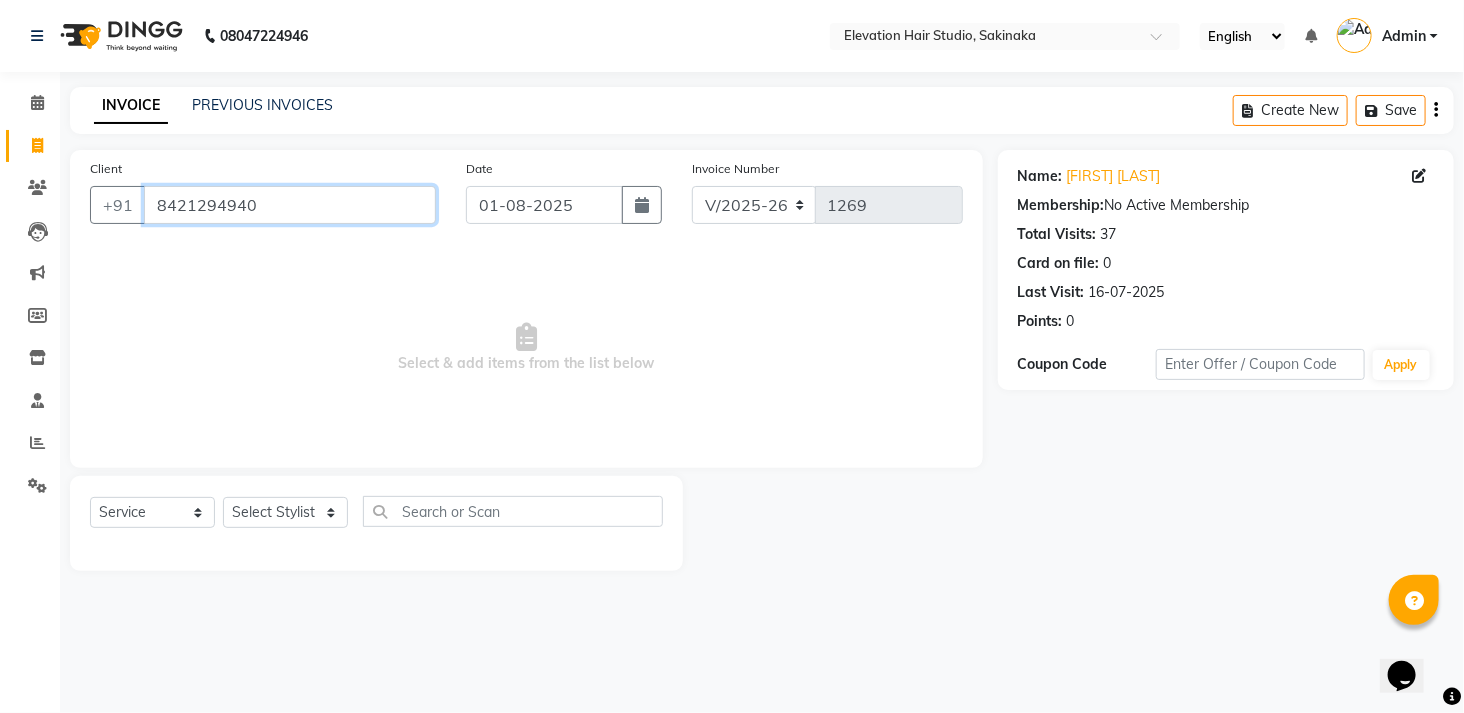 click on "8421294940" at bounding box center (290, 205) 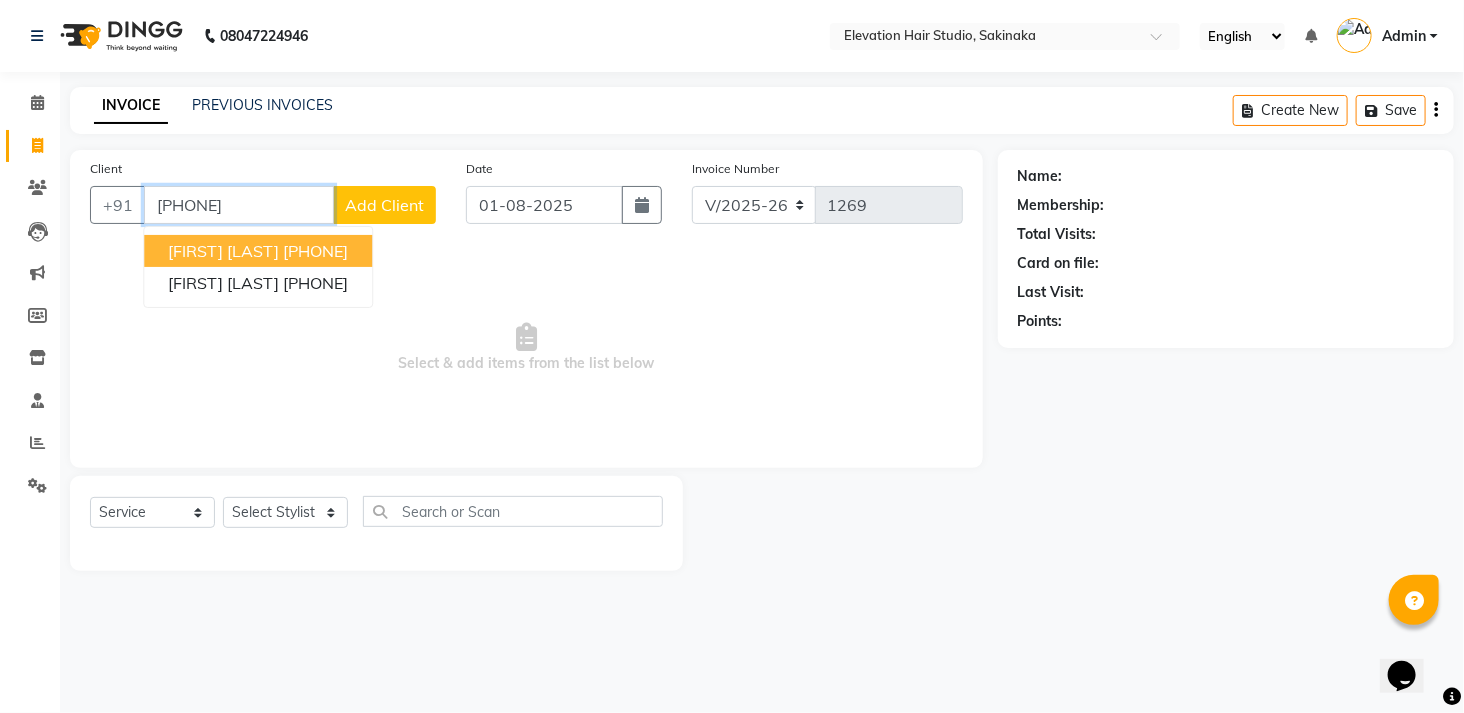 type on "9082876119" 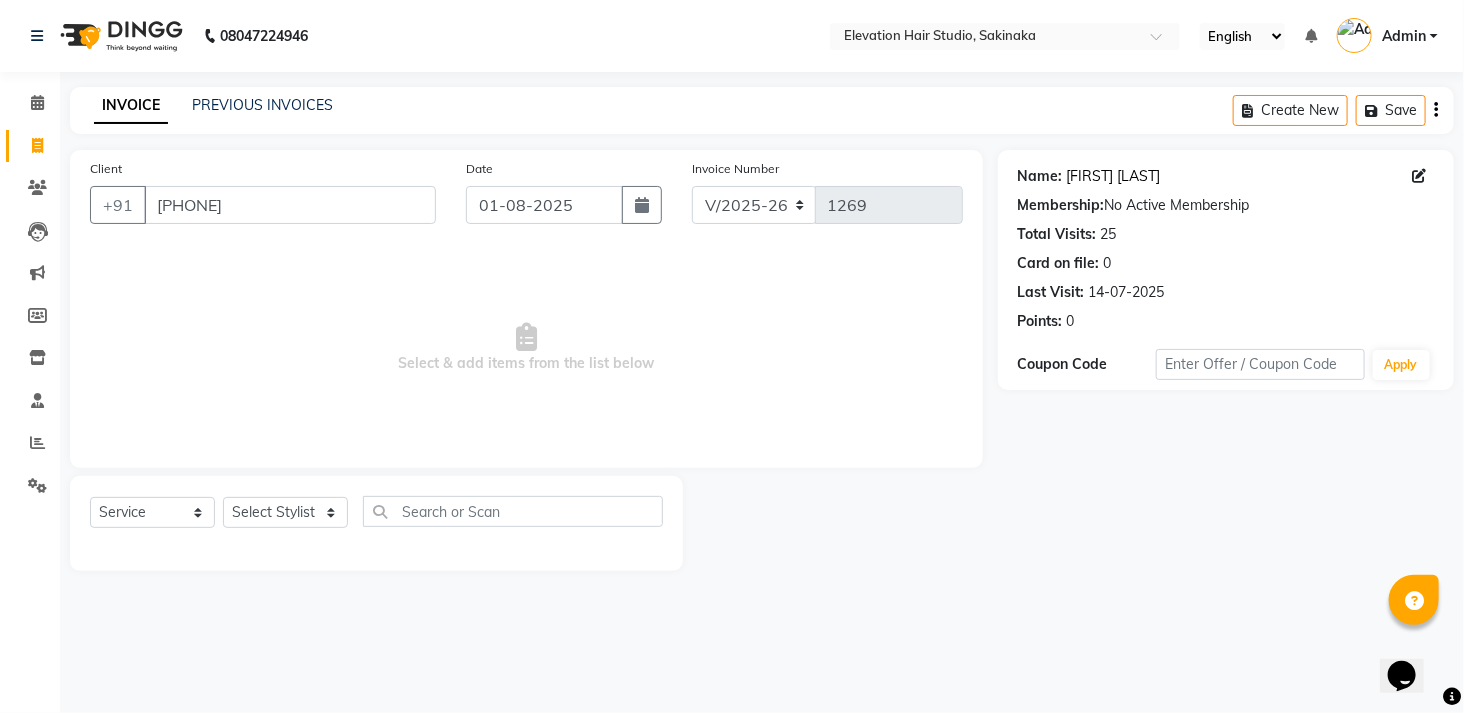 click on "Manoj Kadam" 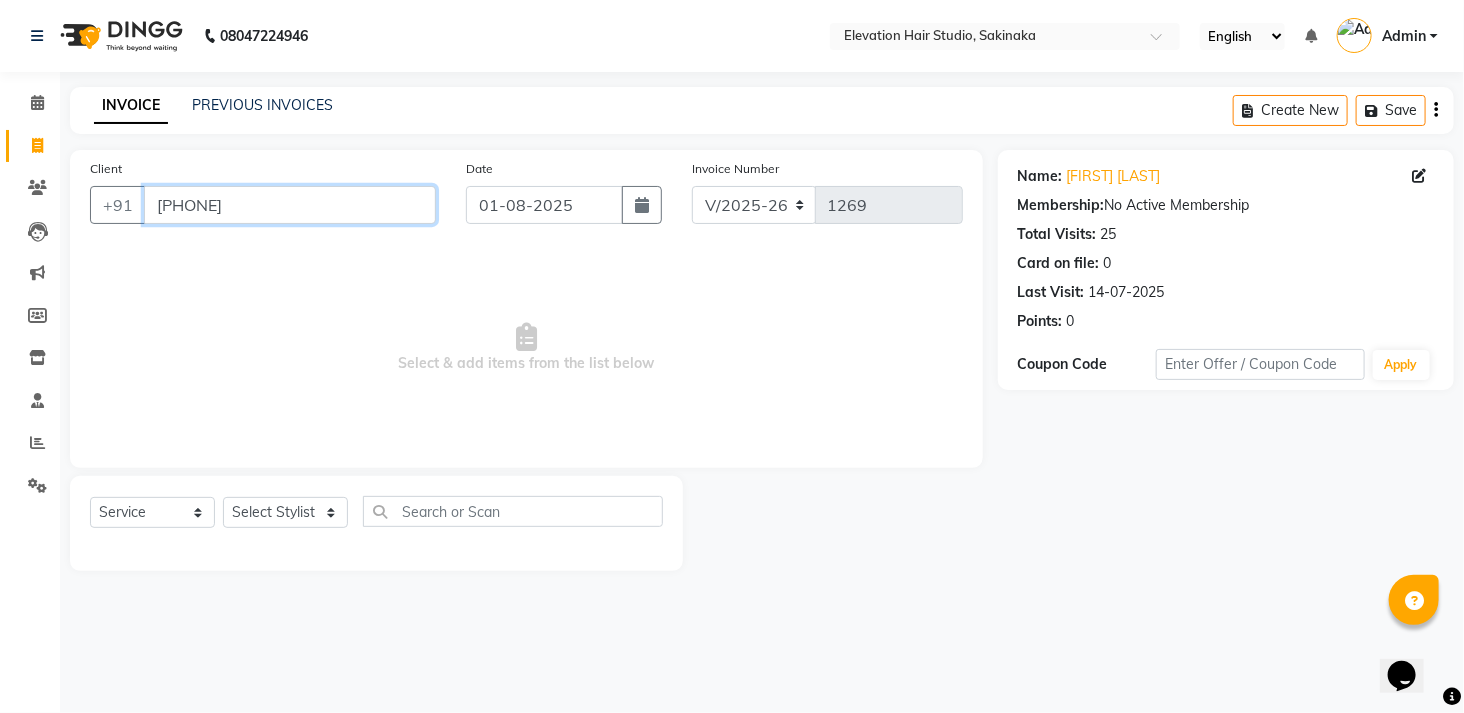 click on "9082876119" at bounding box center [290, 205] 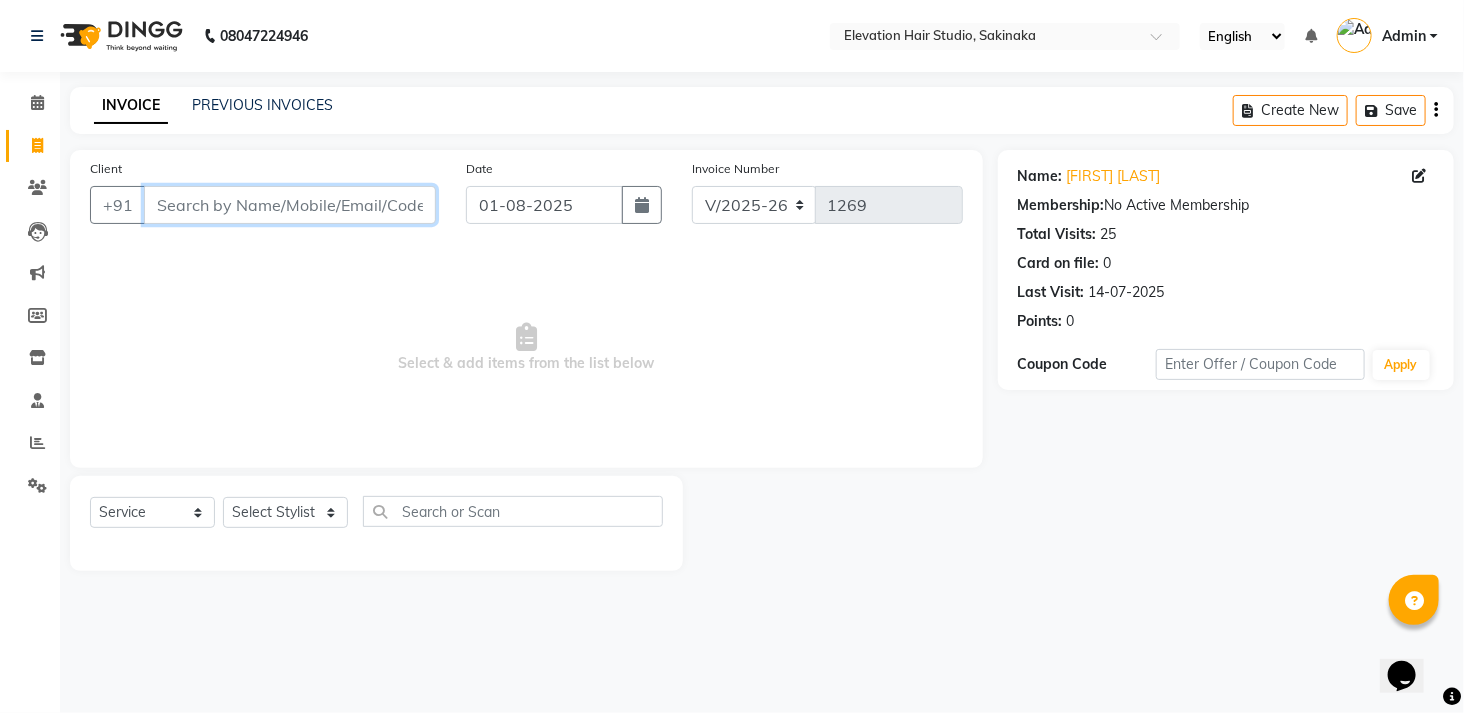 type on "O" 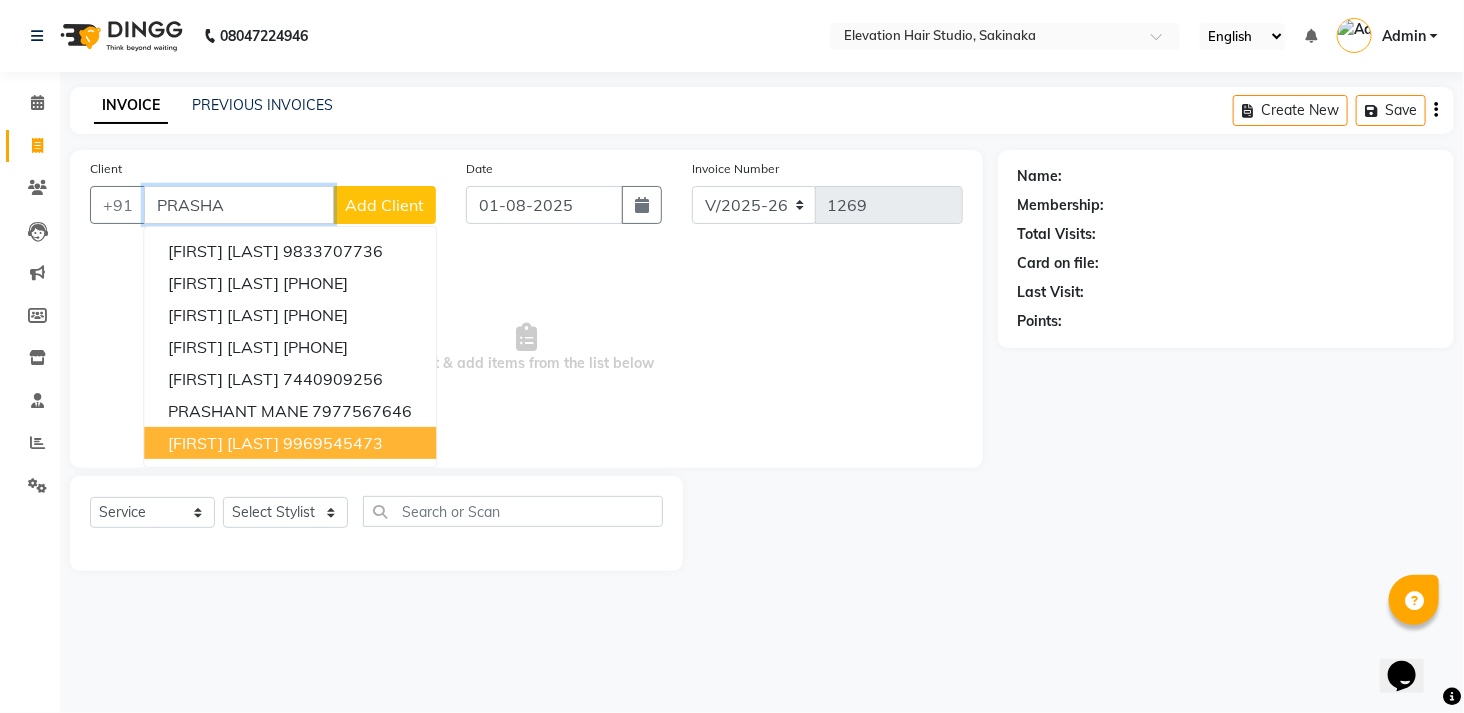 click on "PRASHANT GAWADE" at bounding box center [223, 443] 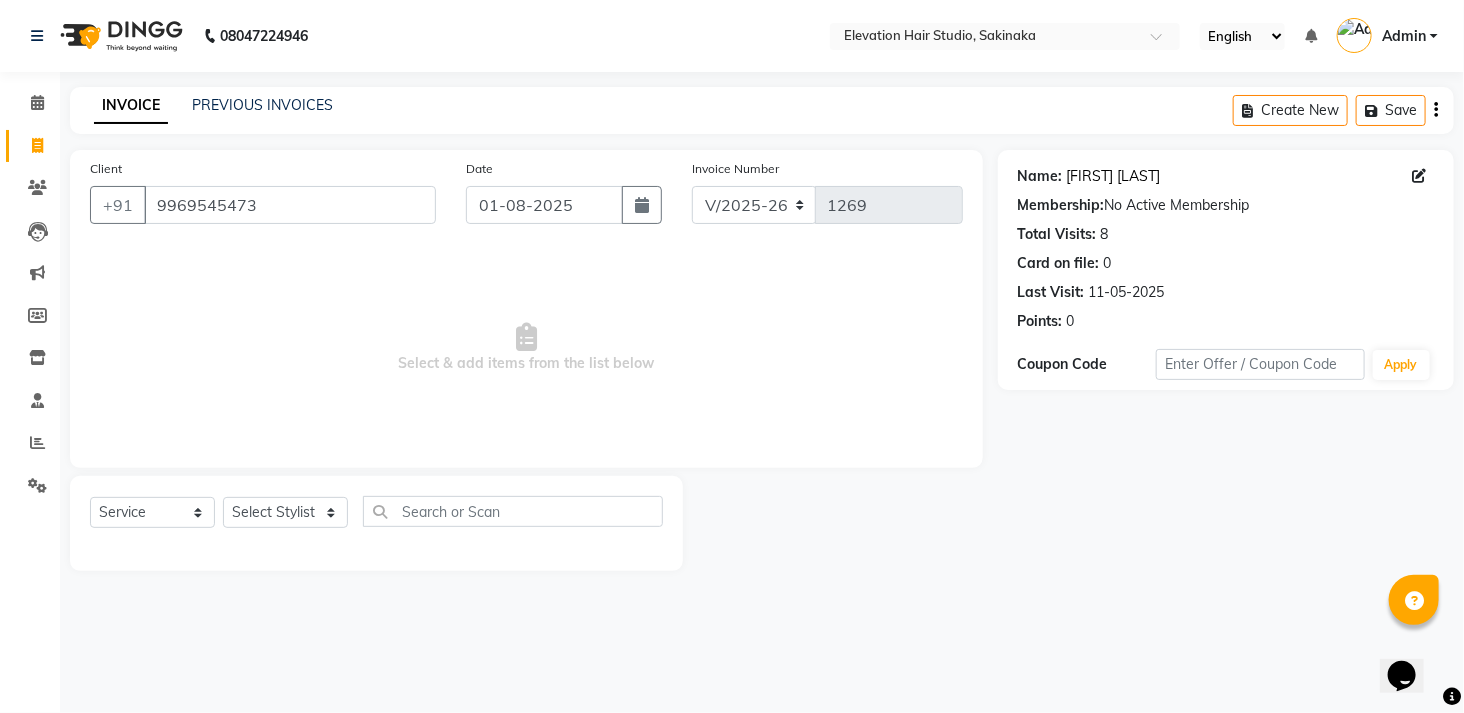 click on "Prashant Gawade" 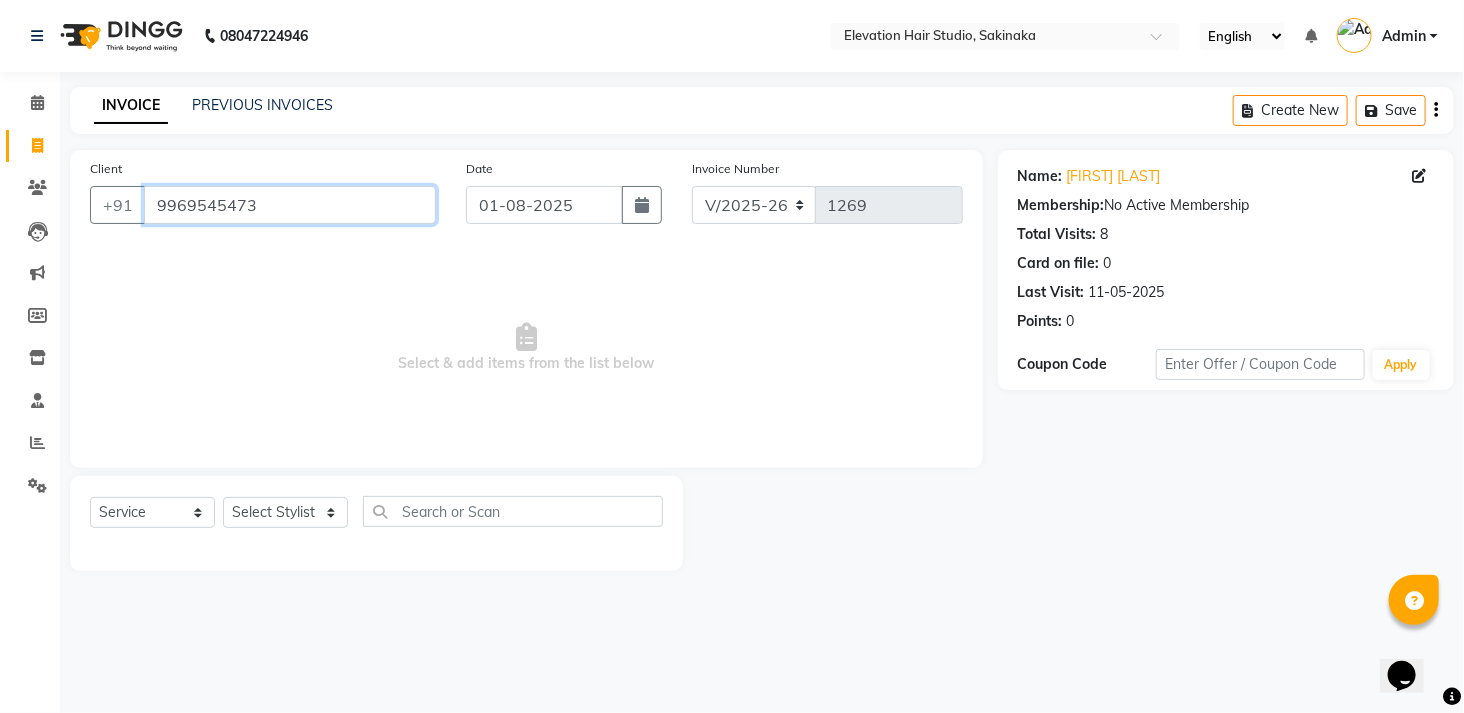 click on "9969545473" at bounding box center [290, 205] 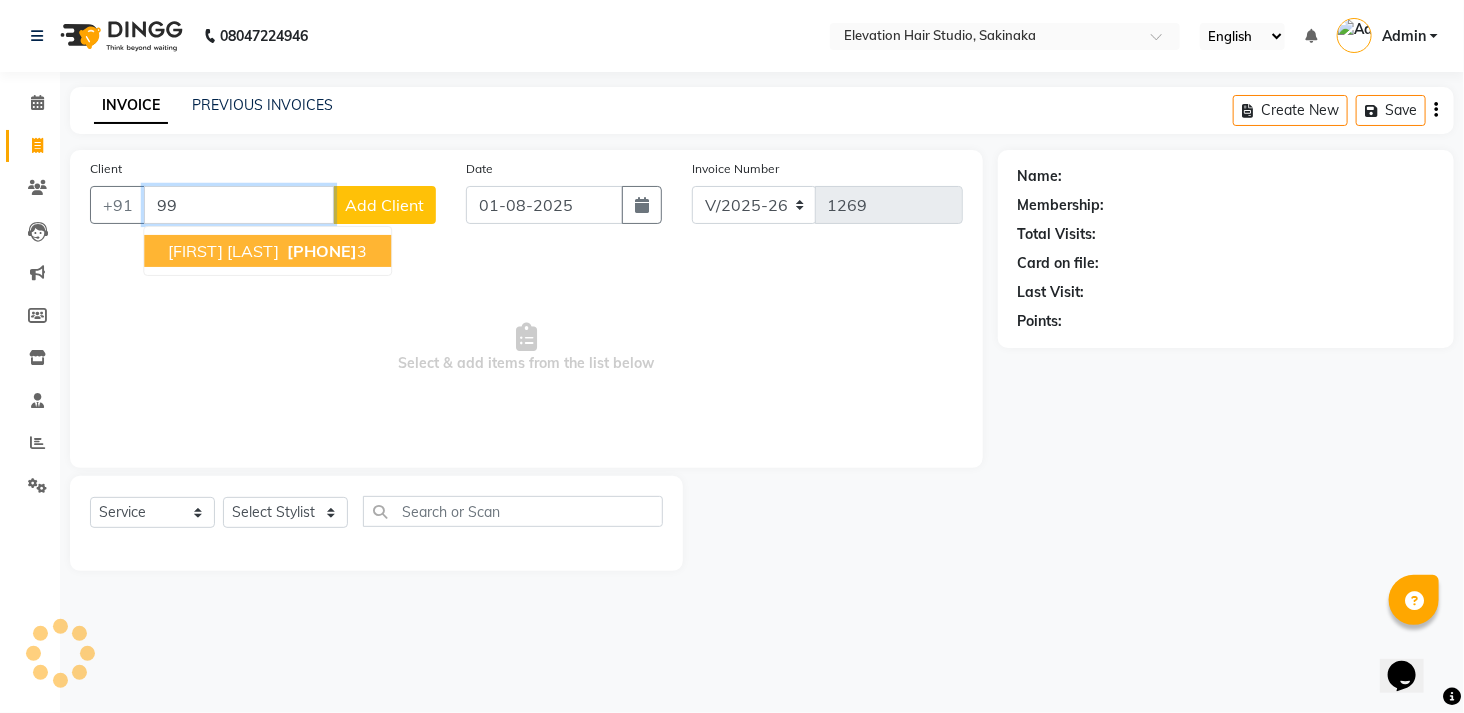 type on "9" 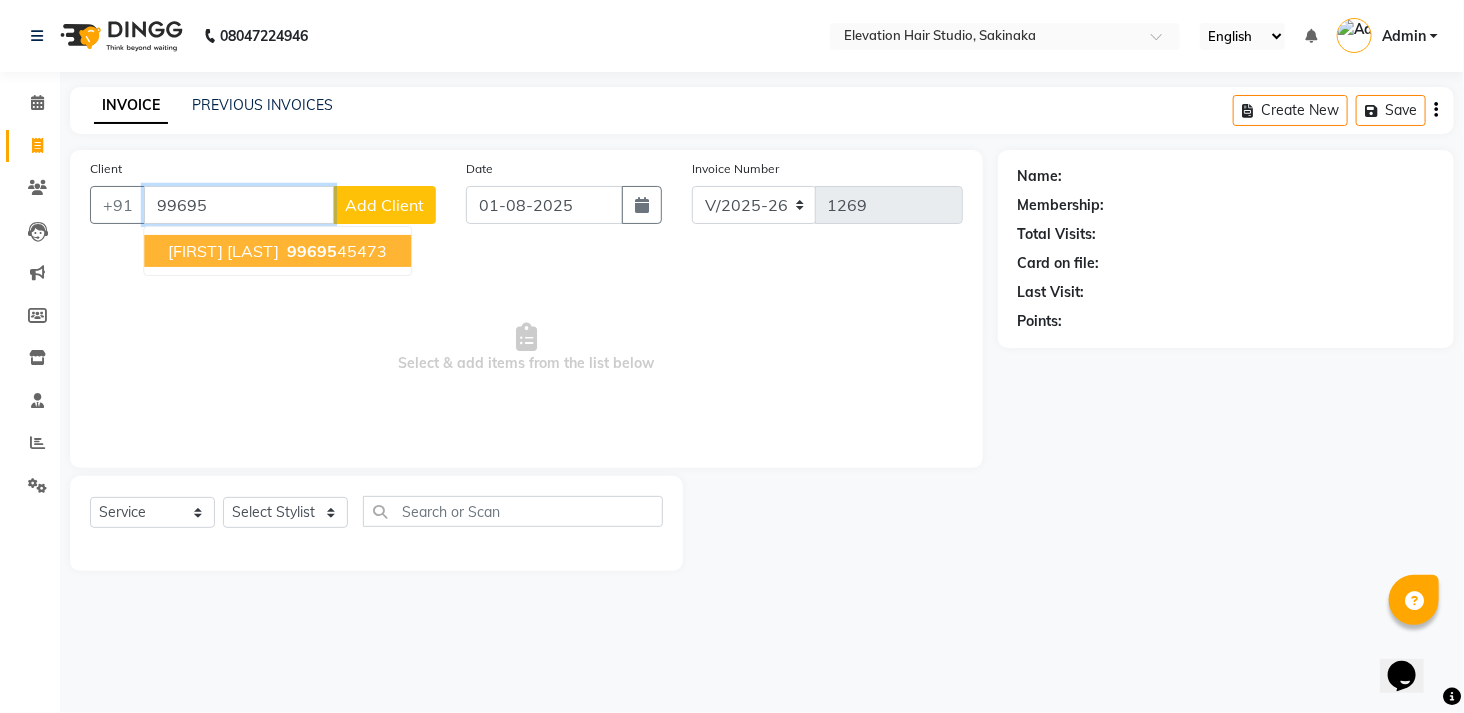click on "99695" at bounding box center [312, 251] 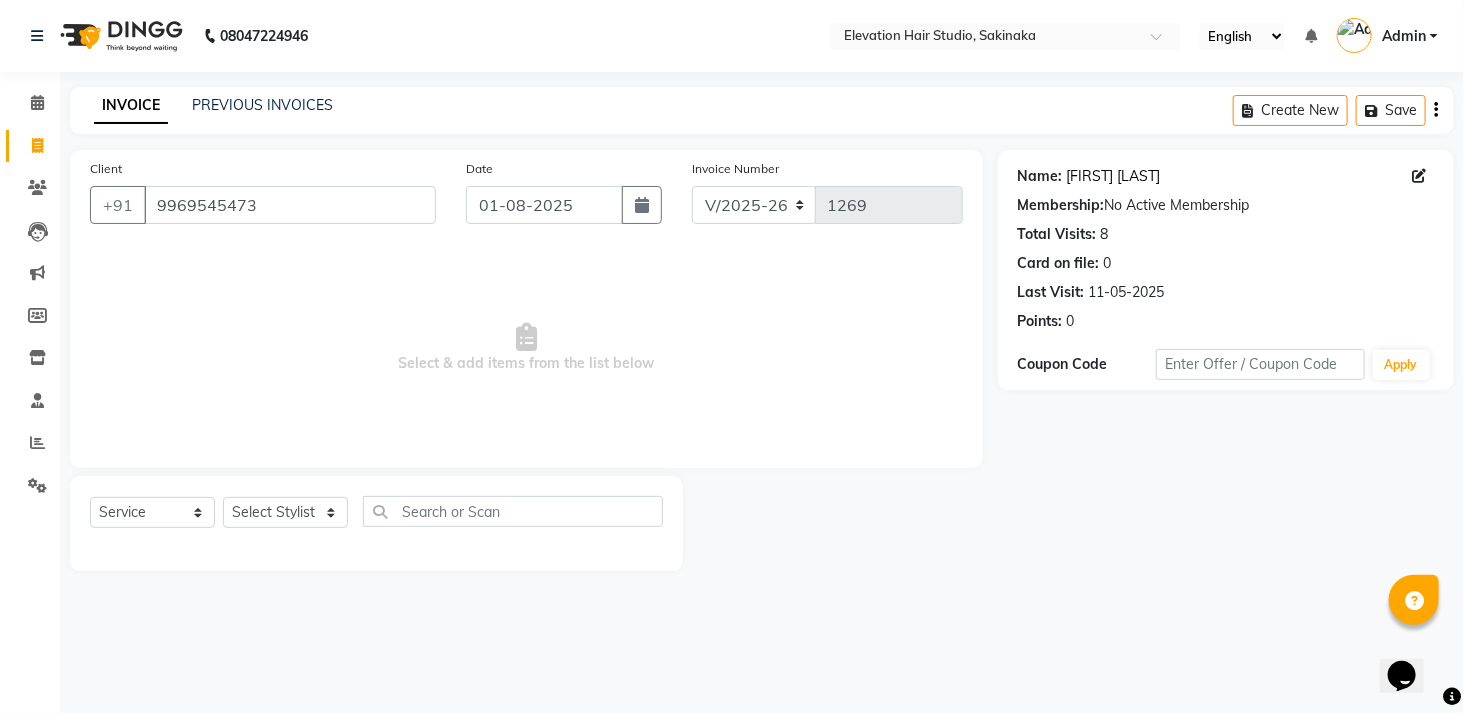 click on "Prashant Gawade" 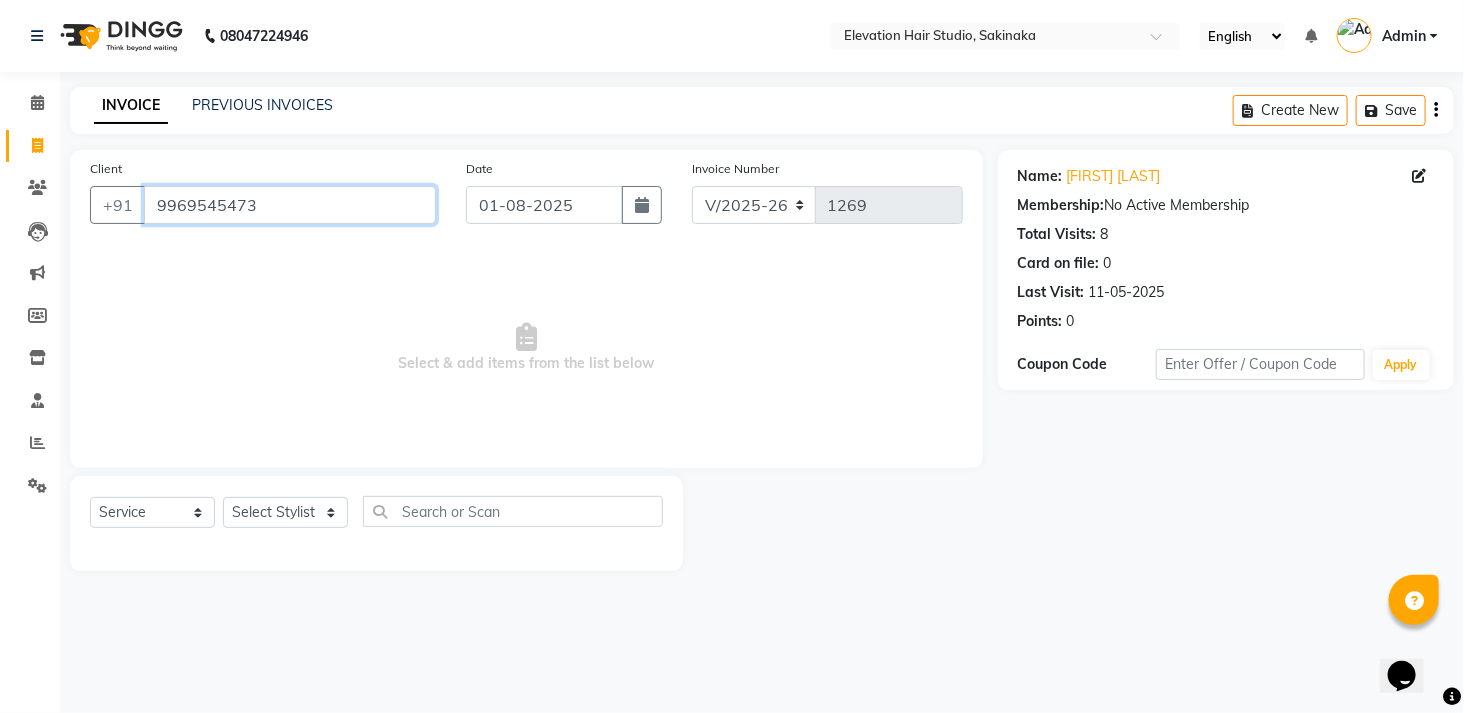 click on "9969545473" at bounding box center (290, 205) 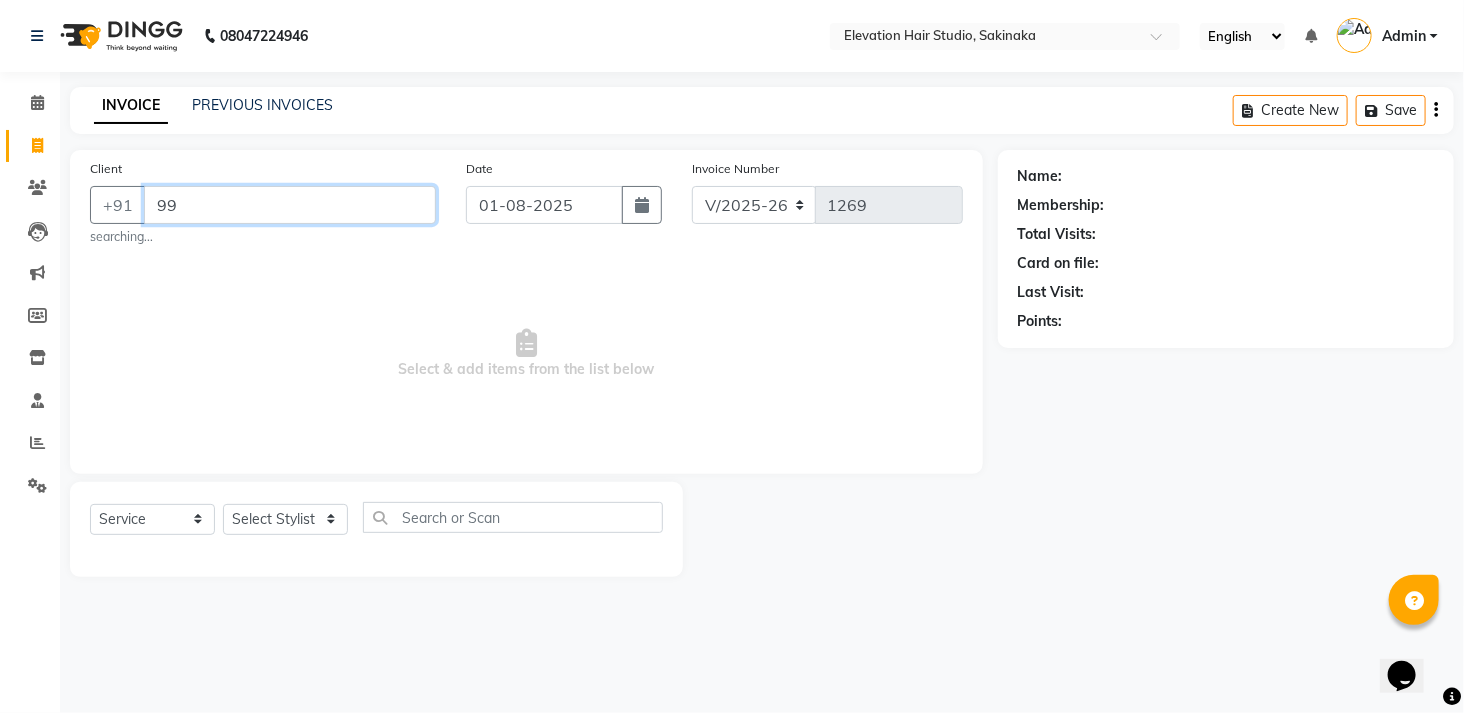 type on "9" 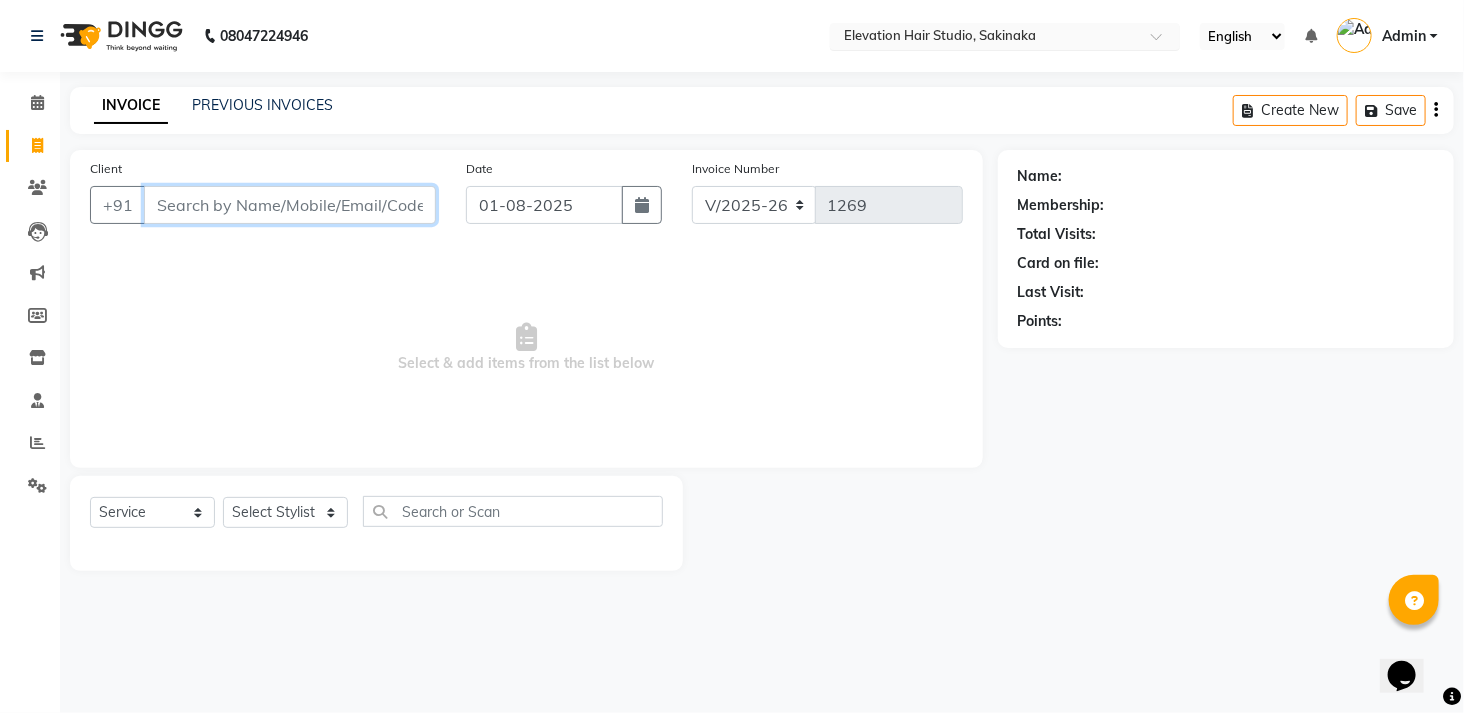 type 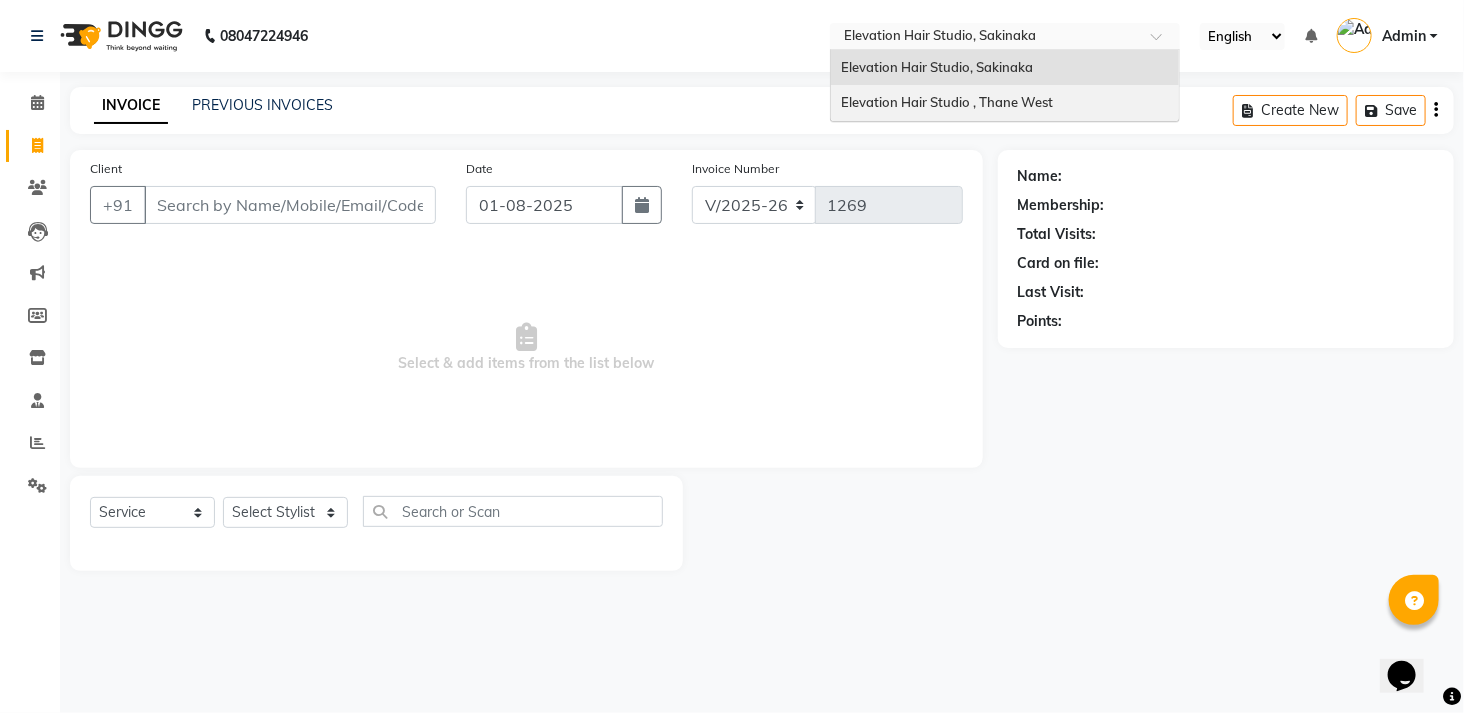 drag, startPoint x: 866, startPoint y: 22, endPoint x: 895, endPoint y: 105, distance: 87.92042 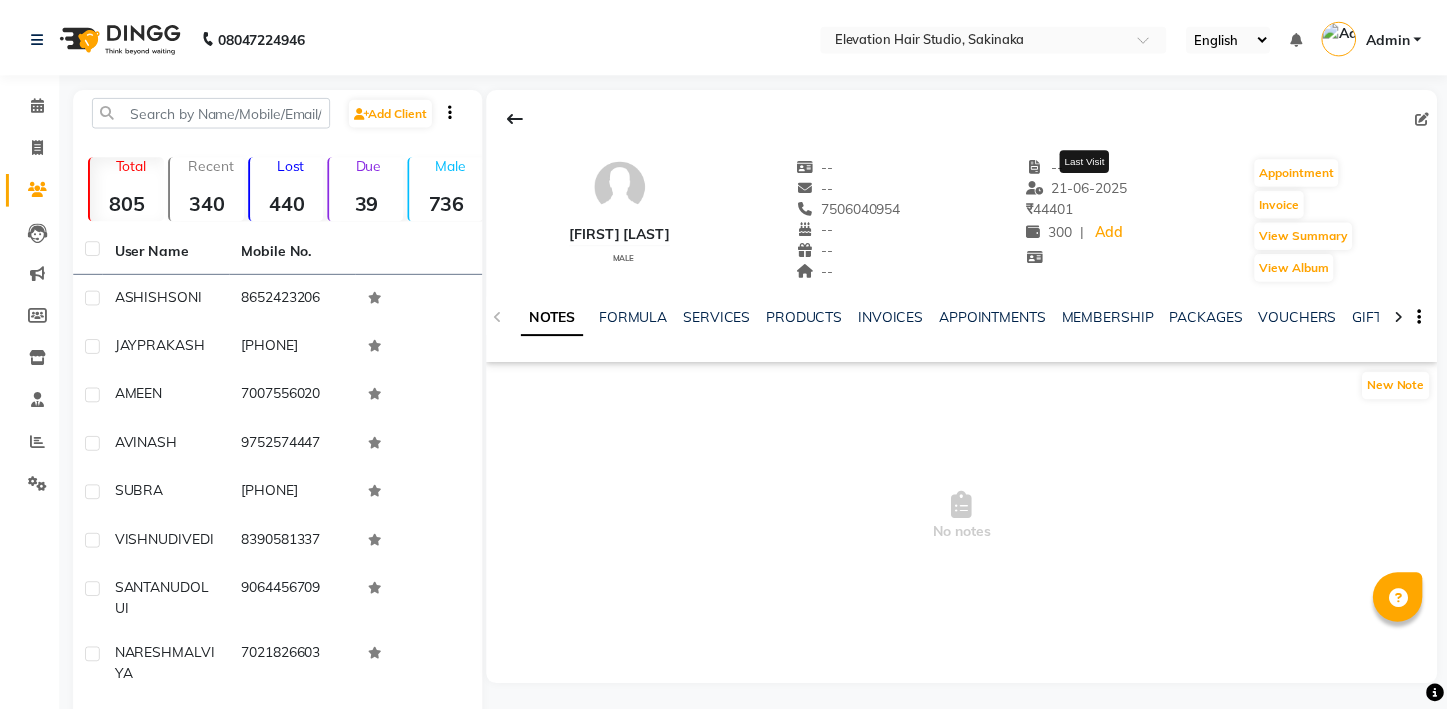 scroll, scrollTop: 0, scrollLeft: 0, axis: both 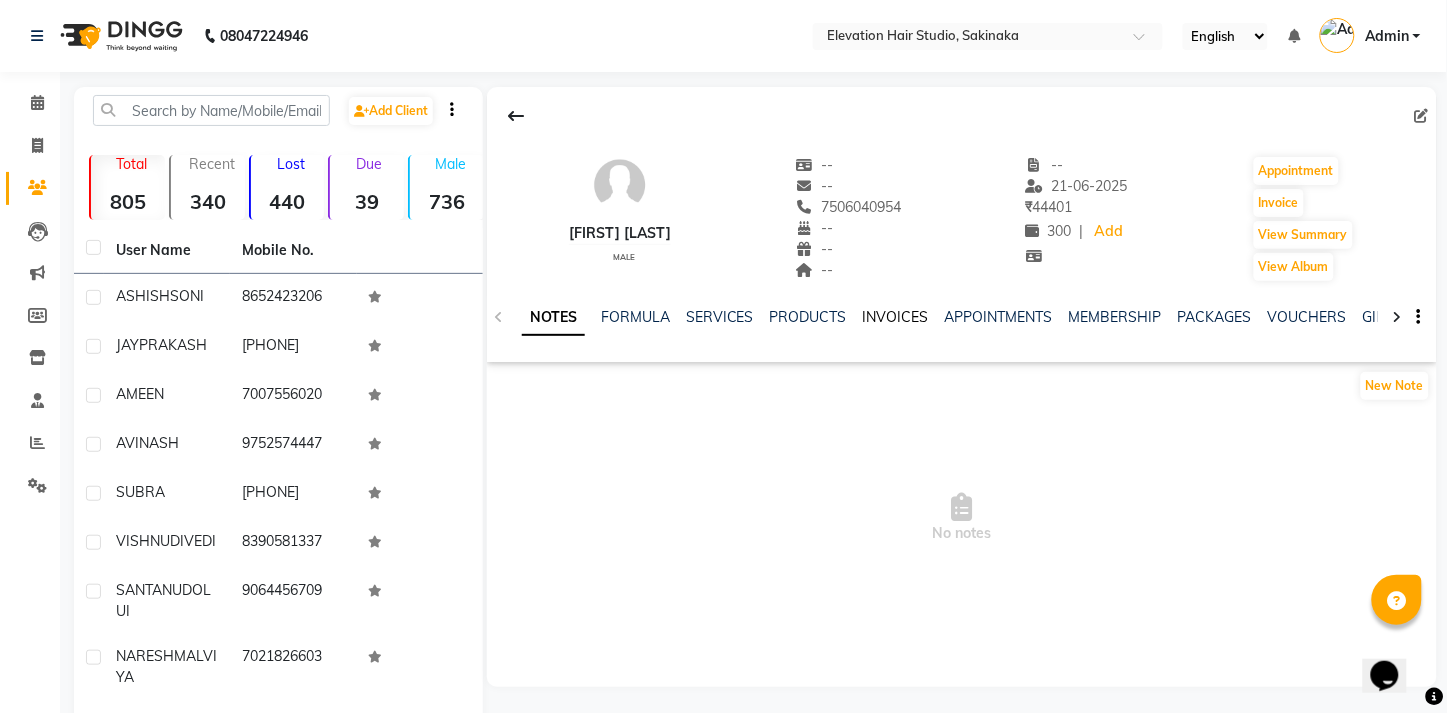 click on "INVOICES" 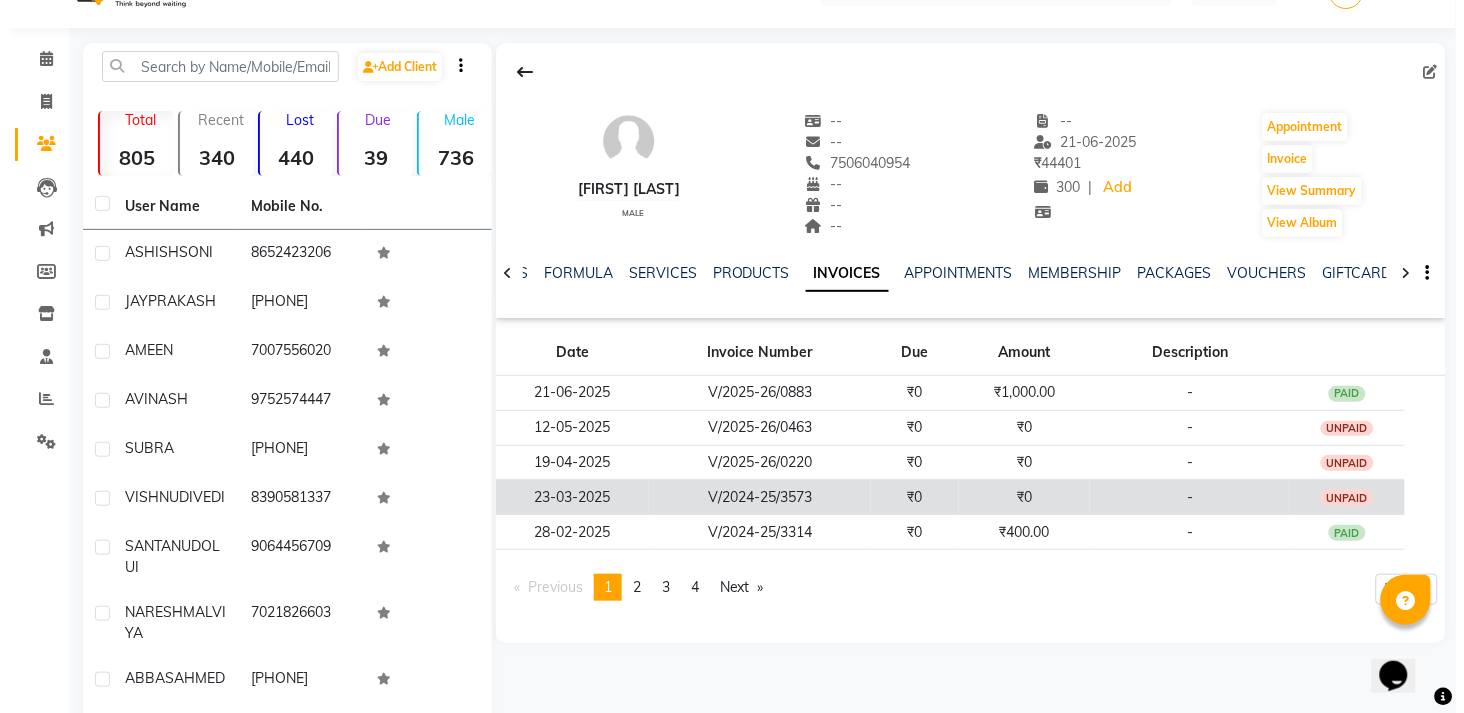 scroll, scrollTop: 62, scrollLeft: 0, axis: vertical 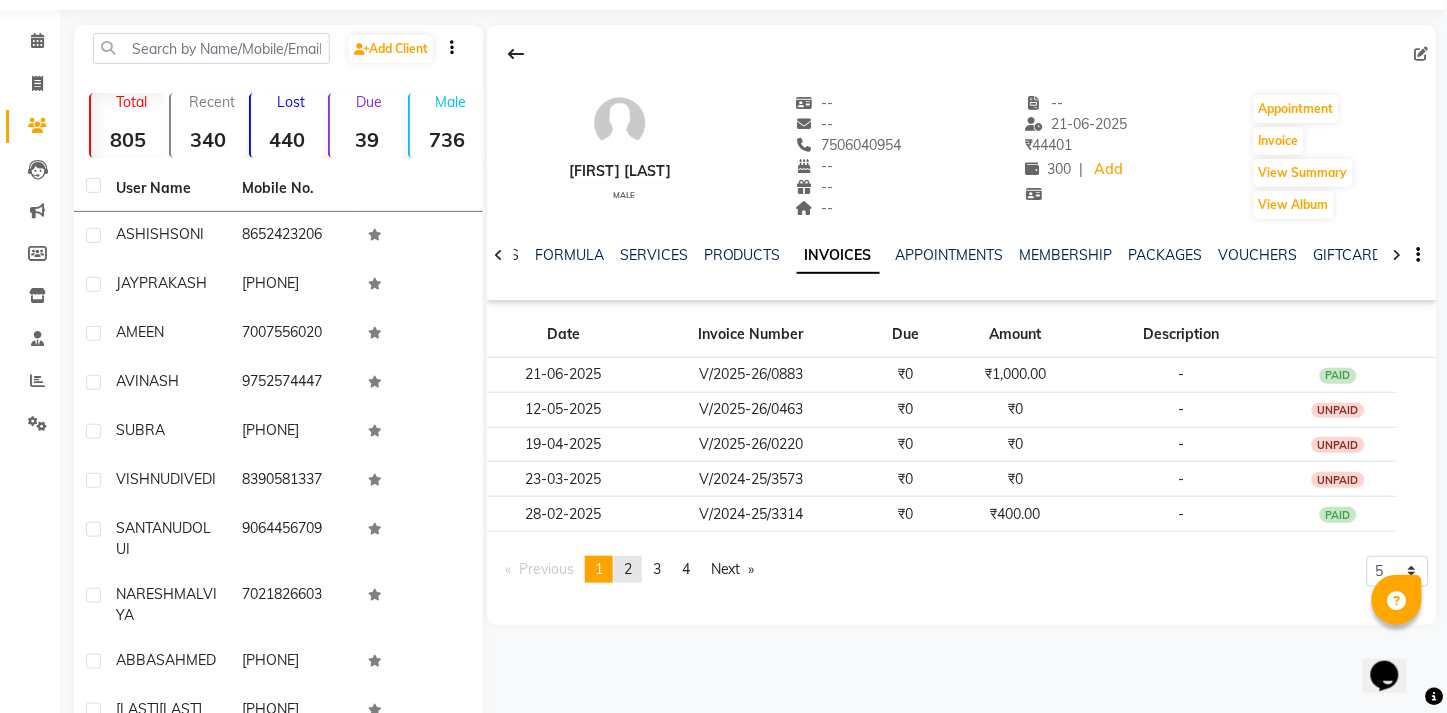 click on "2" 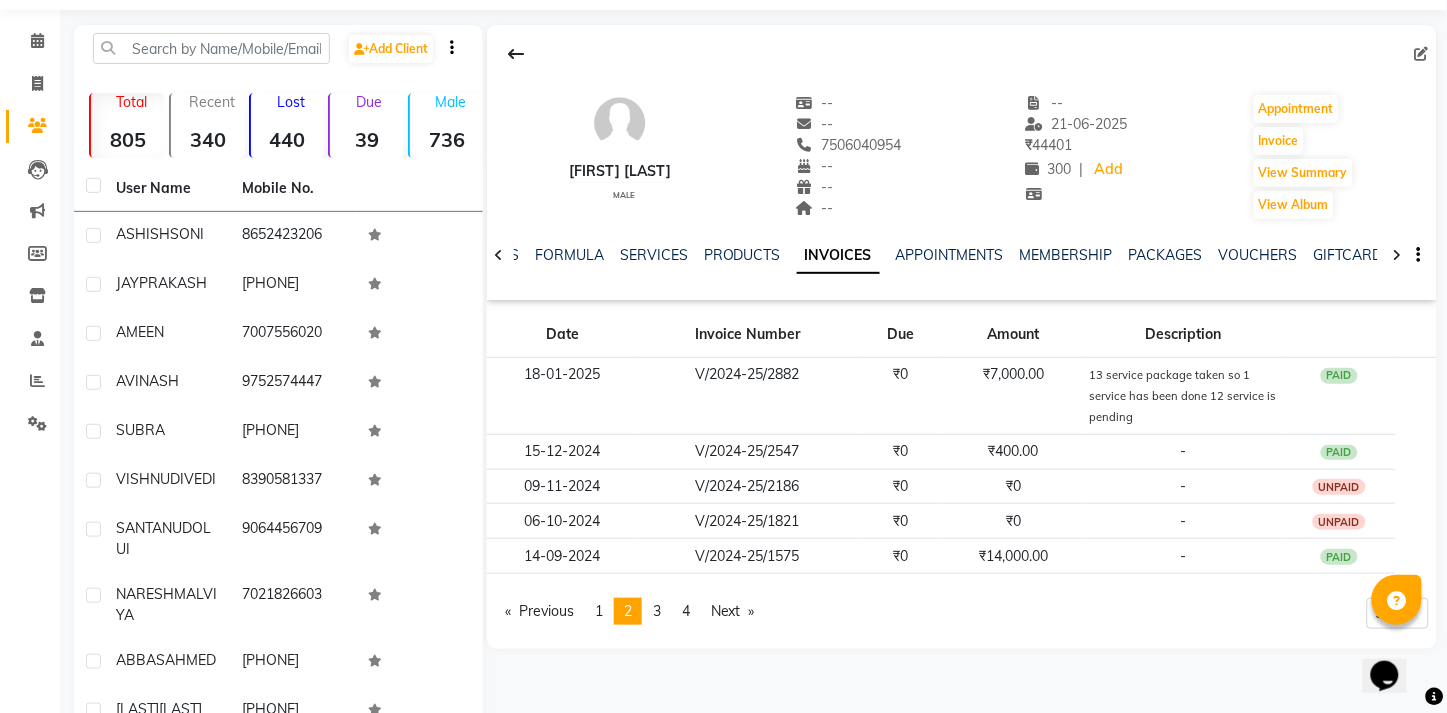 click on "14-09-2024" 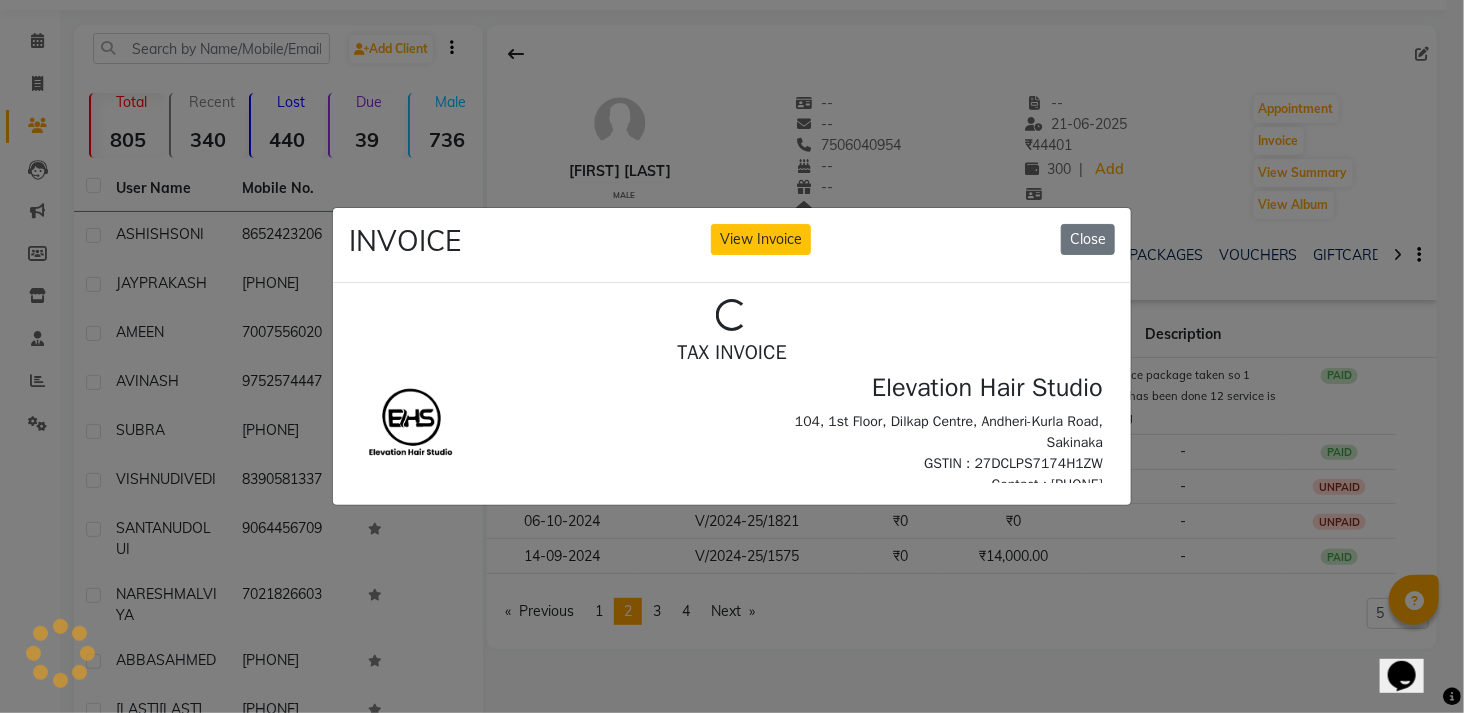 scroll, scrollTop: 0, scrollLeft: 0, axis: both 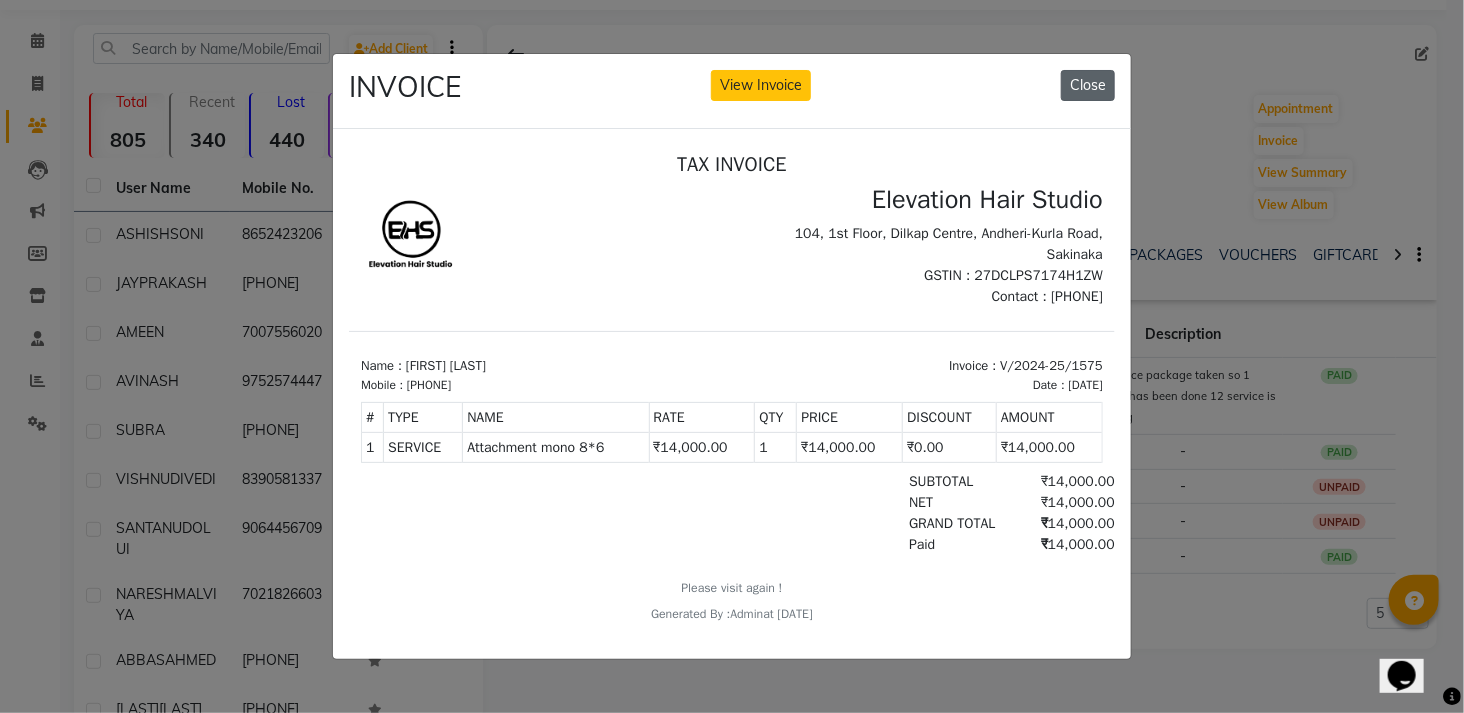 click on "Close" 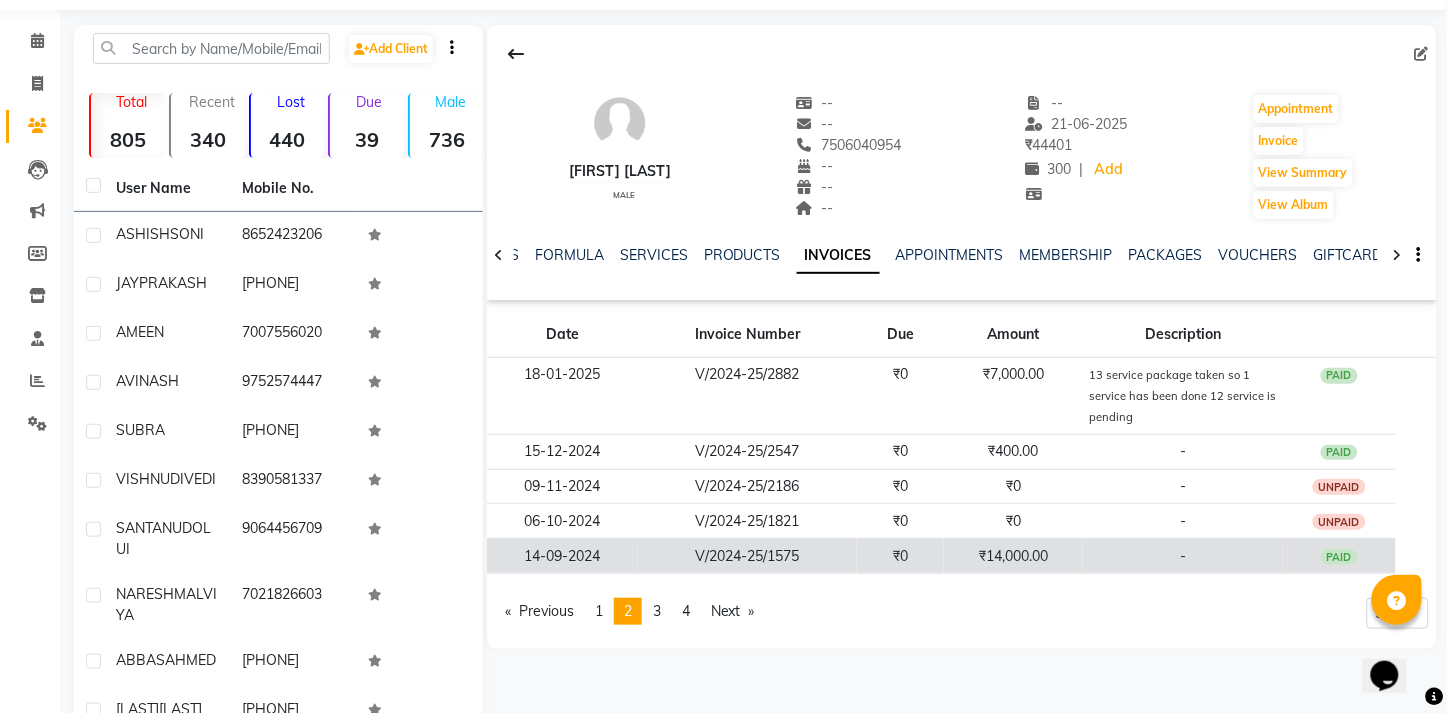 click on "-" 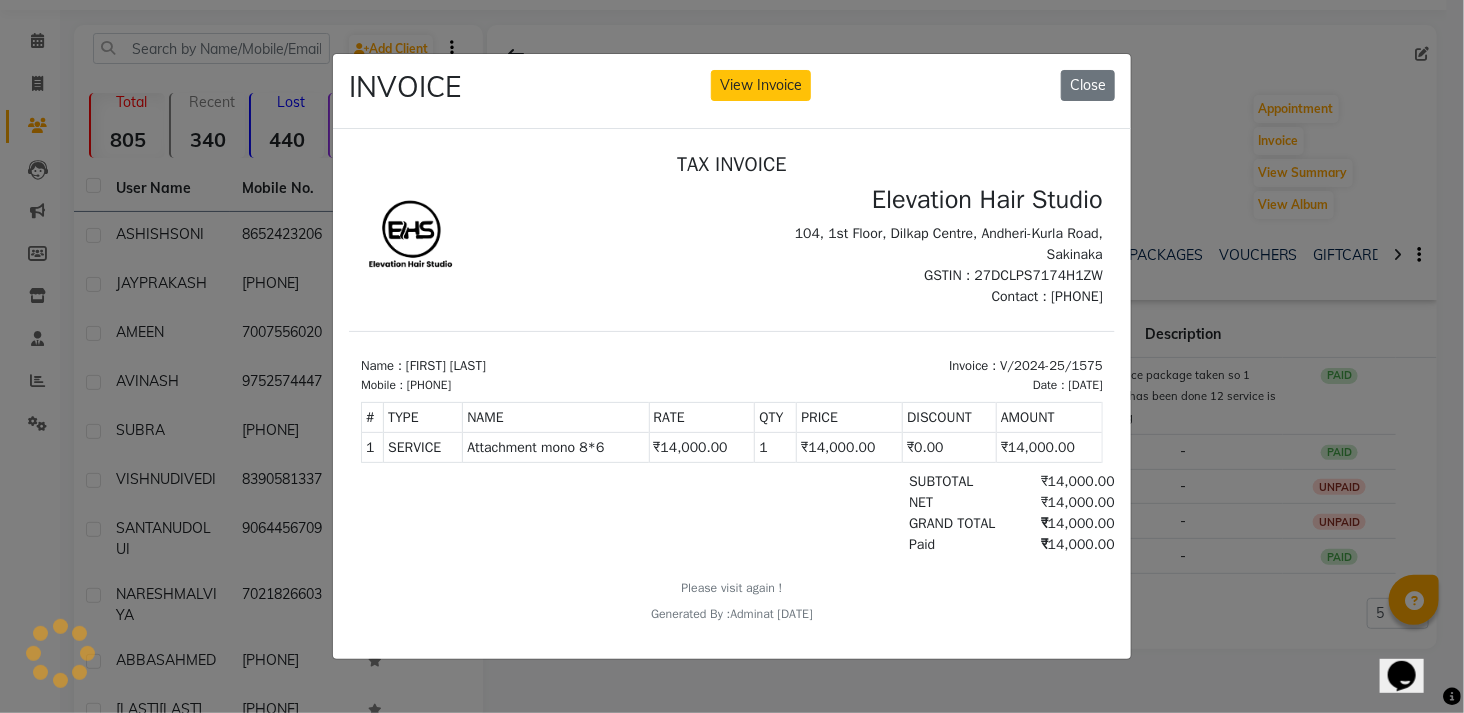 scroll, scrollTop: 0, scrollLeft: 0, axis: both 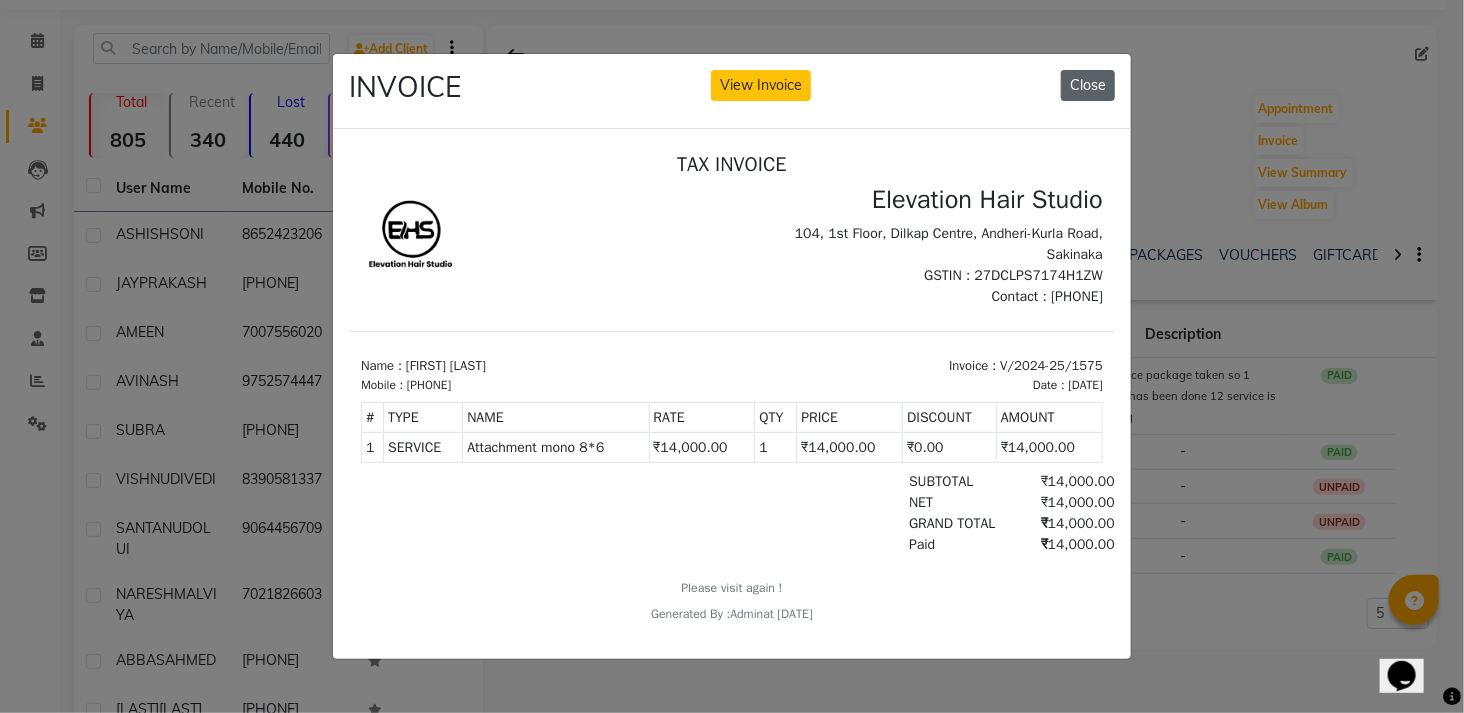 click on "Close" 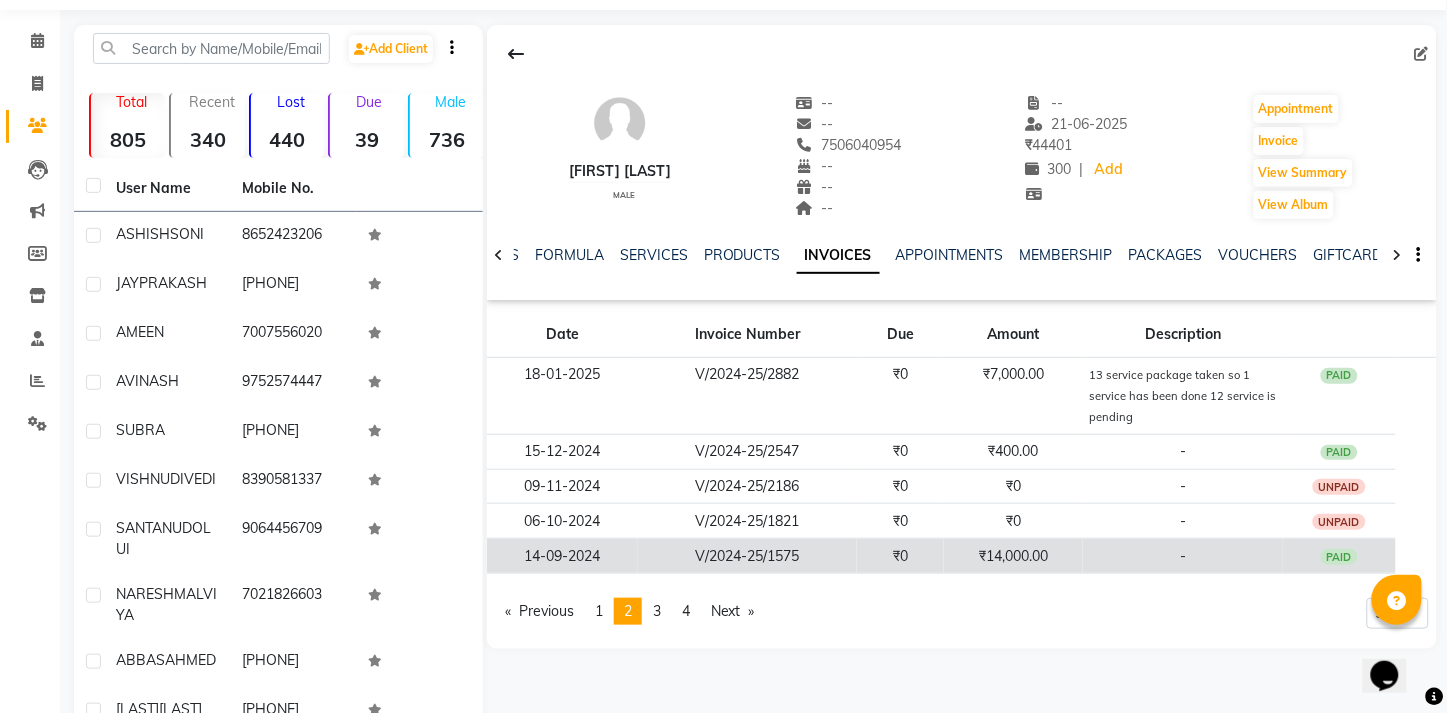 click on "V/2024-25/1575" 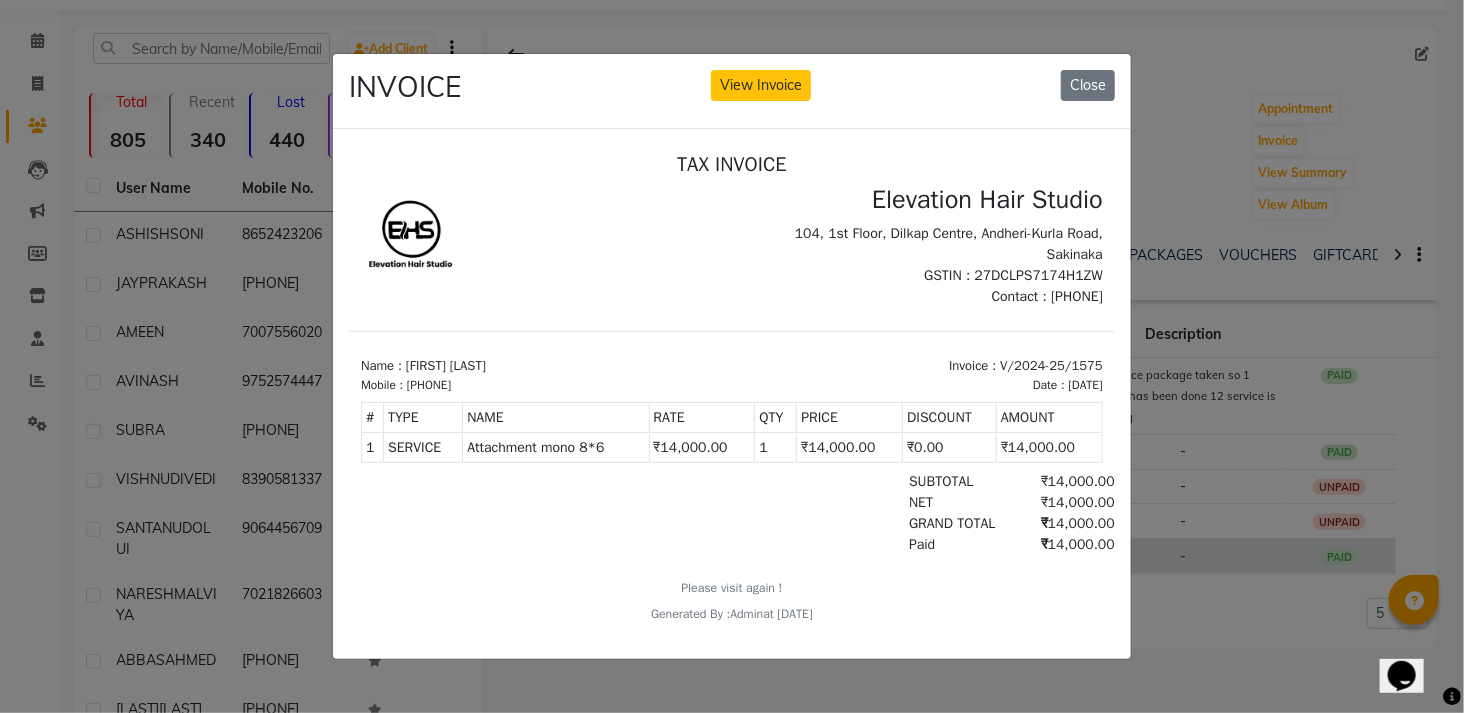 scroll, scrollTop: 0, scrollLeft: 0, axis: both 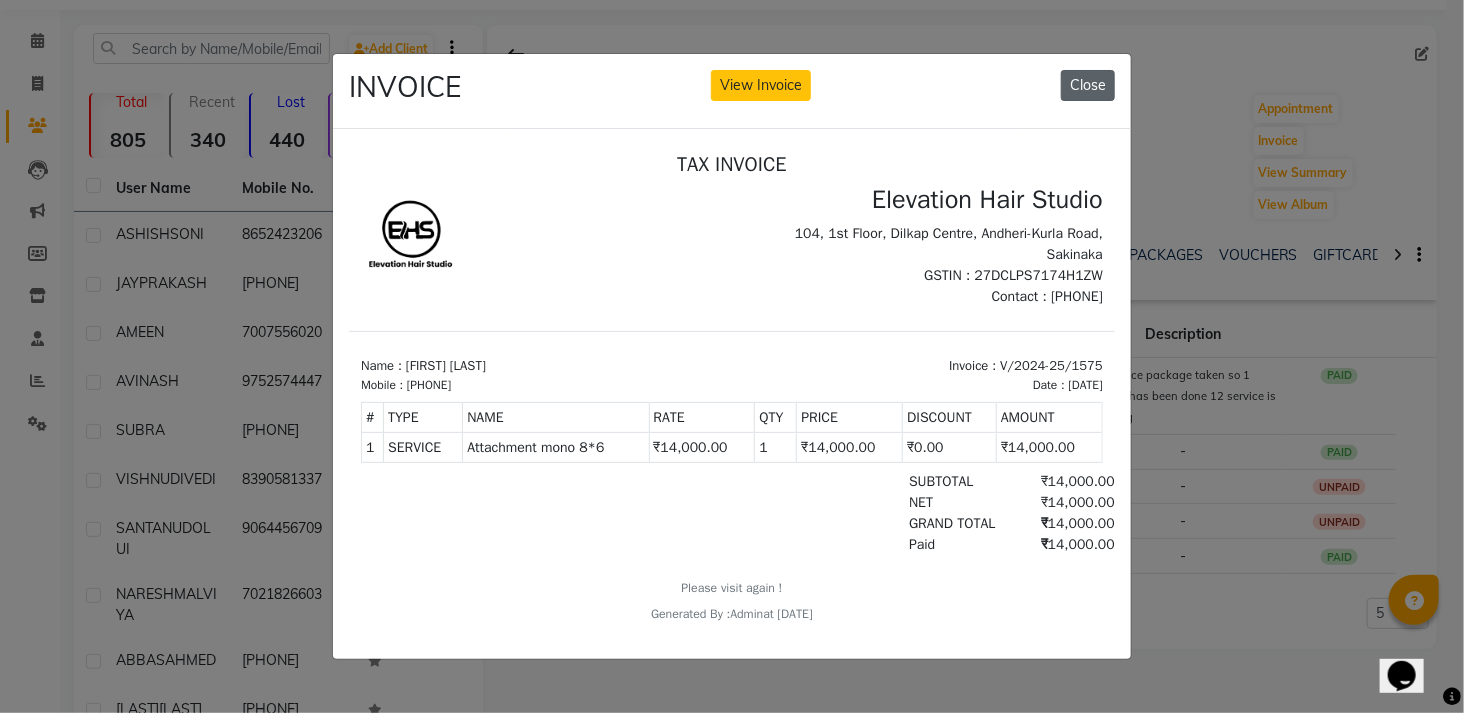 click on "Close" 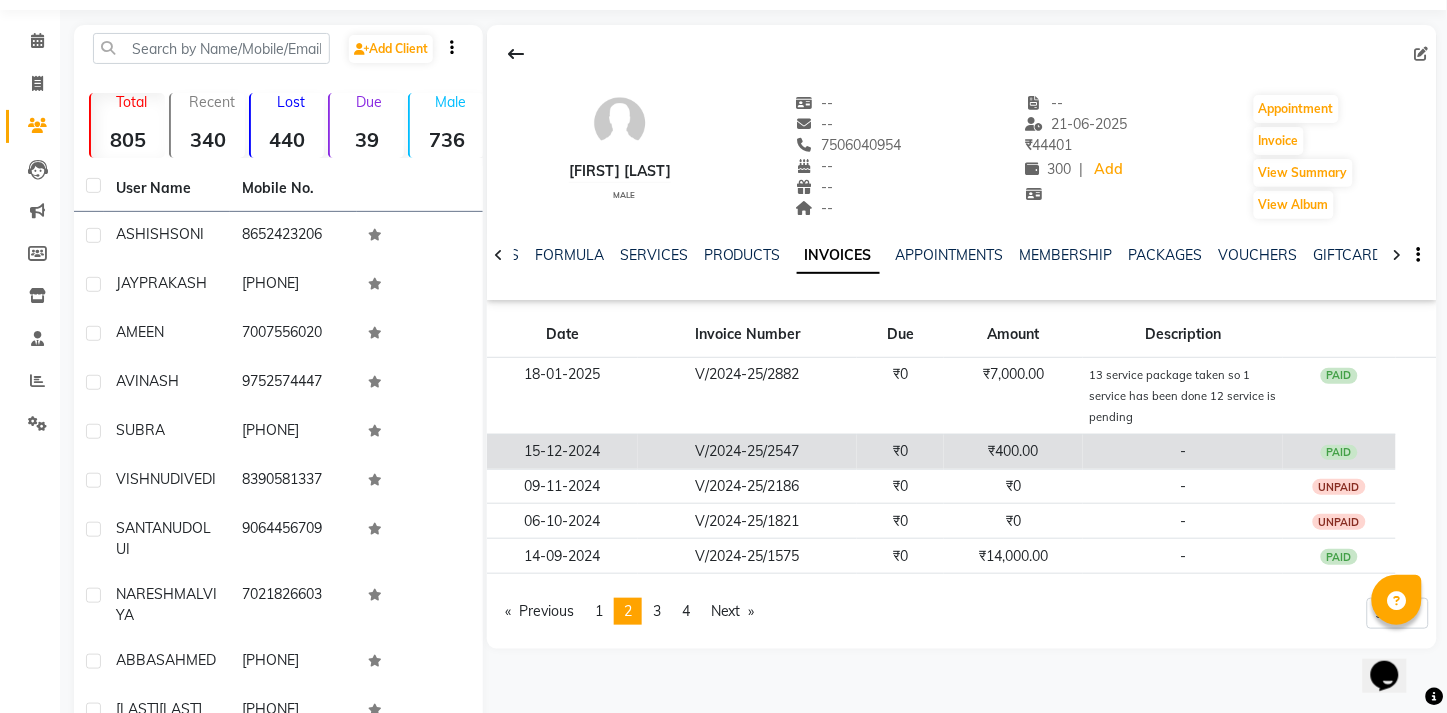 click on "₹400.00" 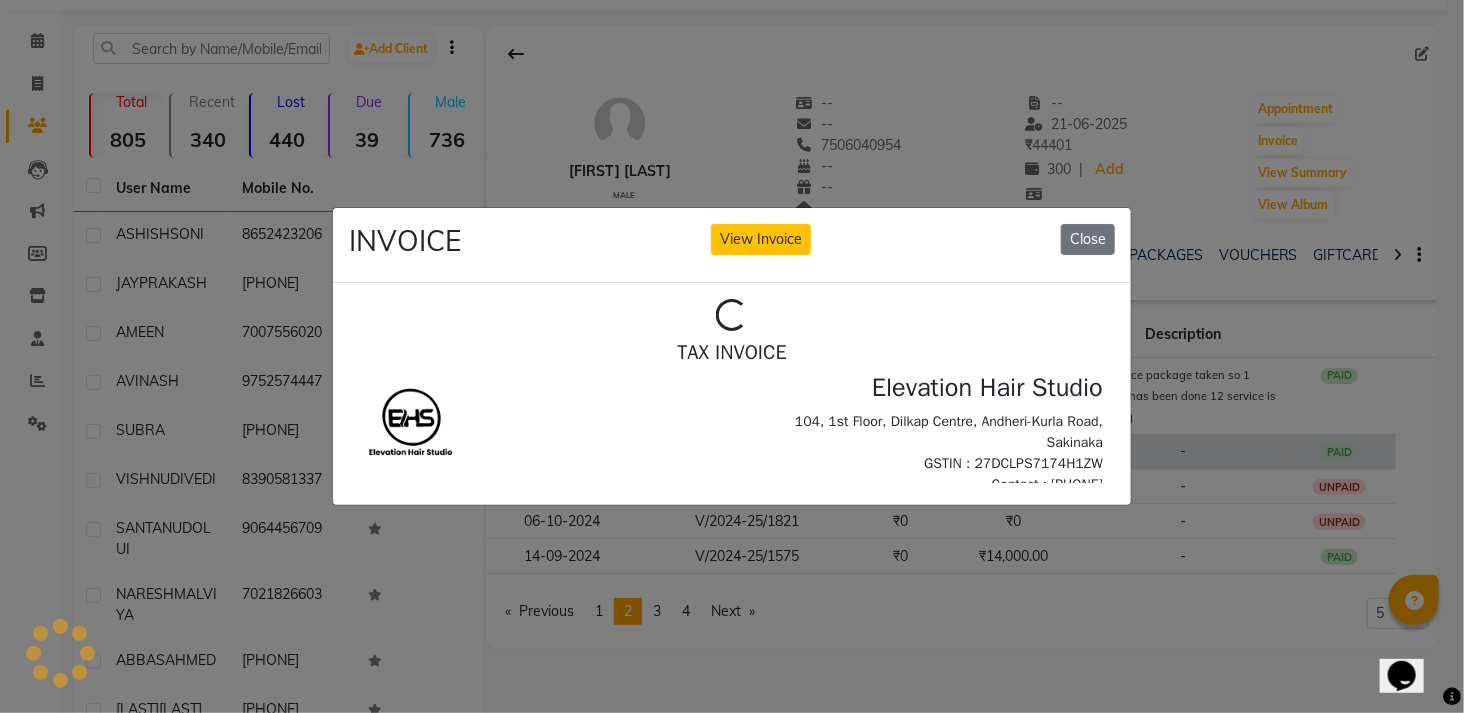 scroll, scrollTop: 0, scrollLeft: 0, axis: both 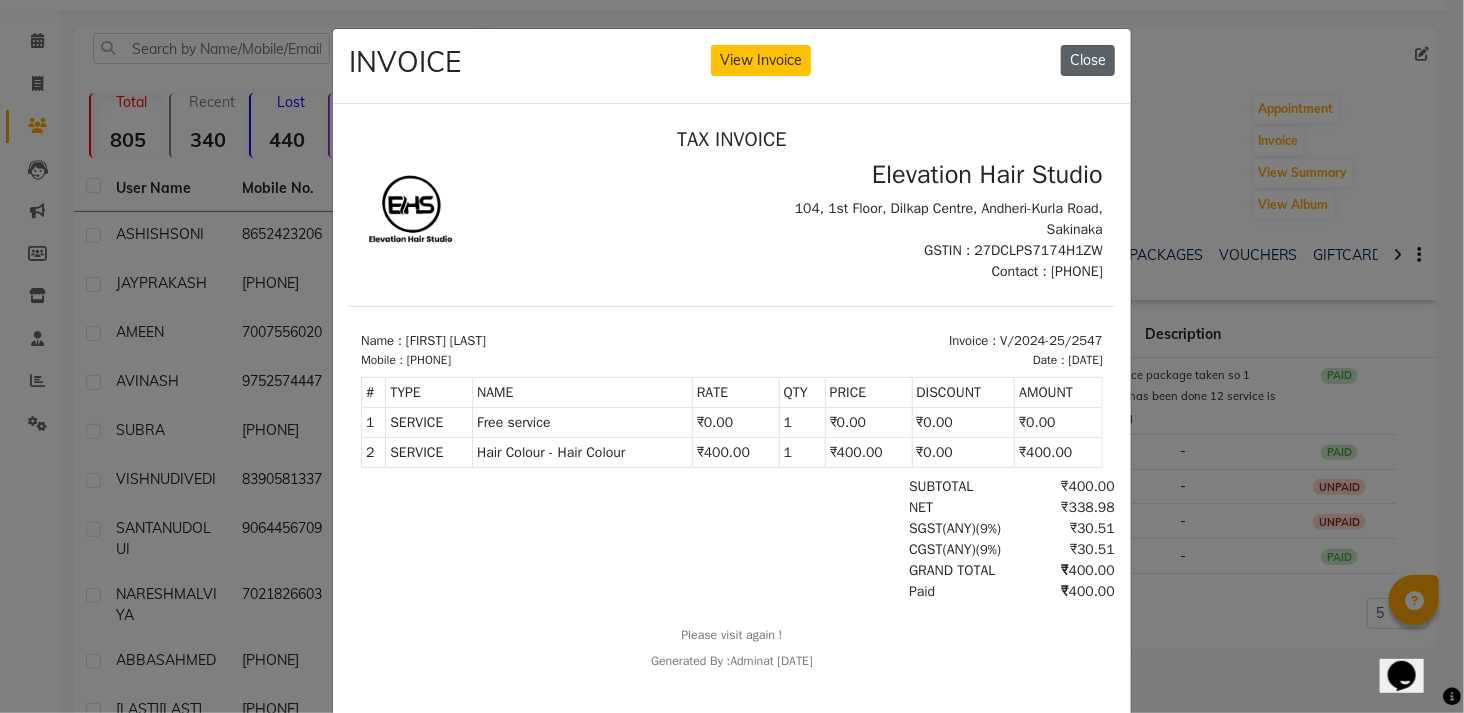 click on "Close" 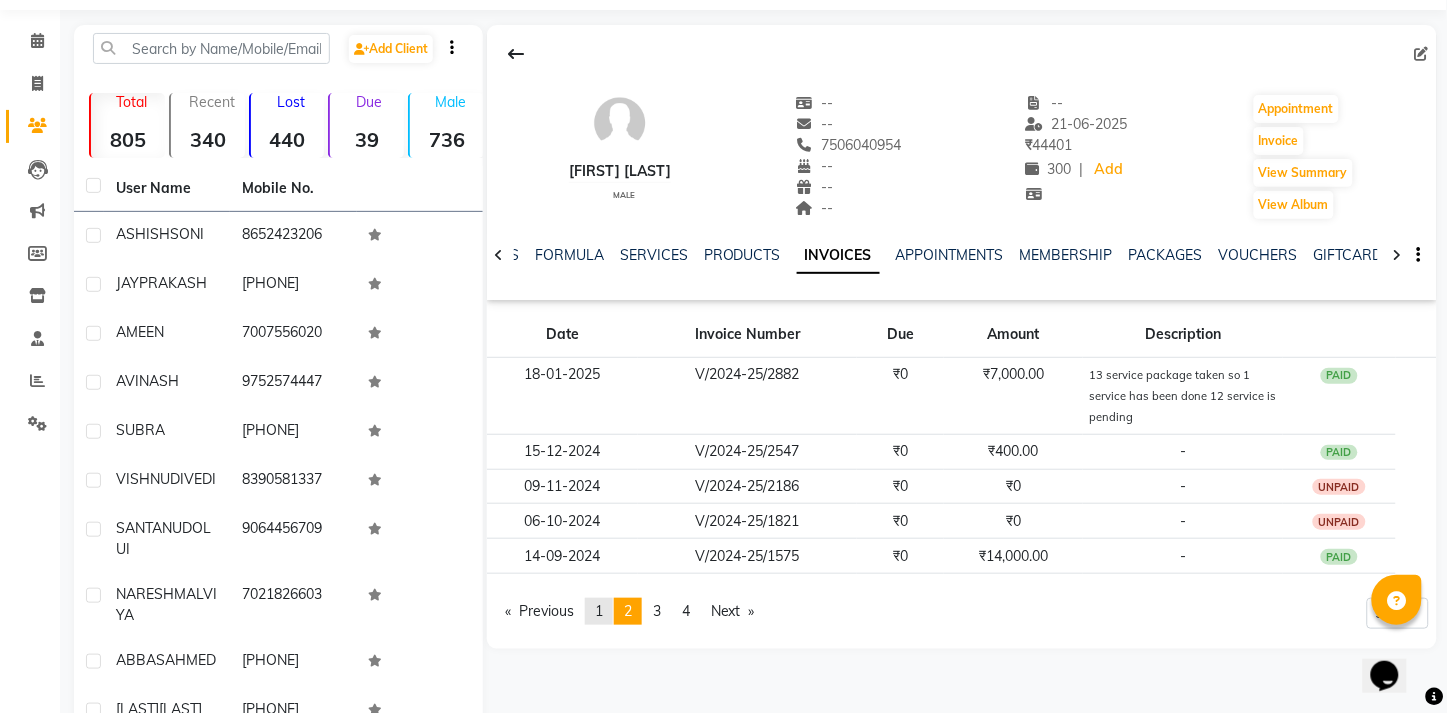 click on "page  1" 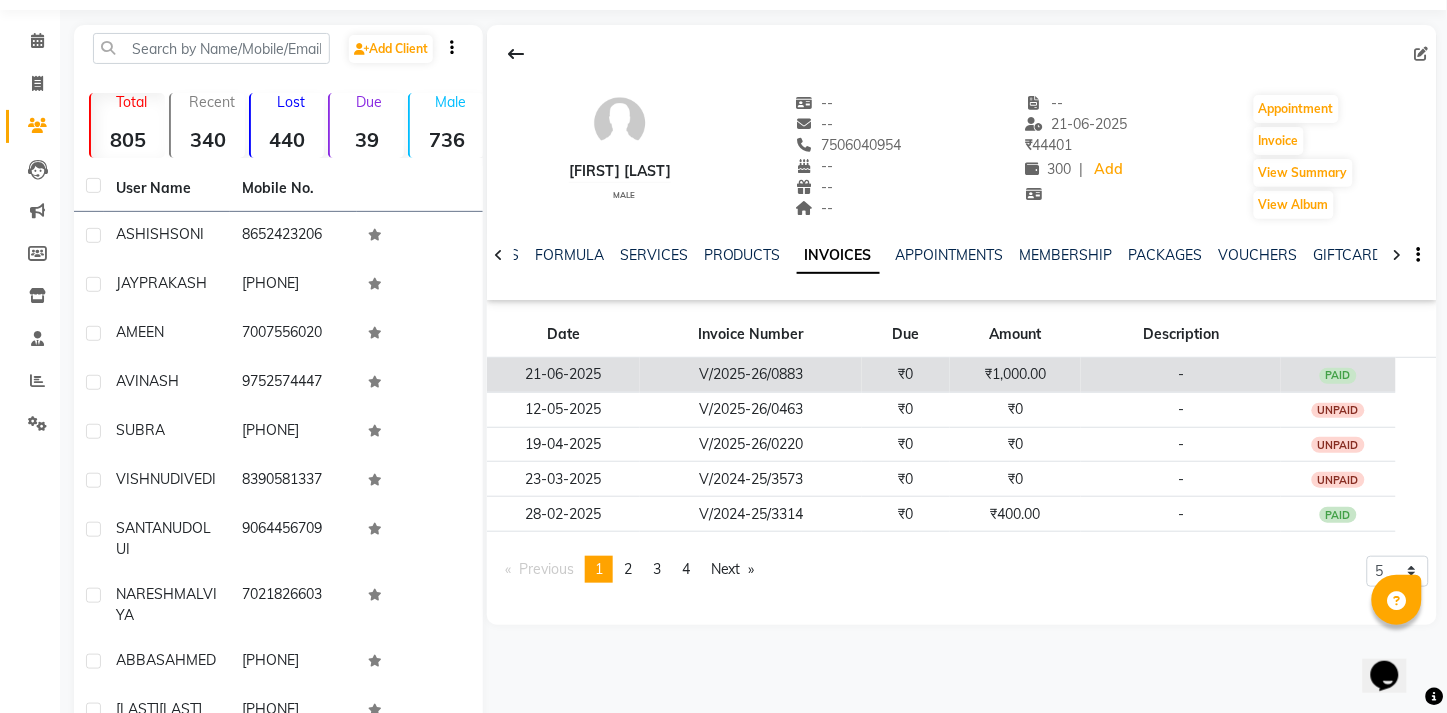 click on "-" 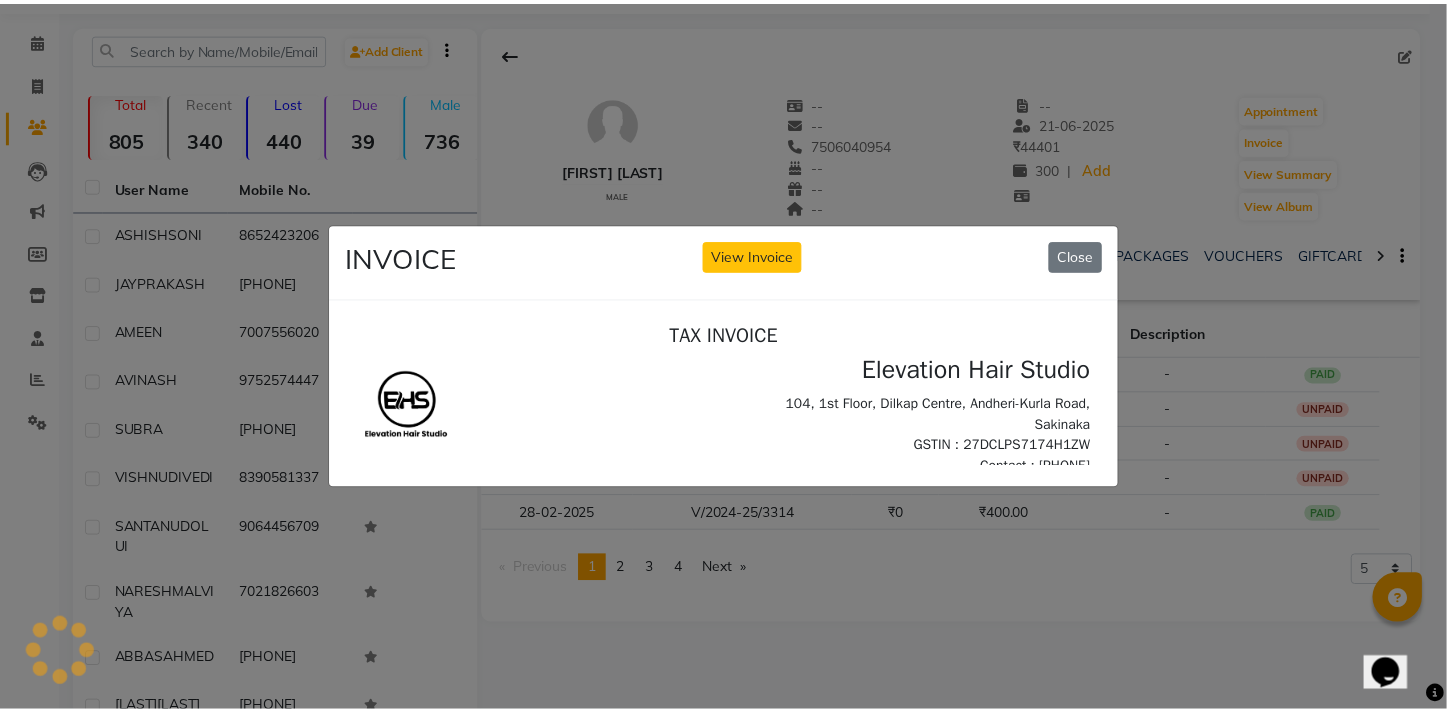 scroll, scrollTop: 0, scrollLeft: 0, axis: both 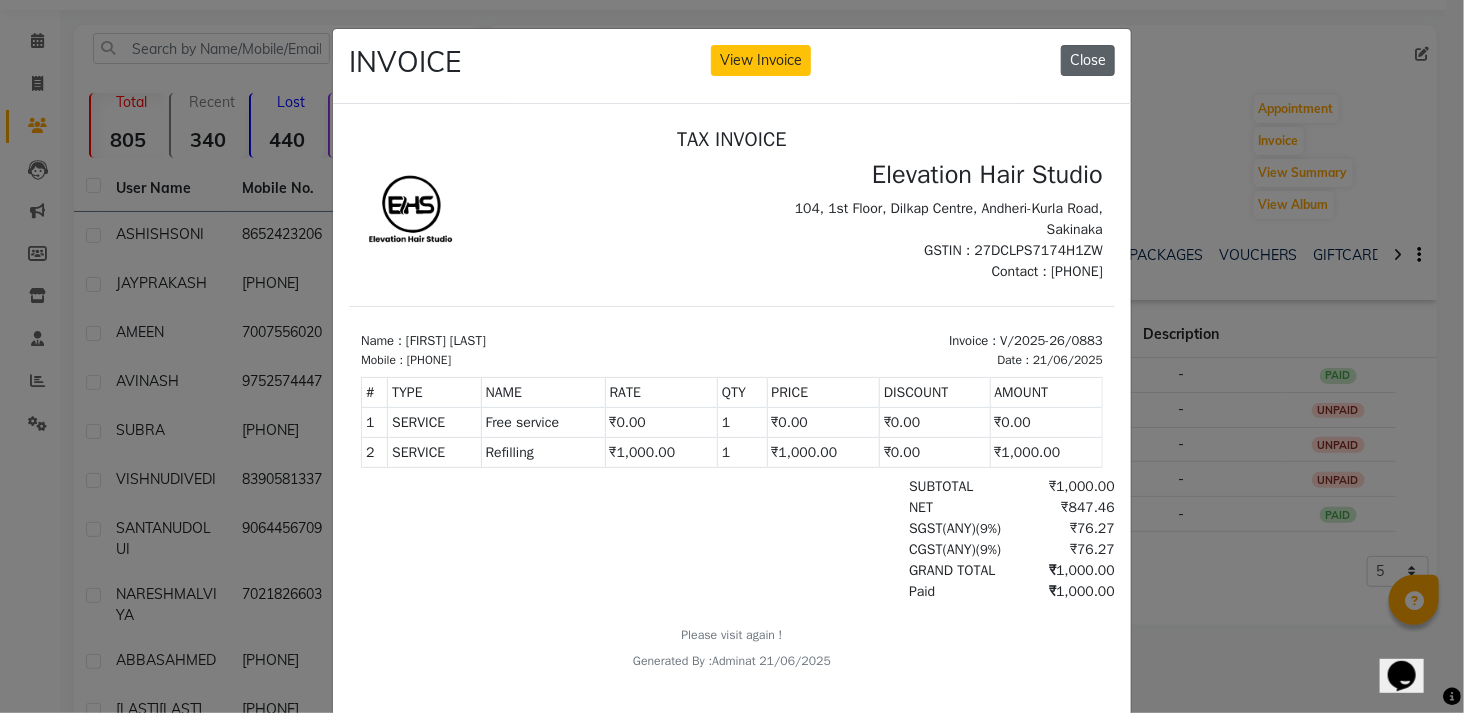 click on "Close" 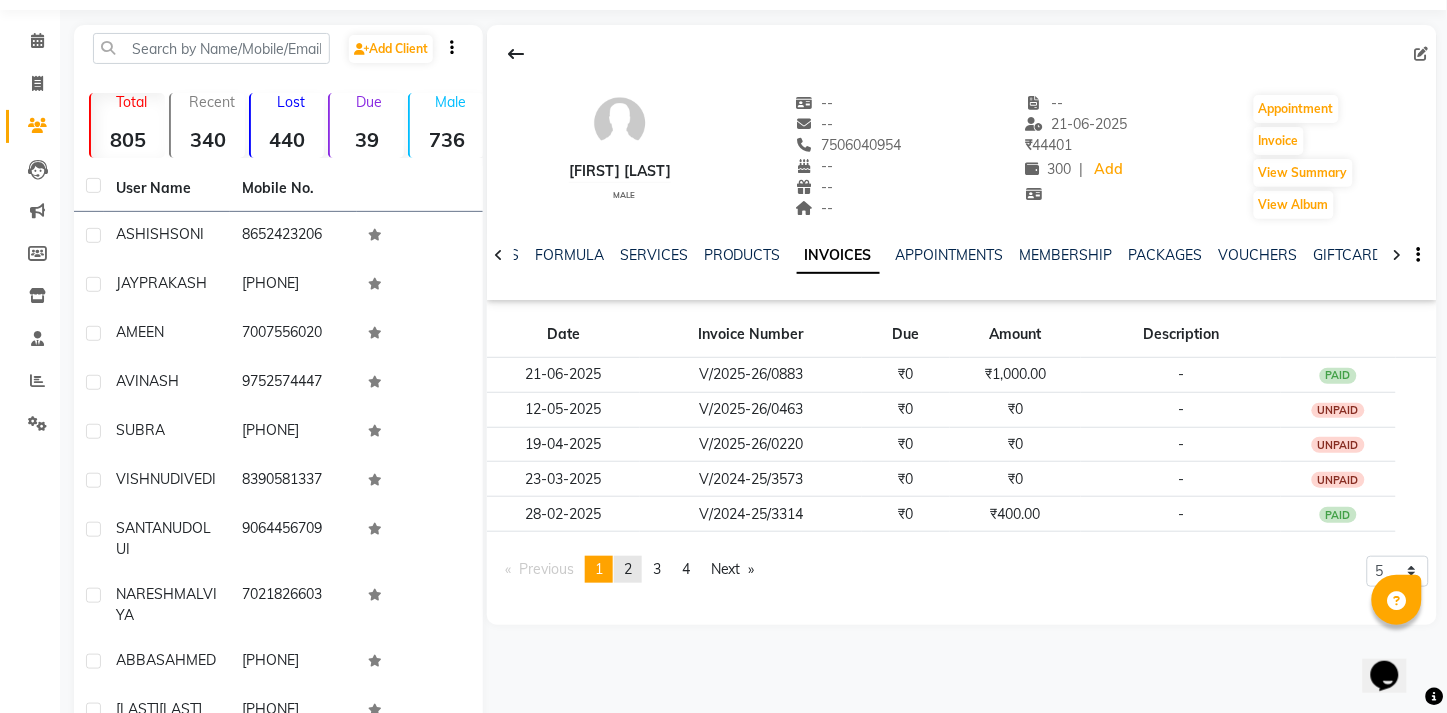 click on "page  2" 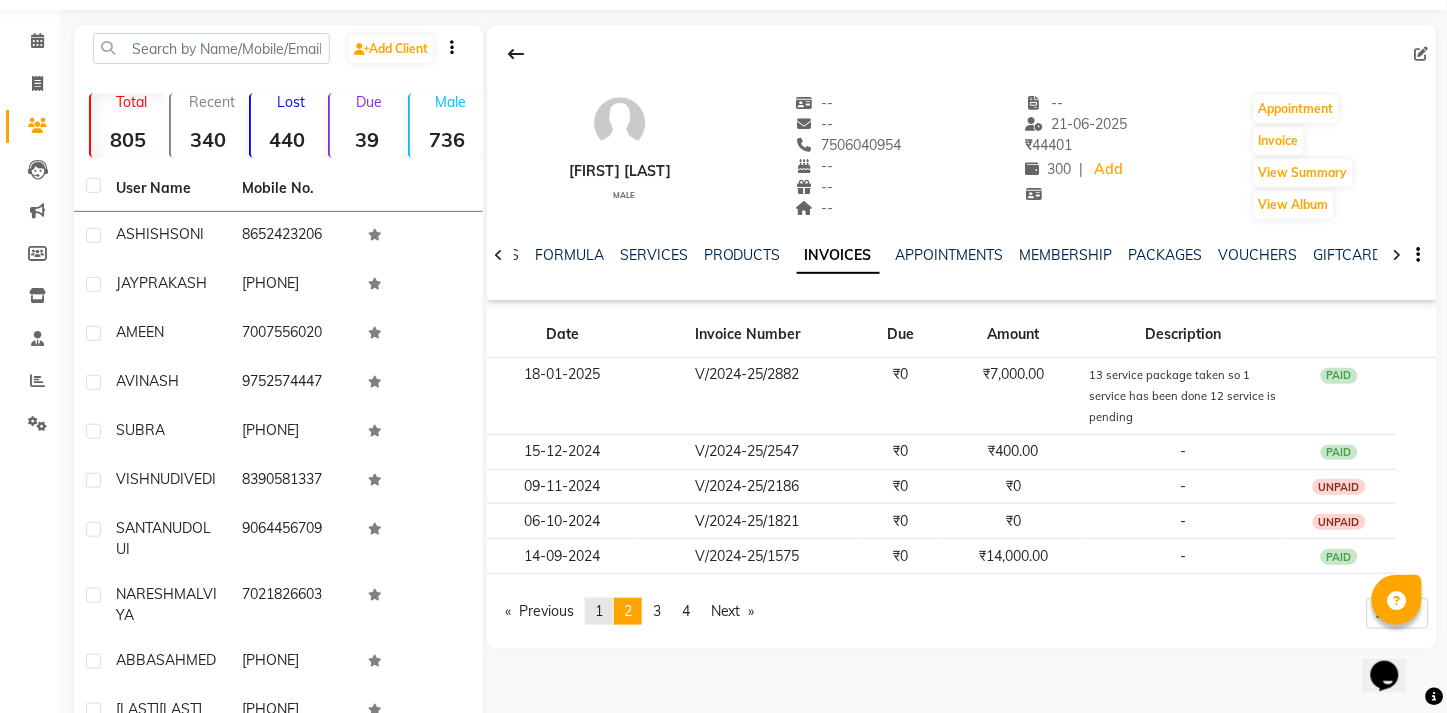 click on "1" 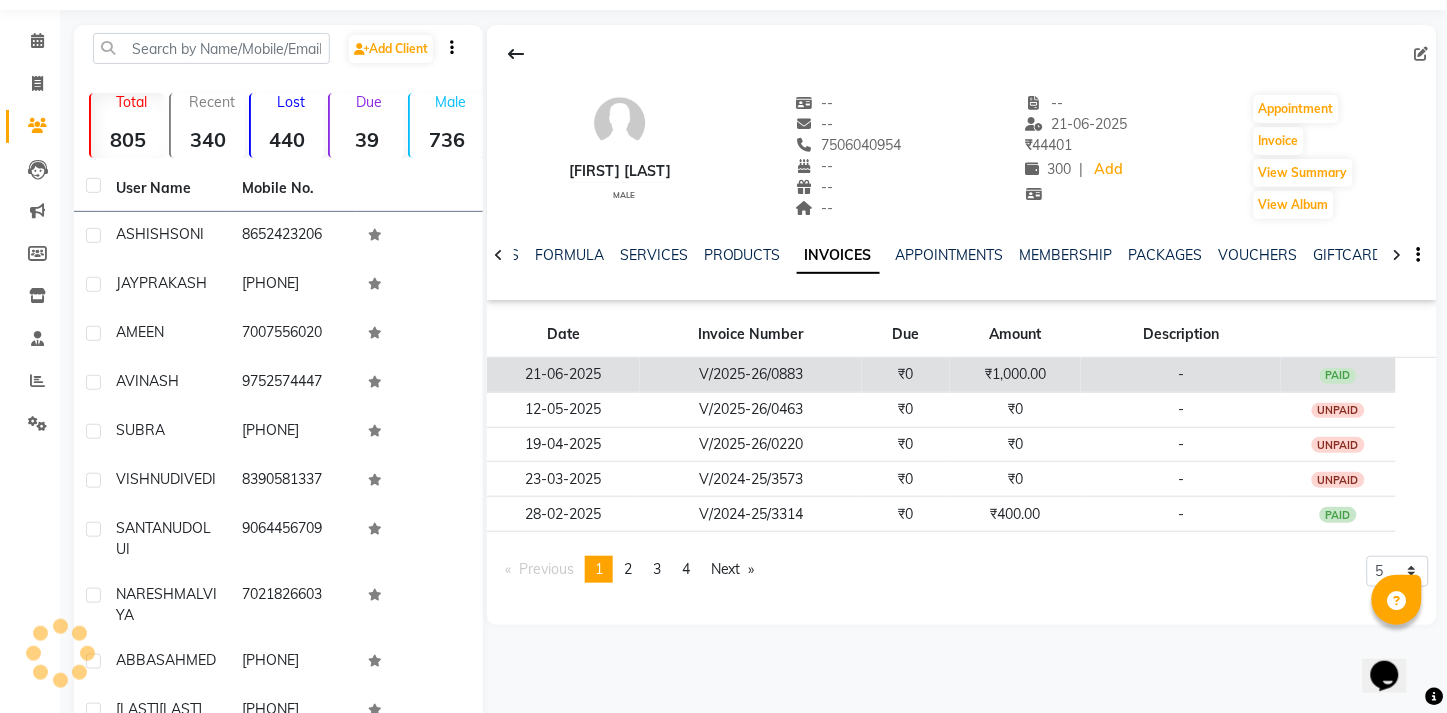 scroll, scrollTop: 221, scrollLeft: 0, axis: vertical 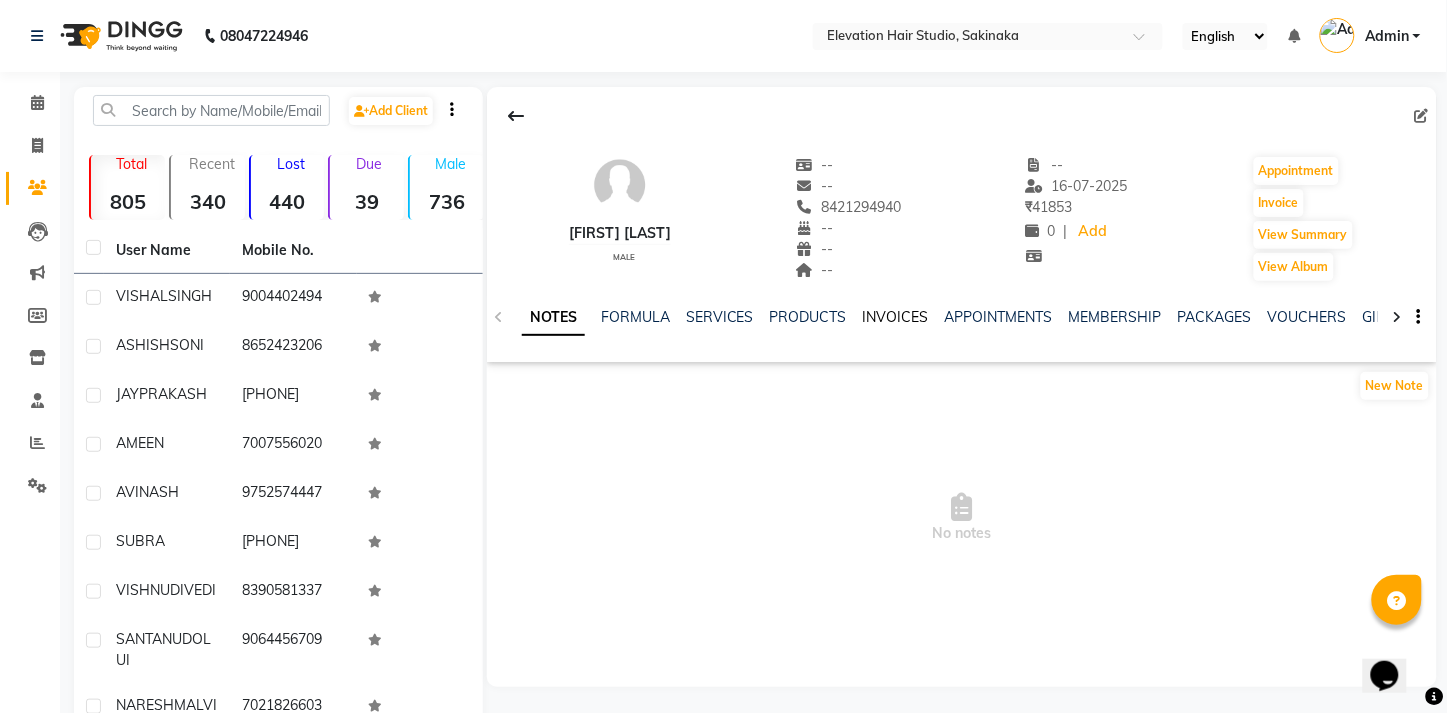 click on "INVOICES" 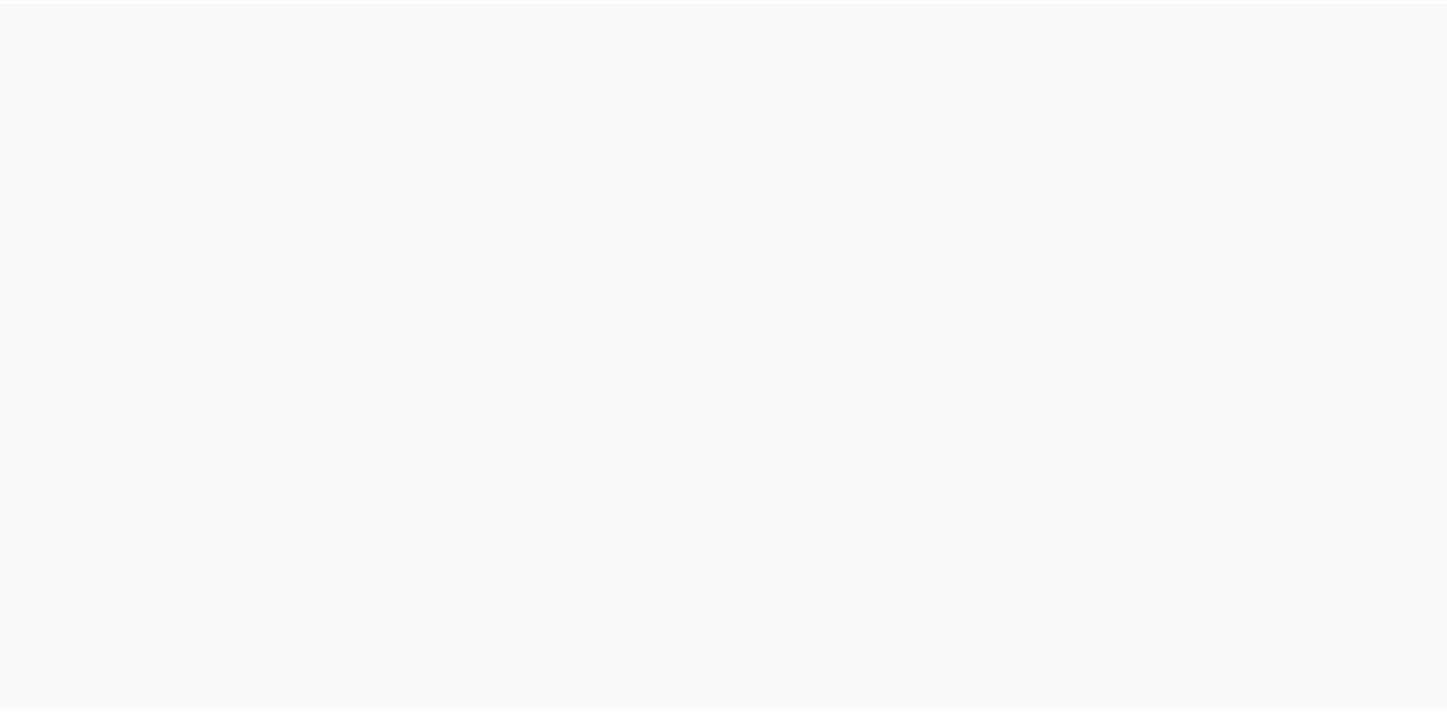 scroll, scrollTop: 0, scrollLeft: 0, axis: both 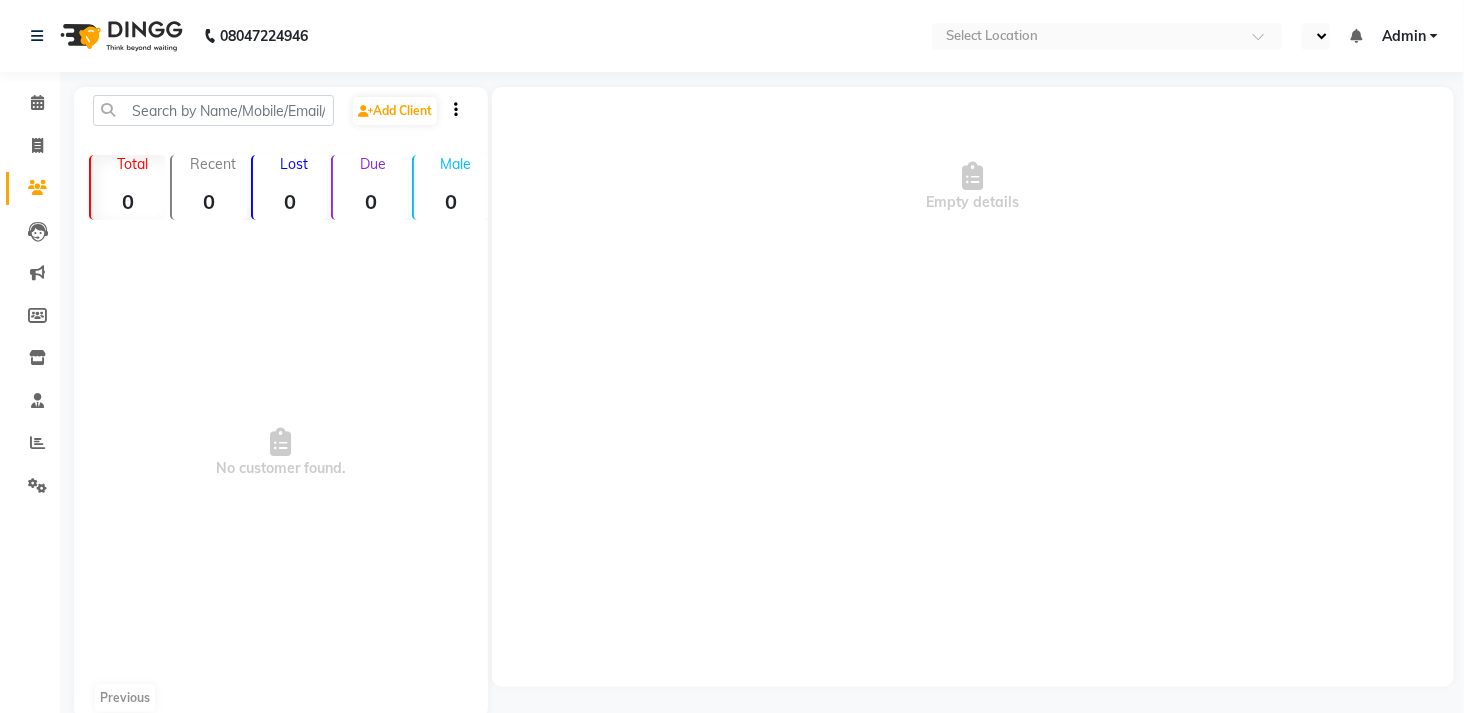 select on "en" 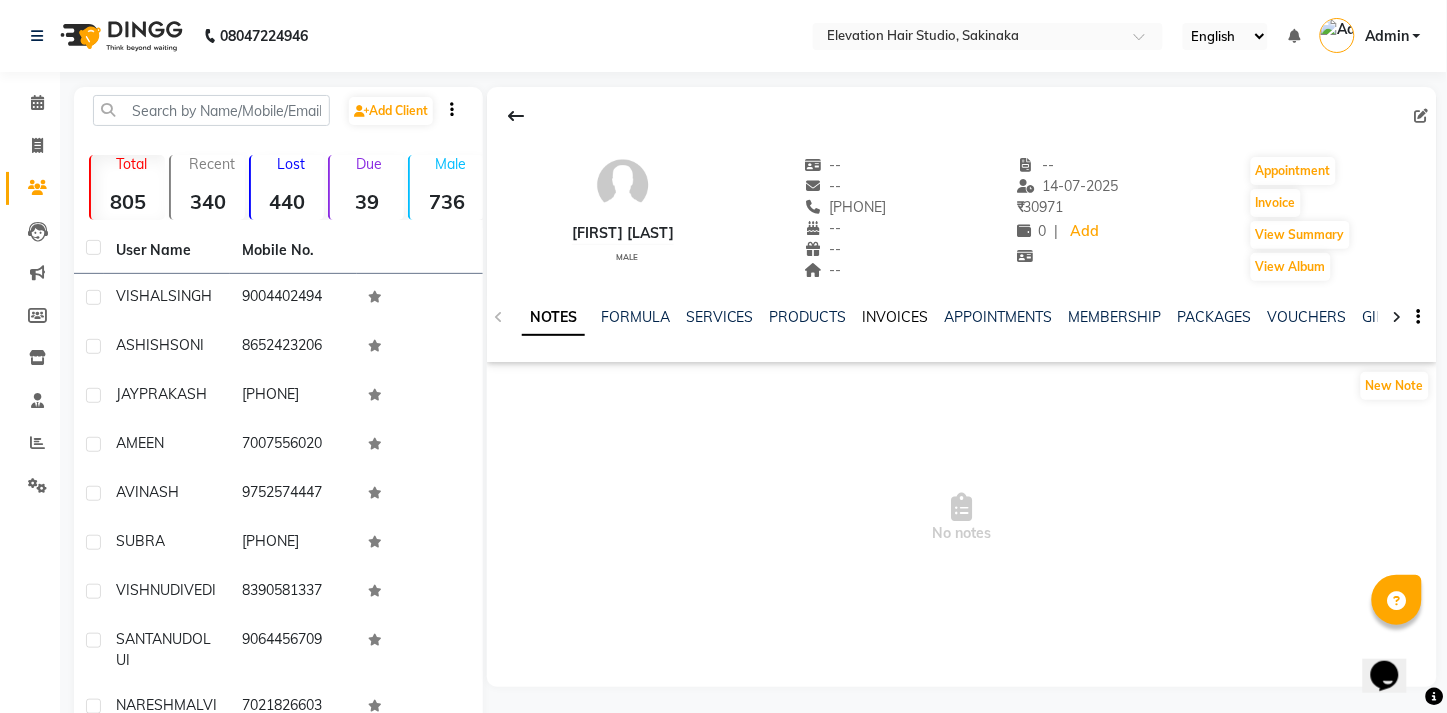 scroll, scrollTop: 0, scrollLeft: 0, axis: both 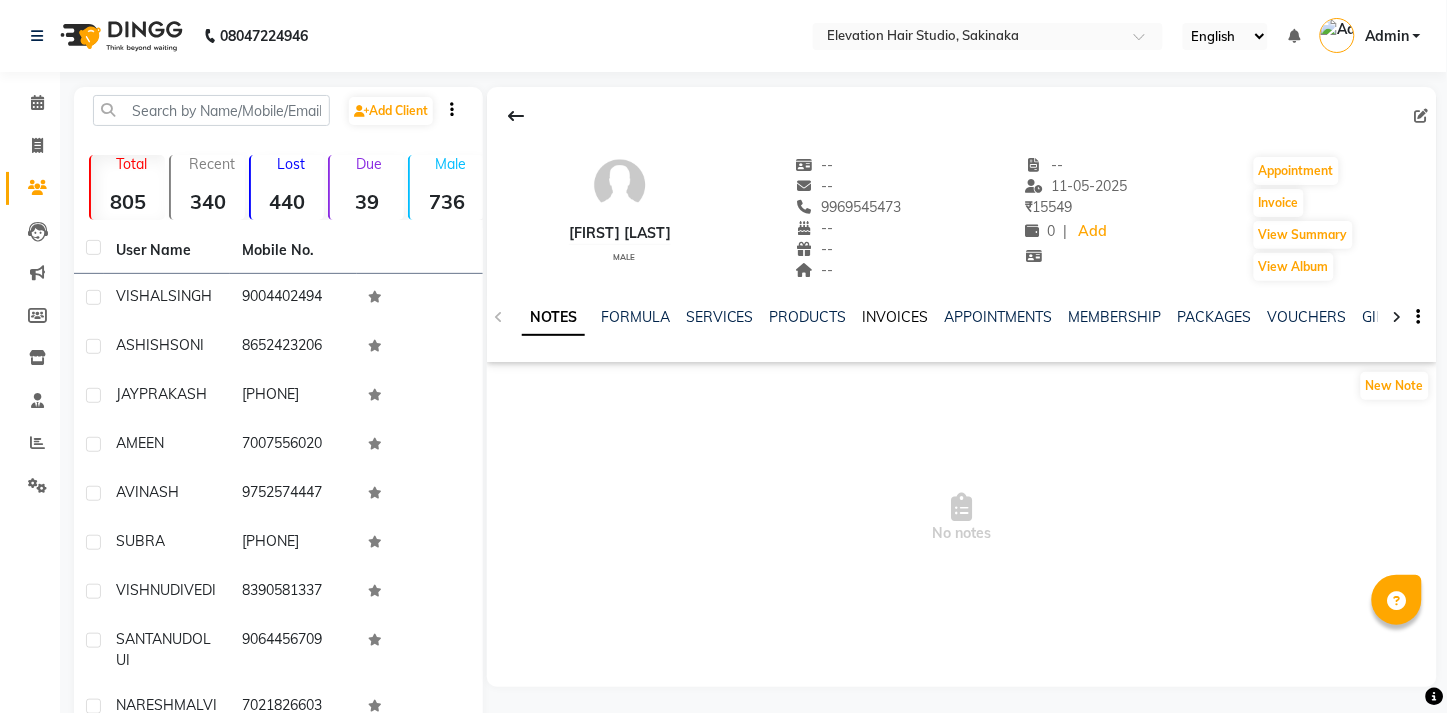 click on "INVOICES" 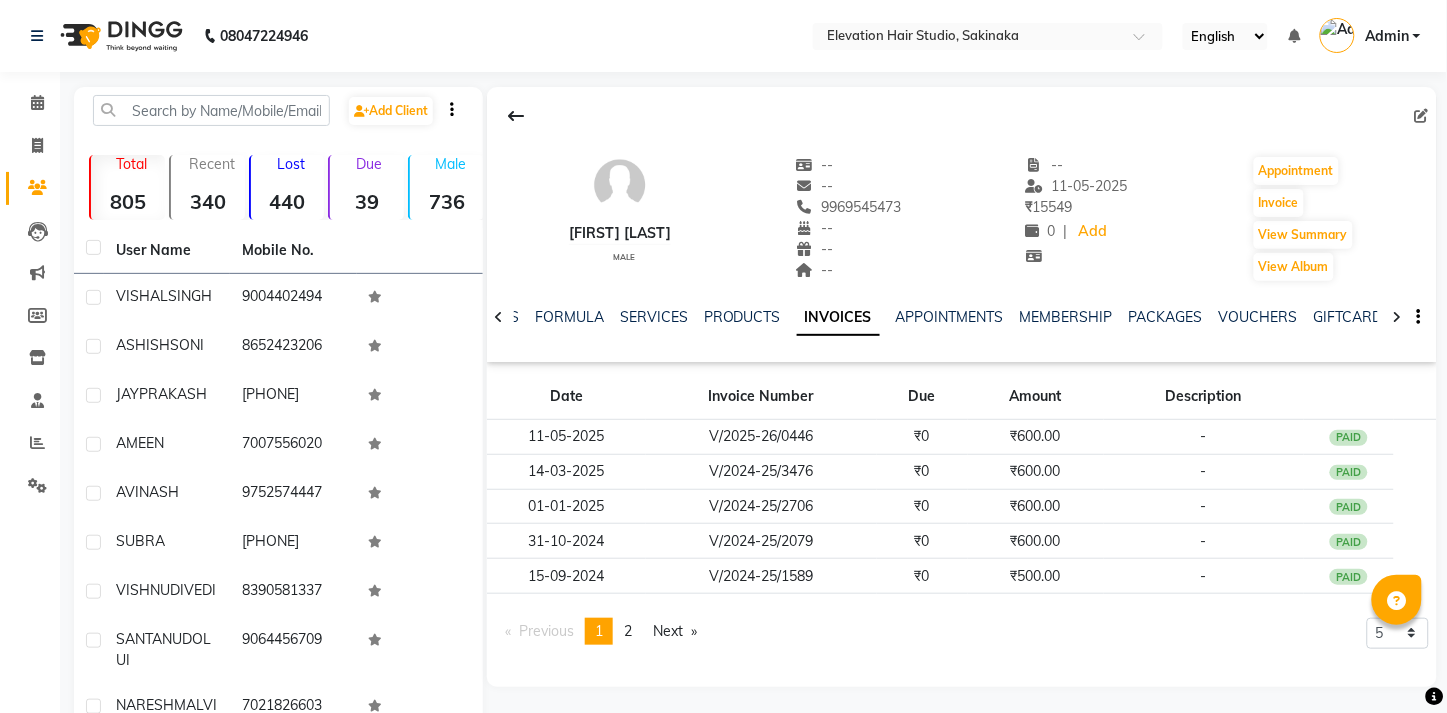 scroll, scrollTop: 191, scrollLeft: 0, axis: vertical 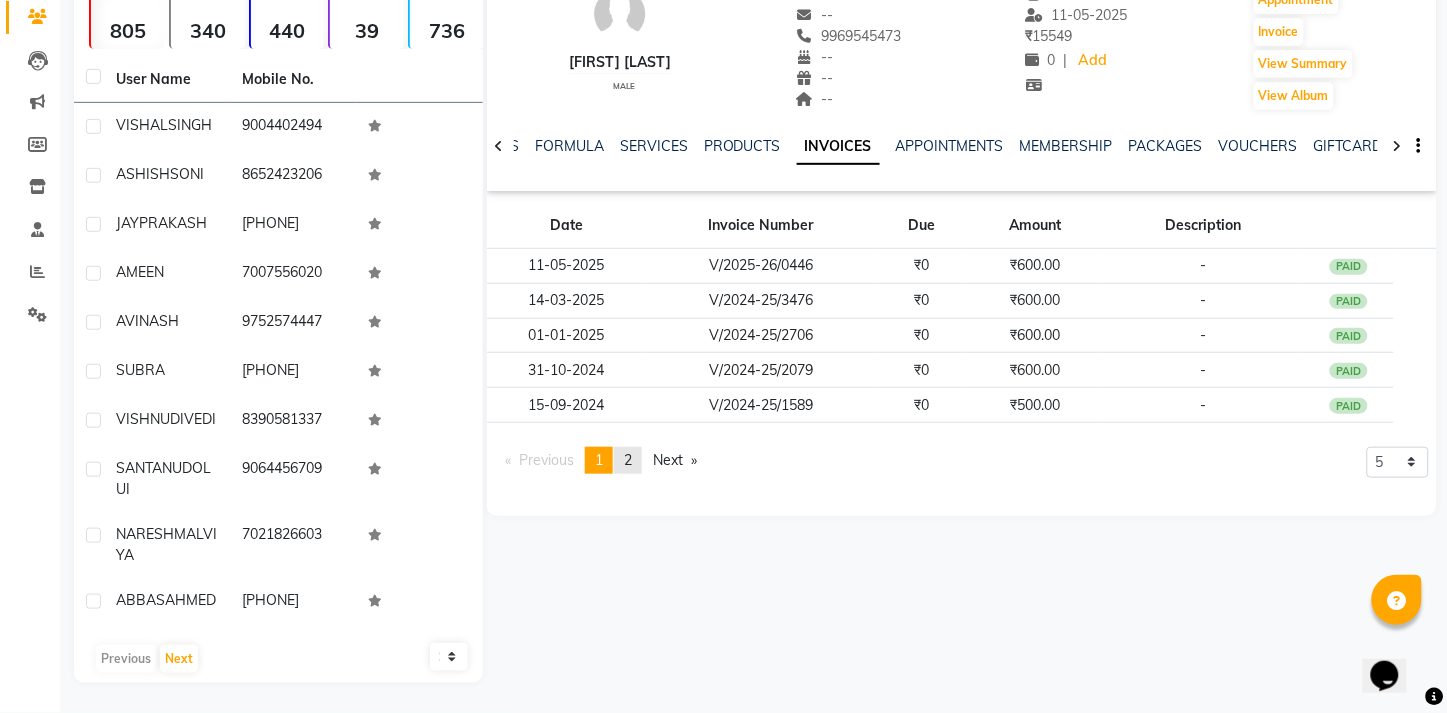 click on "2" 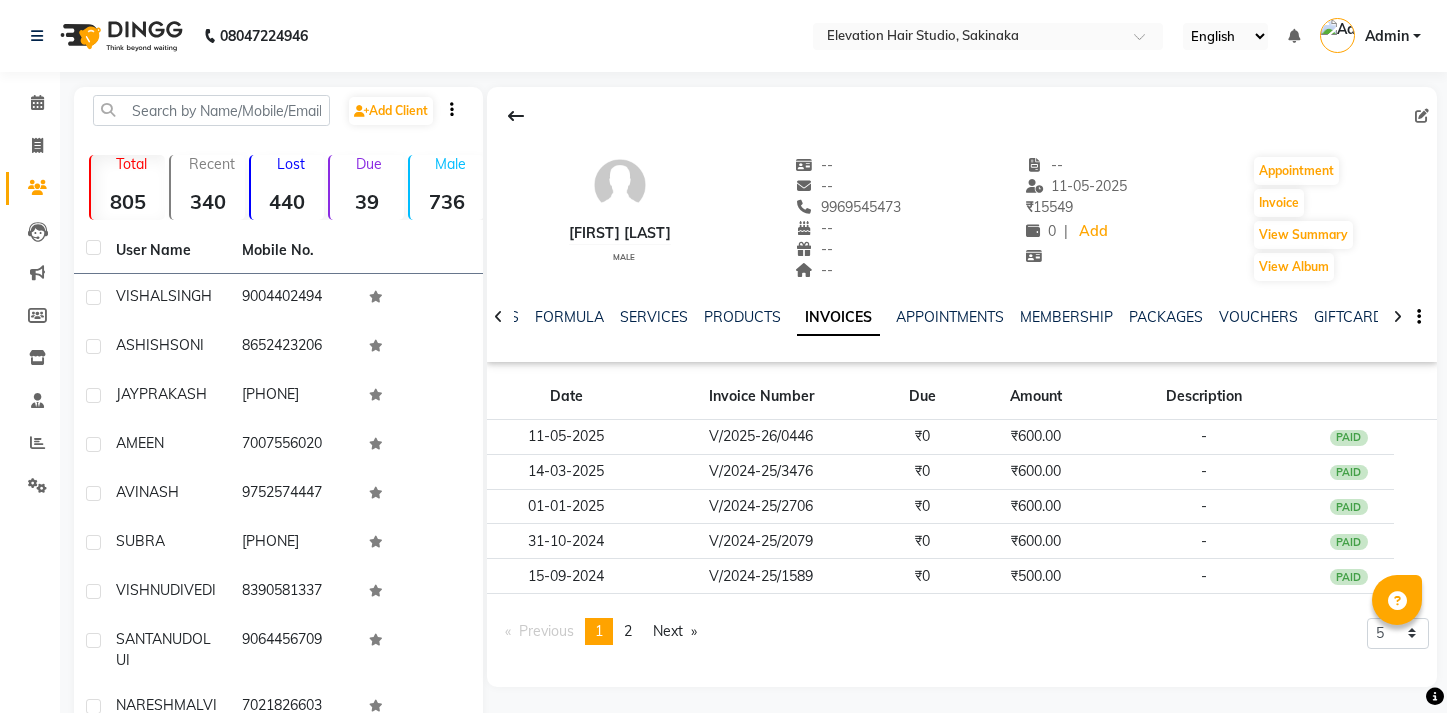 scroll, scrollTop: 0, scrollLeft: 0, axis: both 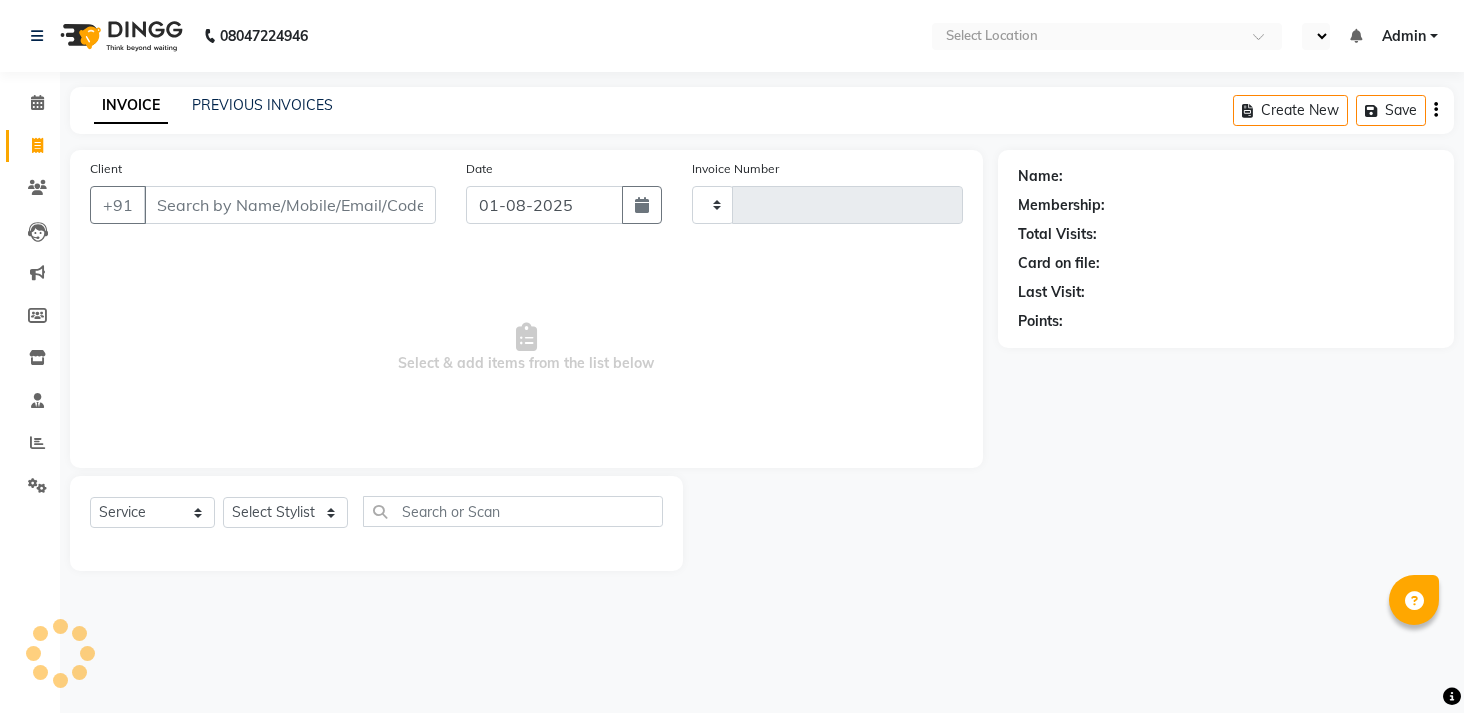 select on "service" 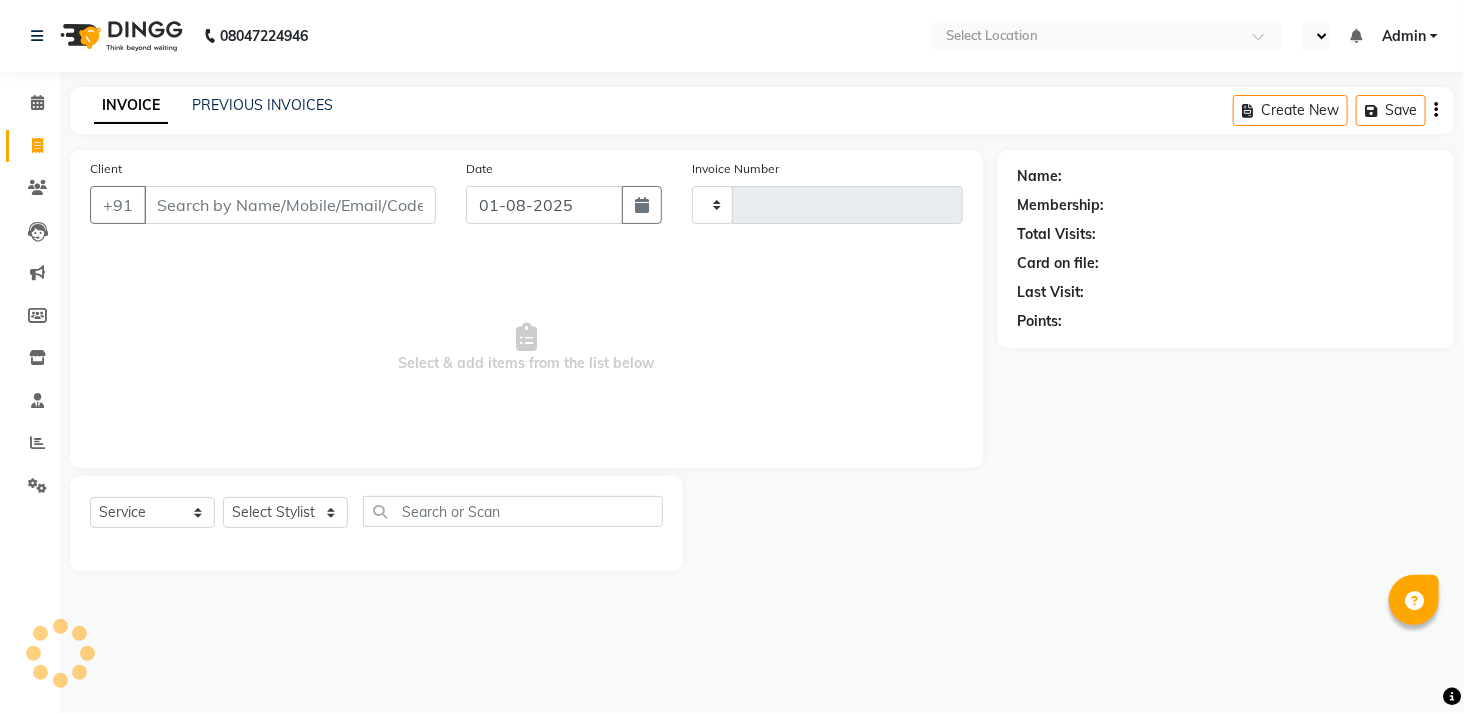type on "0652" 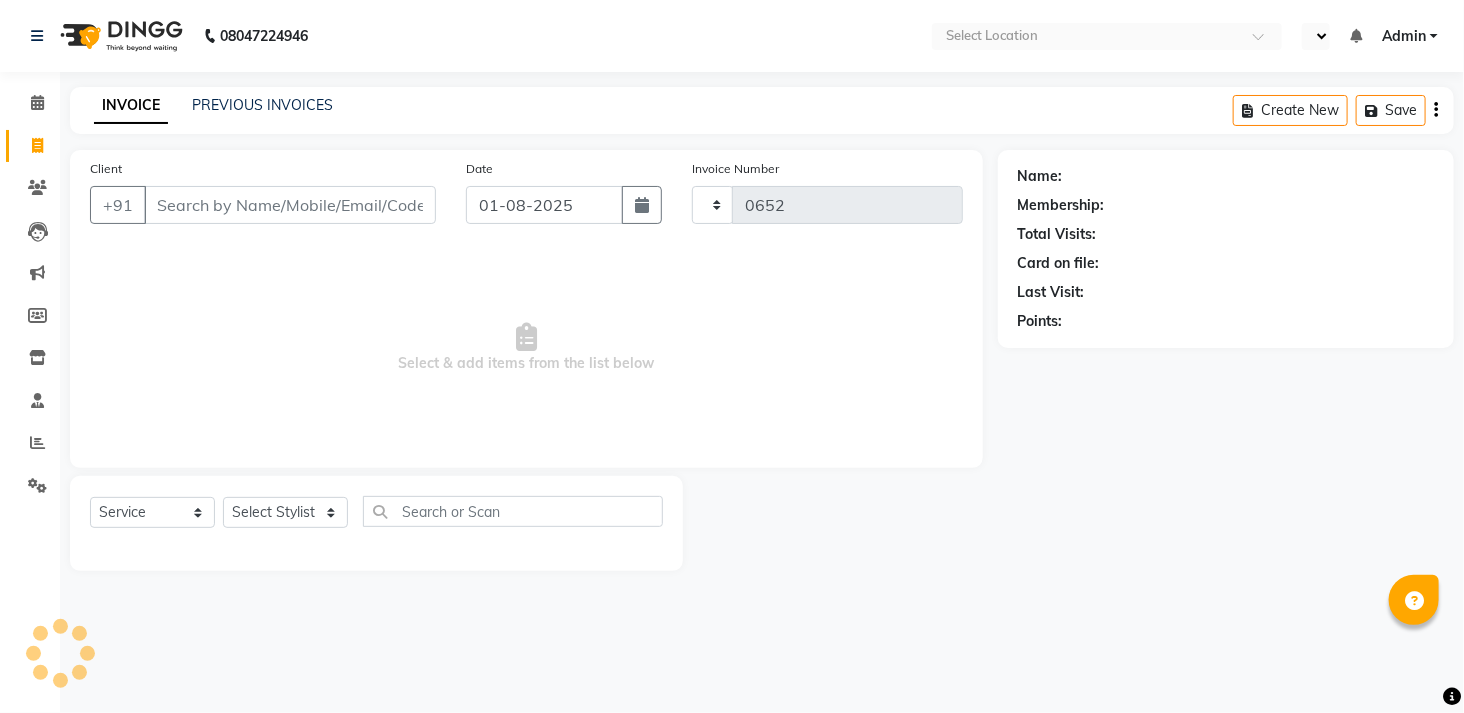 select on "en" 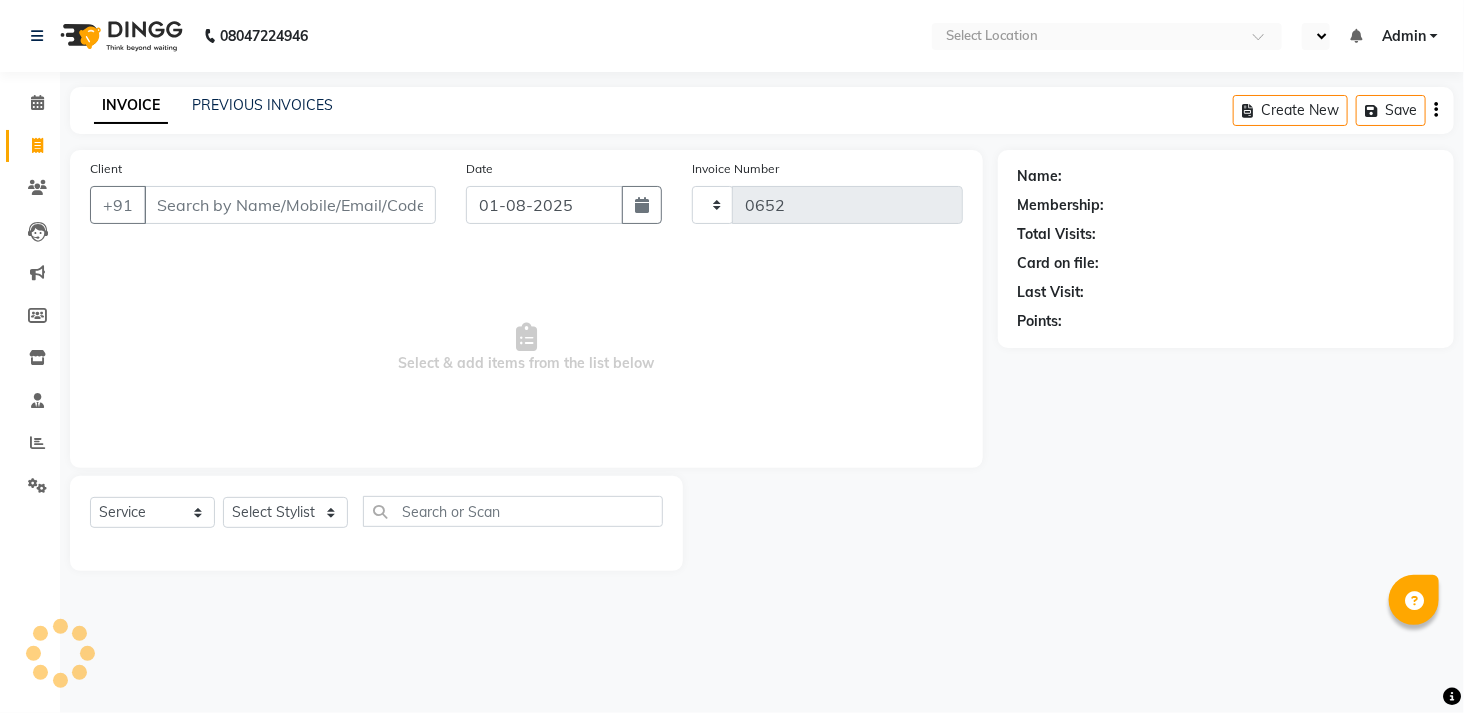 select on "6886" 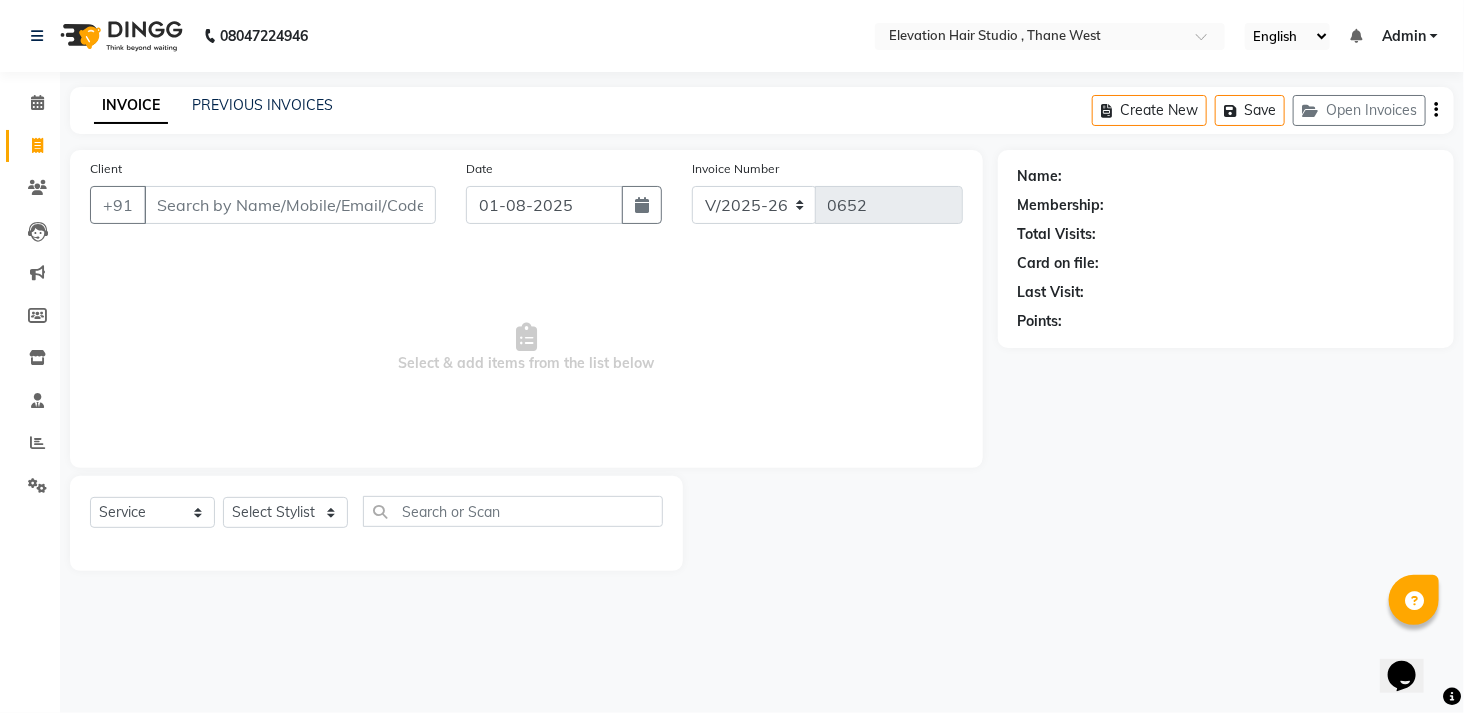 scroll, scrollTop: 0, scrollLeft: 0, axis: both 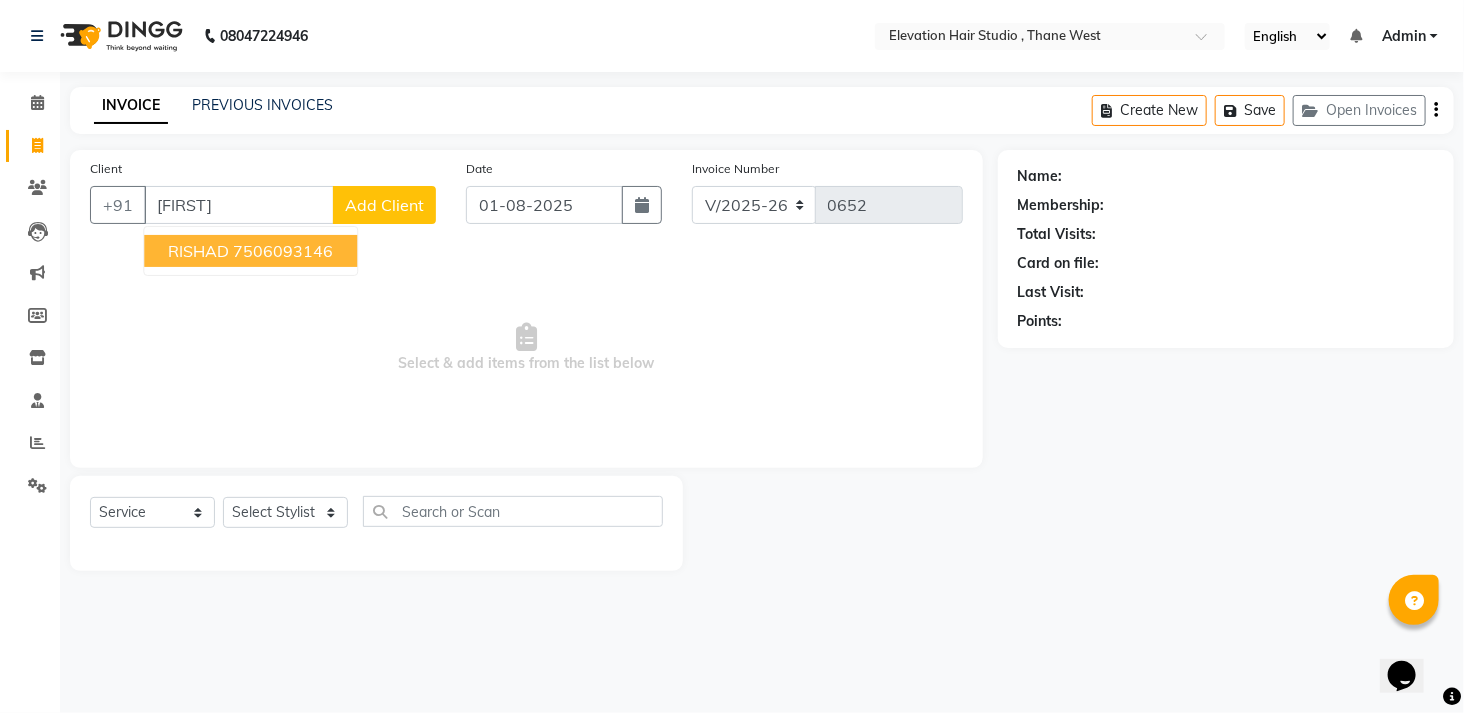 click on "7506093146" at bounding box center (283, 251) 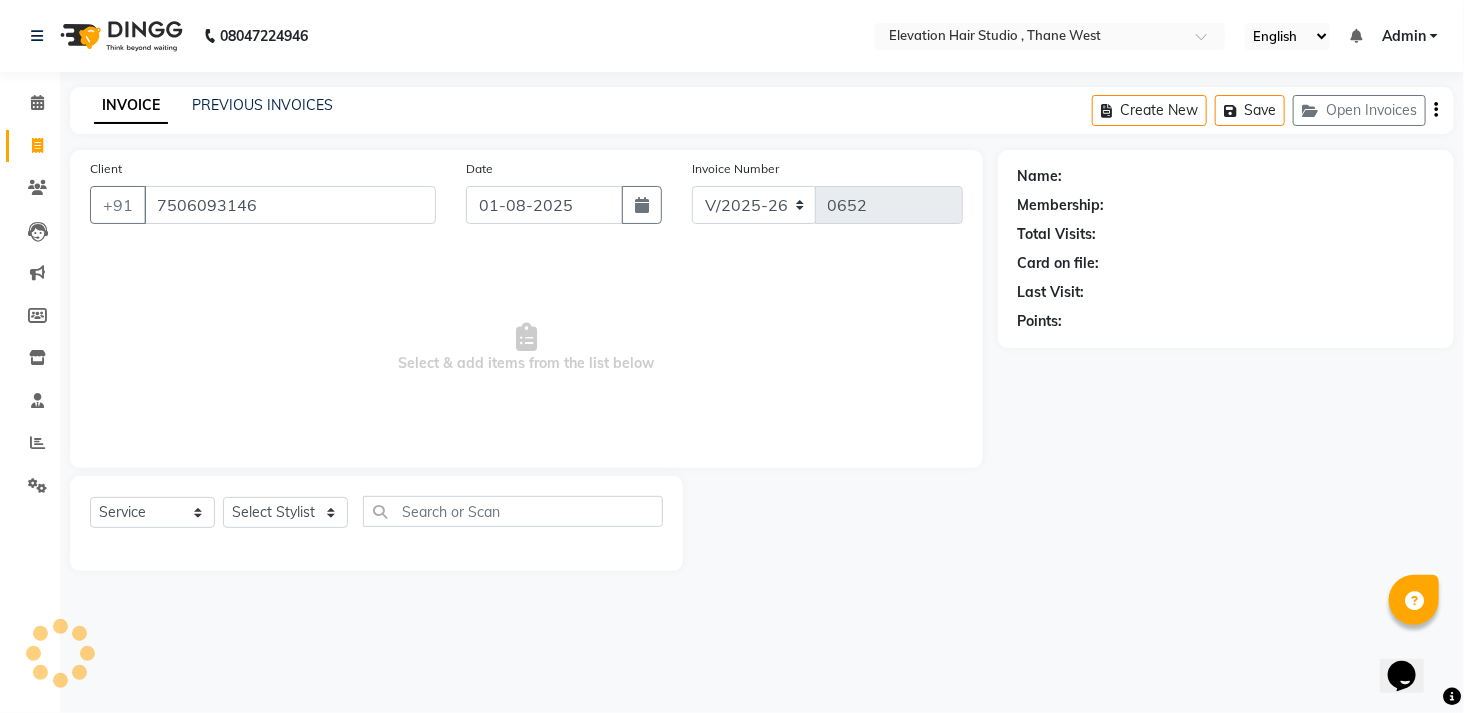 type on "7506093146" 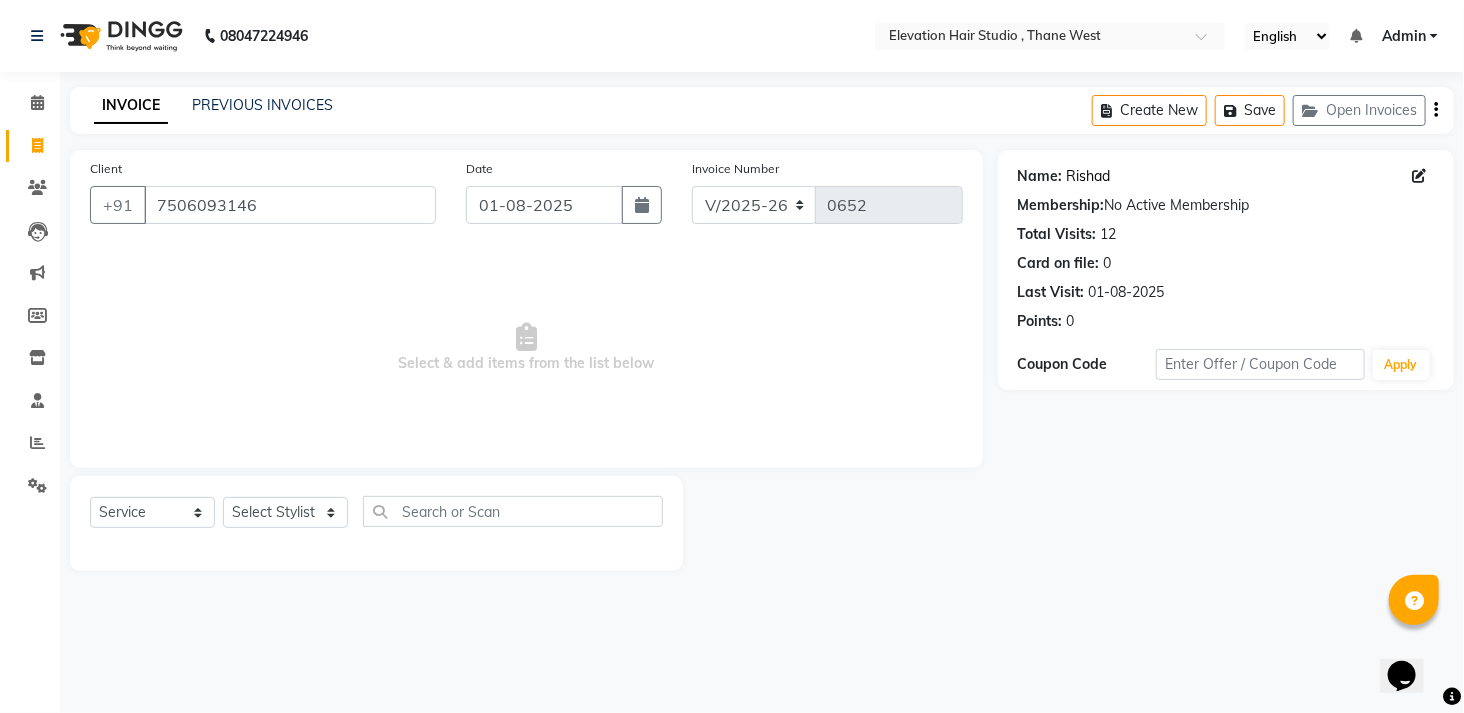 click on "Rishad" 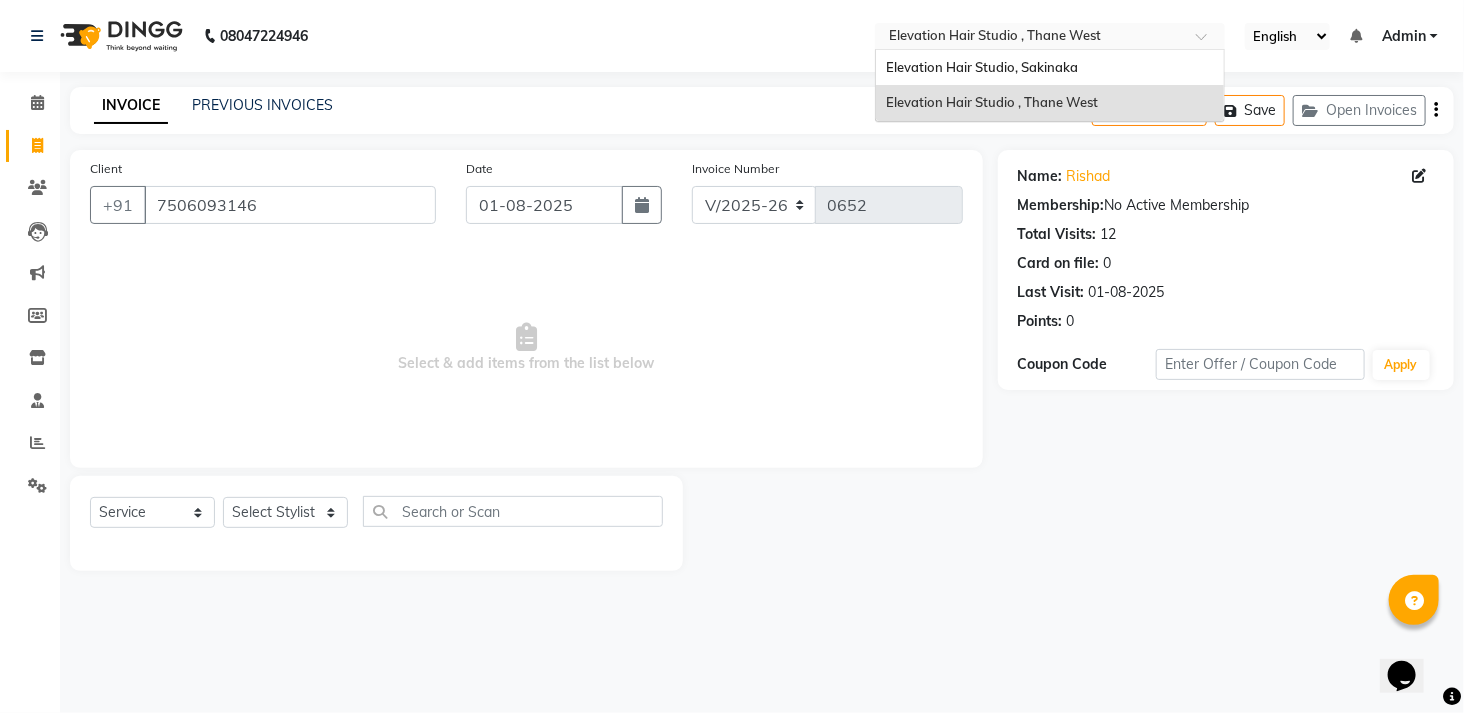 click at bounding box center (1030, 38) 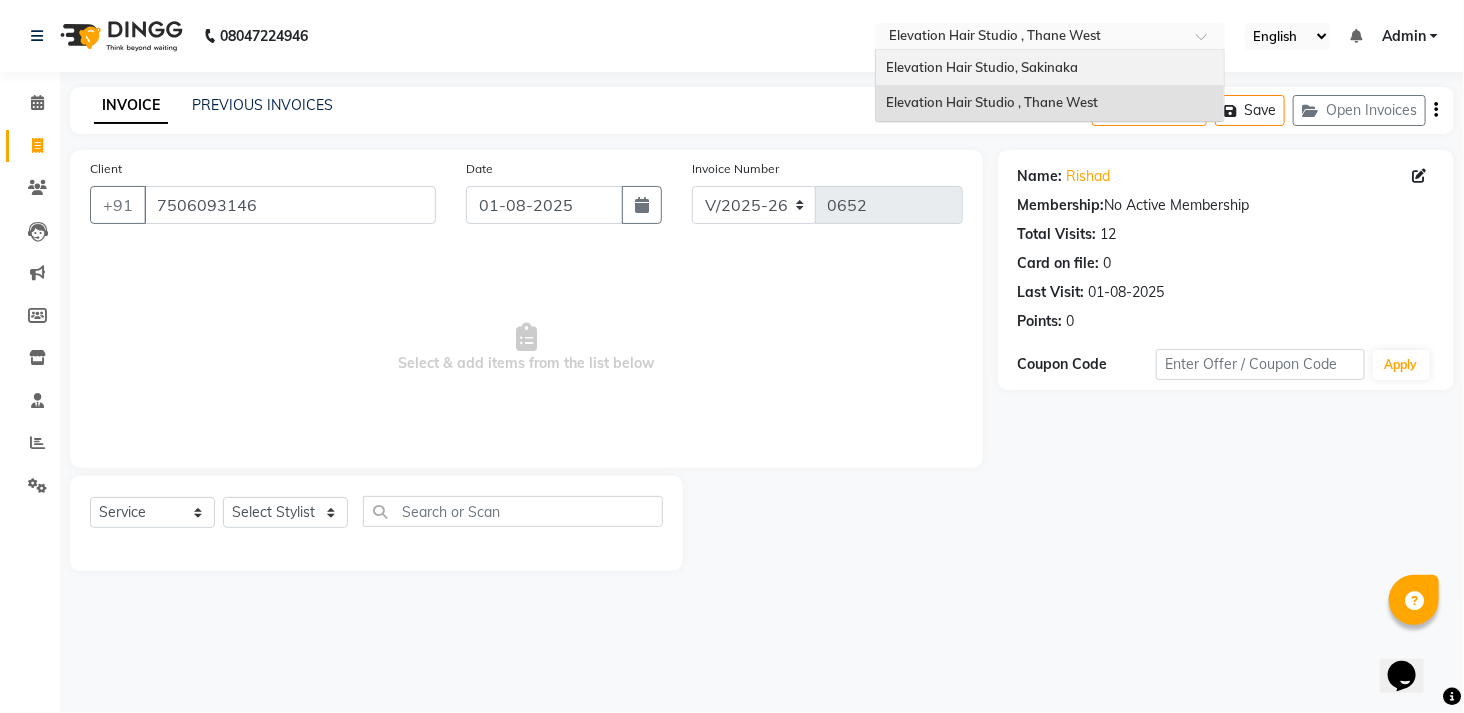 click on "Elevation Hair Studio, Sakinaka" at bounding box center [982, 67] 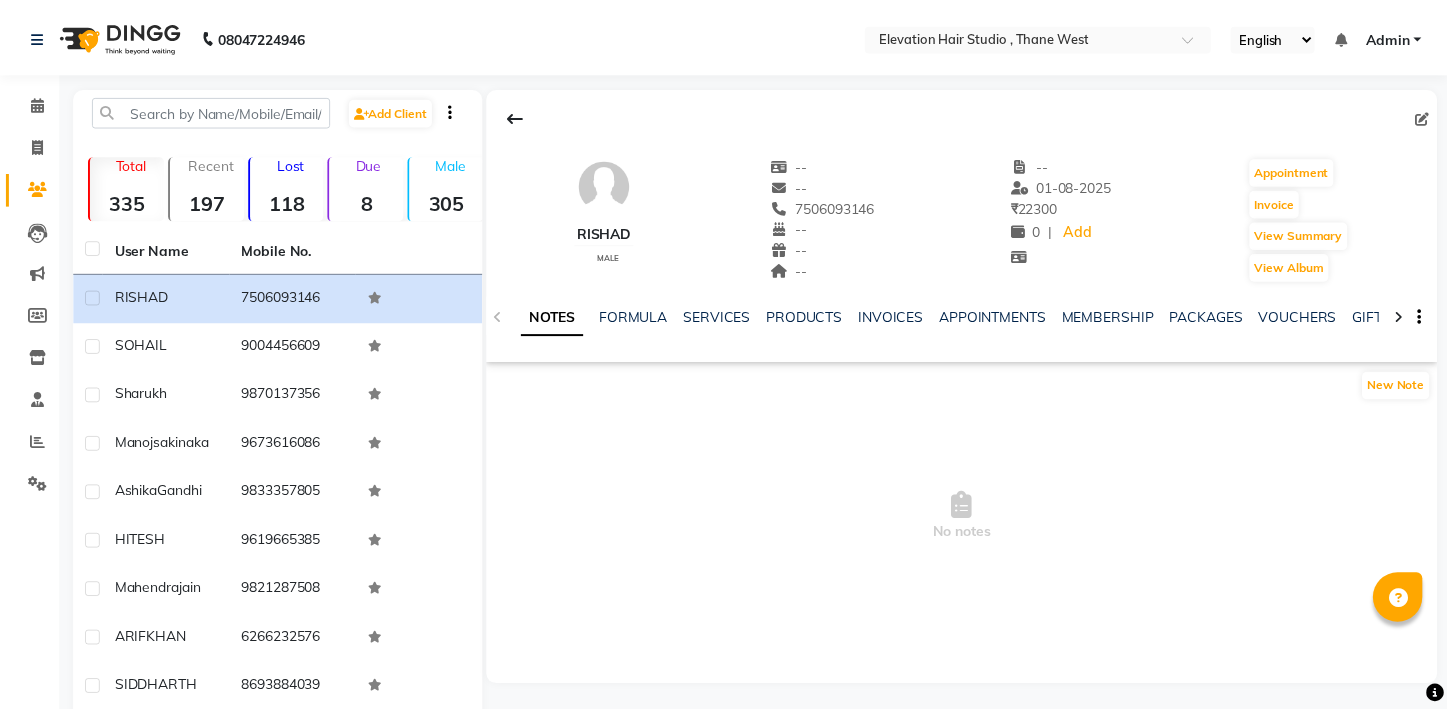 scroll, scrollTop: 0, scrollLeft: 0, axis: both 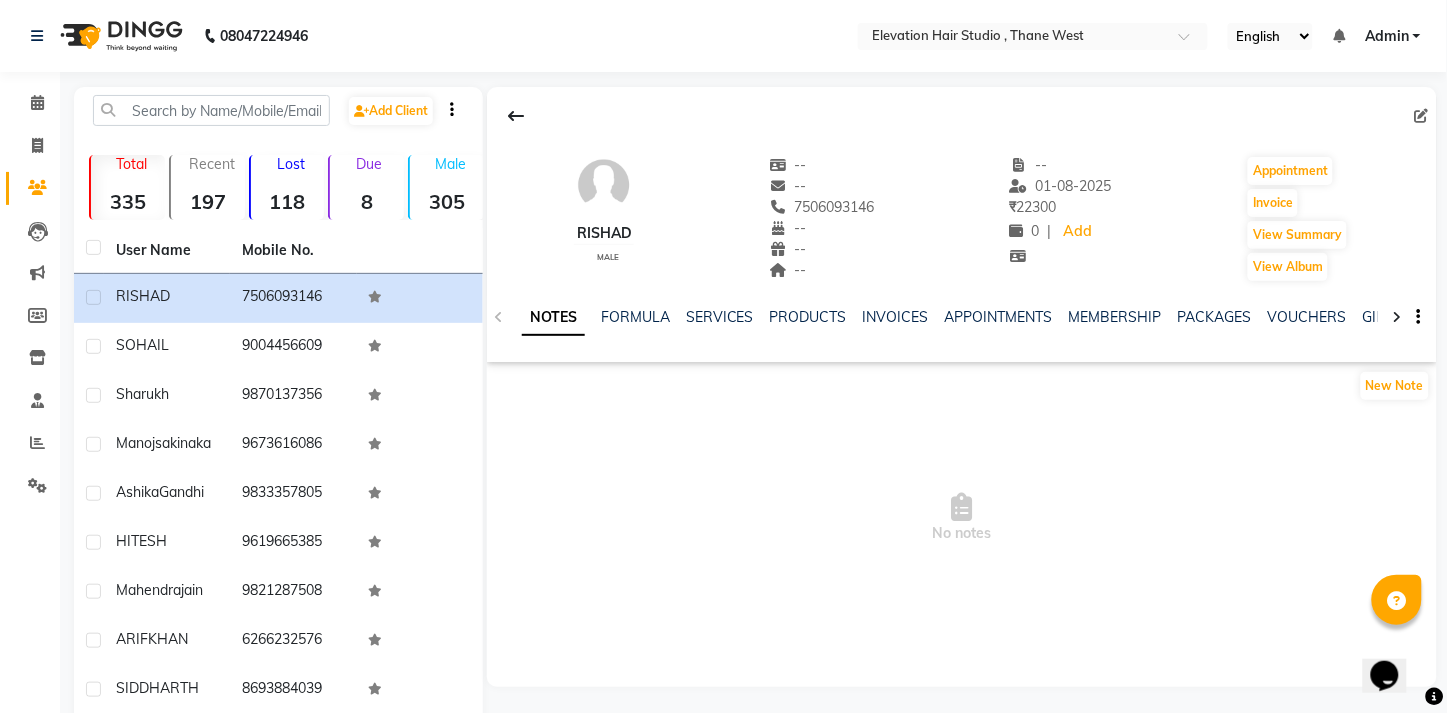 click on "INVOICES" 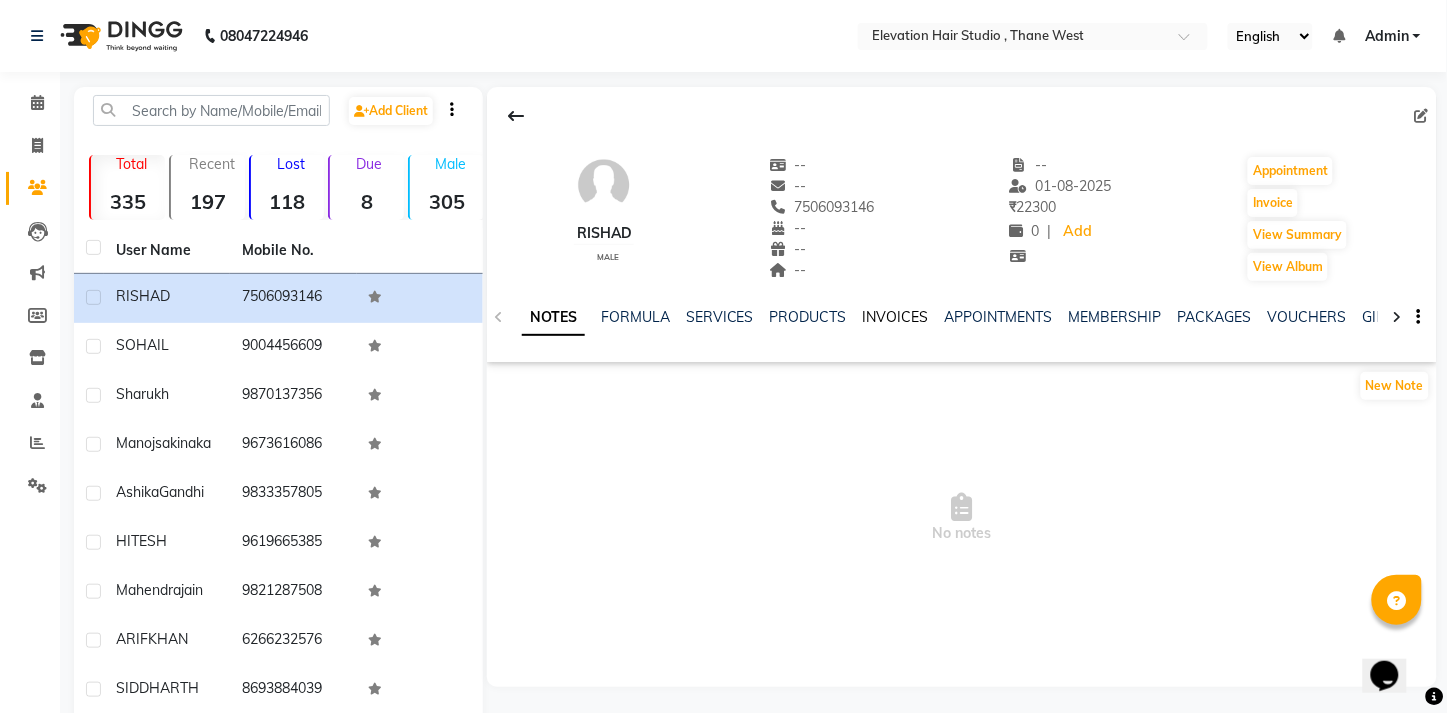 click on "INVOICES" 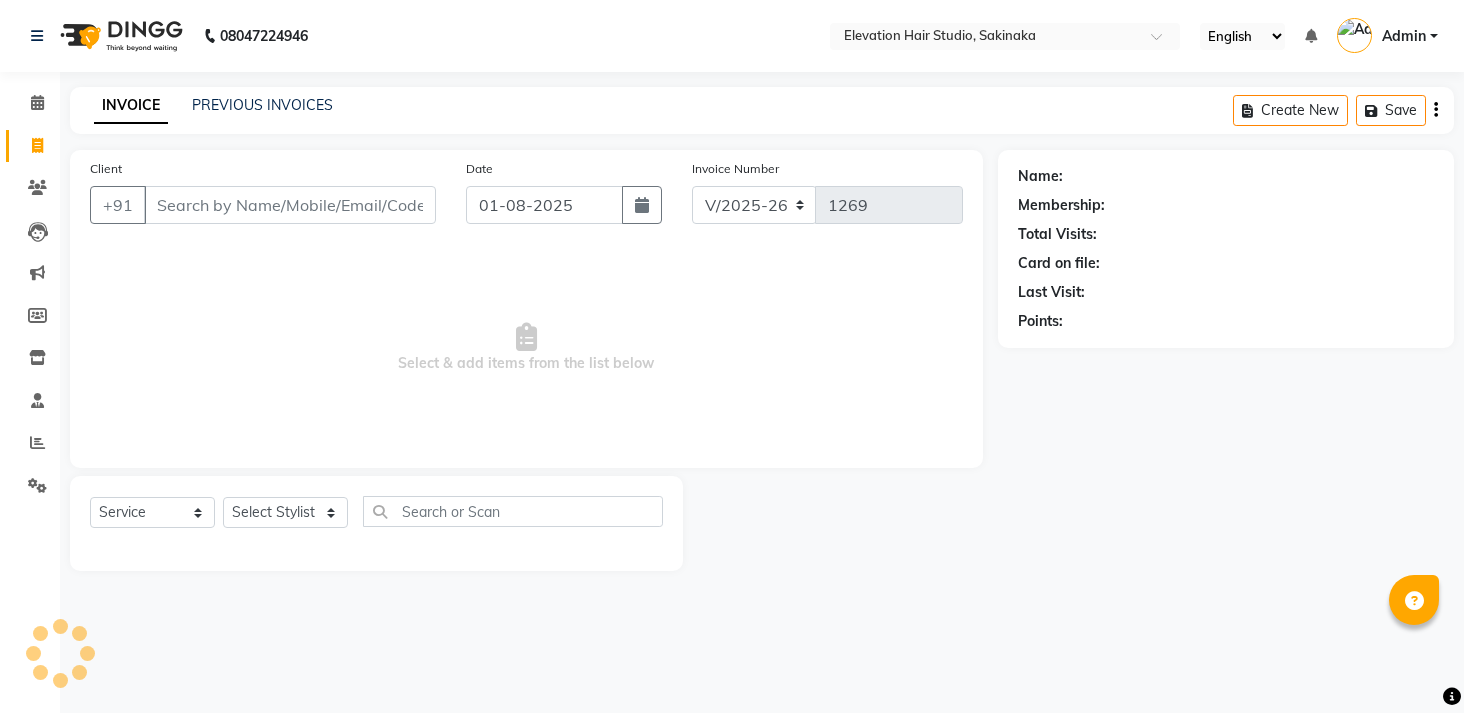 select on "4949" 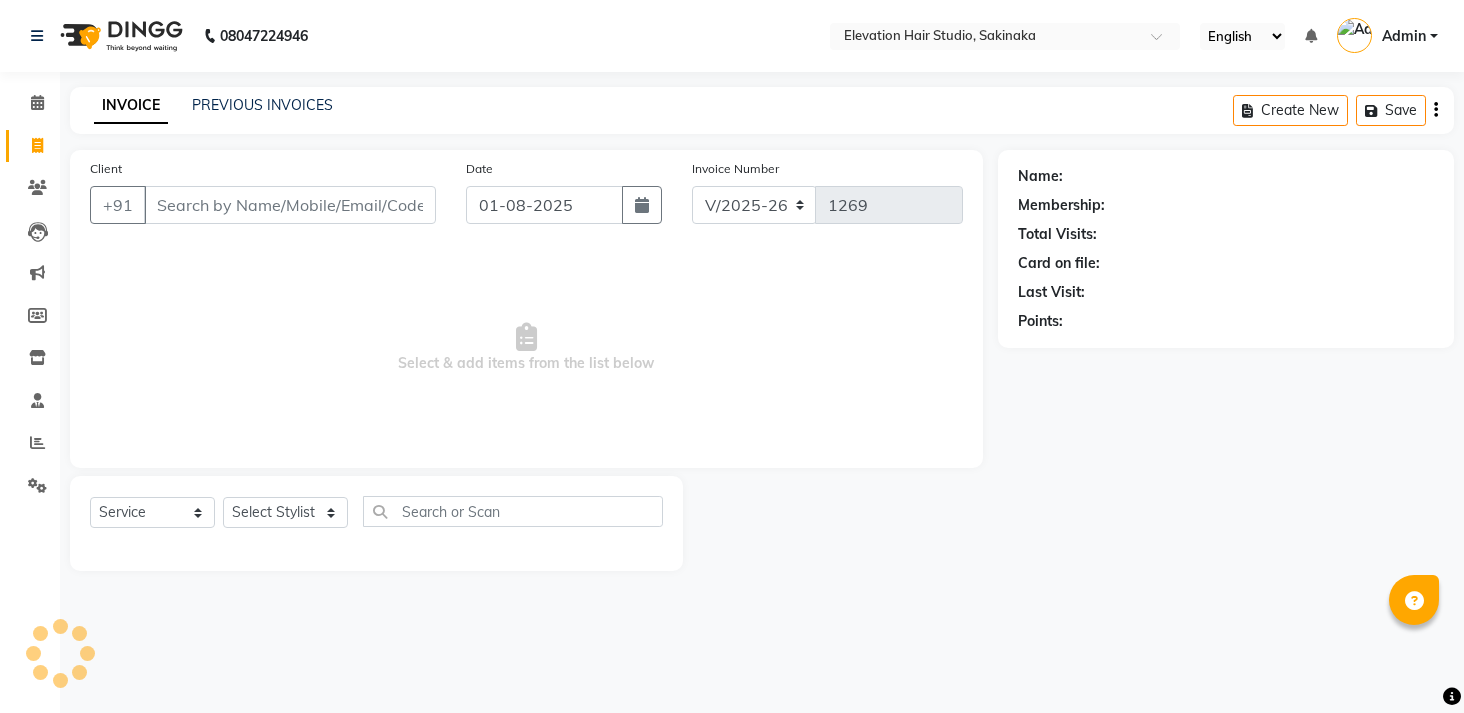 scroll, scrollTop: 0, scrollLeft: 0, axis: both 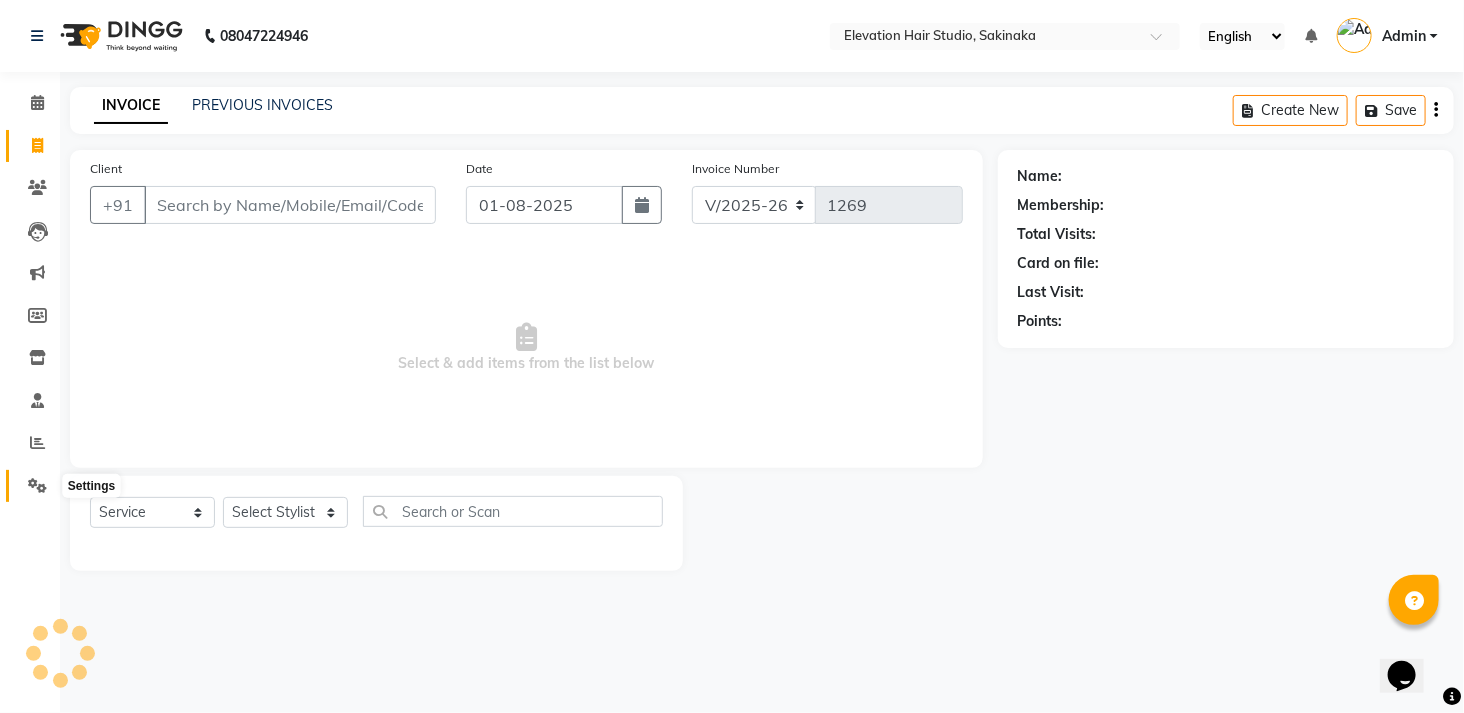 click 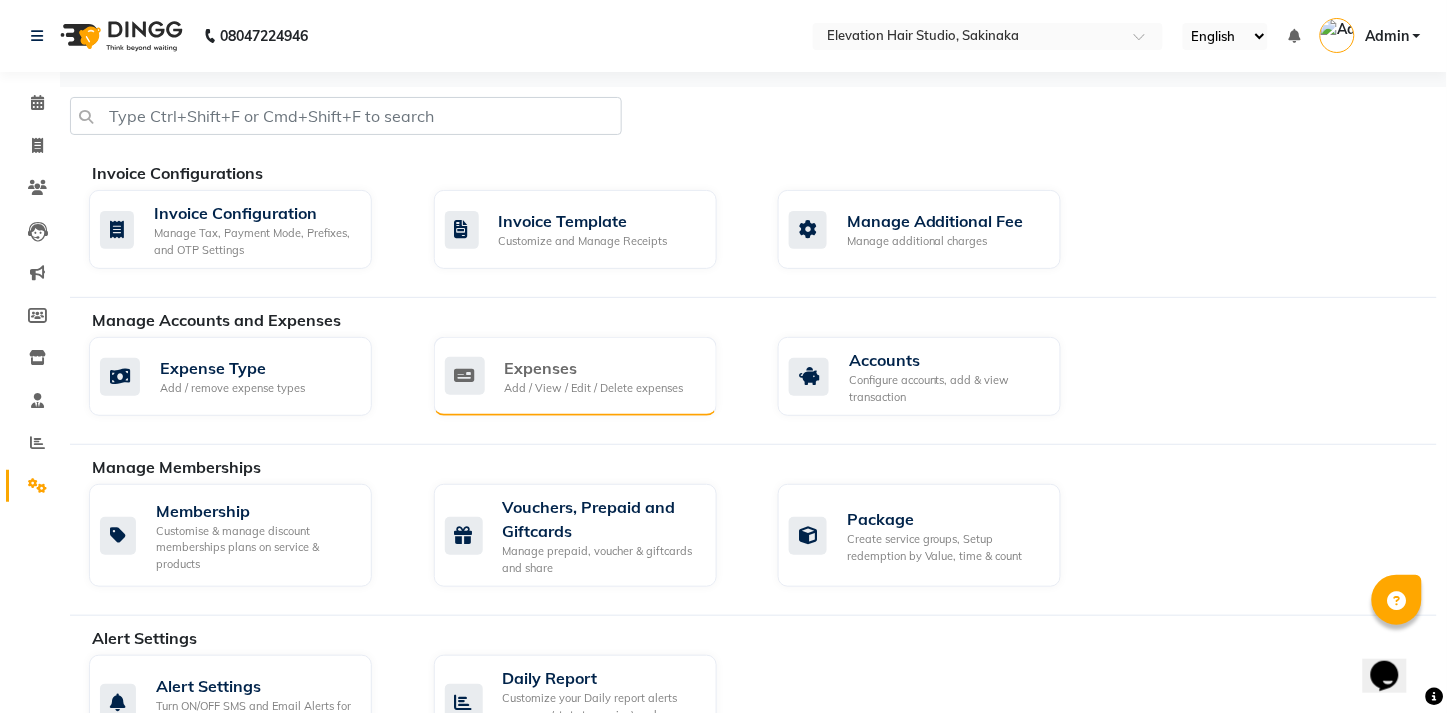 click on "Expenses Add / View / Edit / Delete expenses" 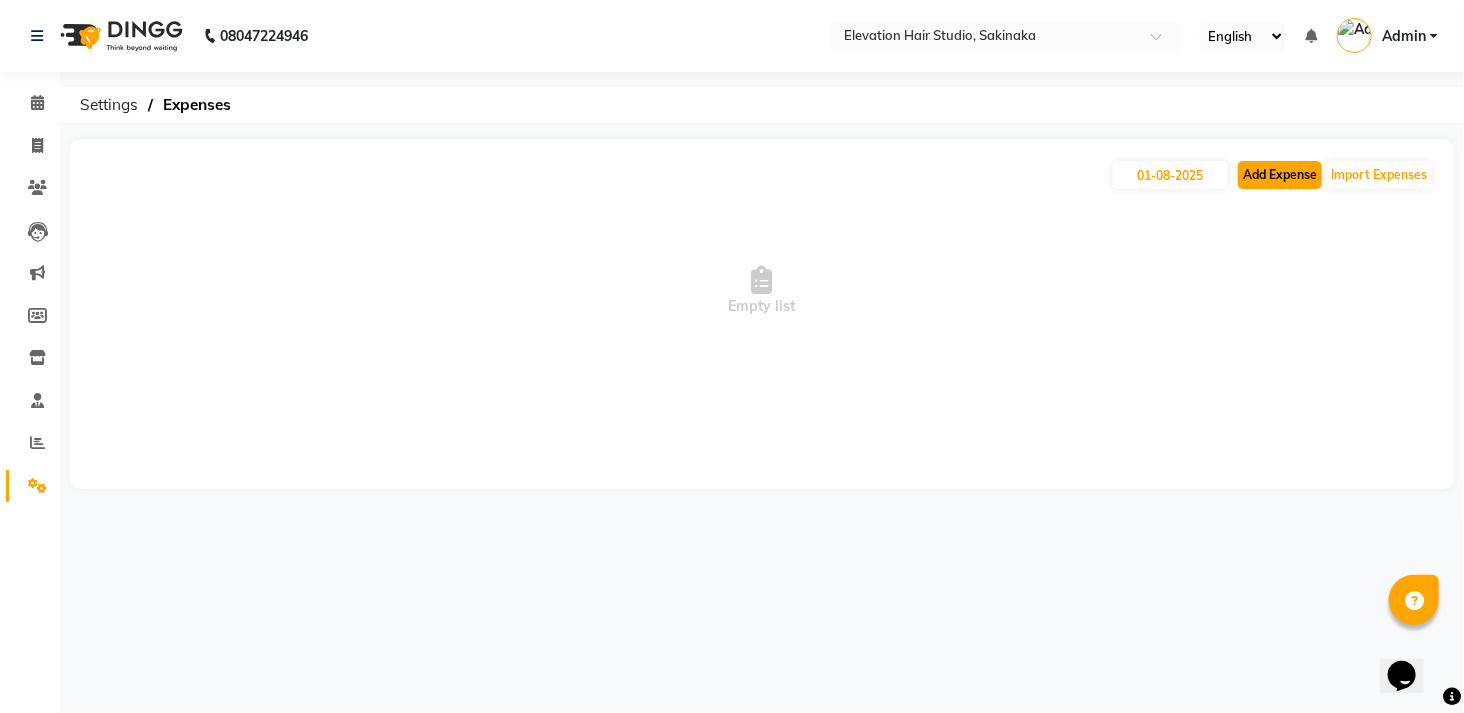 click on "Add Expense" 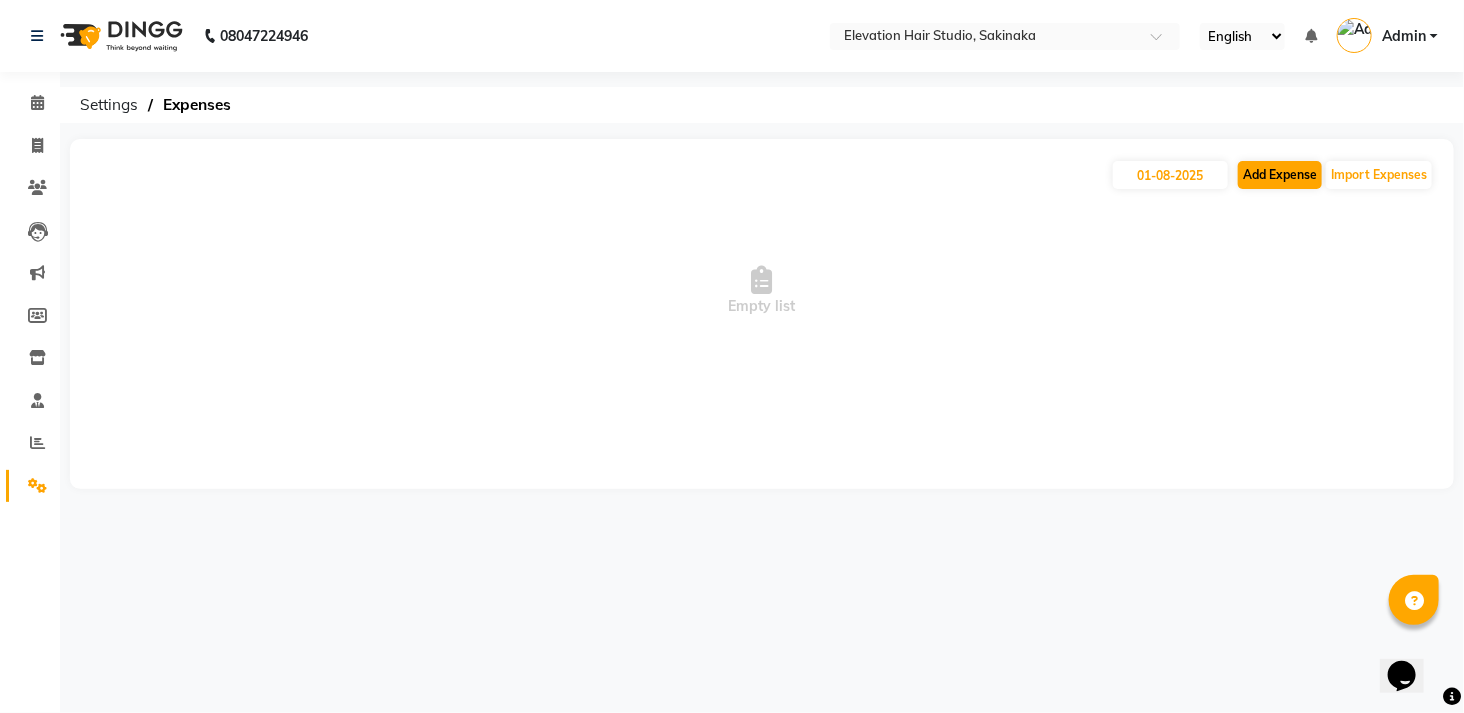 select on "1" 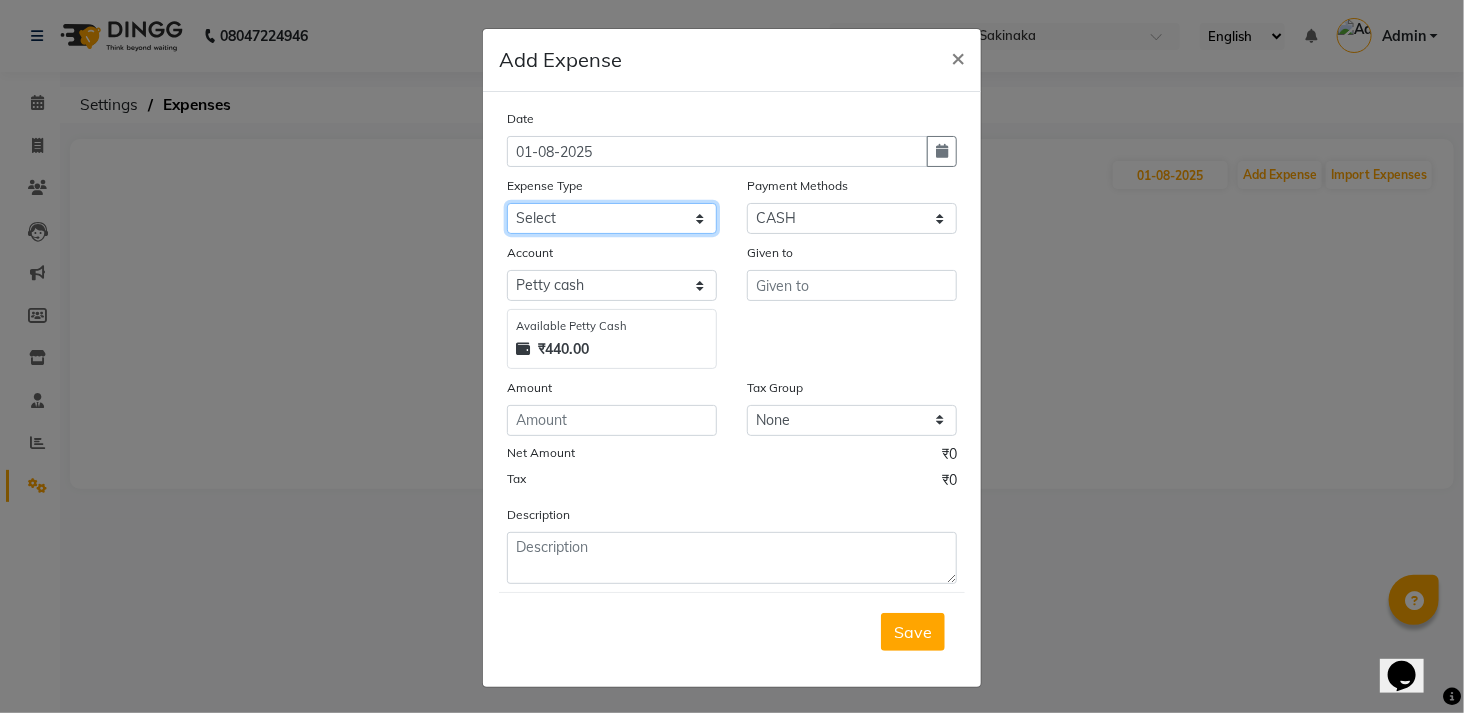 click on "Select AC Adrak Advance Salary agarbatti anees Appron asmoul advance salary Bank charges Car maintenance  CARPENTER Cash Deposited to bank Cash Handed over to Owner cellphone Client Snacks Clinical charges coffee conditioner courier diliptip dustbinplatebottle Equipment extrastuff fridge Fuel glue Govt fee greaser hairpatch hardware Incentive Insurance International purchase israil key lead light bill Loan Repayment Maintenance Marketing medicine milk Miscellaneous MRA ola Other paddlebrush PAINTER Pantry plumber Product product recharge rehman Rent Salary salary salary sandwich shampoo Staff Snacks sugar TAPE Tax Tea & Refreshment tissue towel trolly Utilities velocity VIDEO water web side WEFAST wireboard xerox" 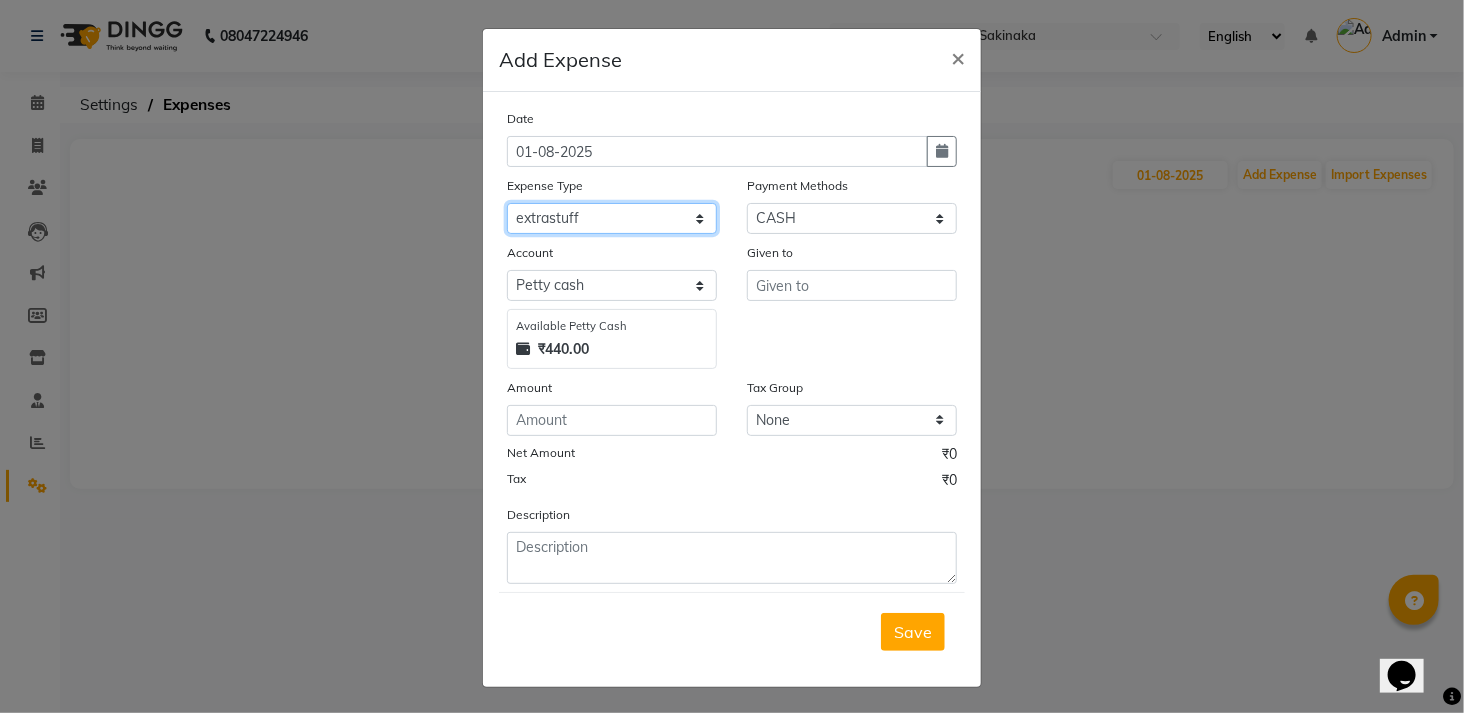 click on "Select AC Adrak Advance Salary agarbatti anees Appron asmoul advance salary Bank charges Car maintenance  CARPENTER Cash Deposited to bank Cash Handed over to Owner cellphone Client Snacks Clinical charges coffee conditioner courier diliptip dustbinplatebottle Equipment extrastuff fridge Fuel glue Govt fee greaser hairpatch hardware Incentive Insurance International purchase israil key lead light bill Loan Repayment Maintenance Marketing medicine milk Miscellaneous MRA ola Other paddlebrush PAINTER Pantry plumber Product product recharge rehman Rent Salary salary salary sandwich shampoo Staff Snacks sugar TAPE Tax Tea & Refreshment tissue towel trolly Utilities velocity VIDEO water web side WEFAST wireboard xerox" 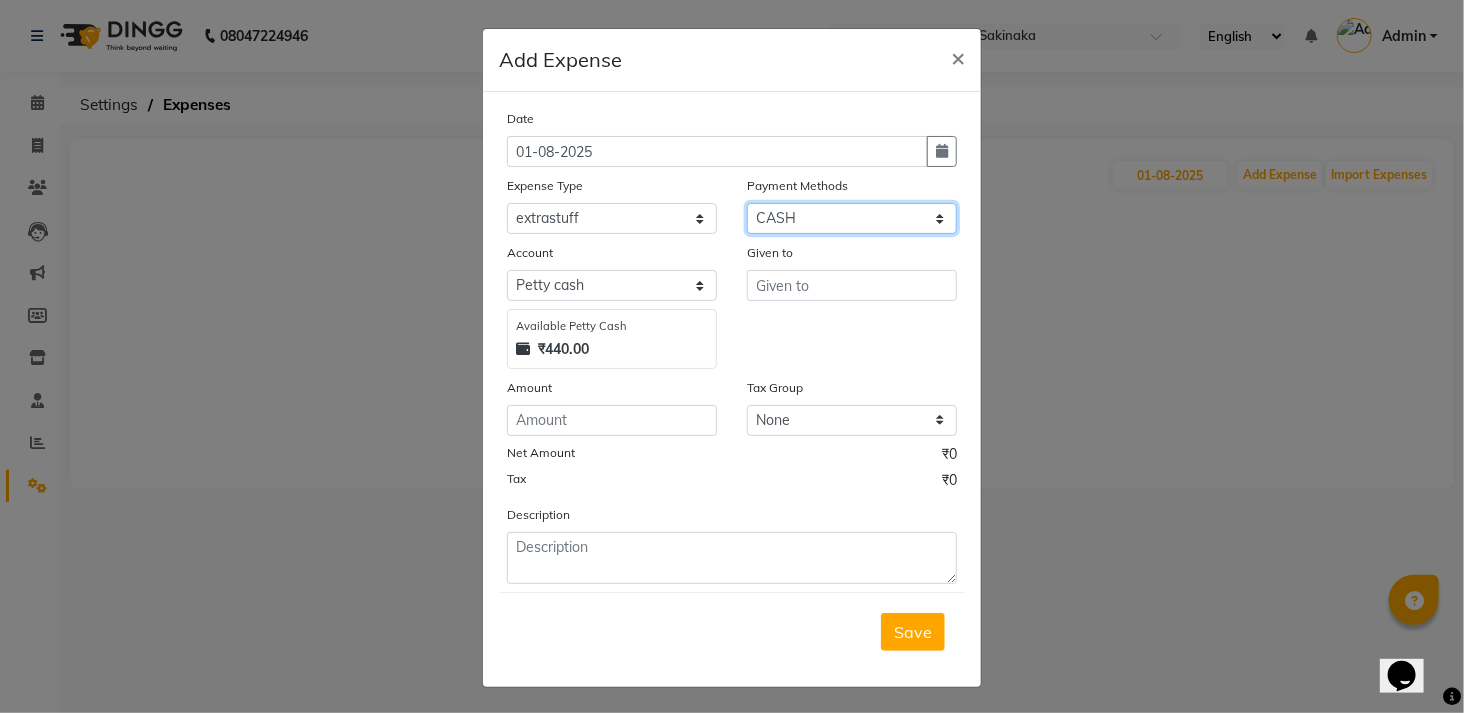 click on "Select CASH CARD GPay PhonePe Loan Cheque Package Visa Card BharatPay PayTM Wallet" 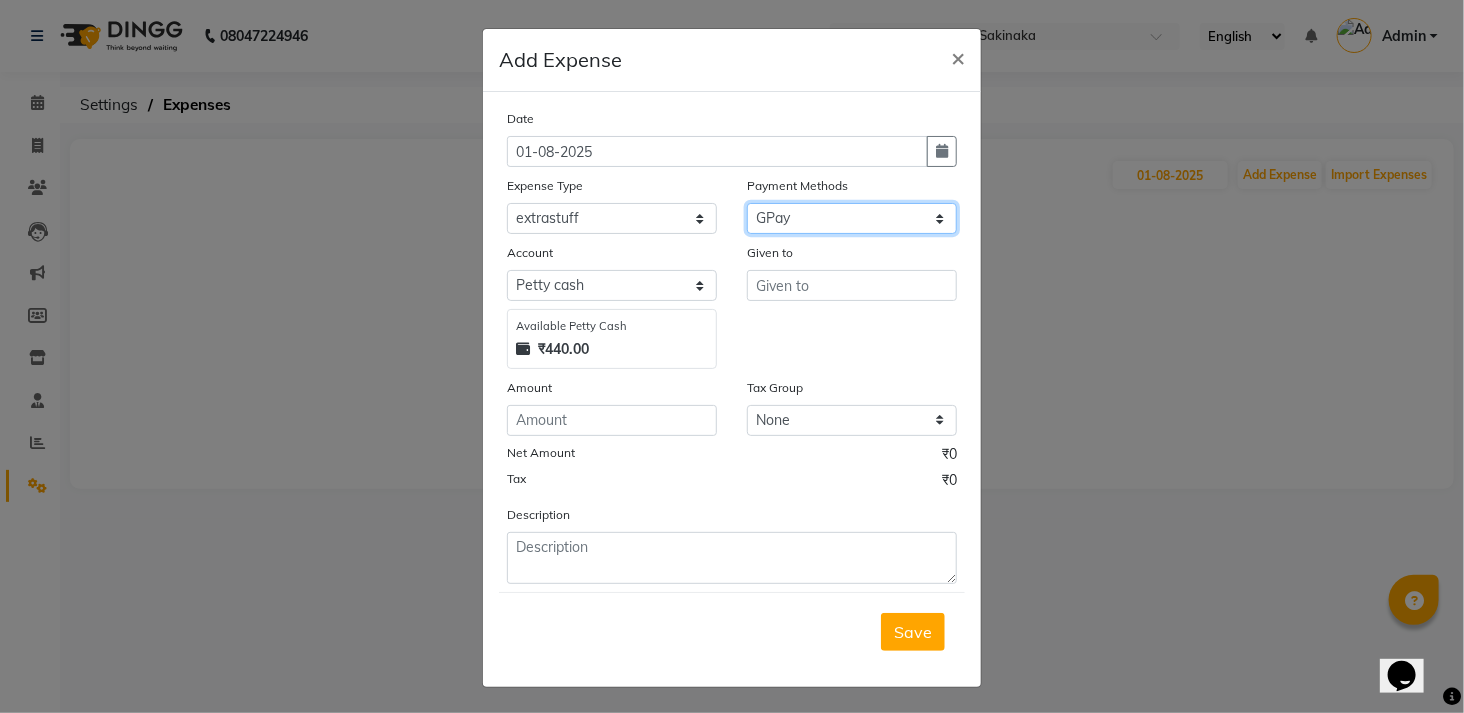 click on "Select CASH CARD GPay PhonePe Loan Cheque Package Visa Card BharatPay PayTM Wallet" 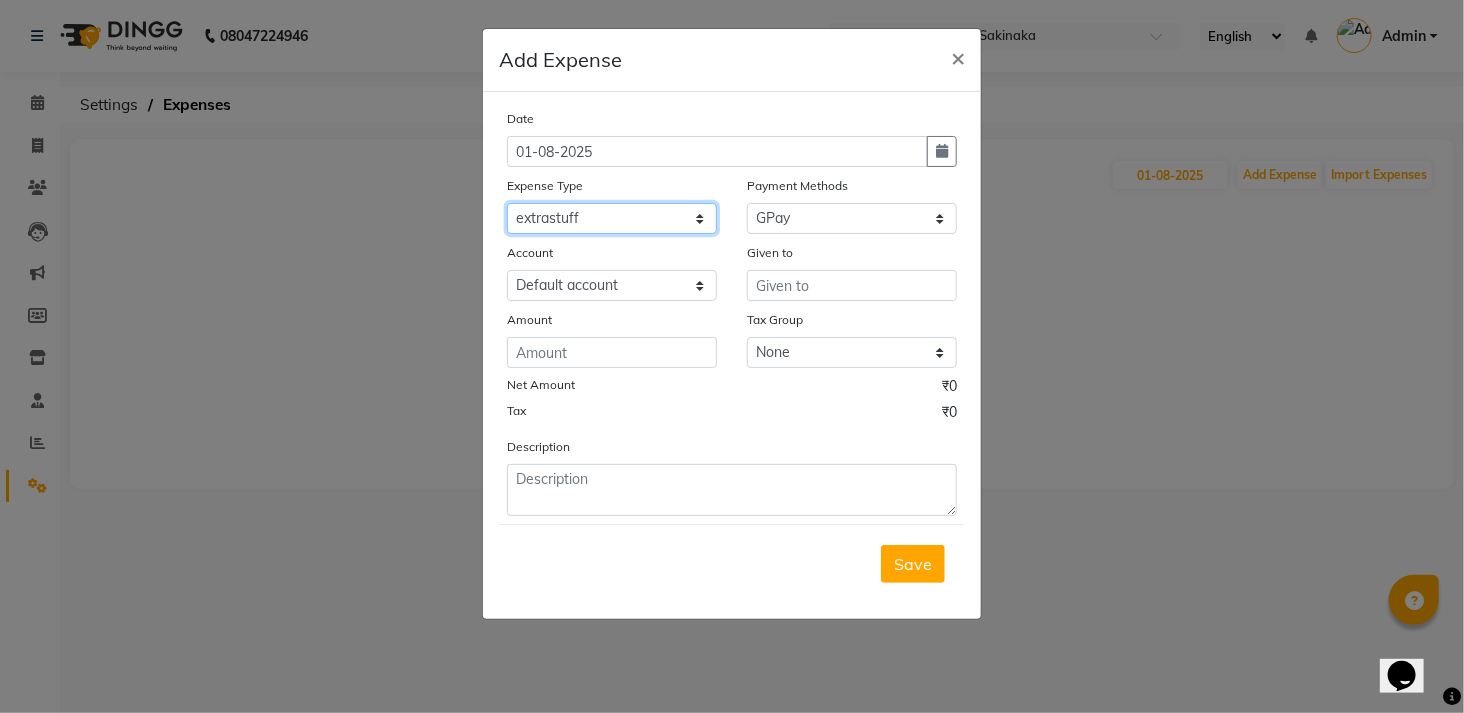 click on "Select AC Adrak Advance Salary agarbatti anees Appron asmoul advance salary Bank charges Car maintenance  CARPENTER Cash Deposited to bank Cash Handed over to Owner cellphone Client Snacks Clinical charges coffee conditioner courier diliptip dustbinplatebottle Equipment extrastuff fridge Fuel glue Govt fee greaser hairpatch hardware Incentive Insurance International purchase israil key lead light bill Loan Repayment Maintenance Marketing medicine milk Miscellaneous MRA ola Other paddlebrush PAINTER Pantry plumber Product product recharge rehman Rent Salary salary salary sandwich shampoo Staff Snacks sugar TAPE Tax Tea & Refreshment tissue towel trolly Utilities velocity VIDEO water web side WEFAST wireboard xerox" 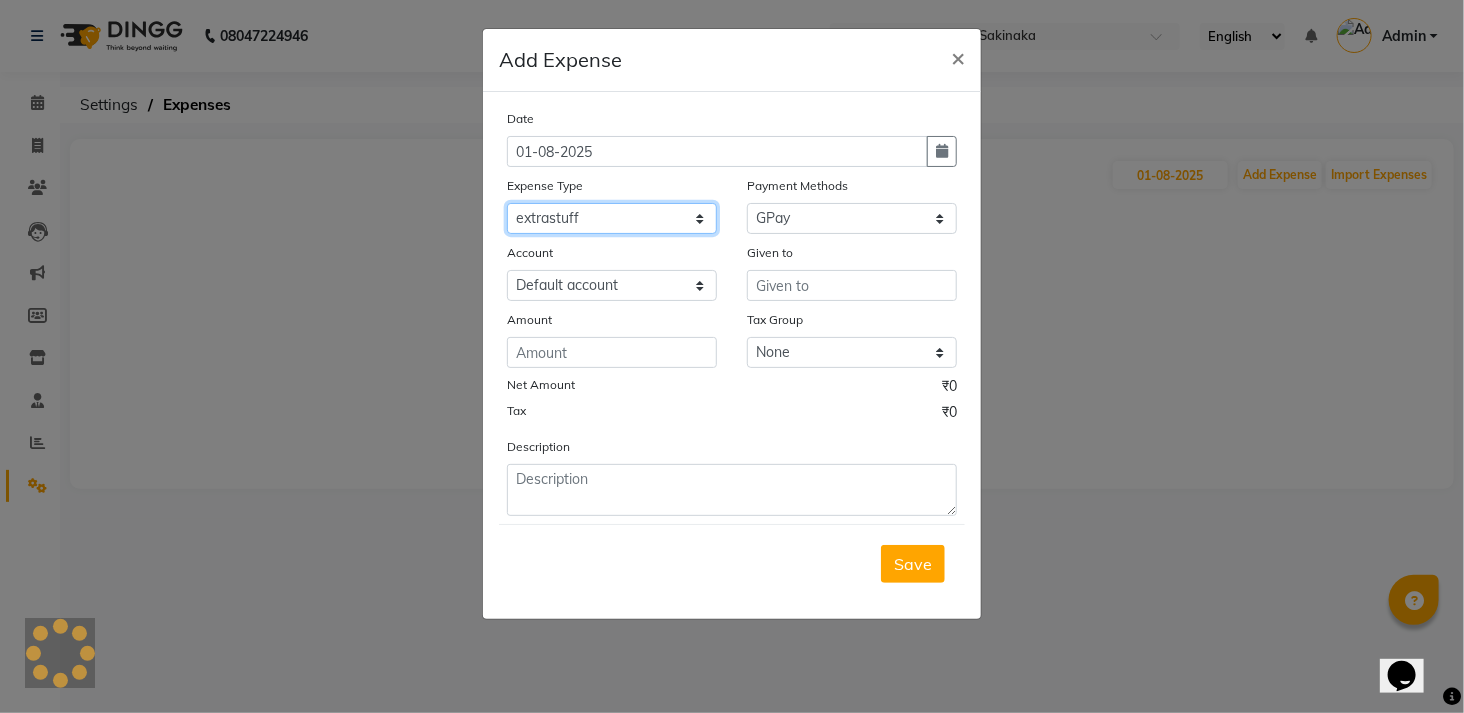 select on "8352" 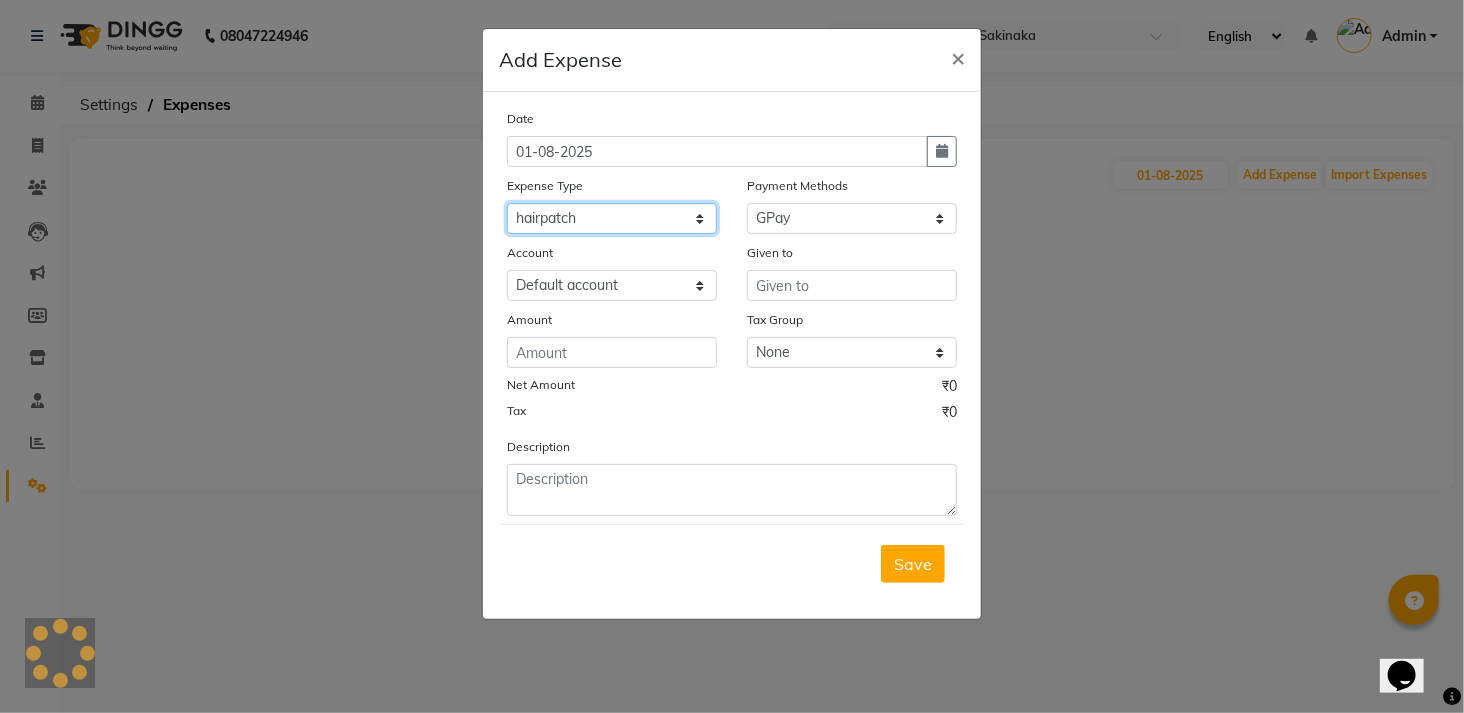 click on "Select AC Adrak Advance Salary agarbatti anees Appron asmoul advance salary Bank charges Car maintenance  CARPENTER Cash Deposited to bank Cash Handed over to Owner cellphone Client Snacks Clinical charges coffee conditioner courier diliptip dustbinplatebottle Equipment extrastuff fridge Fuel glue Govt fee greaser hairpatch hardware Incentive Insurance International purchase israil key lead light bill Loan Repayment Maintenance Marketing medicine milk Miscellaneous MRA ola Other paddlebrush PAINTER Pantry plumber Product product recharge rehman Rent Salary salary salary sandwich shampoo Staff Snacks sugar TAPE Tax Tea & Refreshment tissue towel trolly Utilities velocity VIDEO water web side WEFAST wireboard xerox" 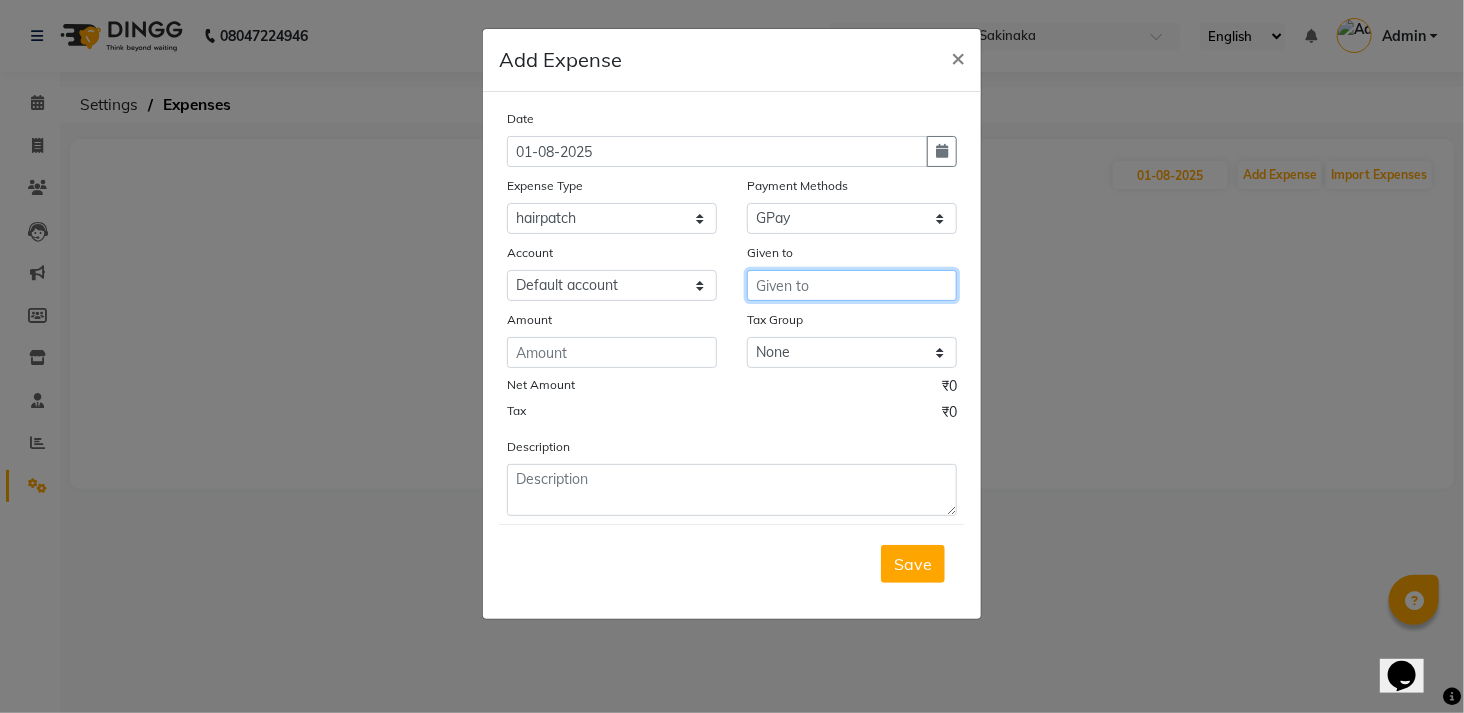 click at bounding box center [852, 285] 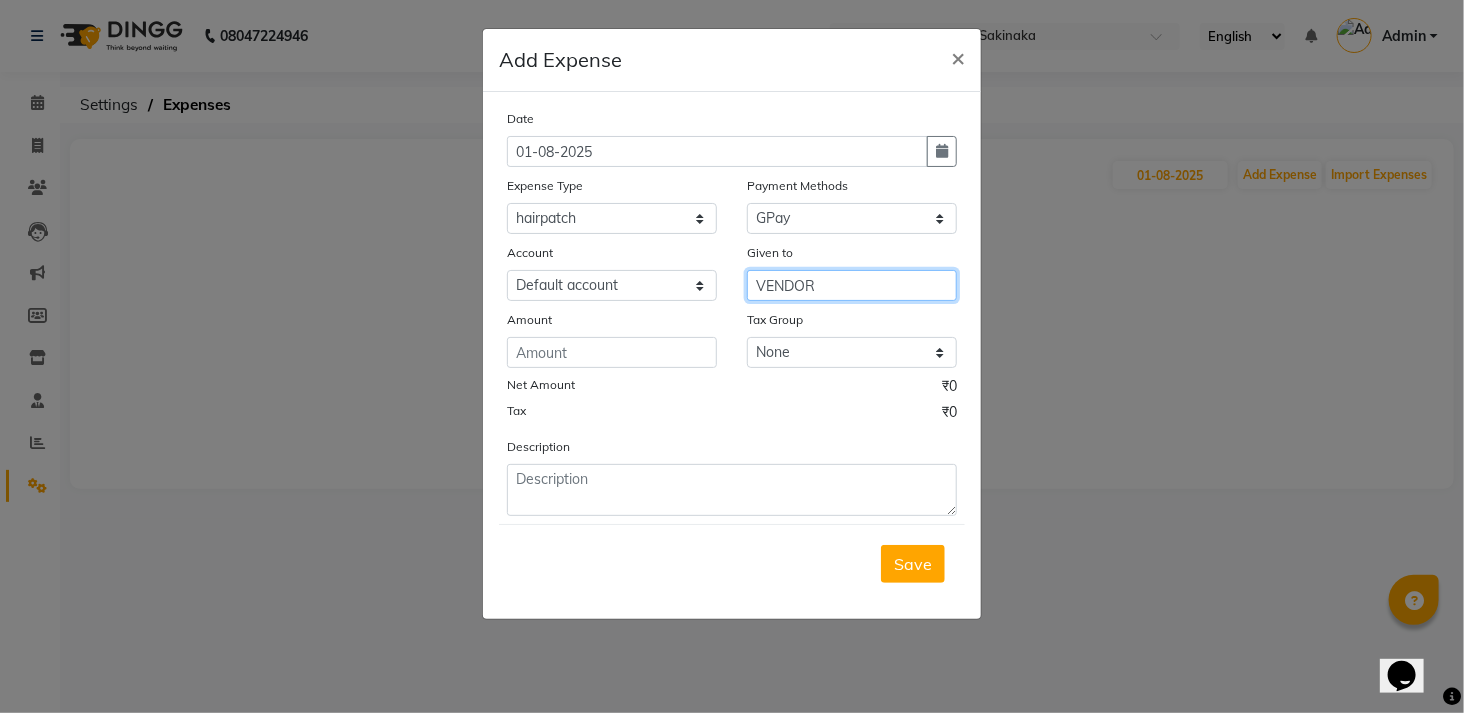 type on "VENDOR" 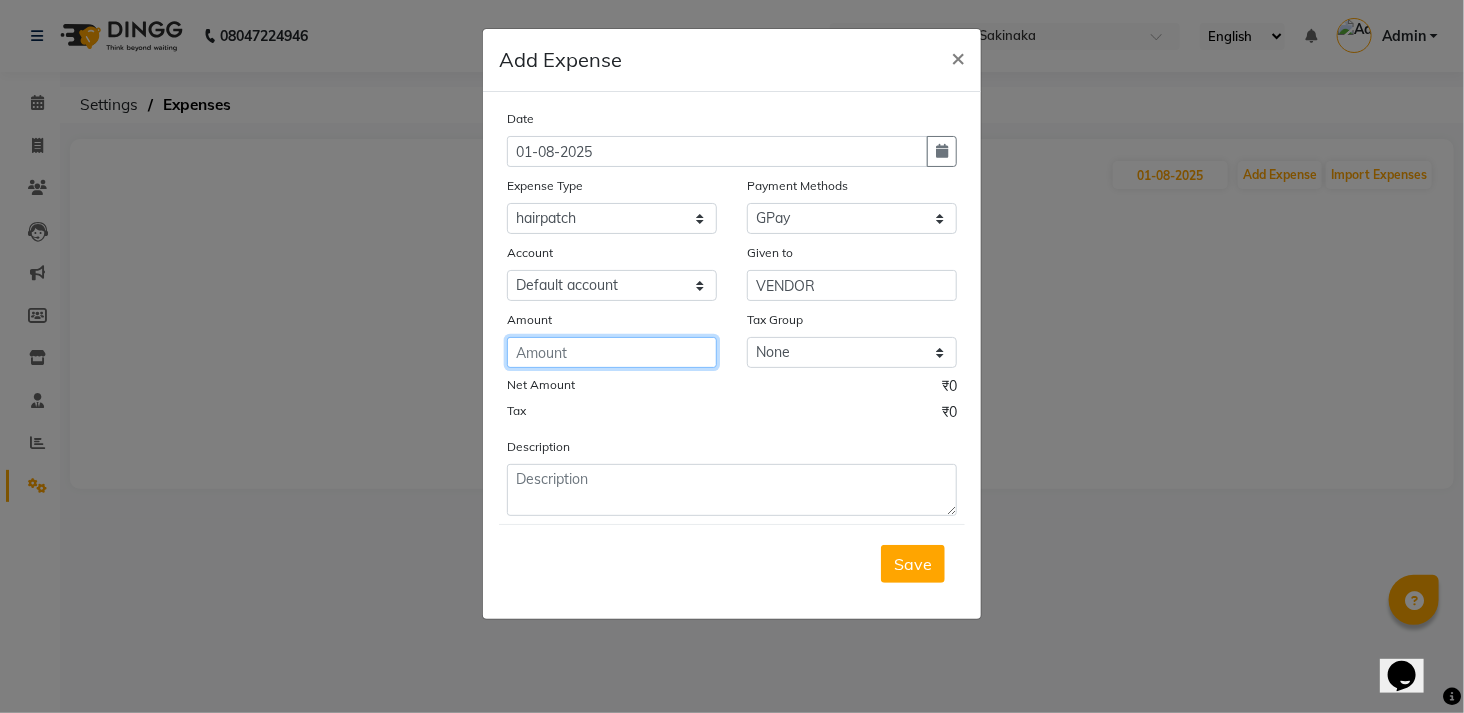 click 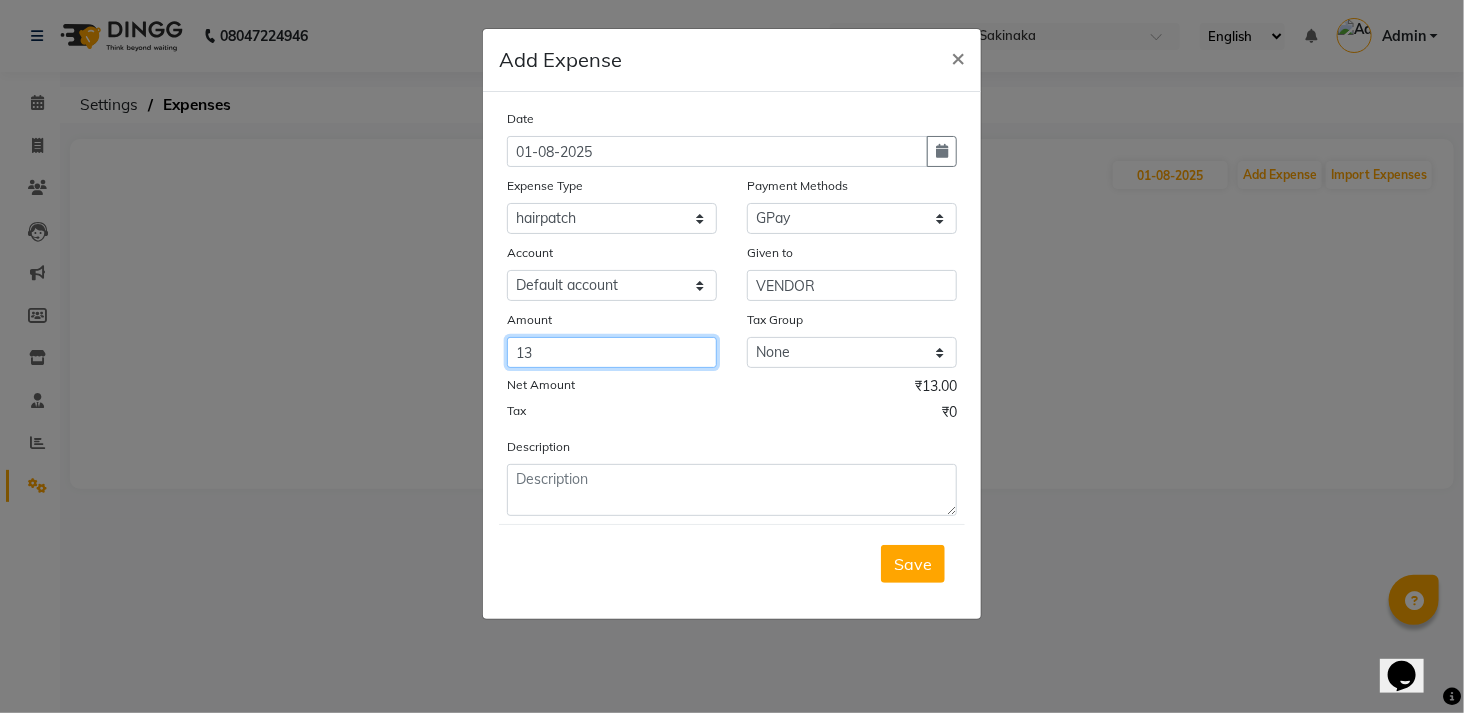 type on "1" 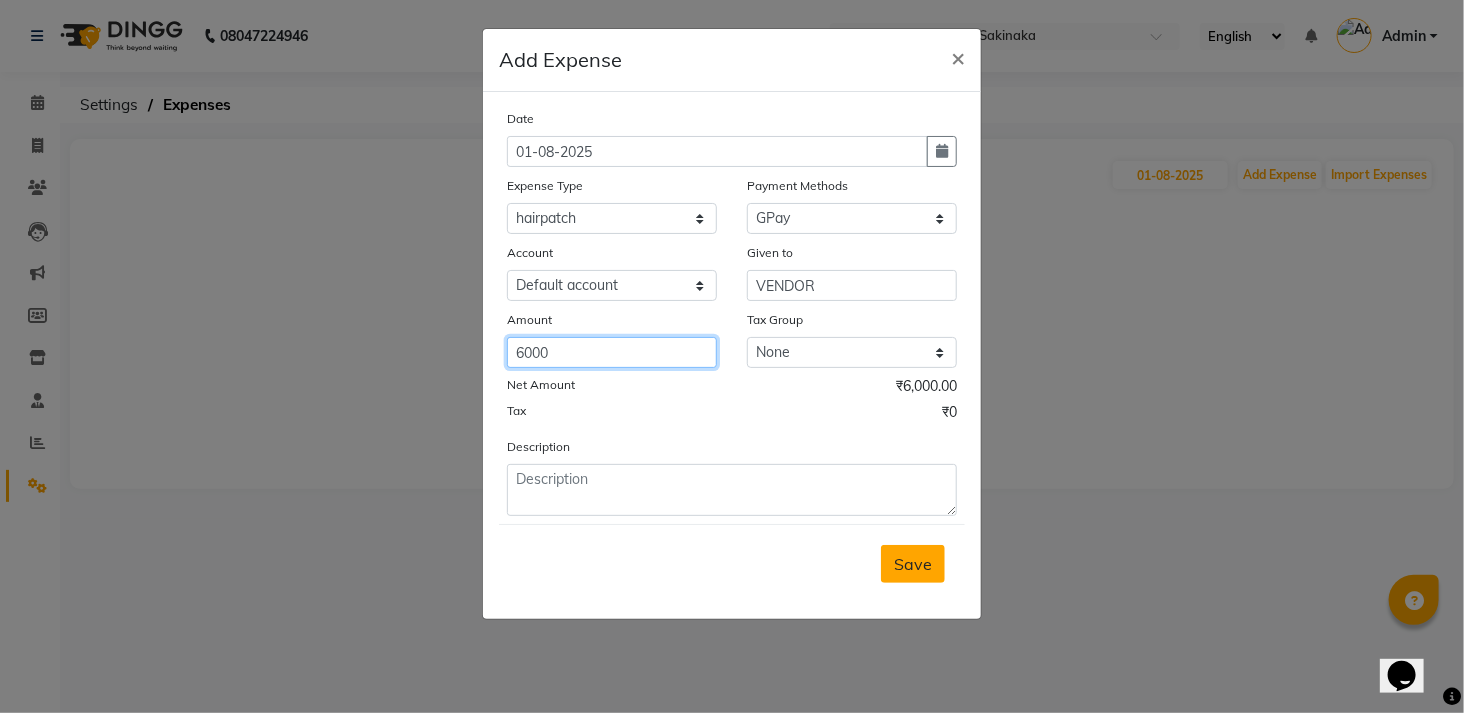 type on "6000" 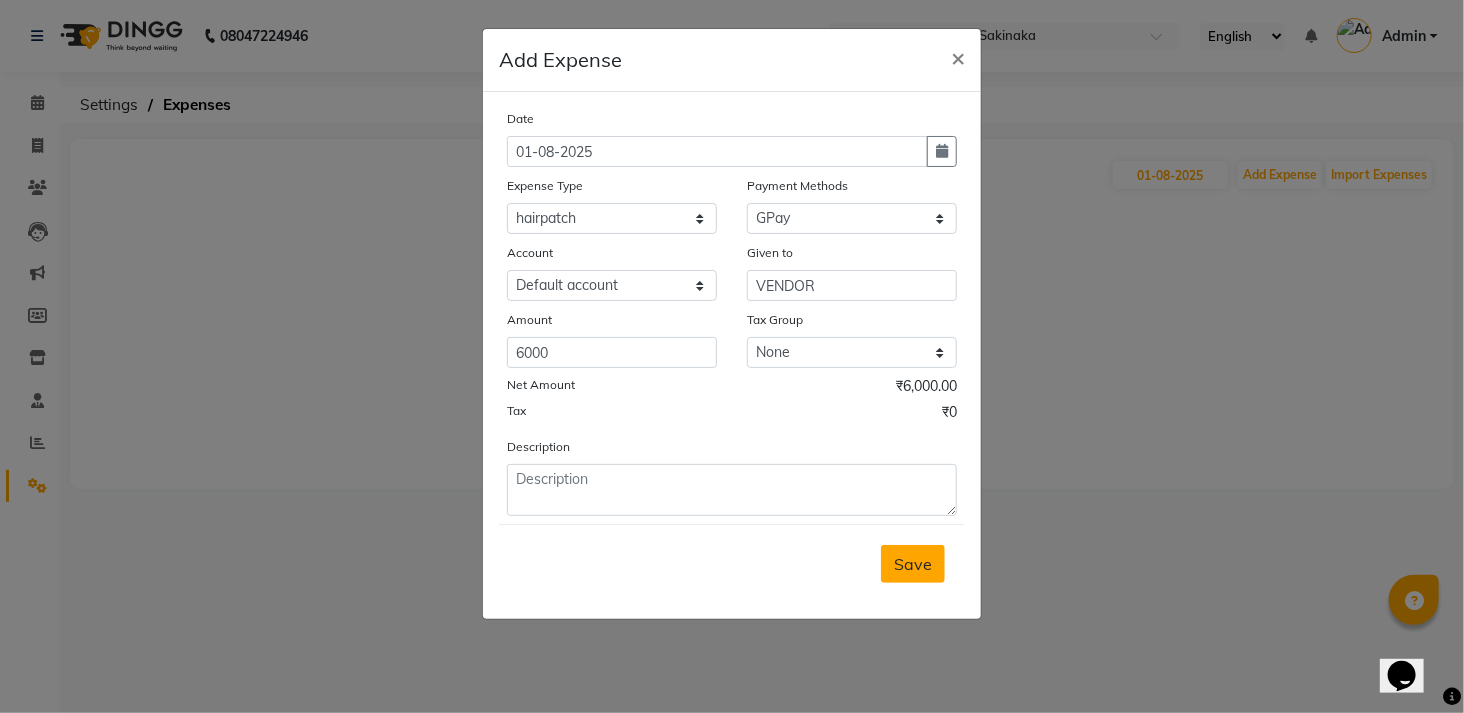 click on "Save" at bounding box center (913, 564) 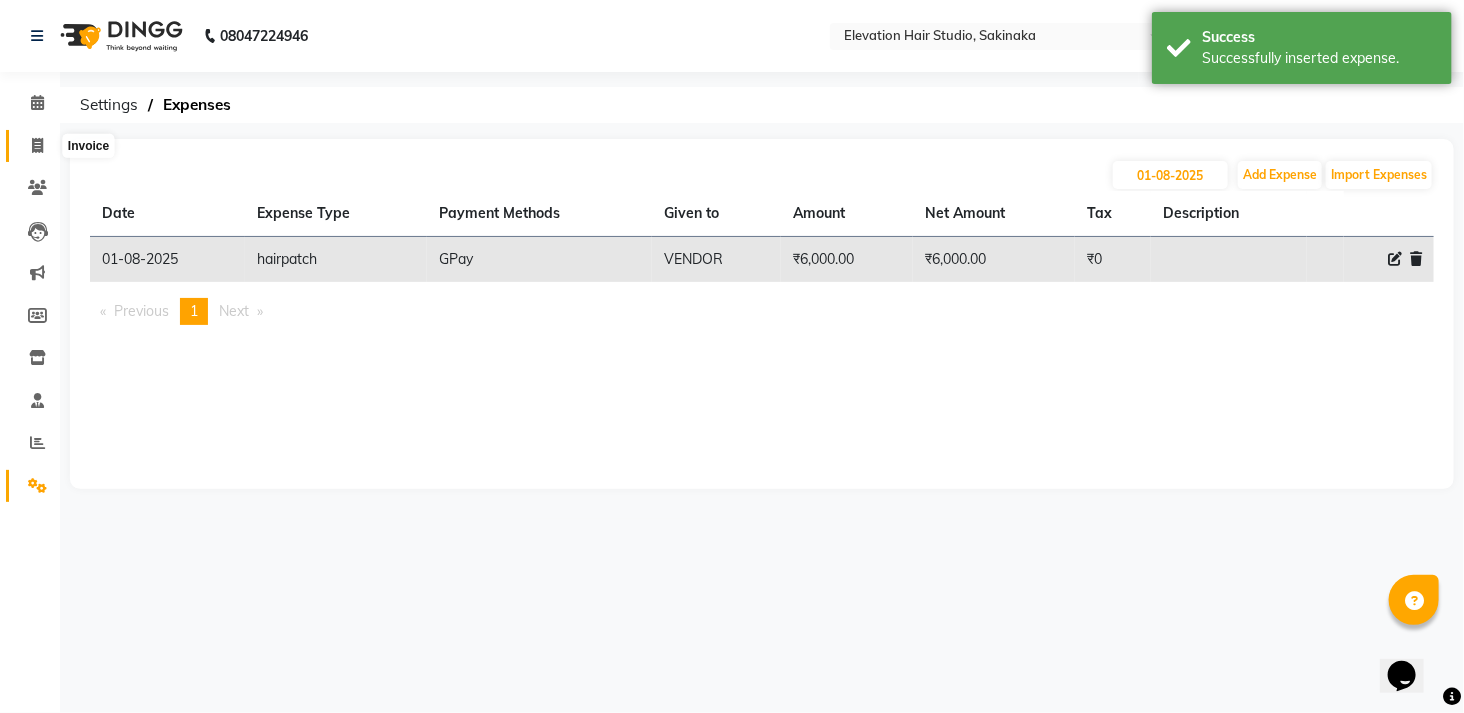 click 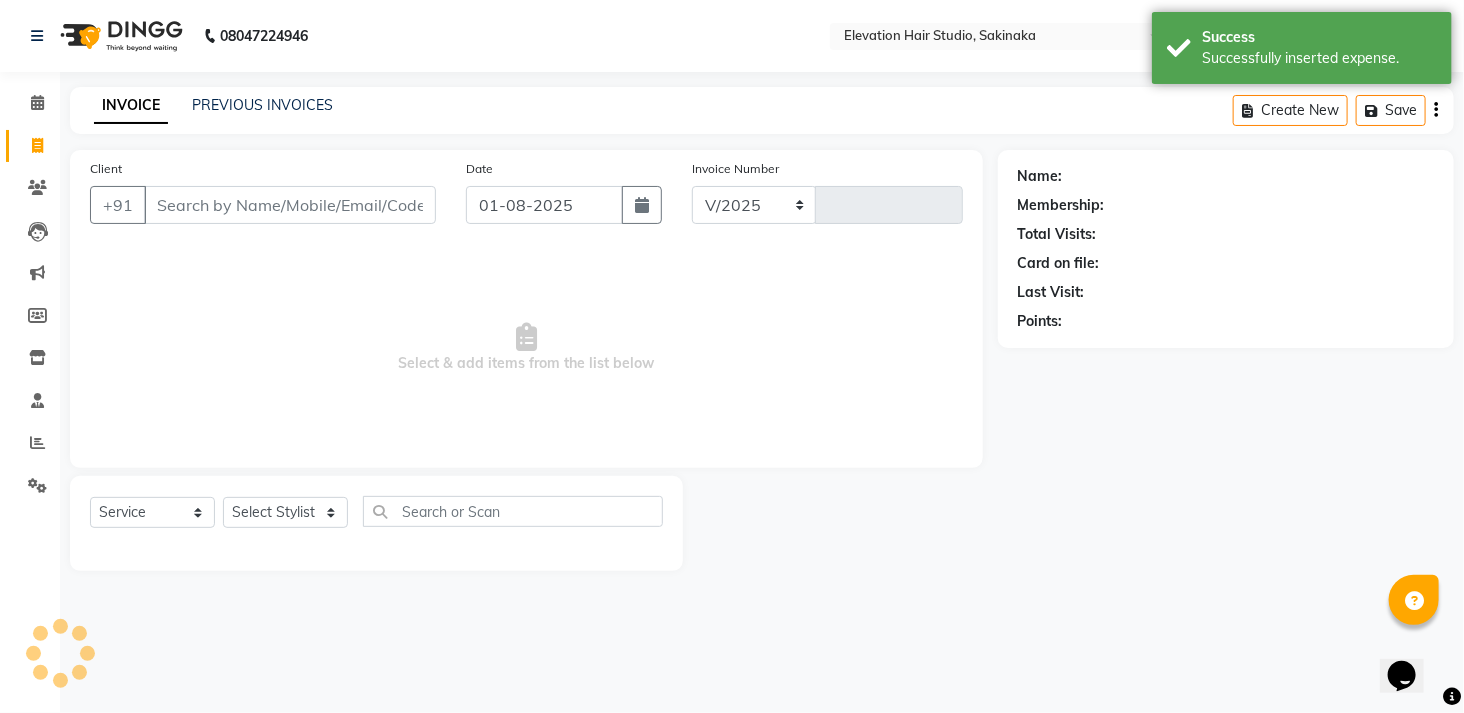 select on "4949" 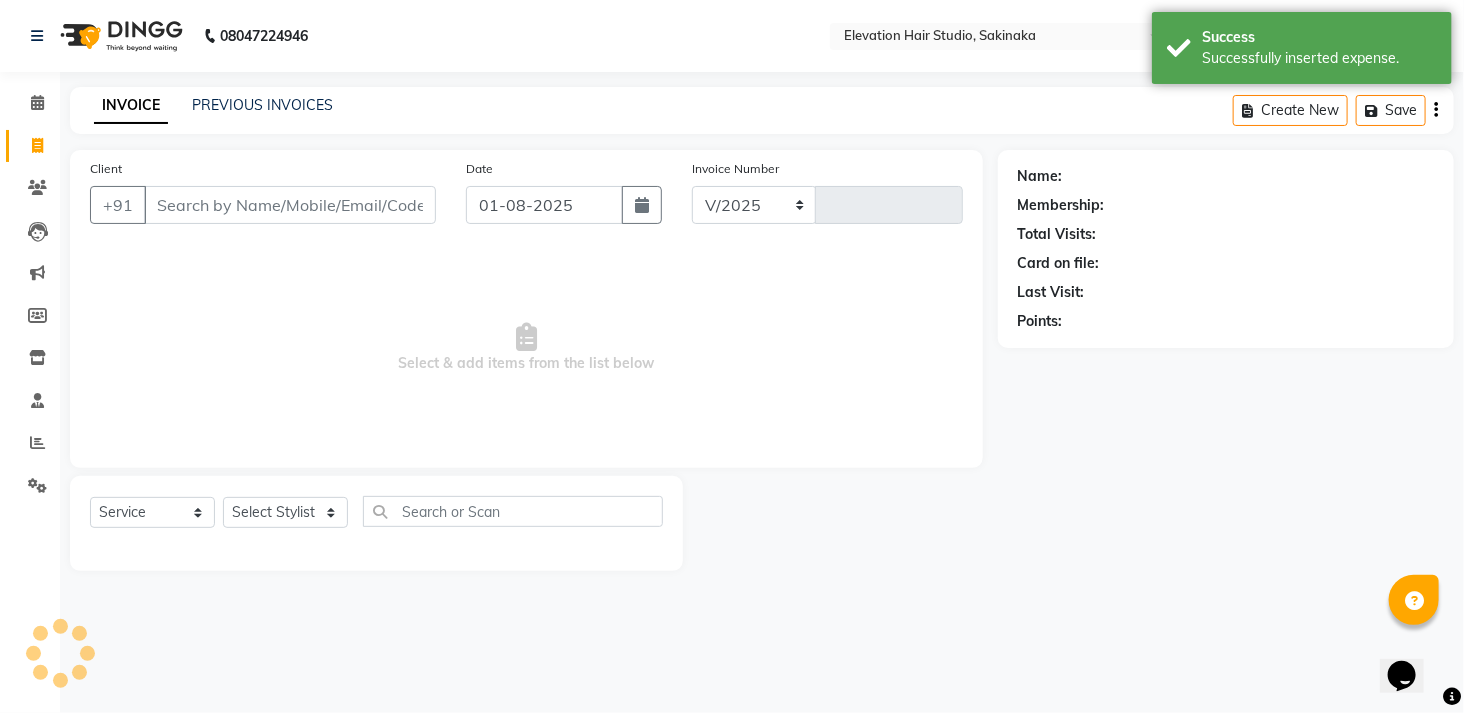 type on "1269" 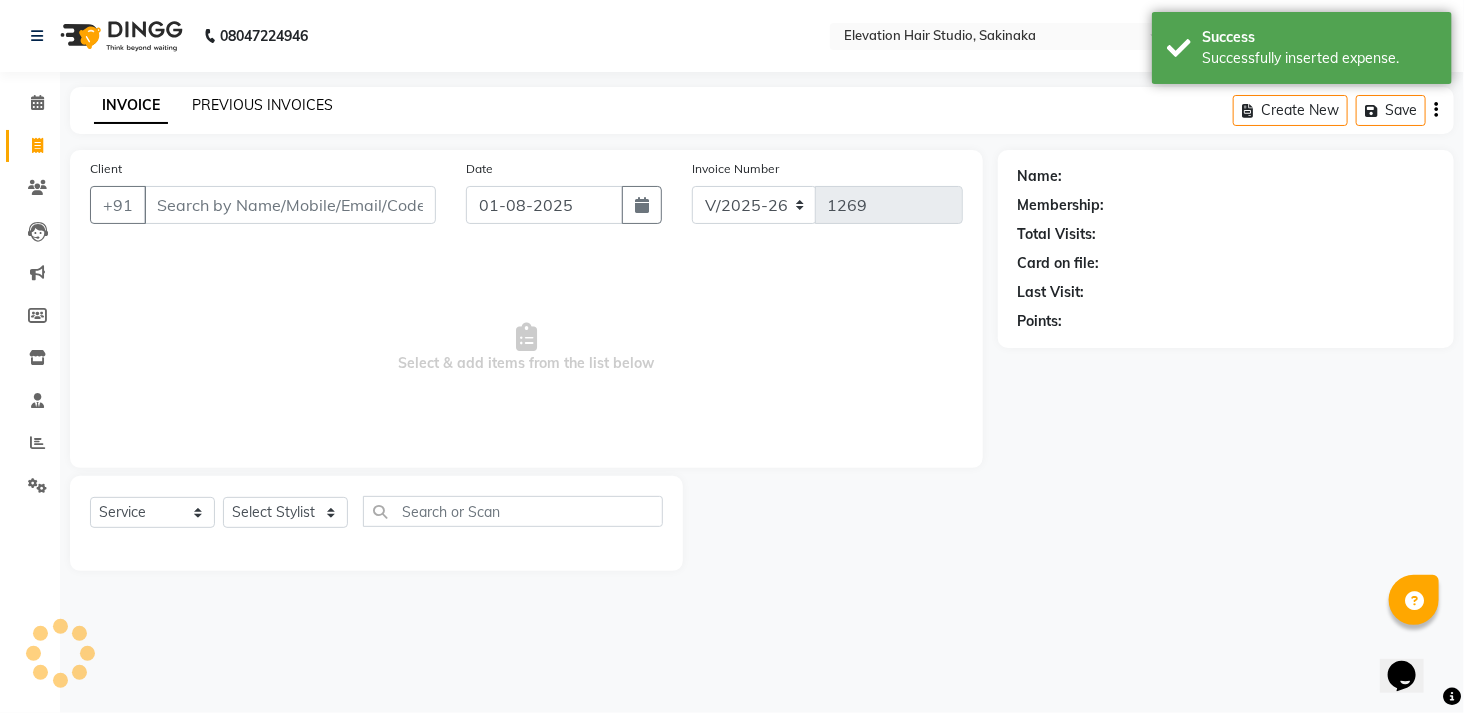 click on "PREVIOUS INVOICES" 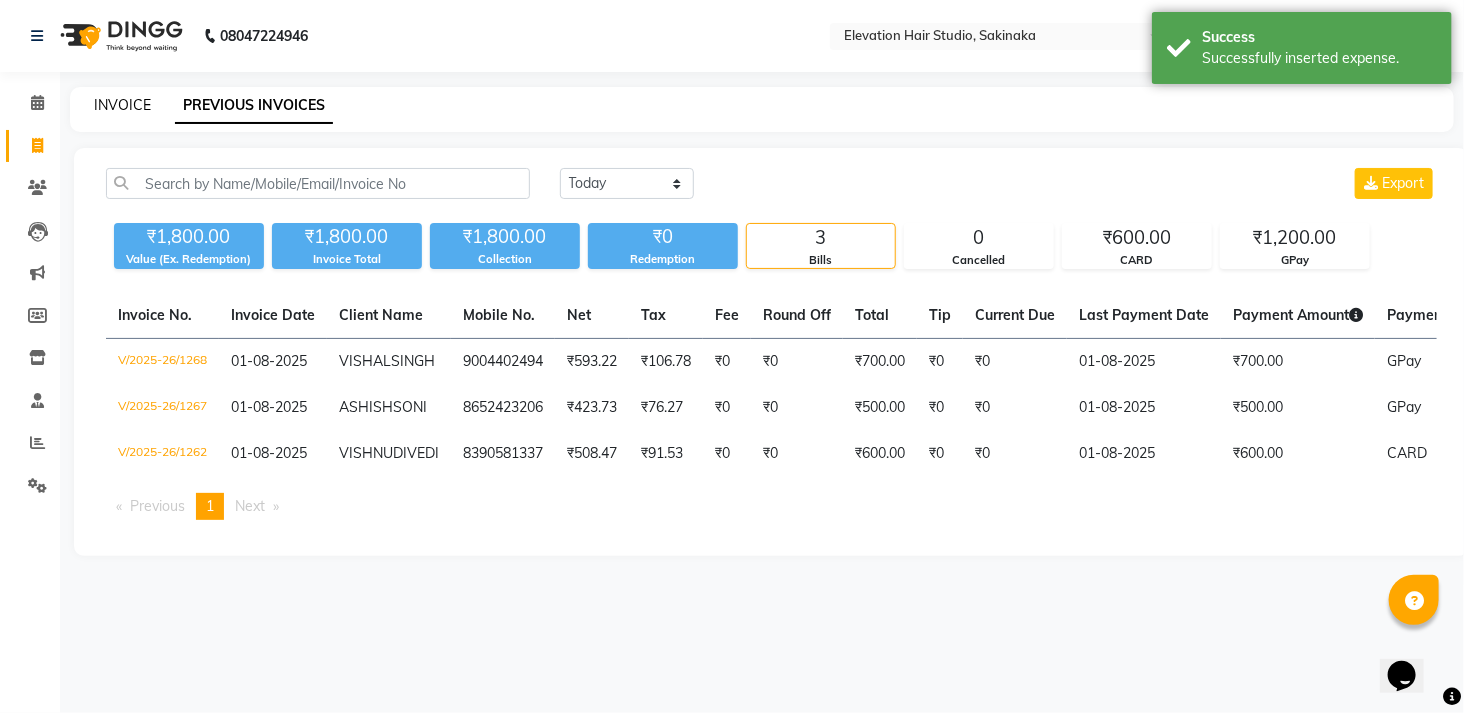 click on "INVOICE" 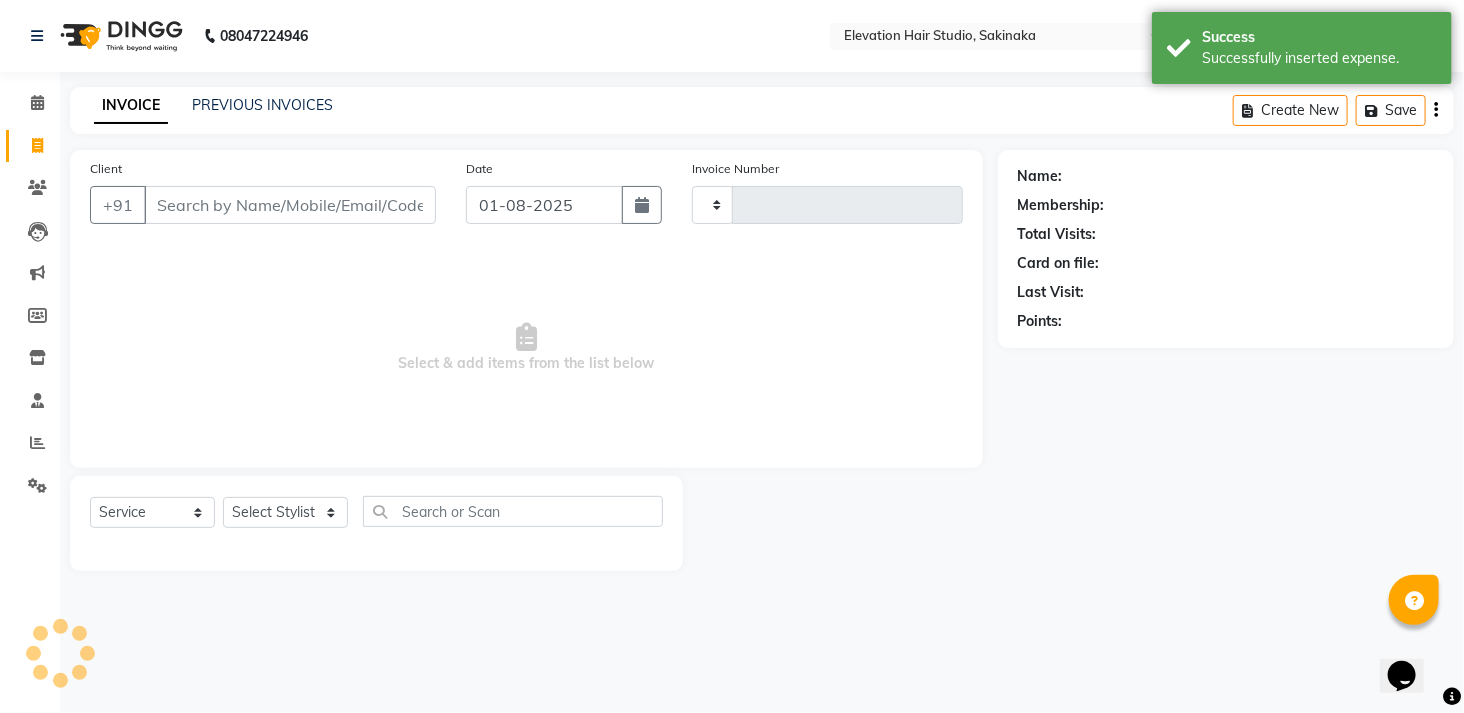 type on "1269" 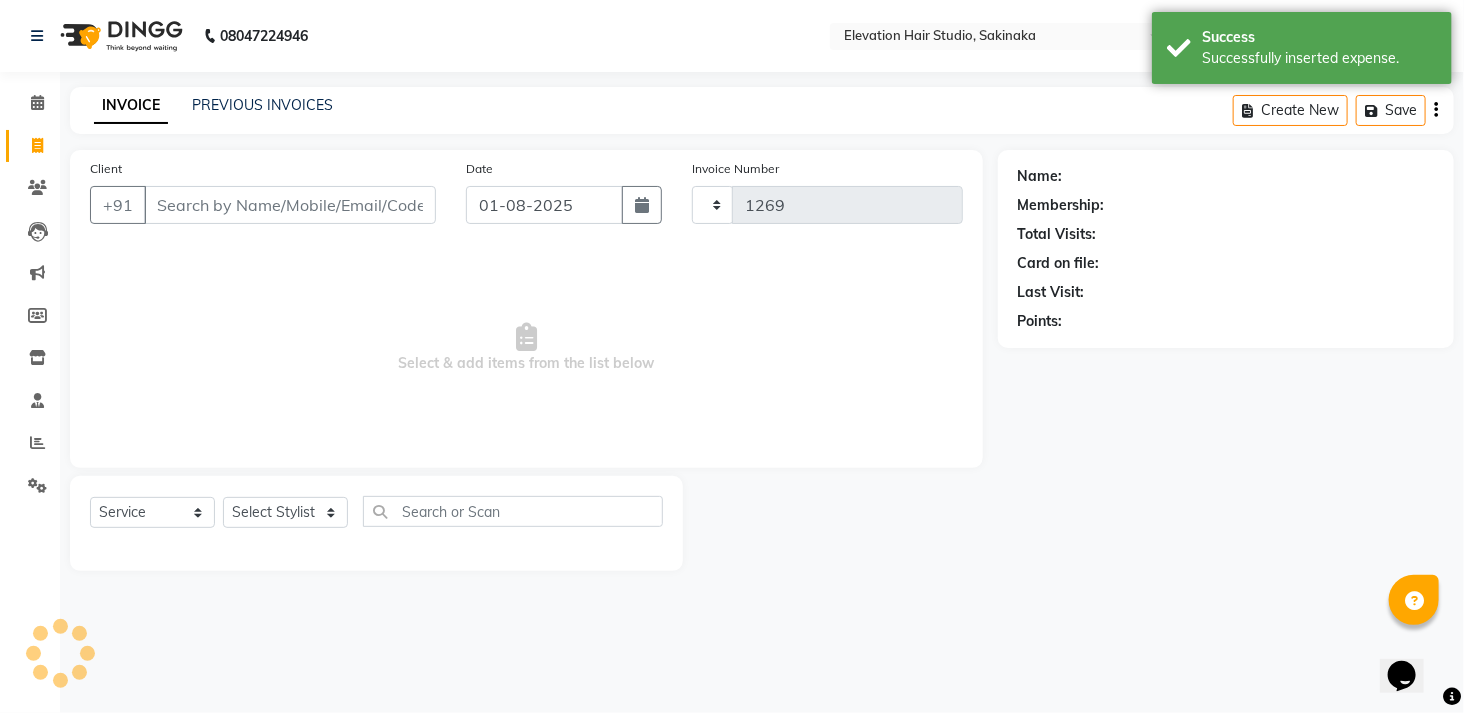 select on "4949" 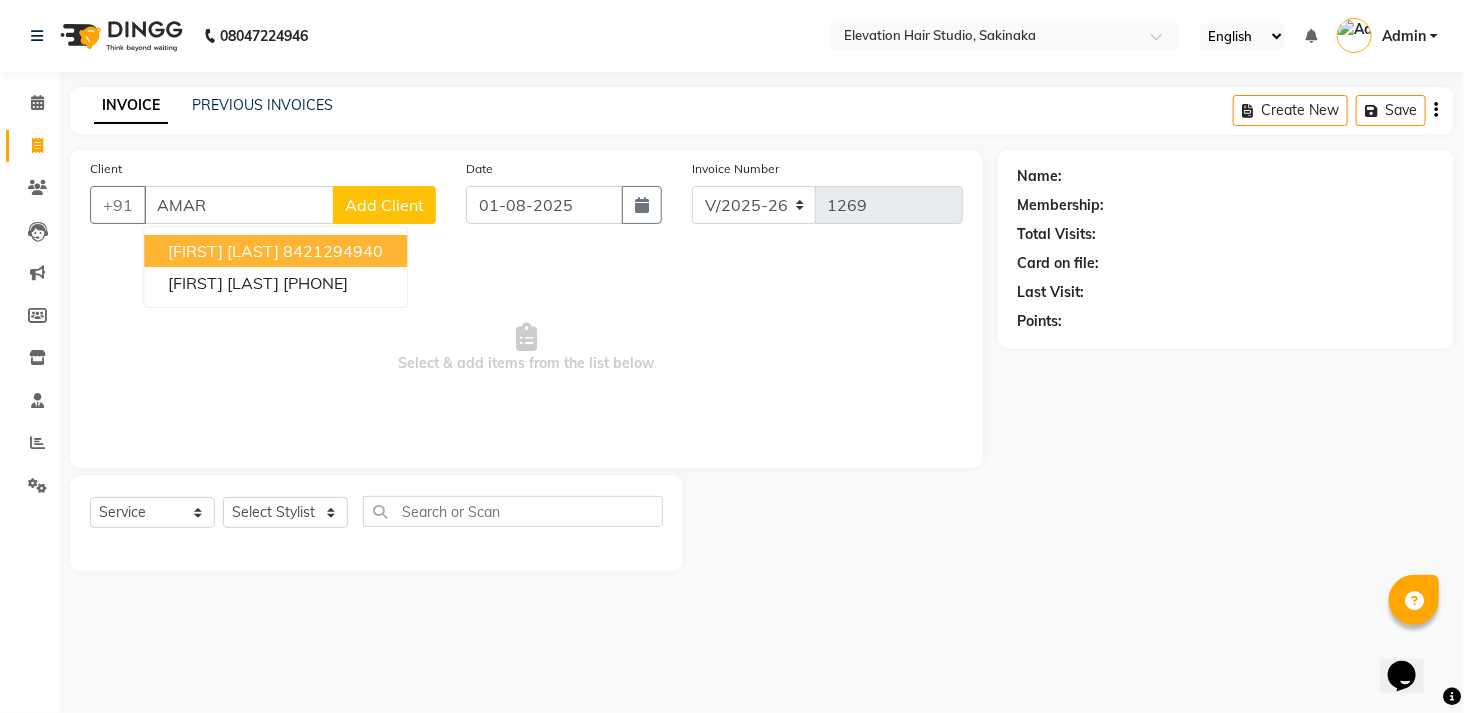 click on "AMAR CHAVAN  8421294940" at bounding box center [275, 251] 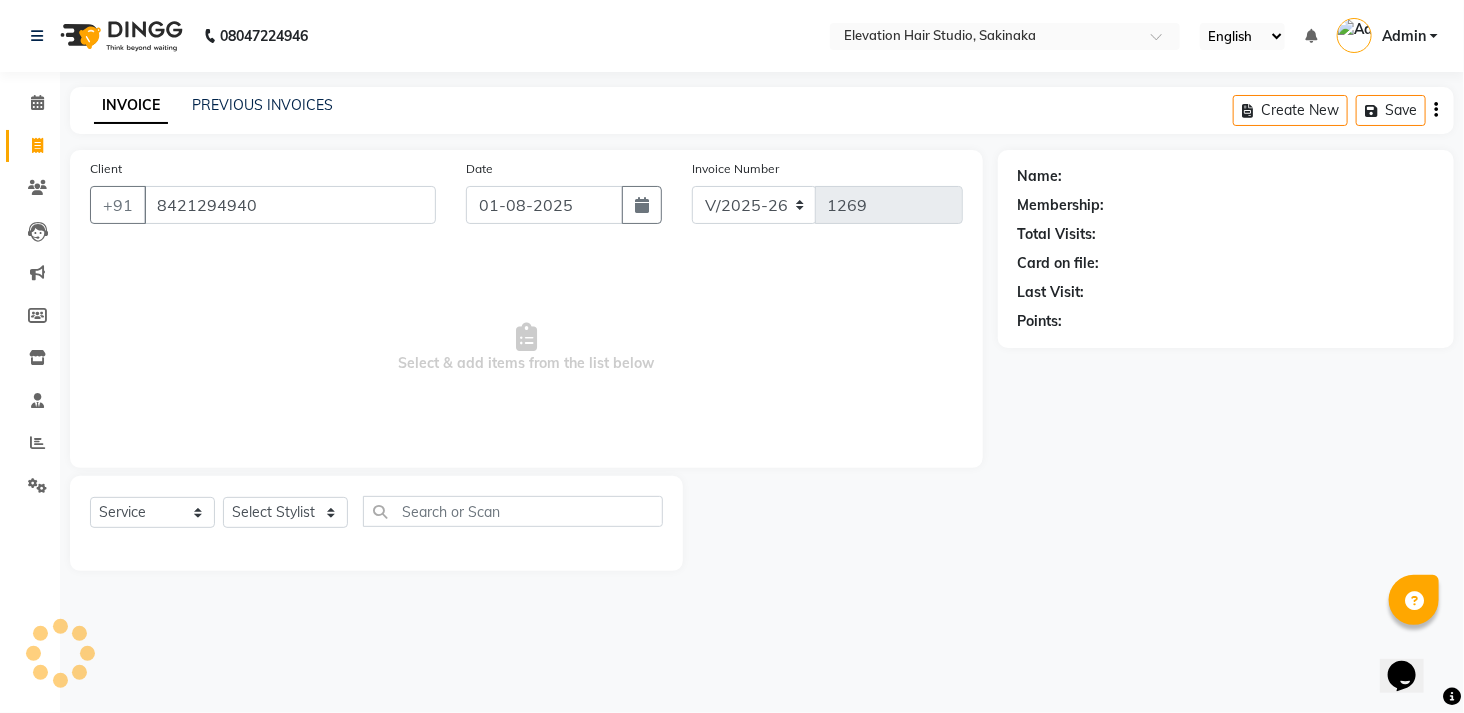 type on "8421294940" 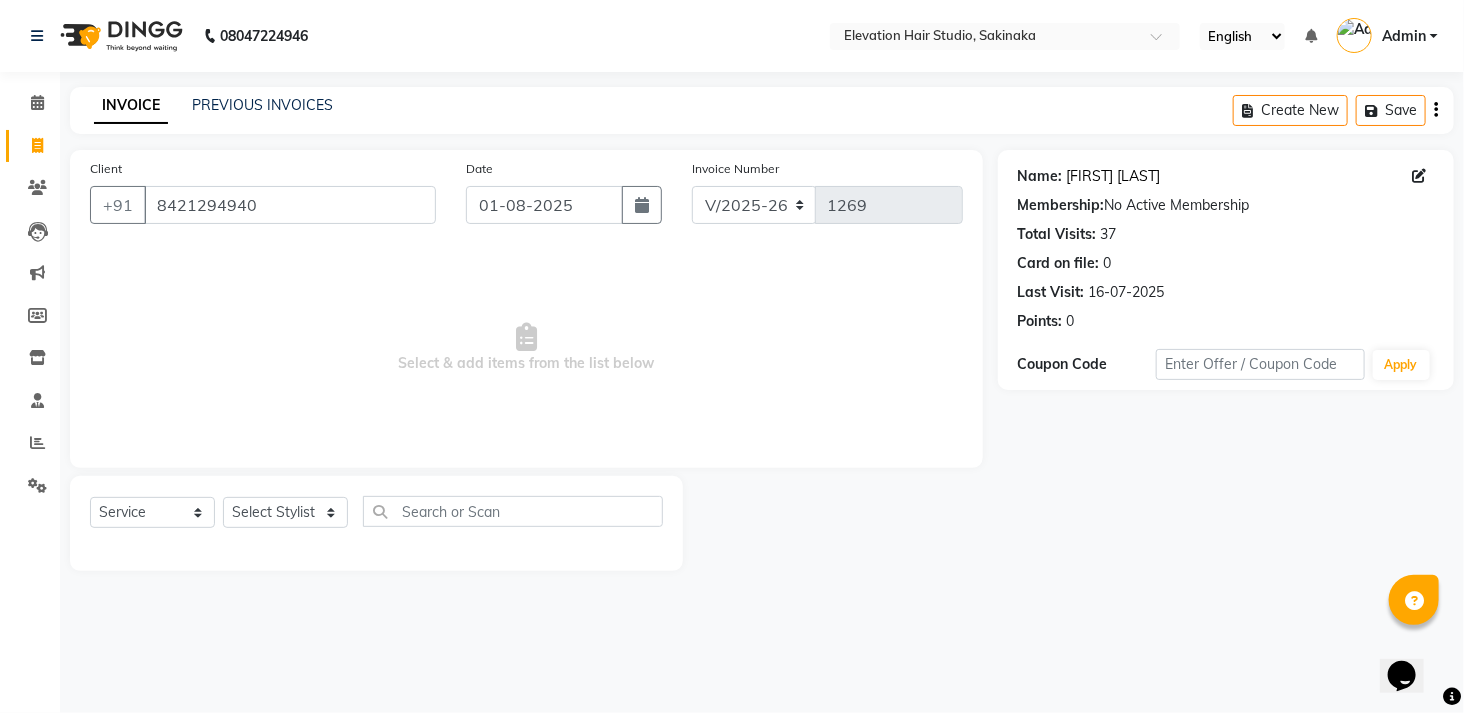 click on "Amar Chavan" 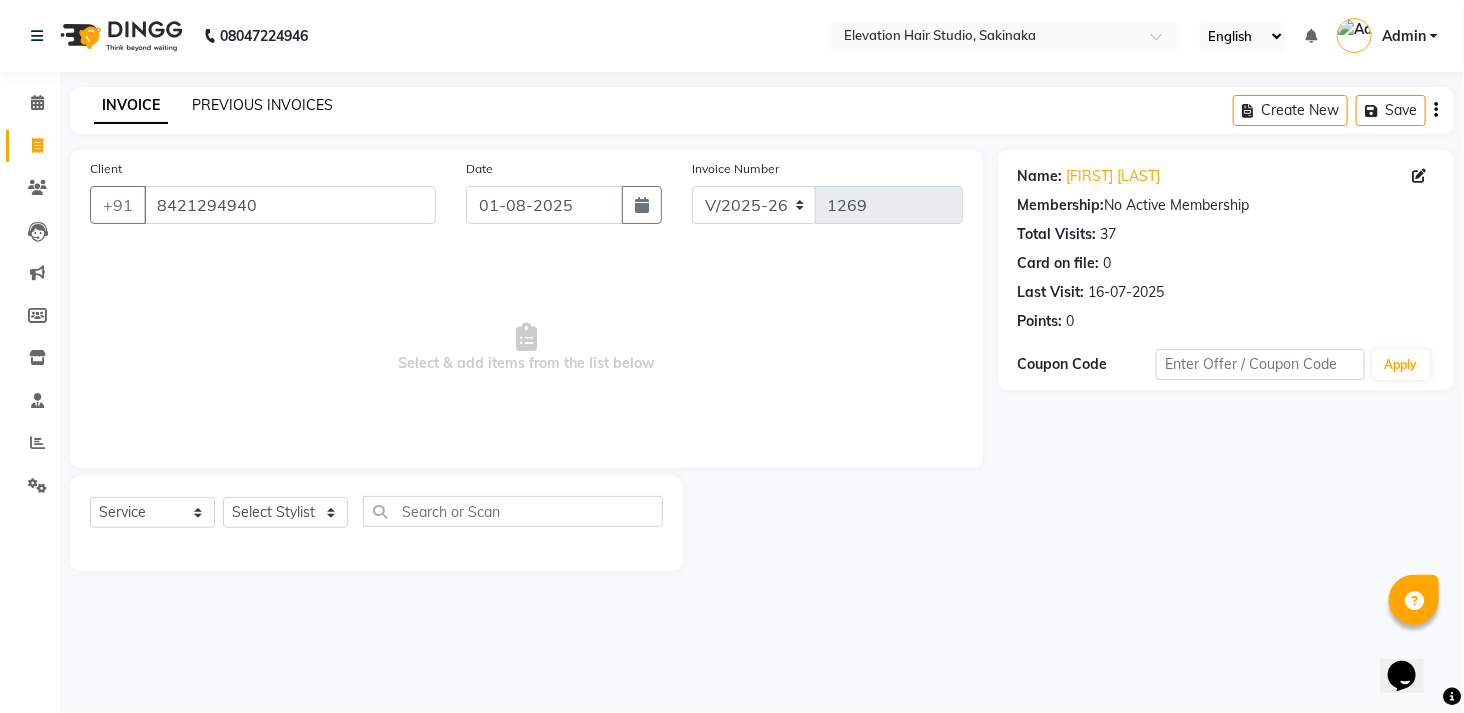 click on "PREVIOUS INVOICES" 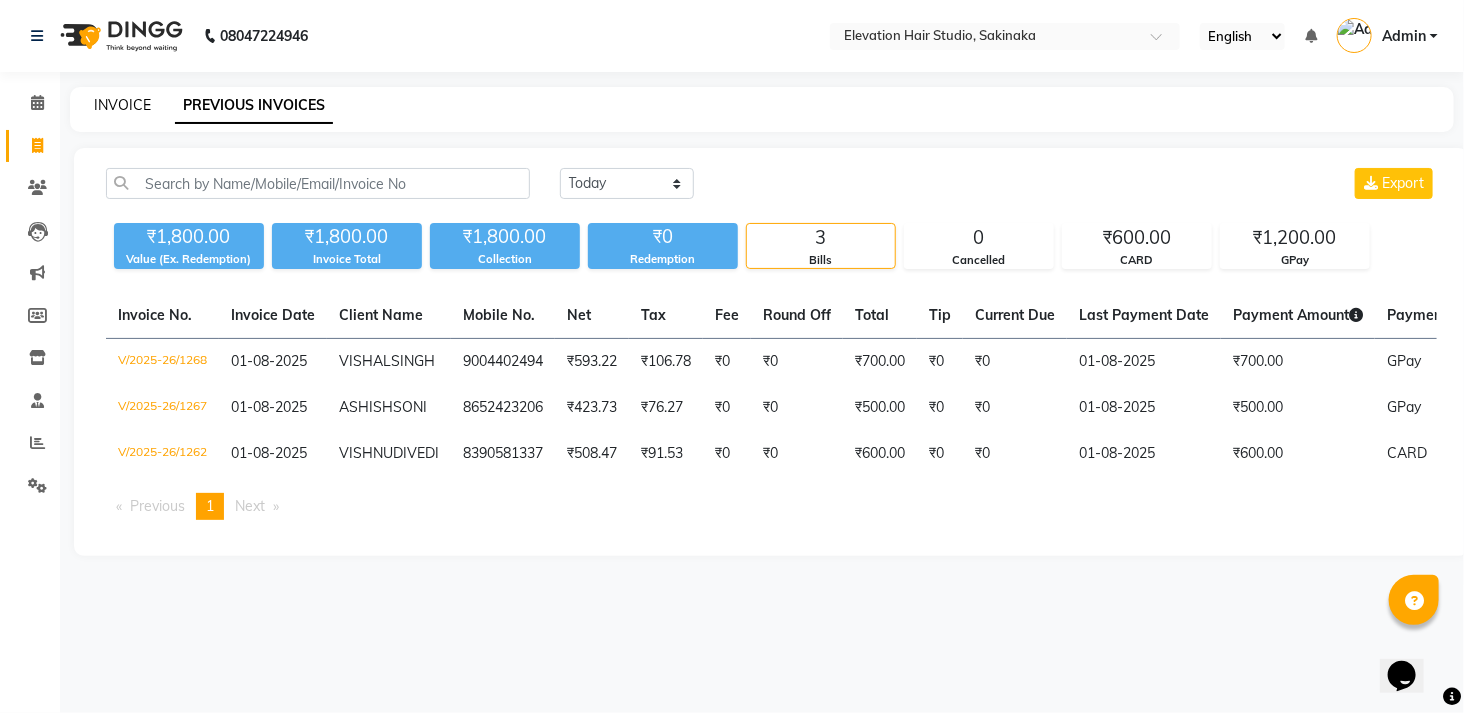 click on "INVOICE" 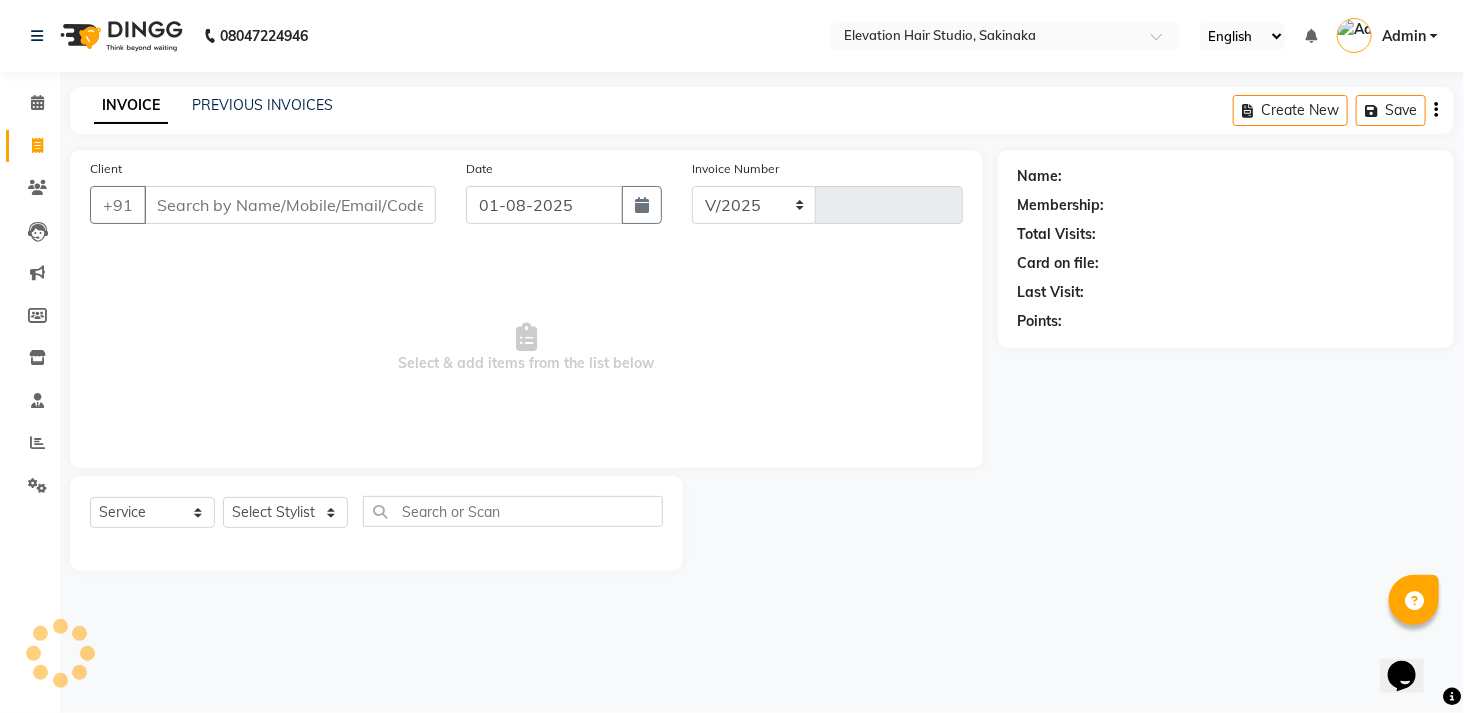 select on "4949" 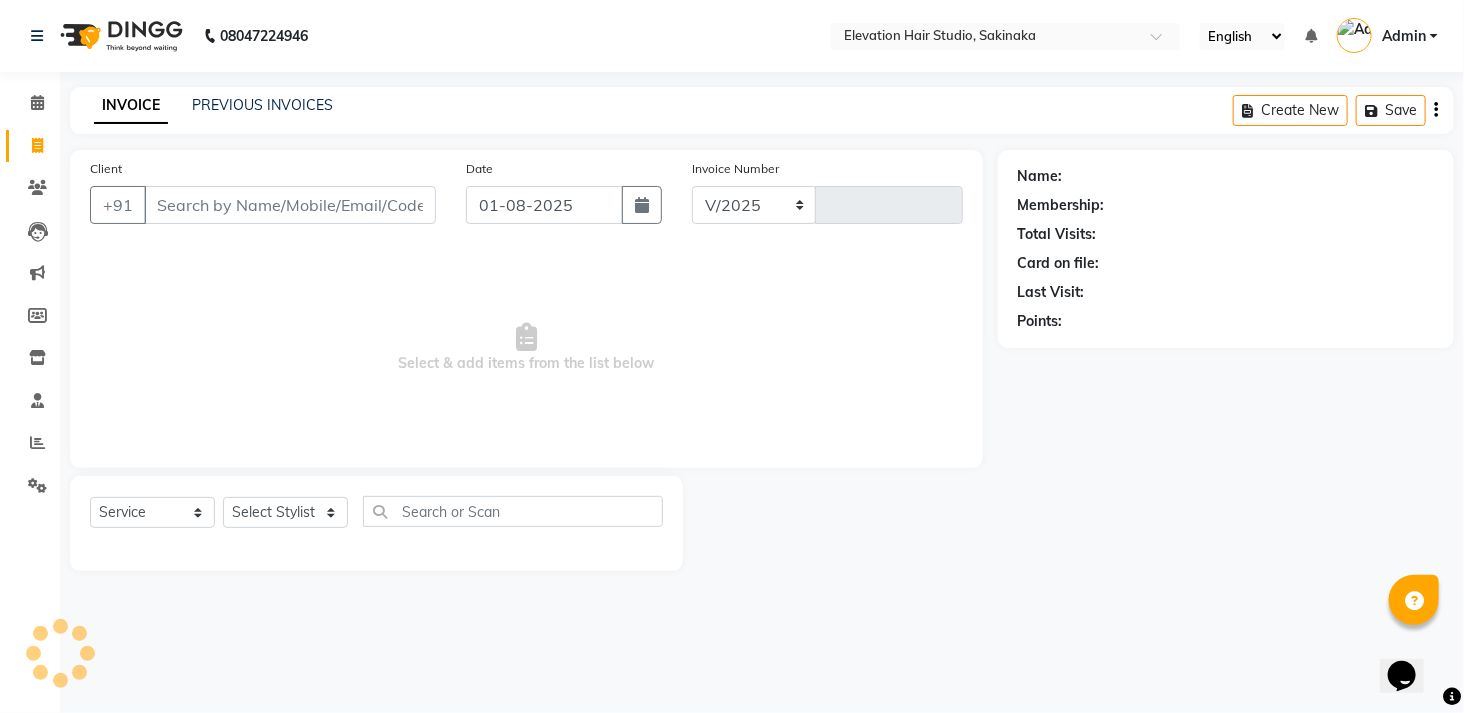 type on "1269" 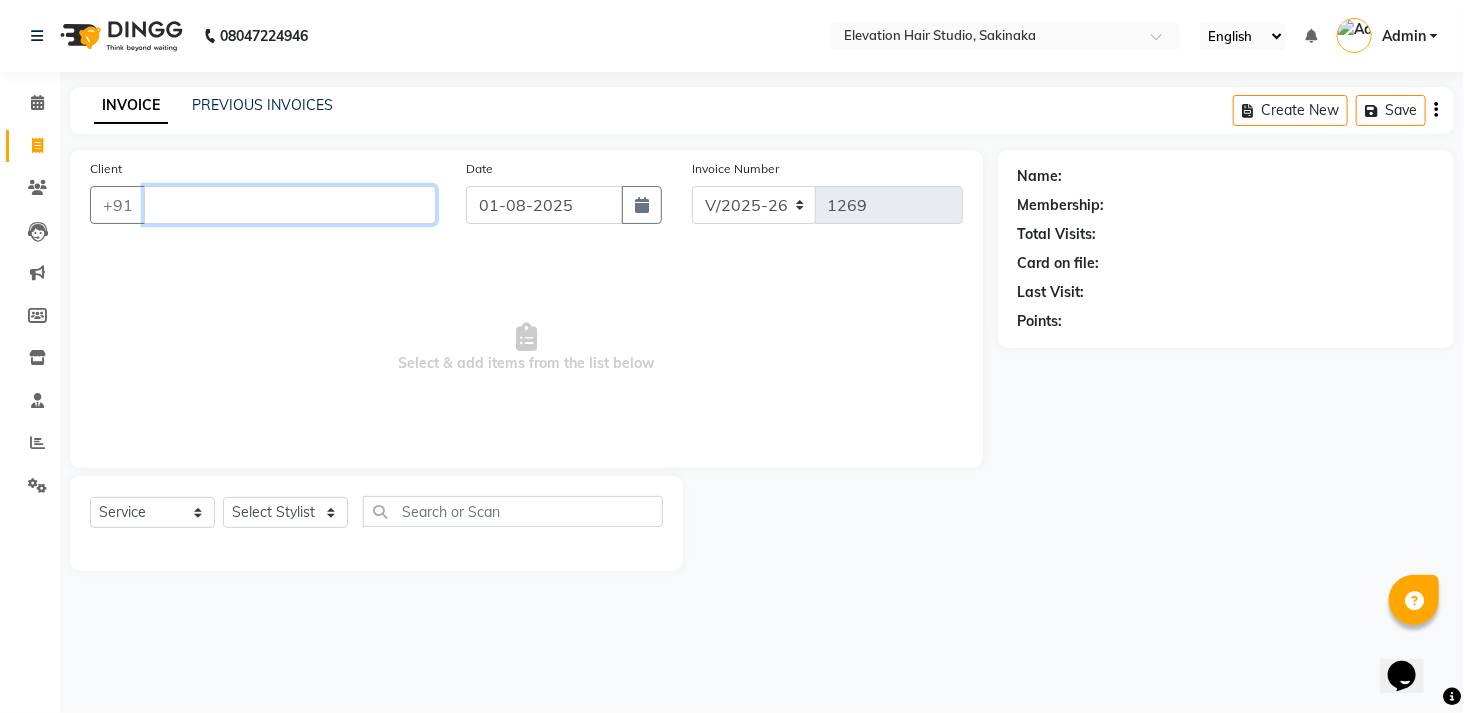 click on "Client" at bounding box center (290, 205) 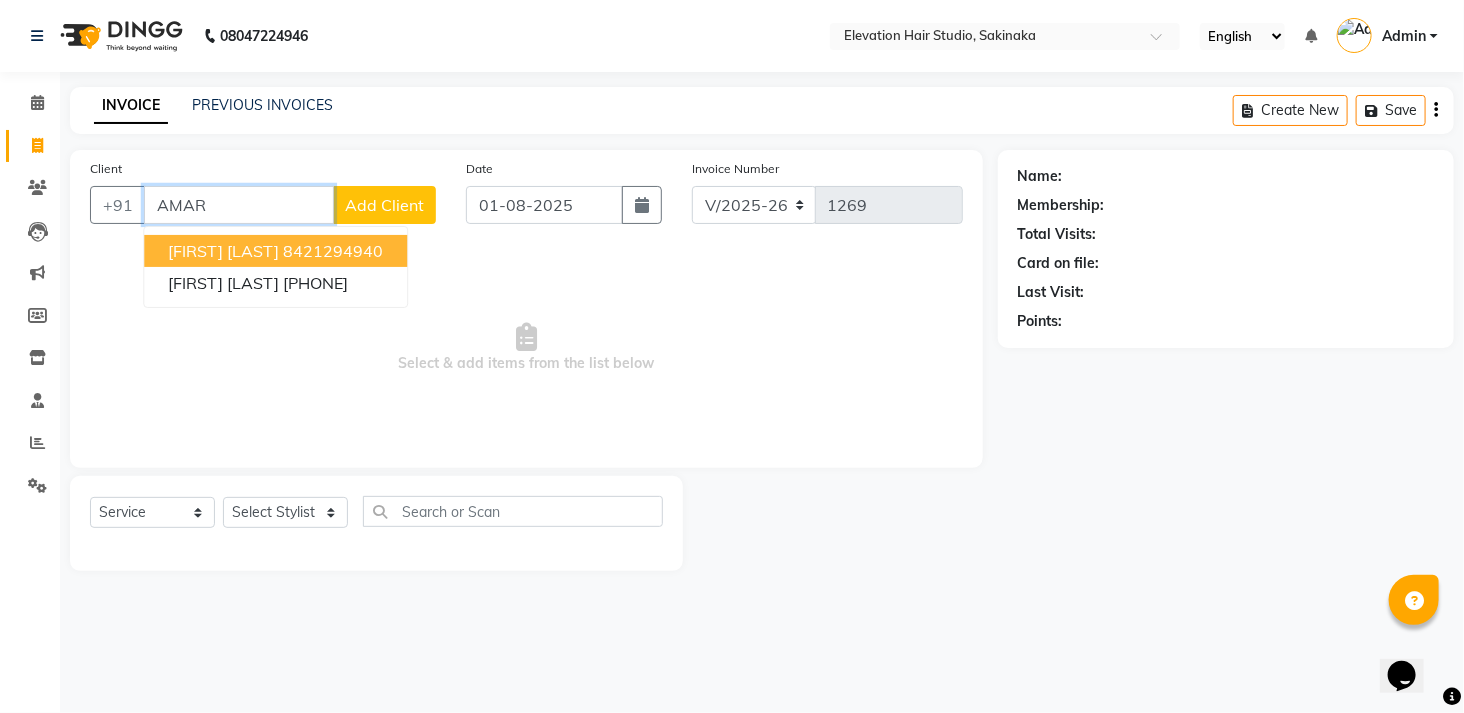 click on "AMAR CHAVAN" at bounding box center (223, 251) 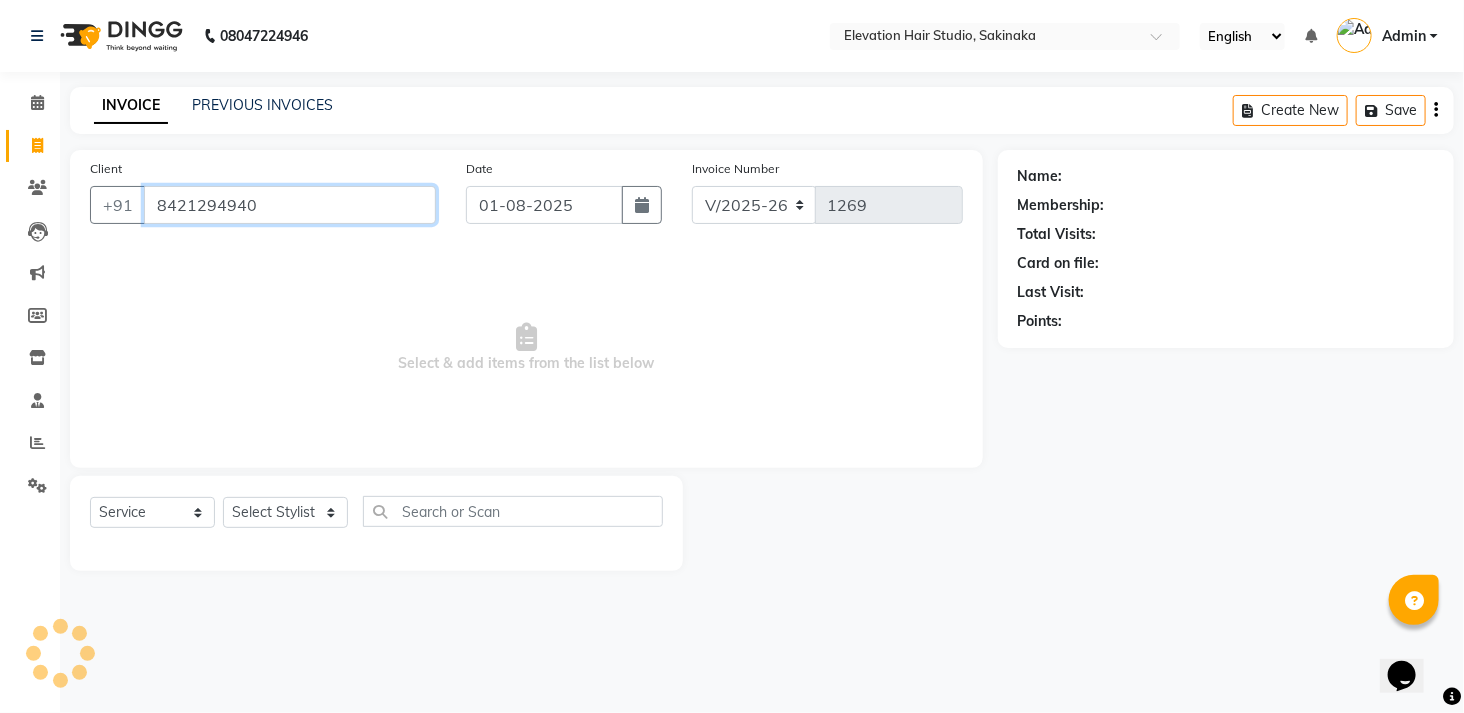 type on "8421294940" 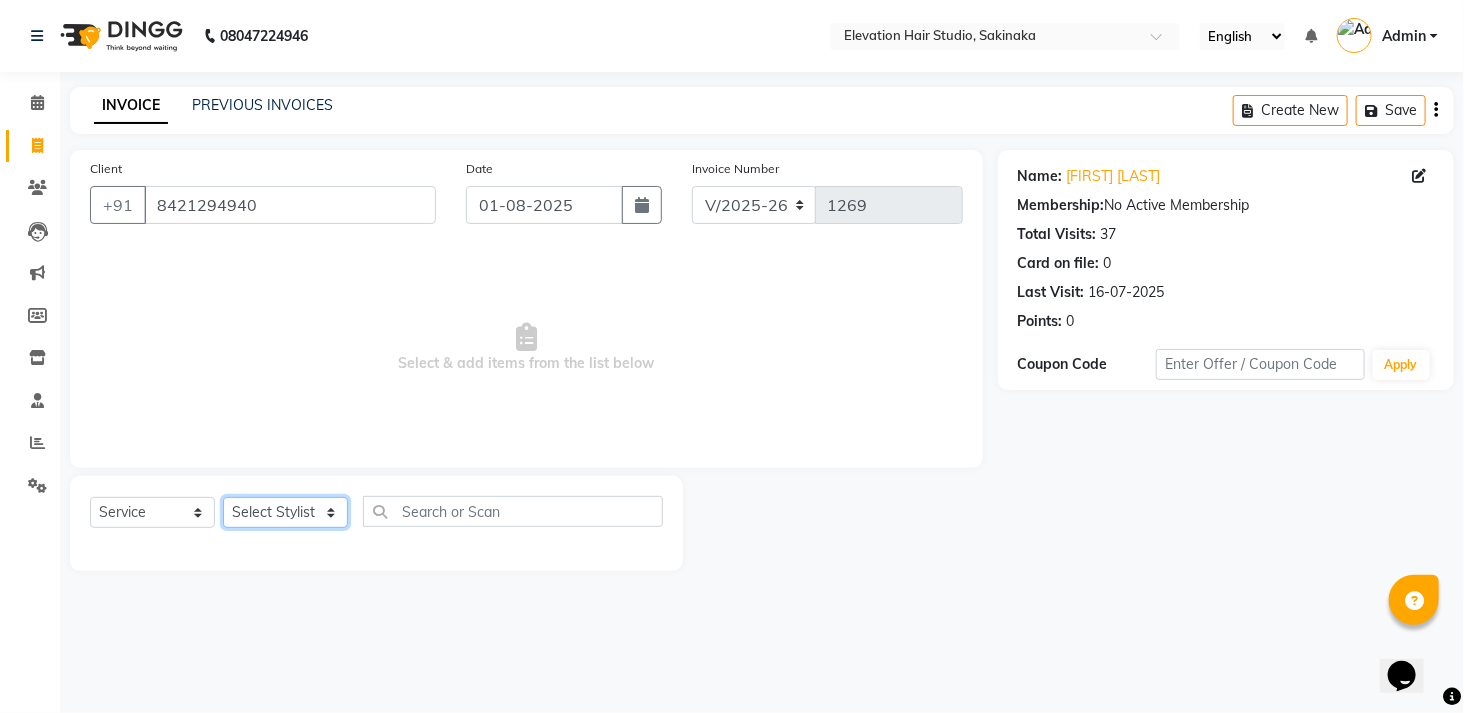 click on "Select Stylist Admin (EHS Thane) ANEES  DILIP KAPIL  PRIYA RUPESH SAHIL  Sarfaraz SHAHEENA SHAIKH  ZEESHAN" 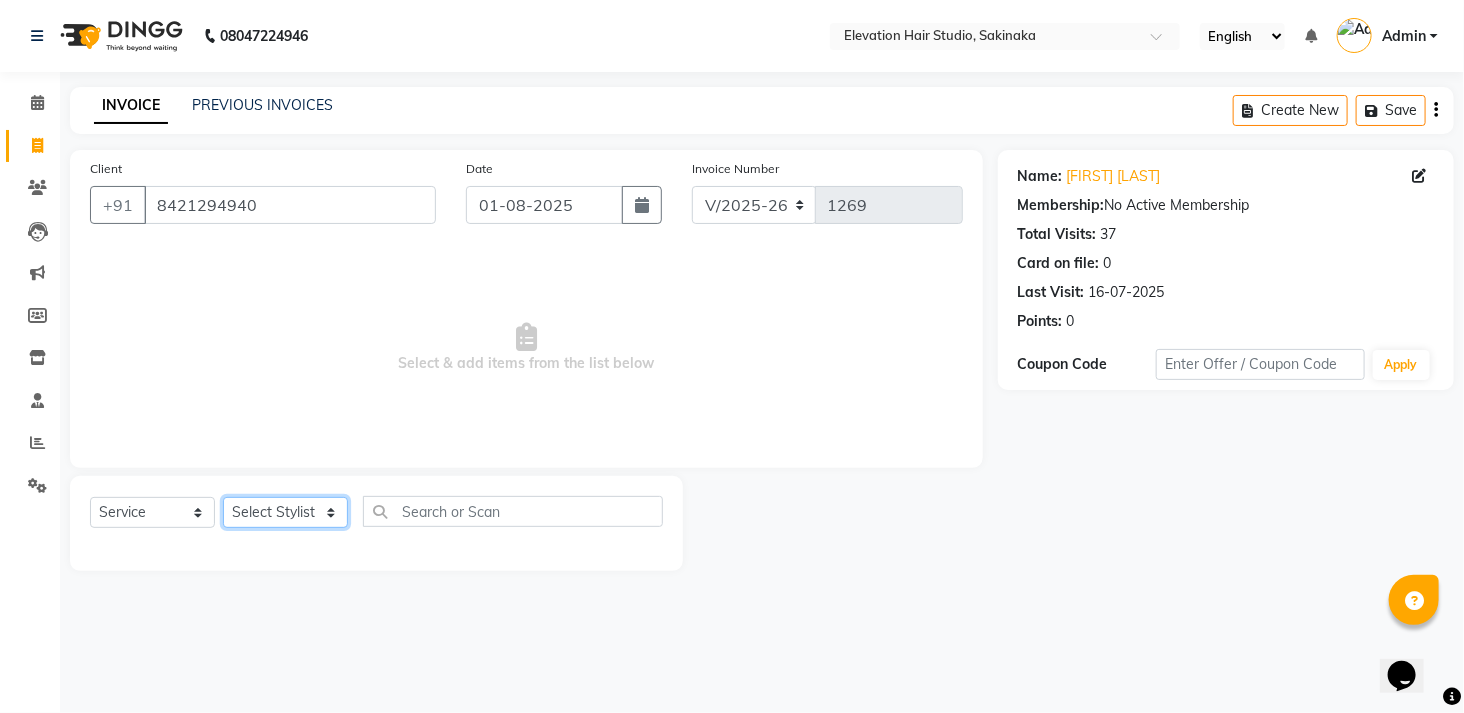 select on "84316" 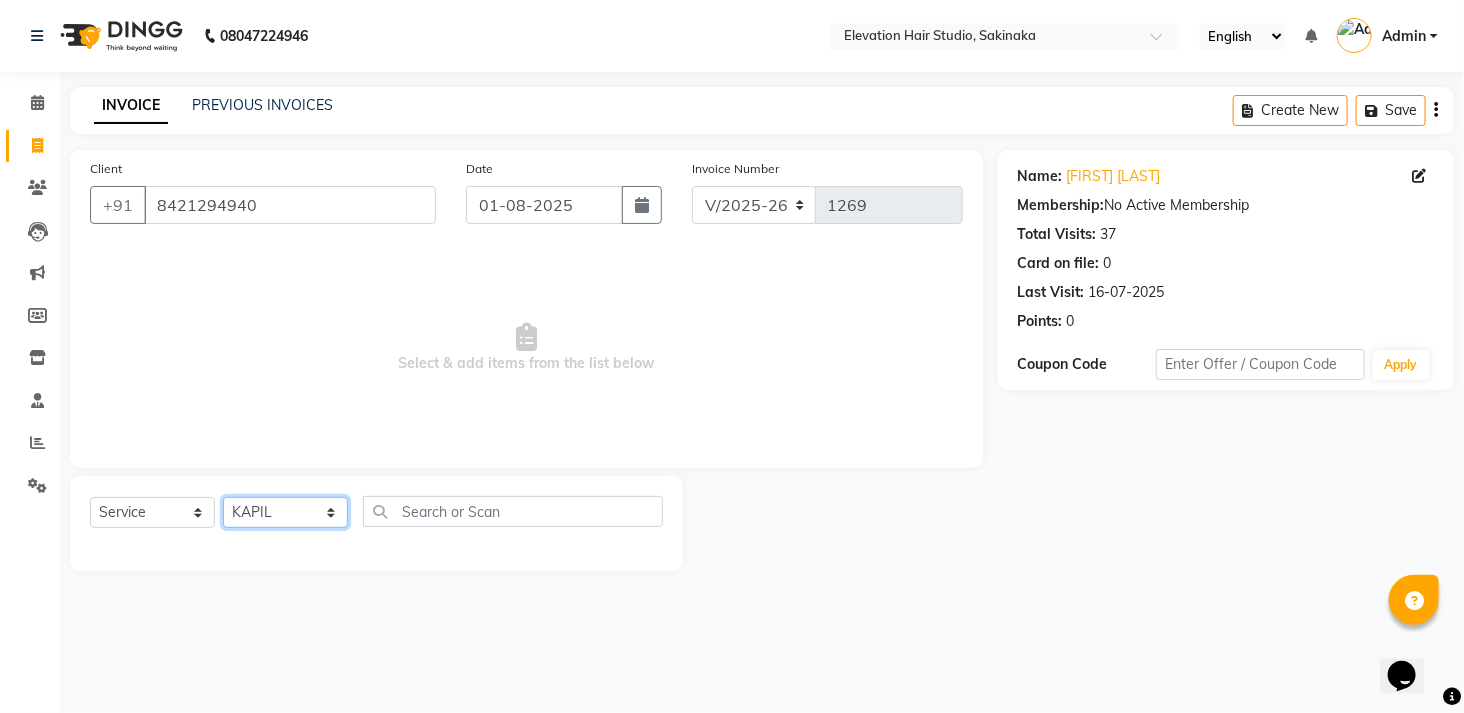 click on "Select Stylist Admin (EHS Thane) ANEES  DILIP KAPIL  PRIYA RUPESH SAHIL  Sarfaraz SHAHEENA SHAIKH  ZEESHAN" 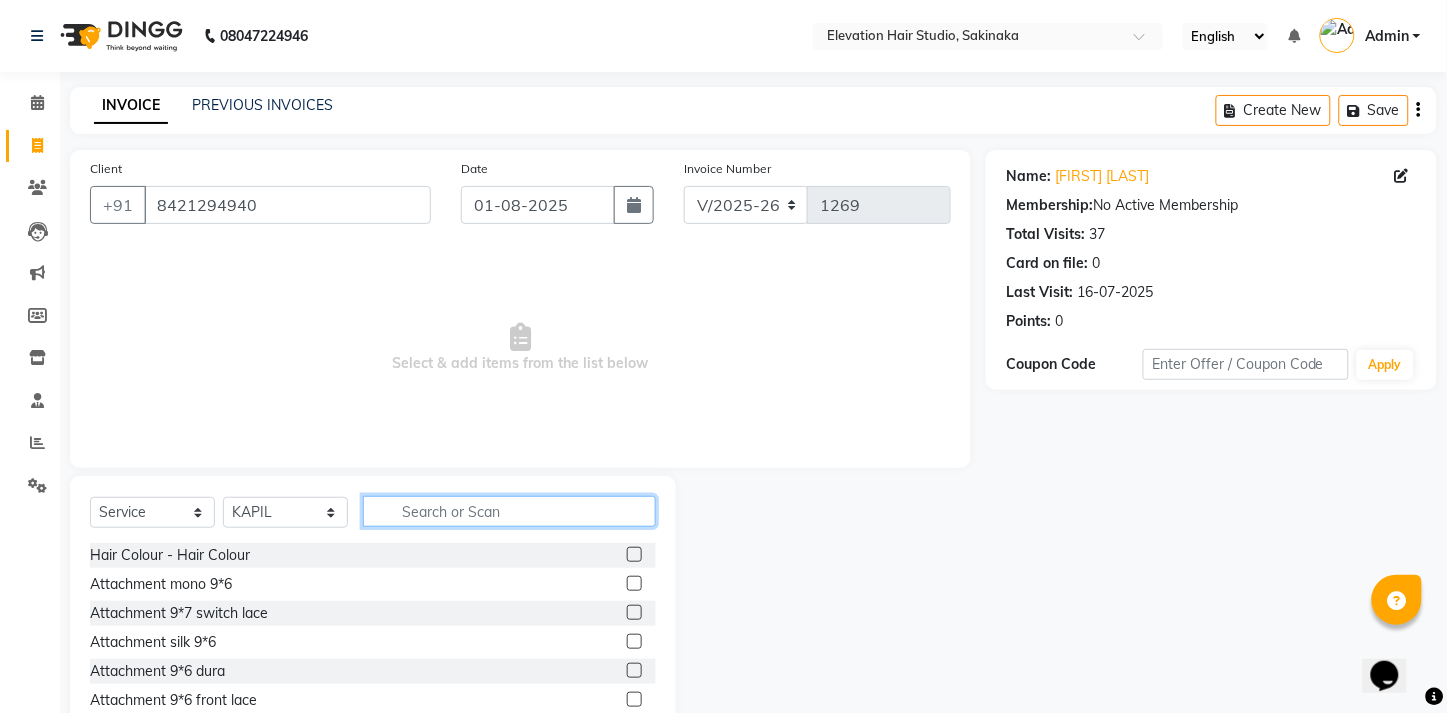 click 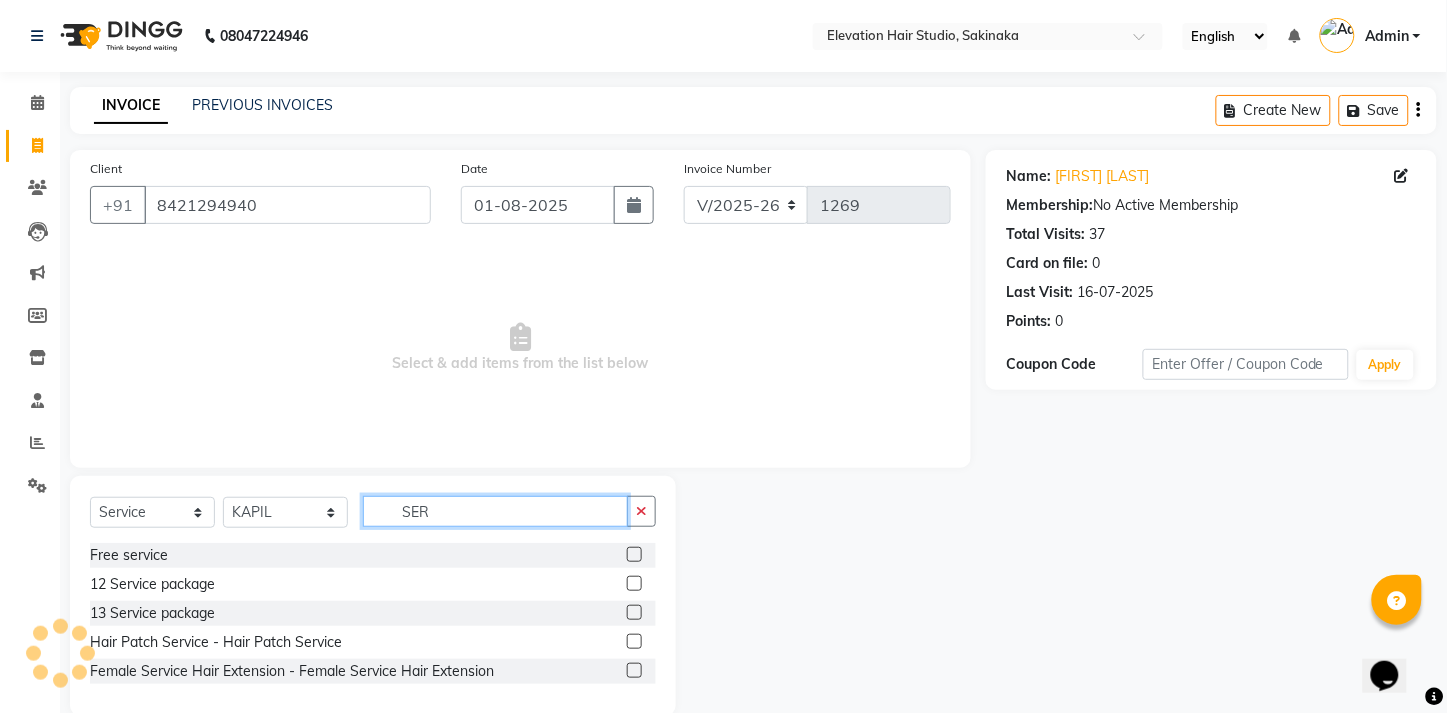 type on "SER" 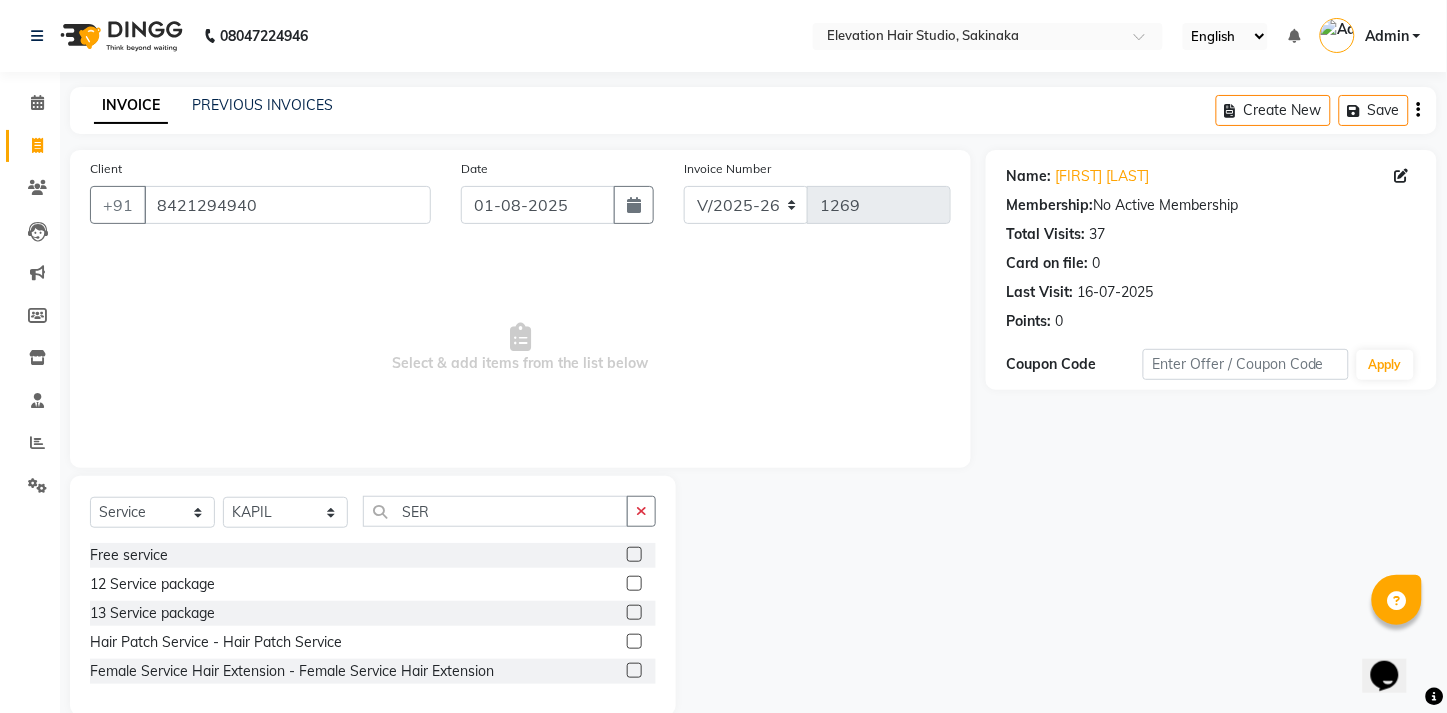 click 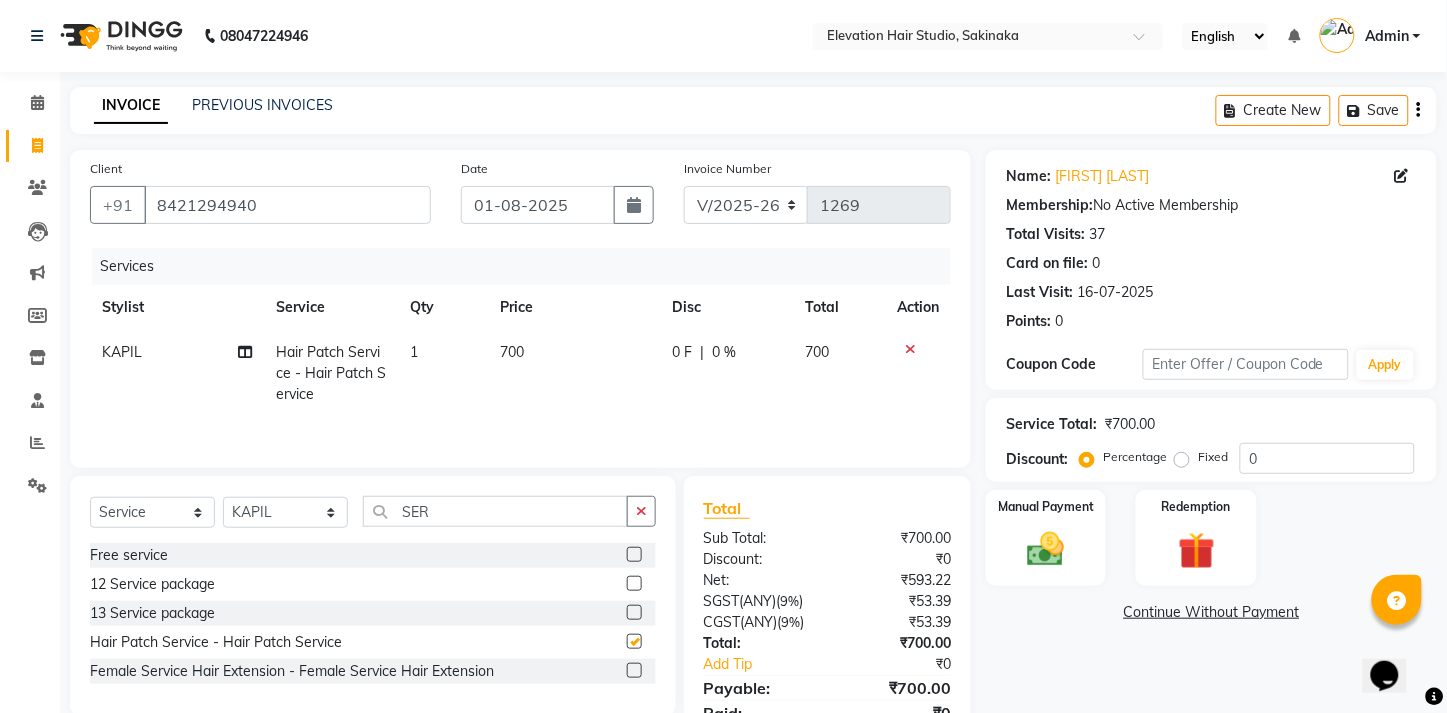 checkbox on "false" 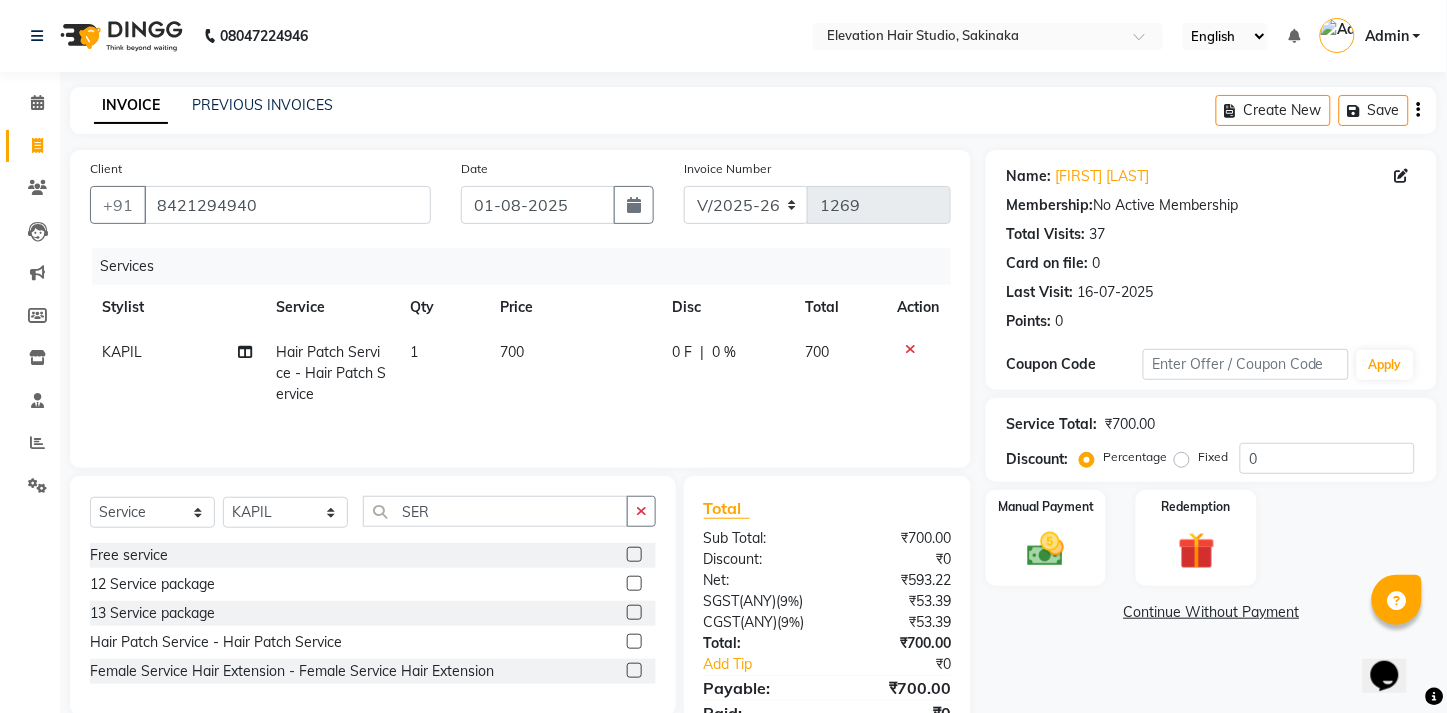 click on "700" 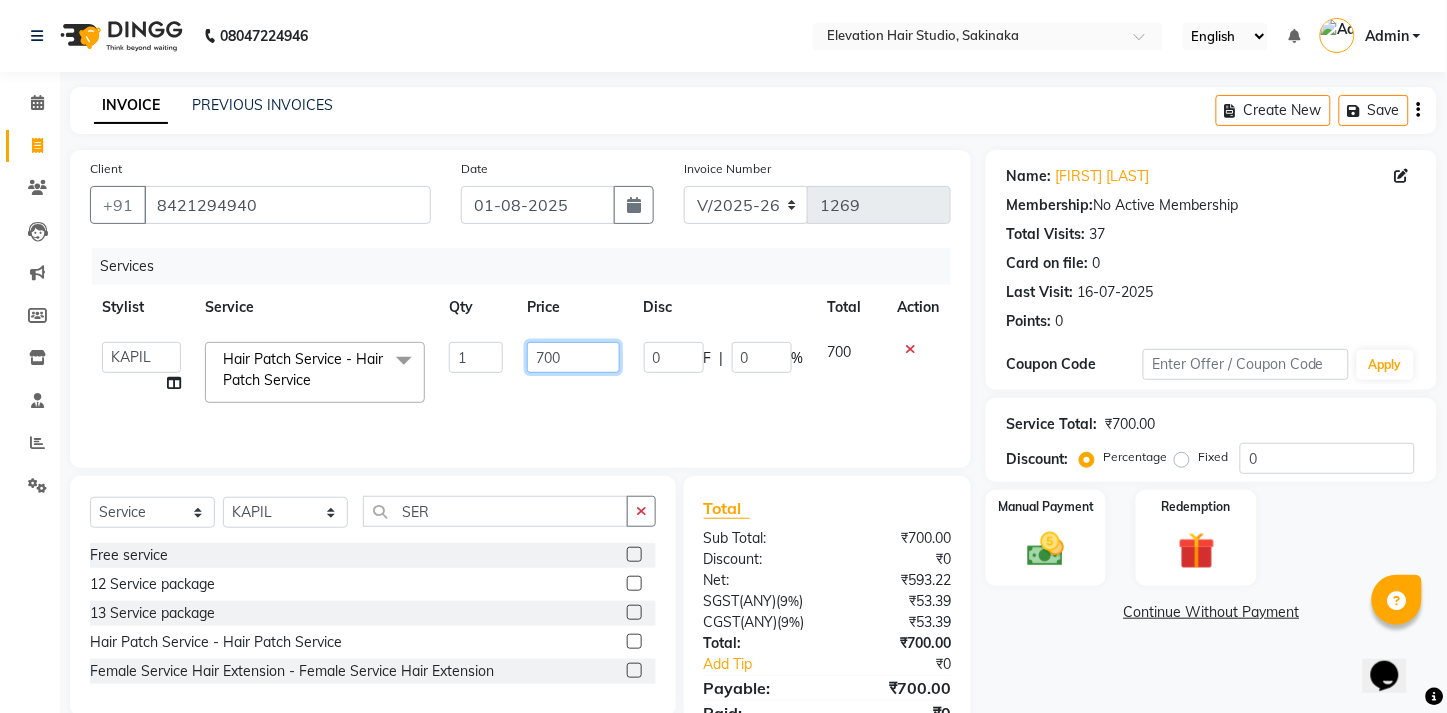 click on "700" 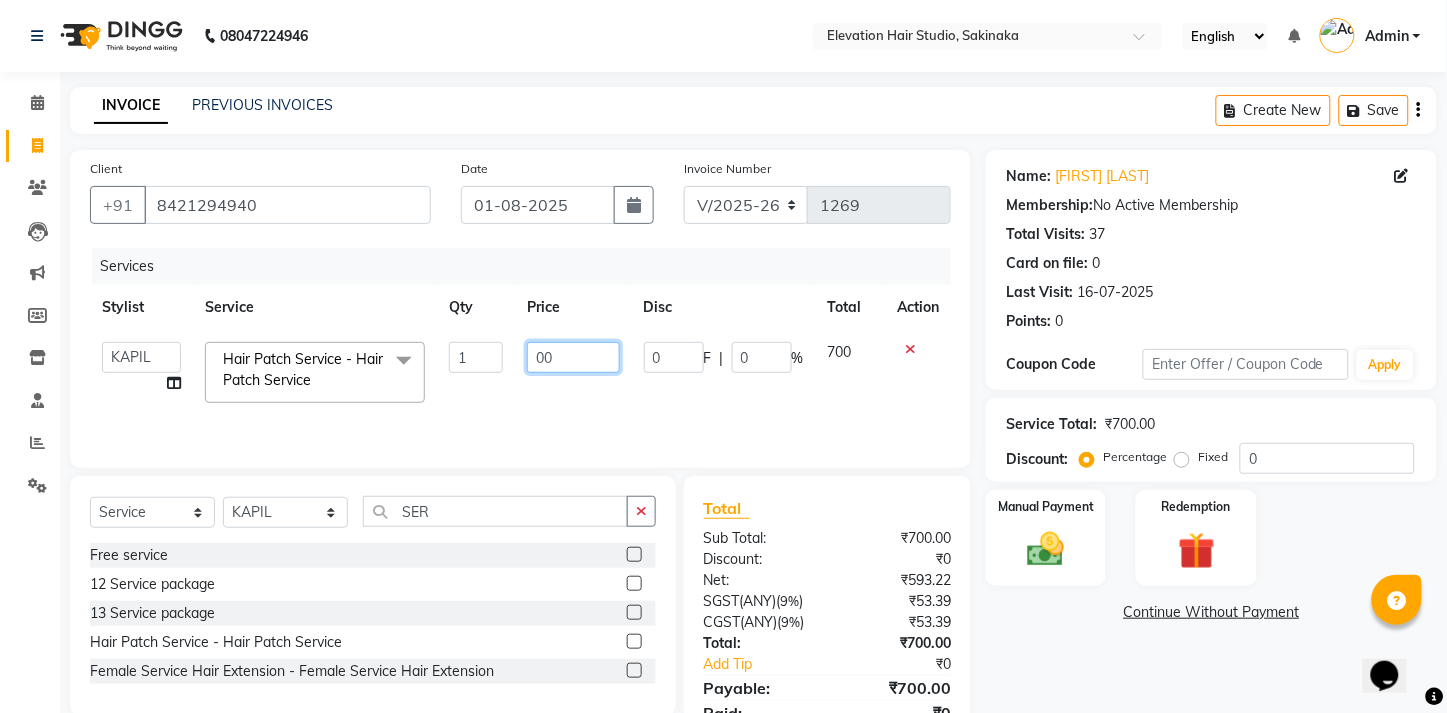type on "600" 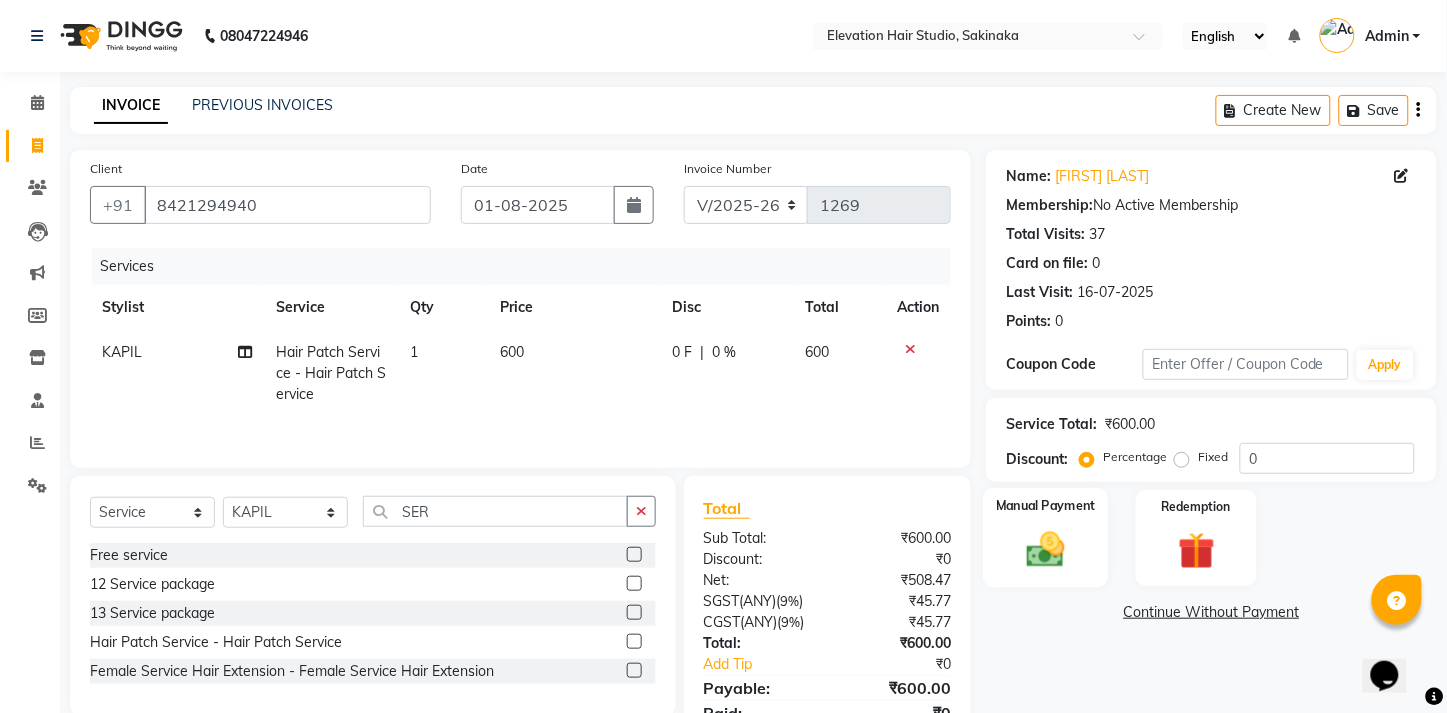 click 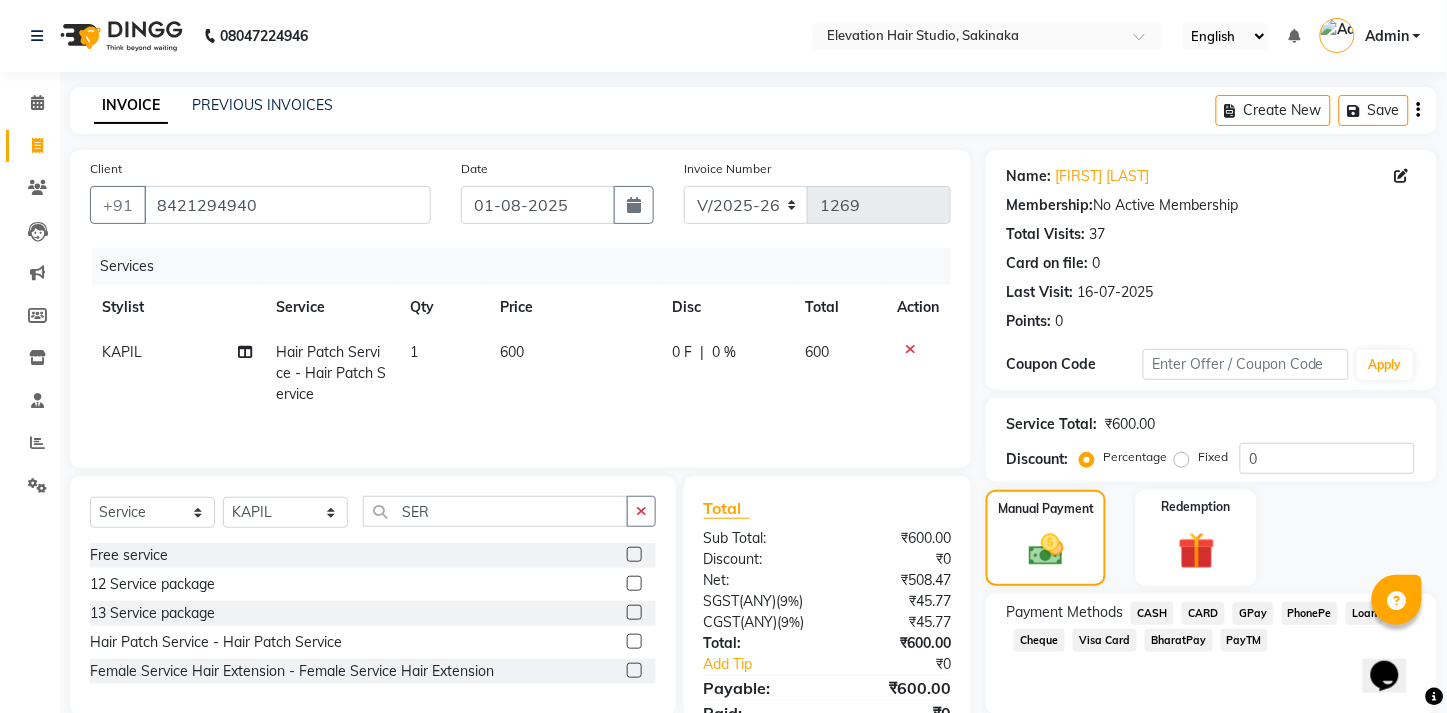 click on "GPay" 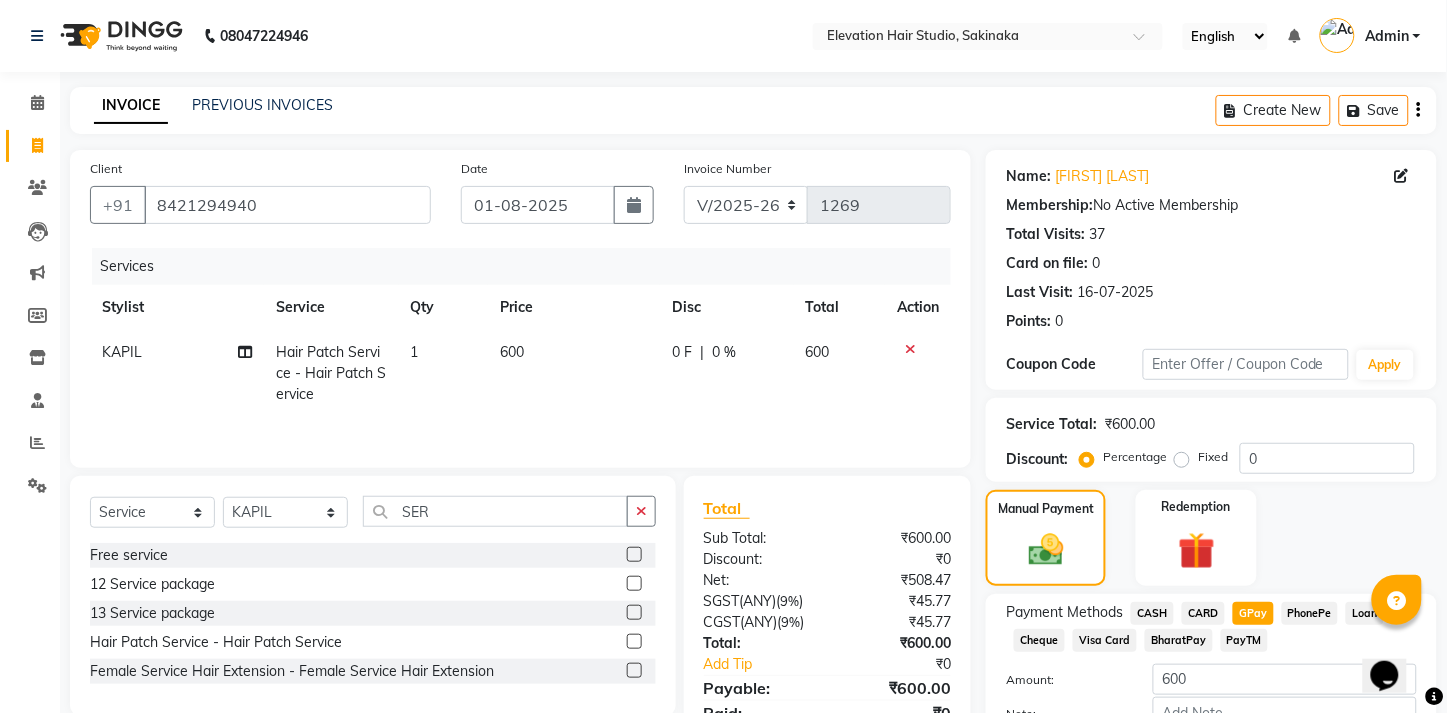 scroll, scrollTop: 151, scrollLeft: 0, axis: vertical 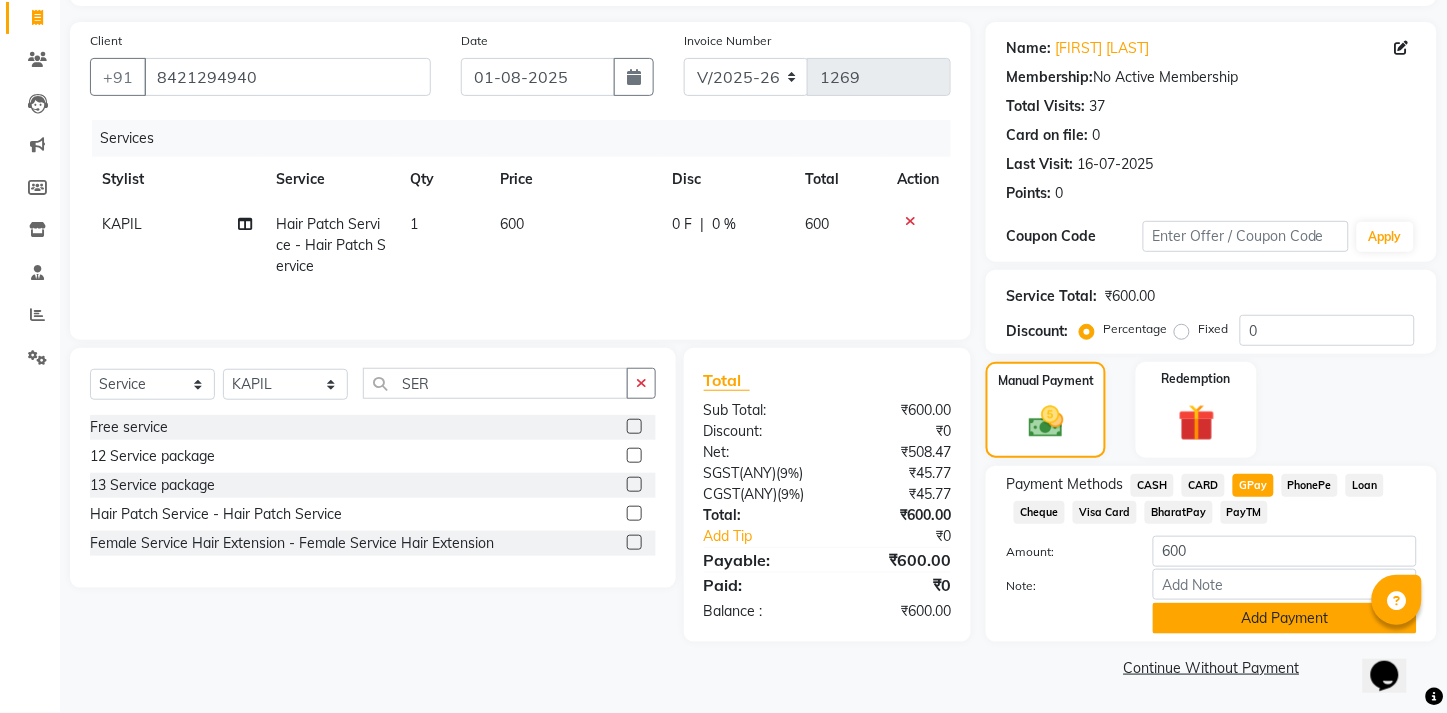 click on "Add Payment" 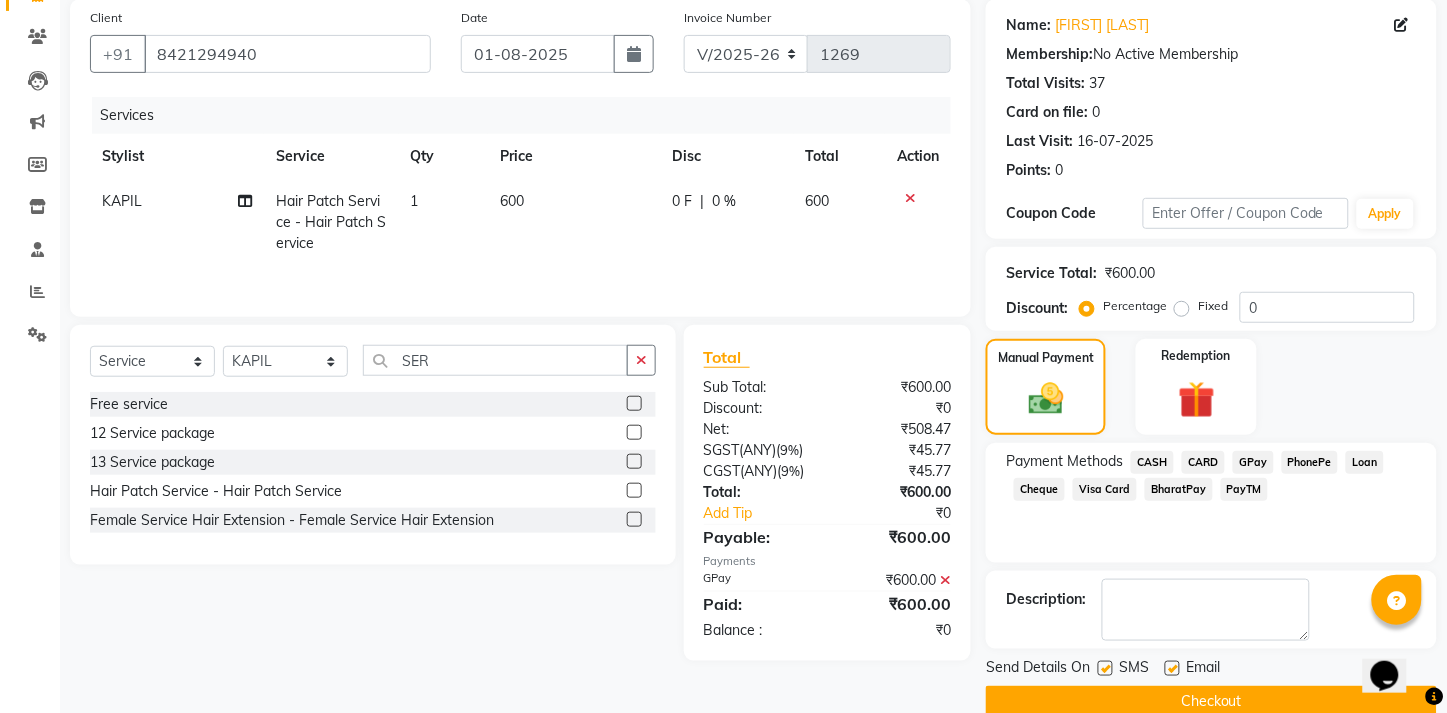 scroll, scrollTop: 207, scrollLeft: 0, axis: vertical 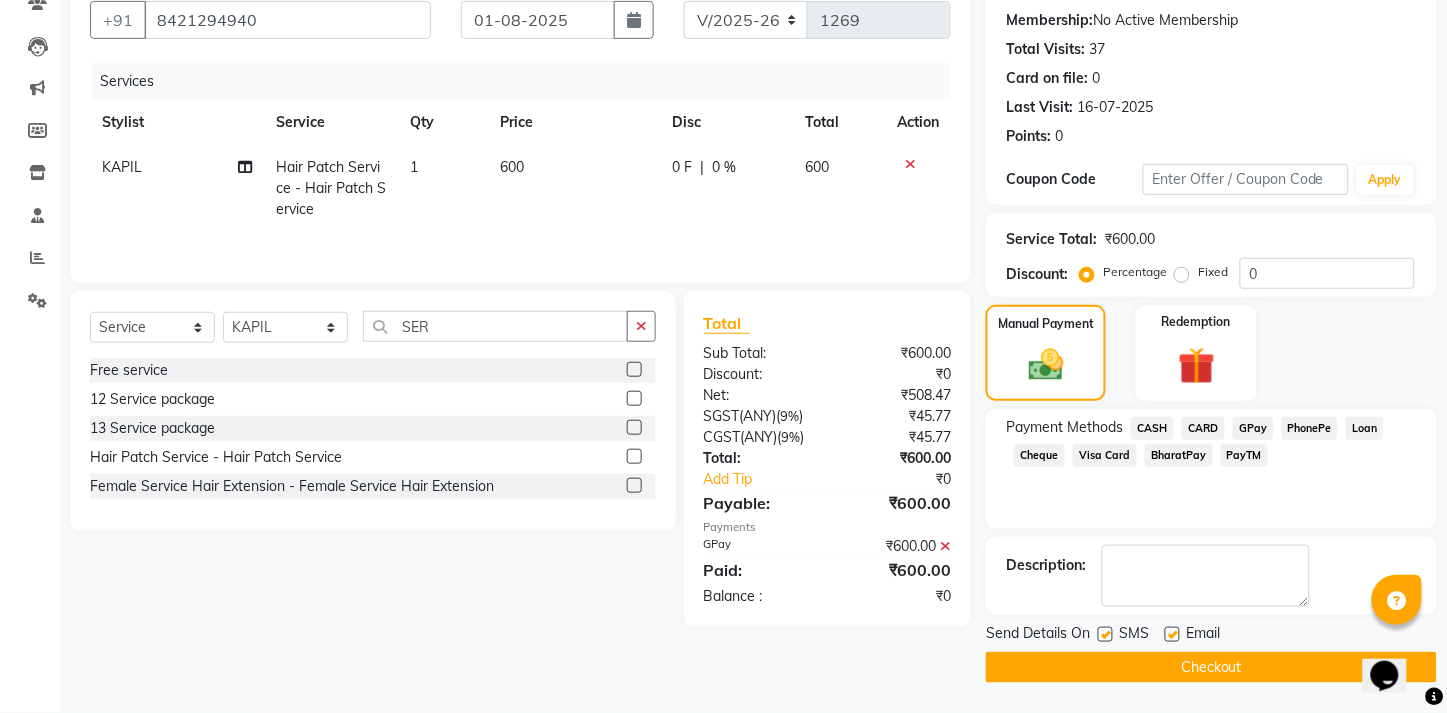 click 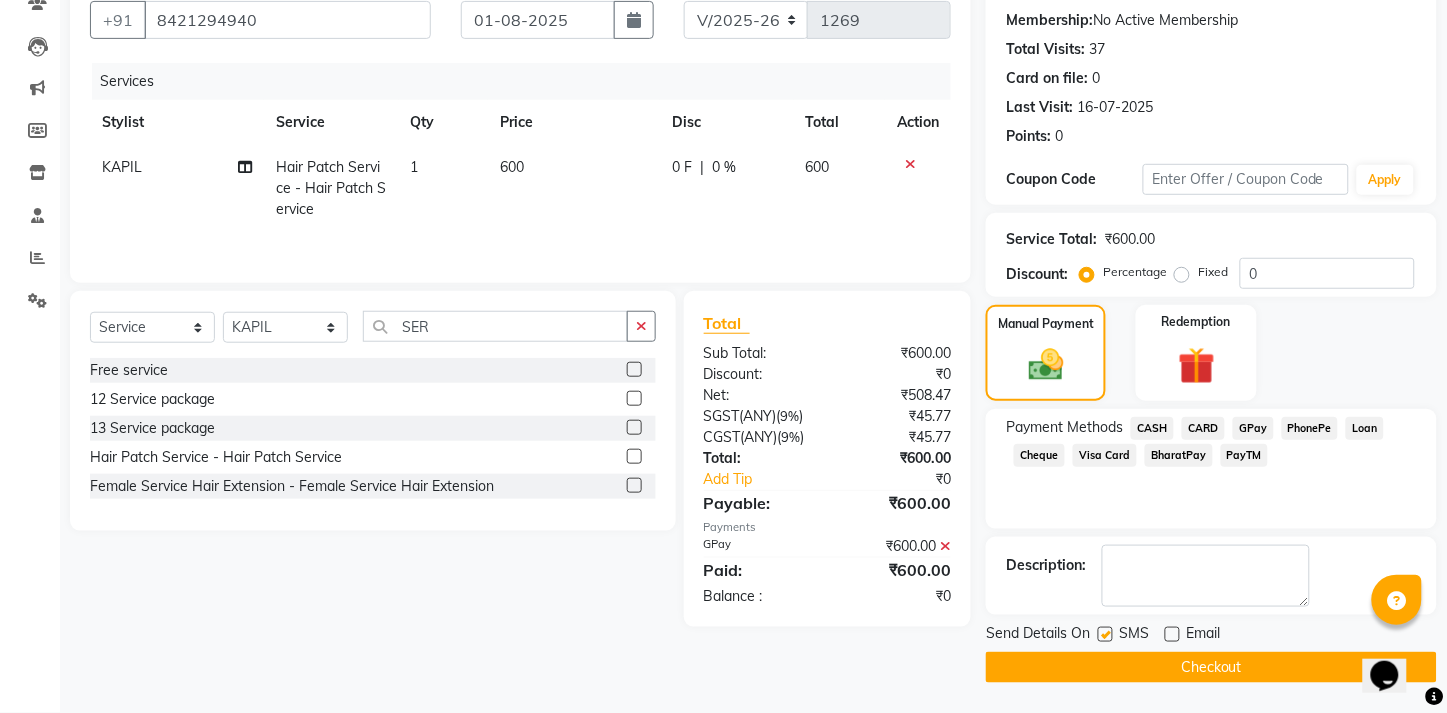 click 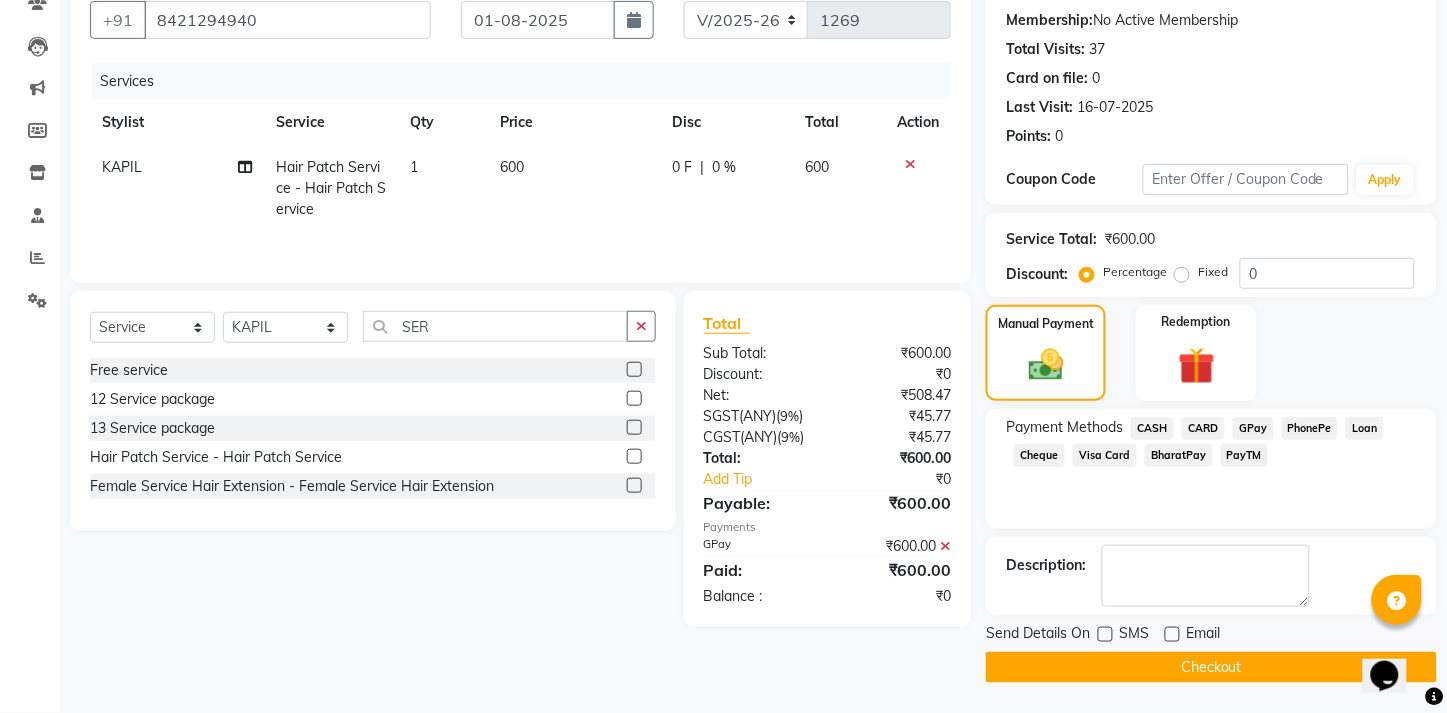 click on "Checkout" 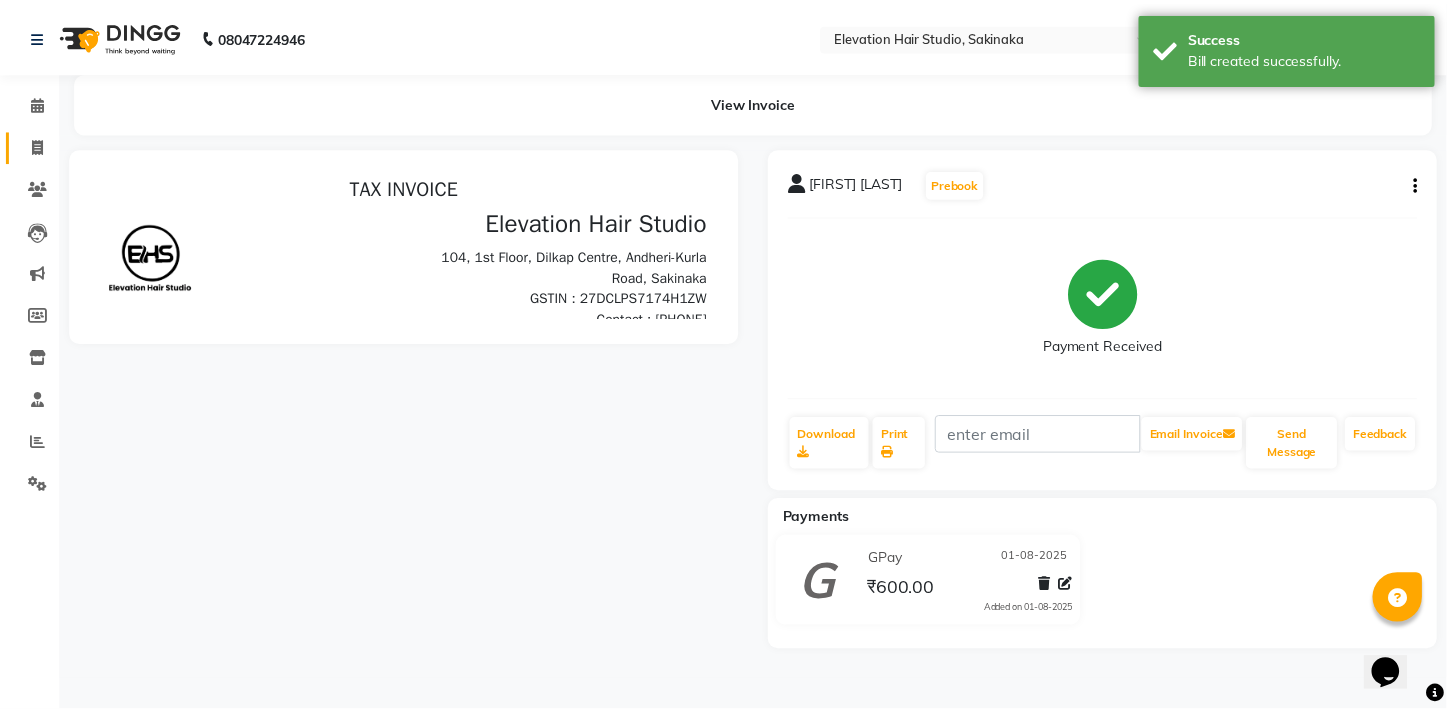 scroll, scrollTop: 0, scrollLeft: 0, axis: both 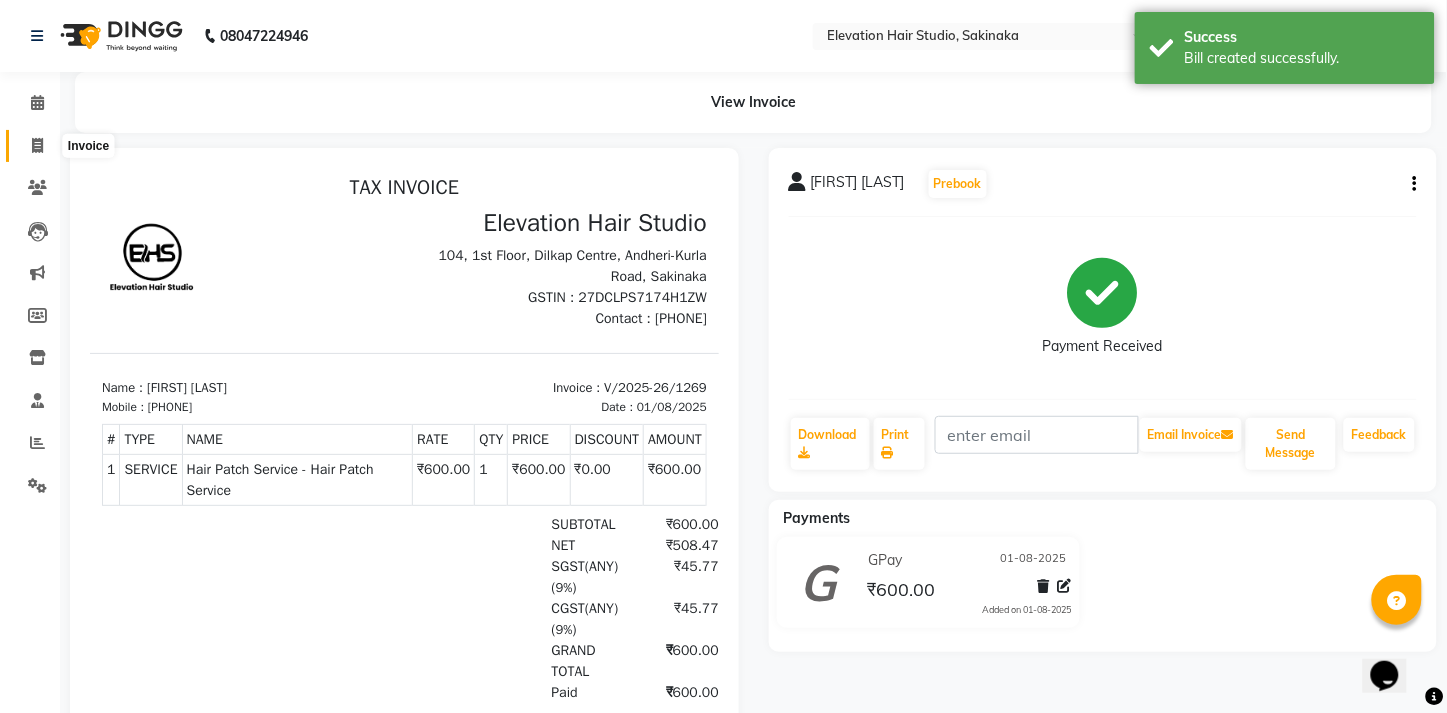click 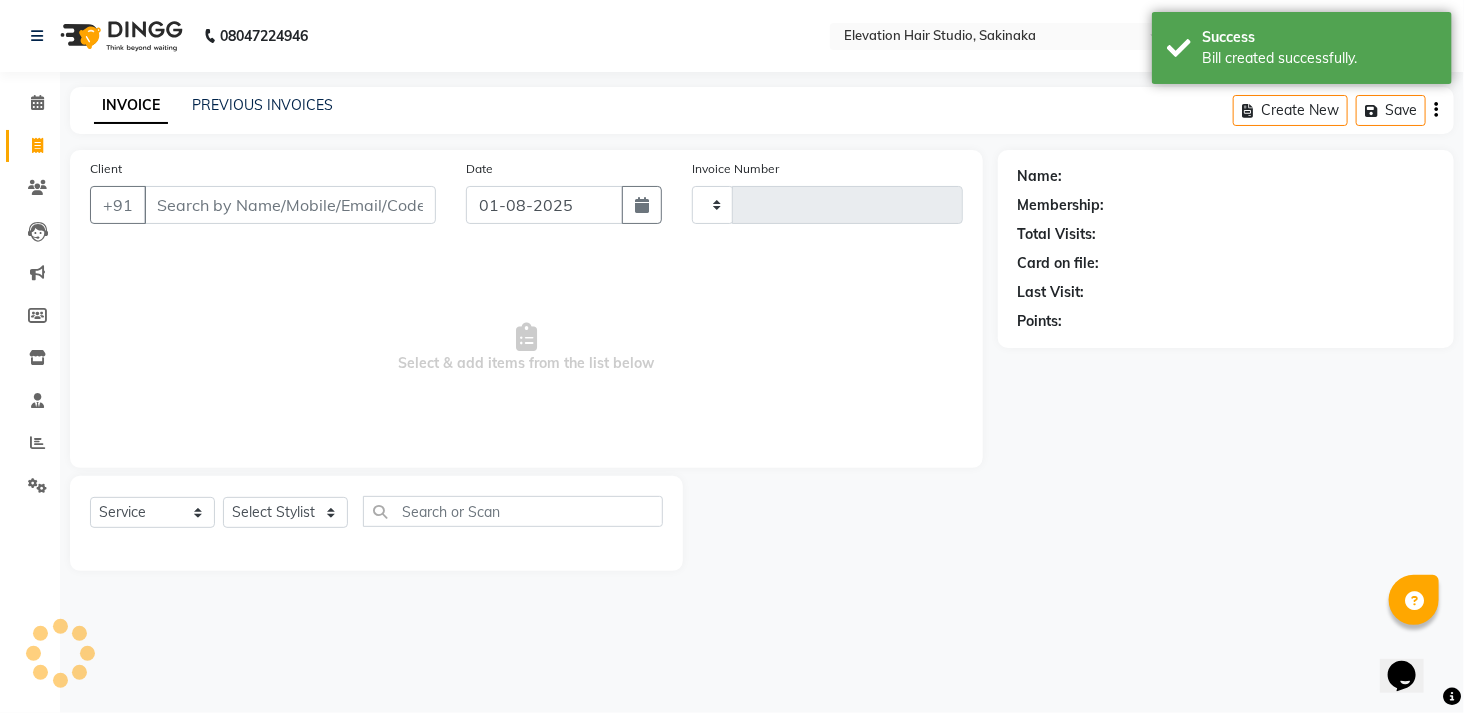type on "1270" 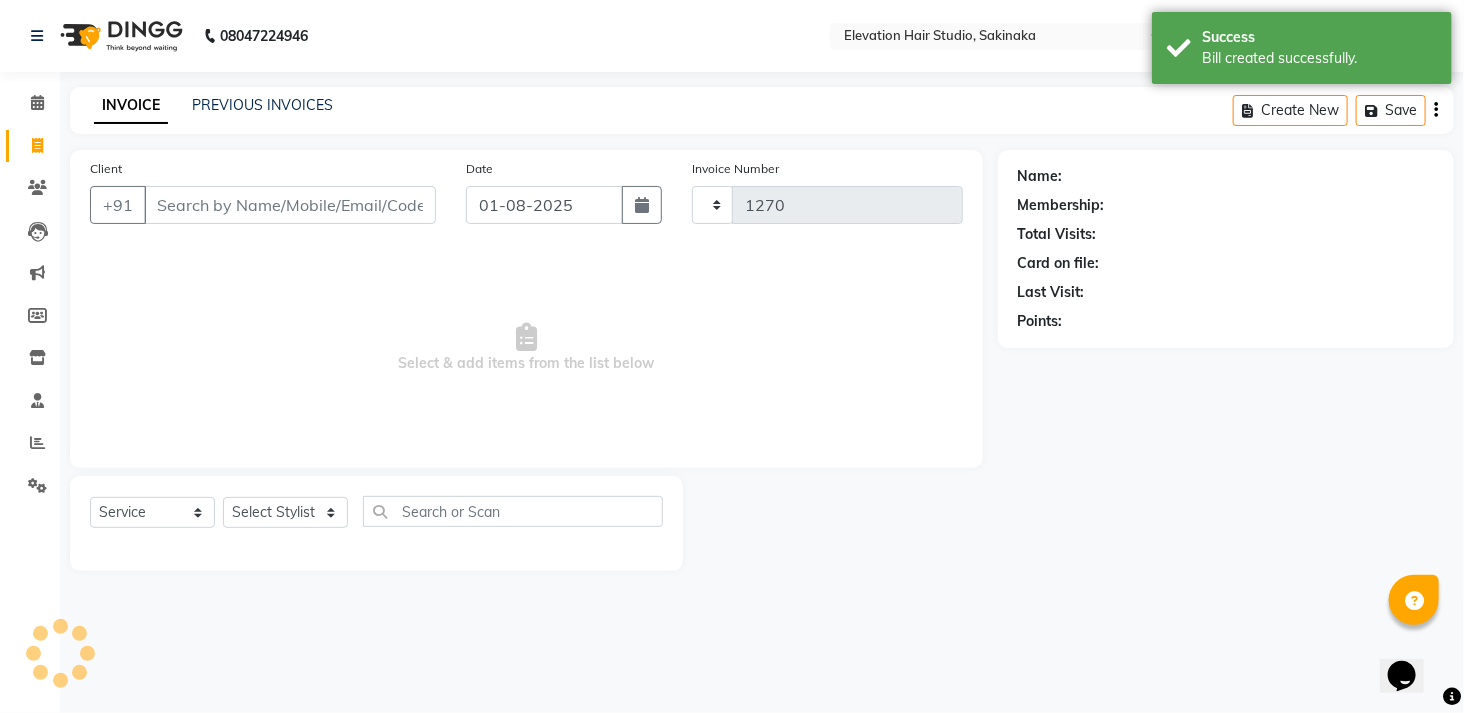 select on "4949" 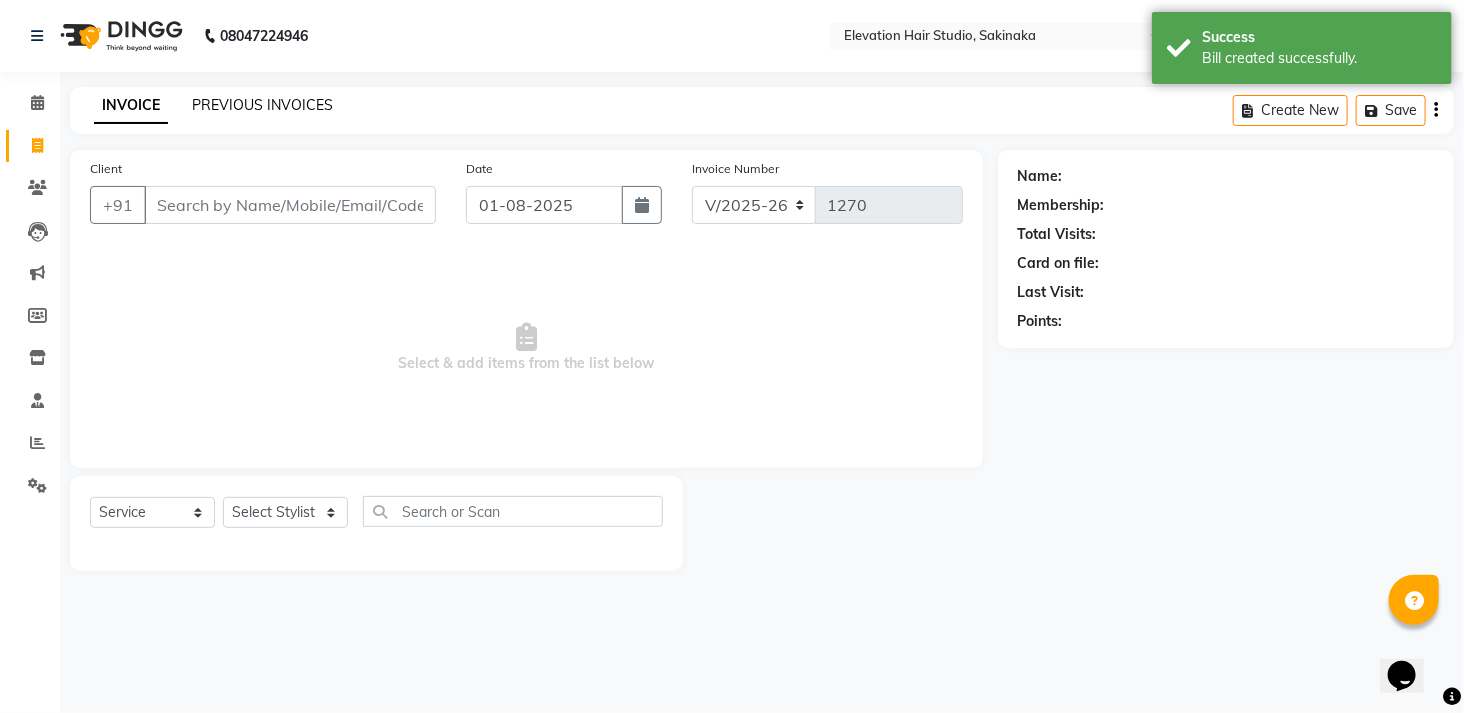 click on "PREVIOUS INVOICES" 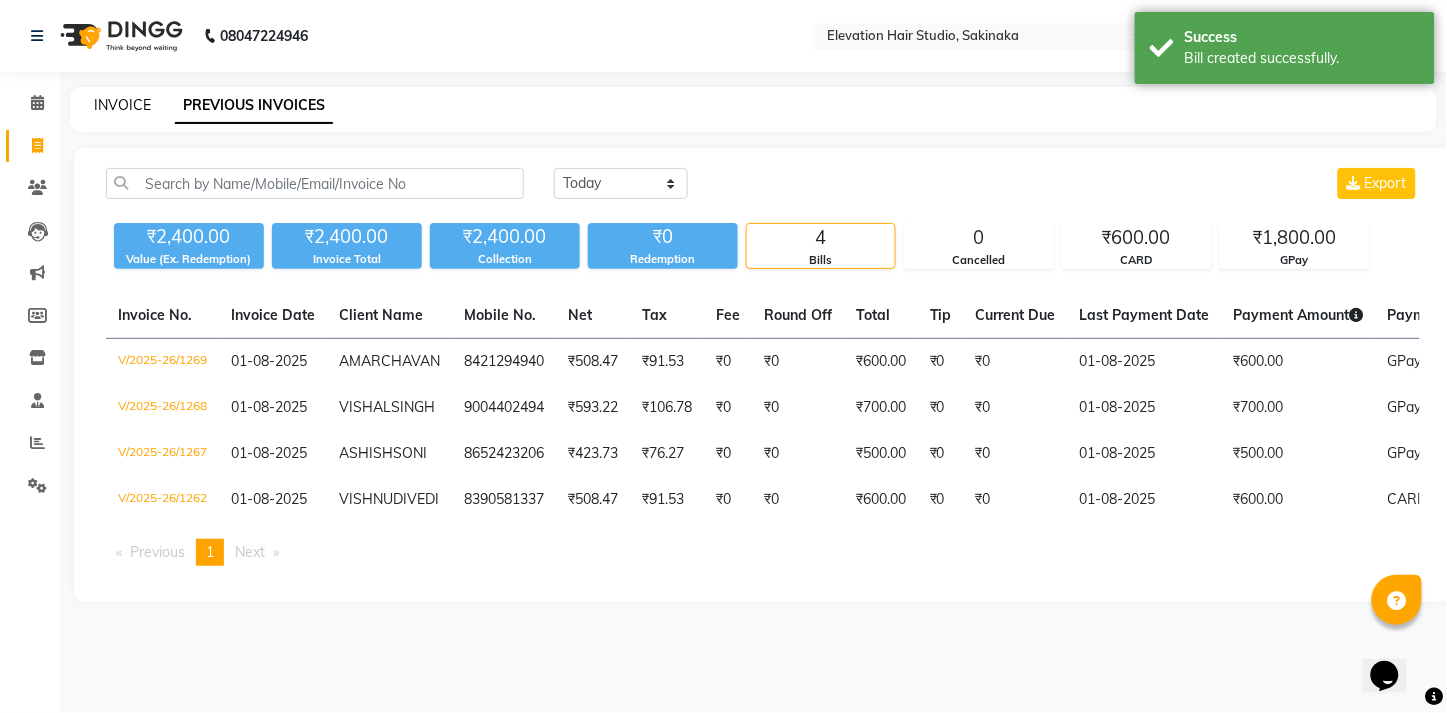 click on "INVOICE" 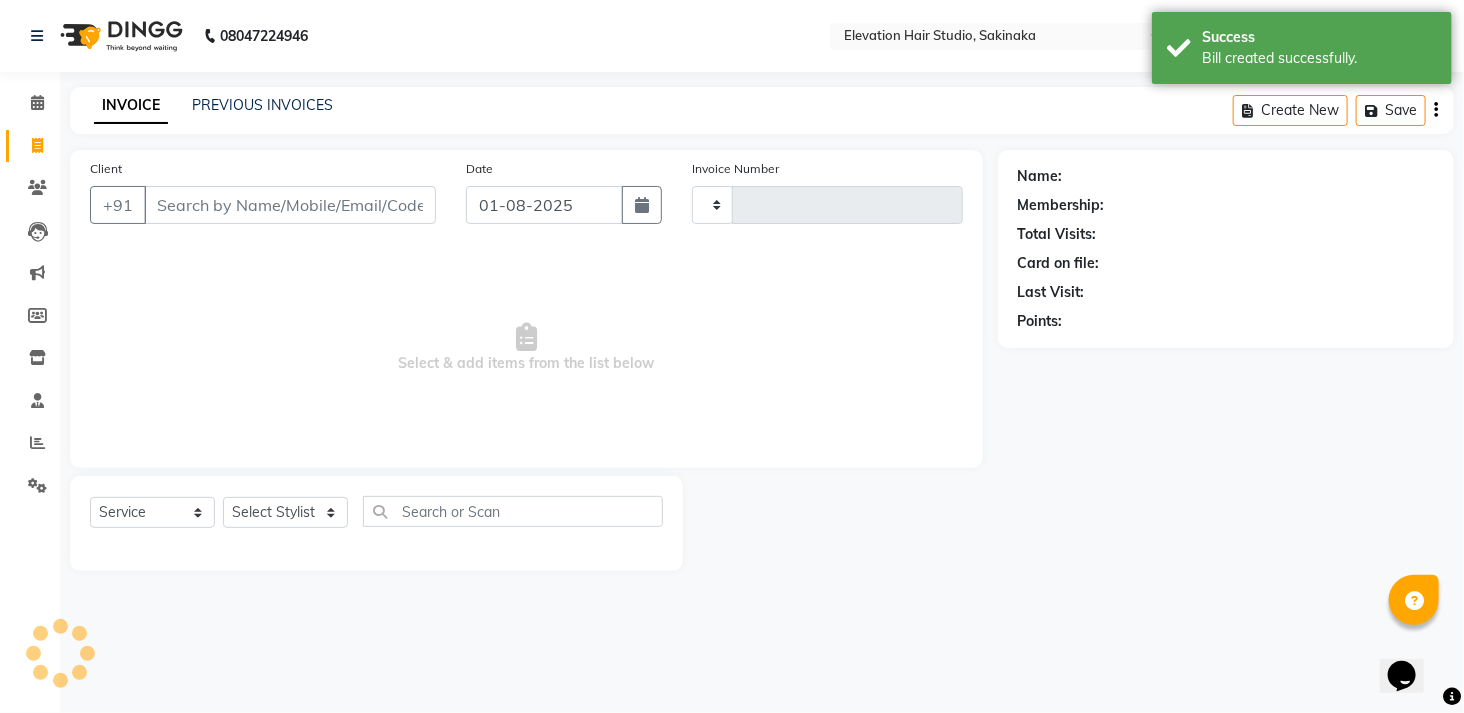type on "1270" 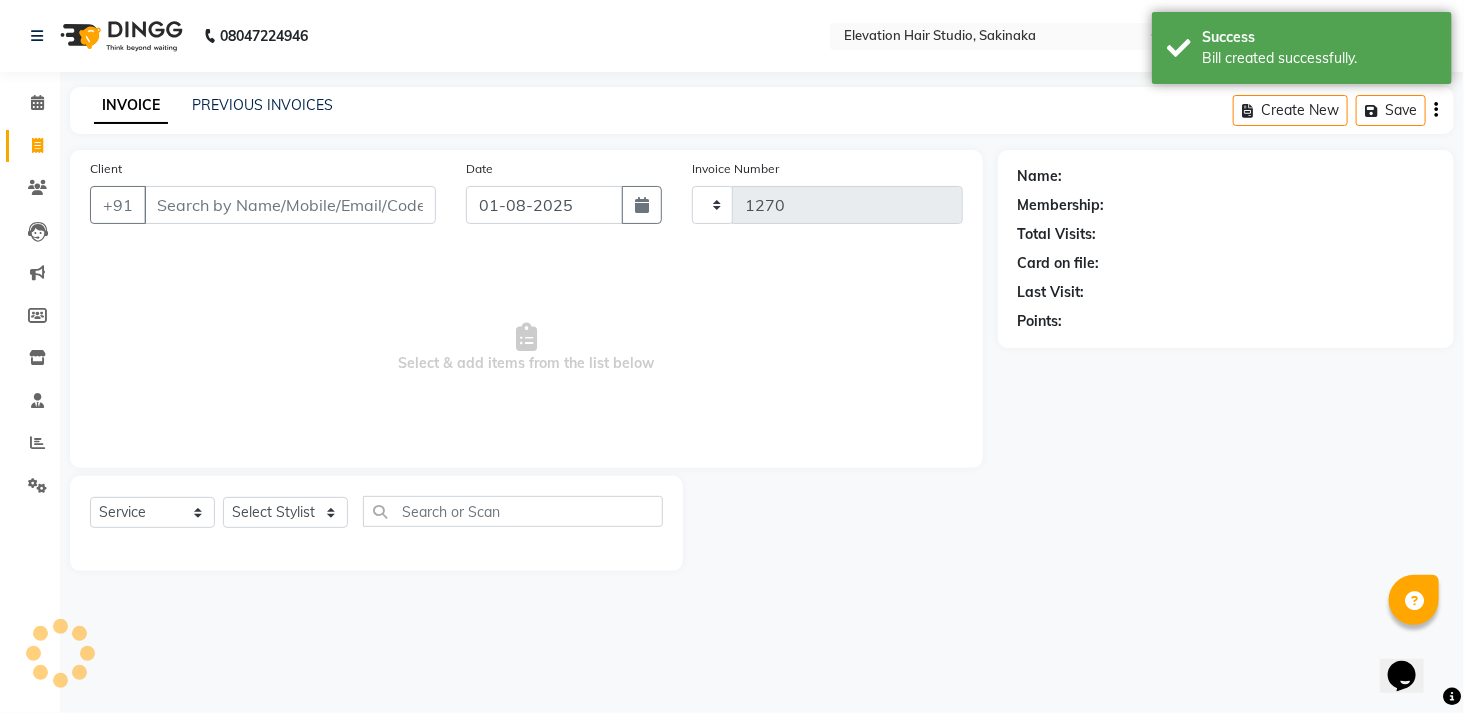 select on "4949" 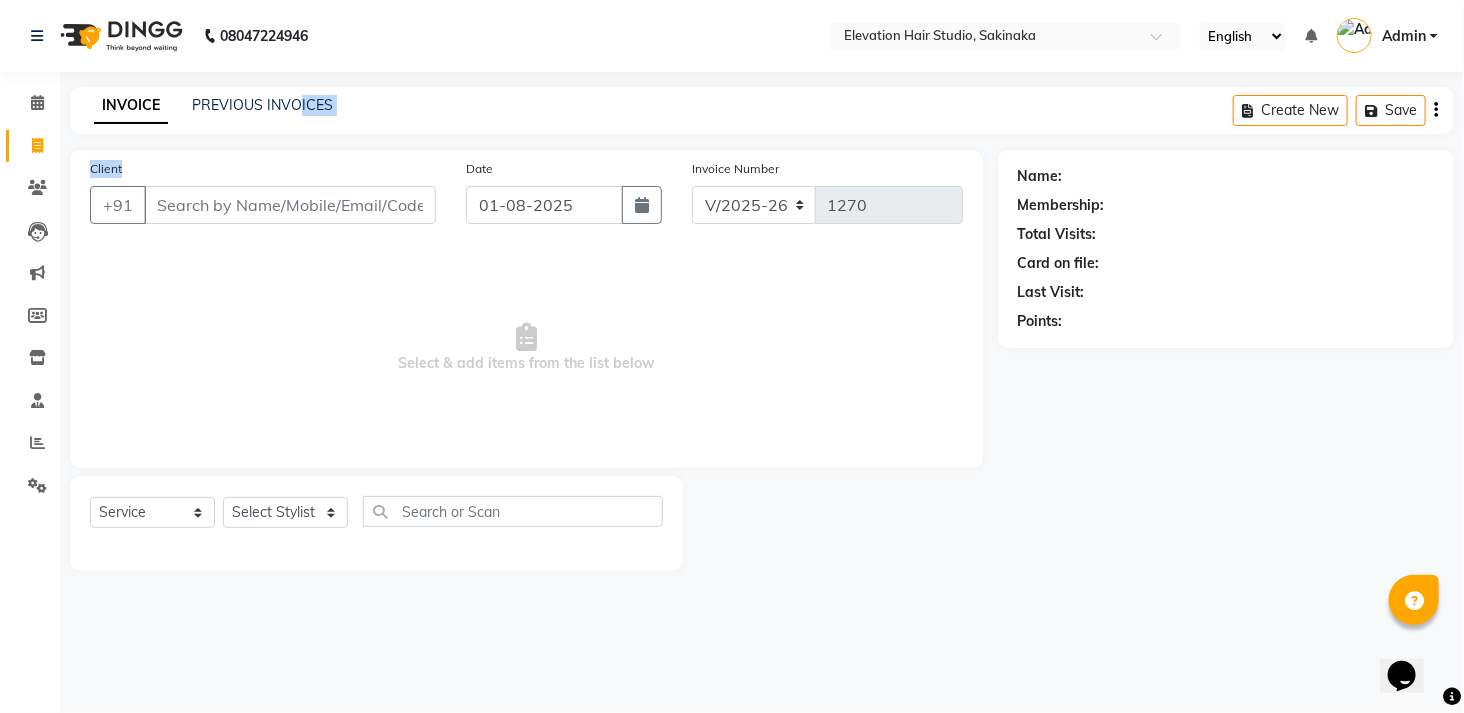drag, startPoint x: 300, startPoint y: 114, endPoint x: 252, endPoint y: 204, distance: 102 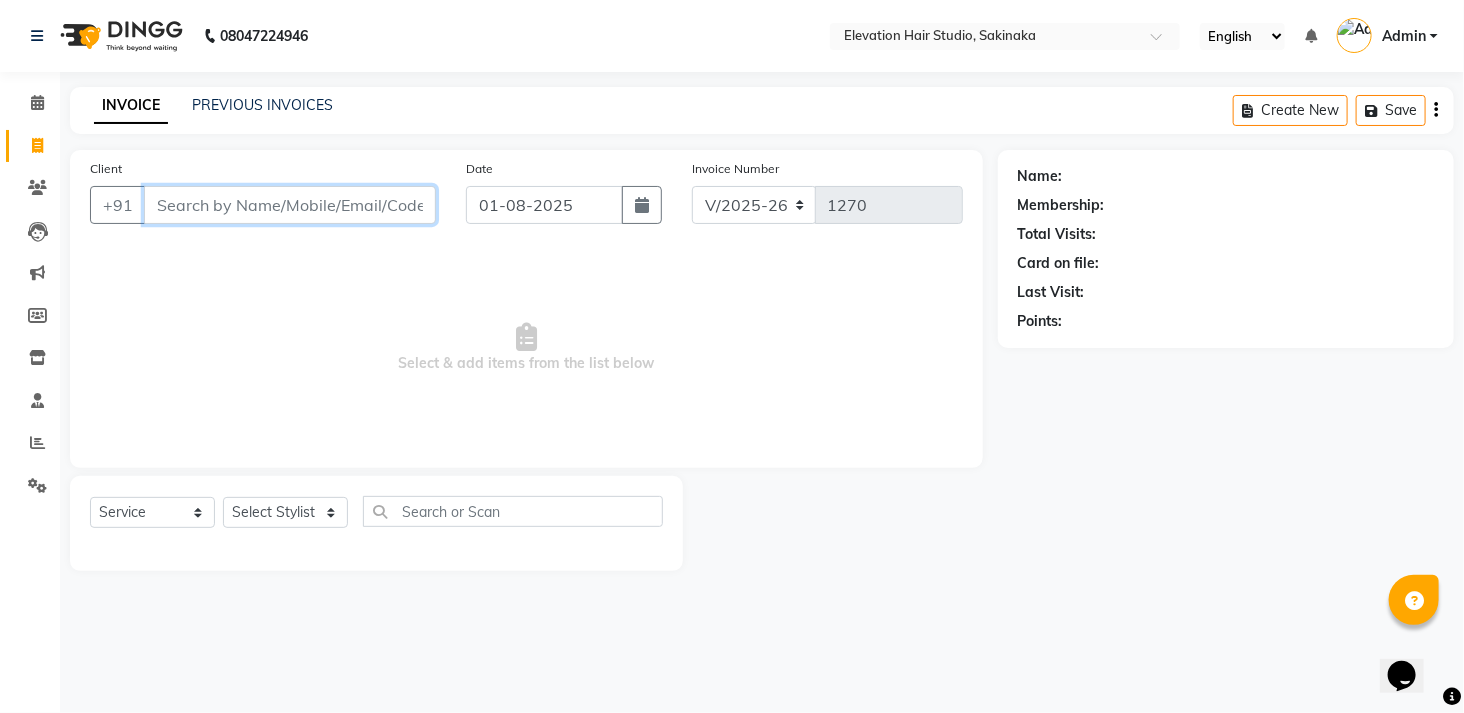 click on "Client" at bounding box center [290, 205] 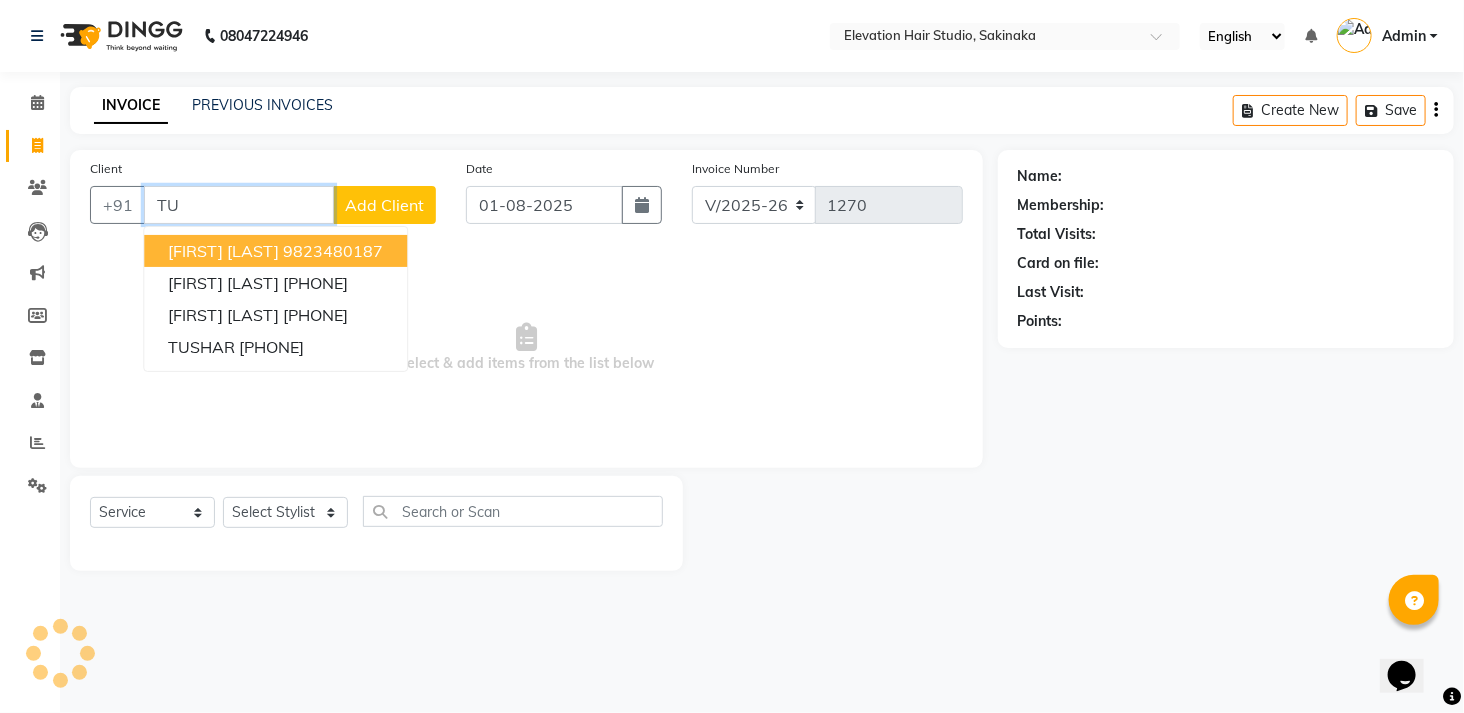 type on "T" 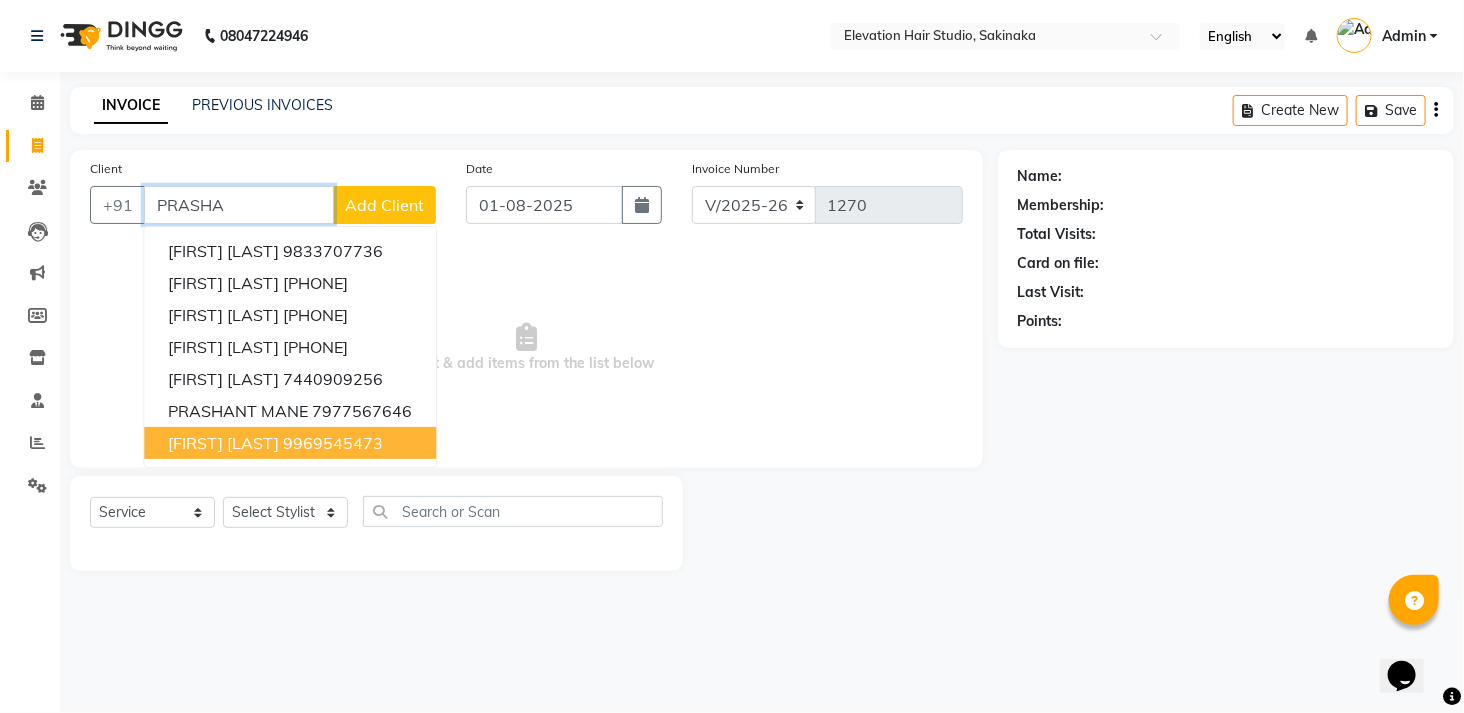 click on "PRASHANT GAWADE" at bounding box center [223, 443] 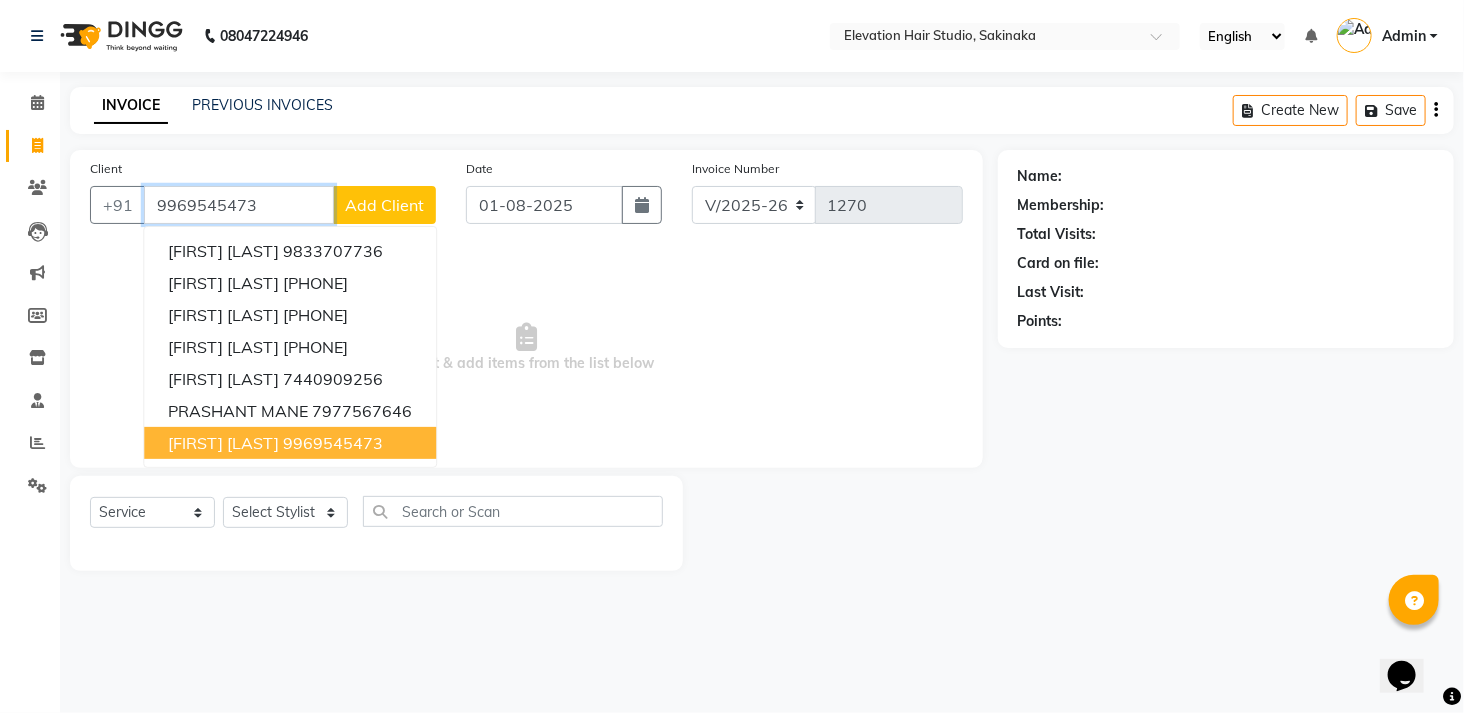 type on "9969545473" 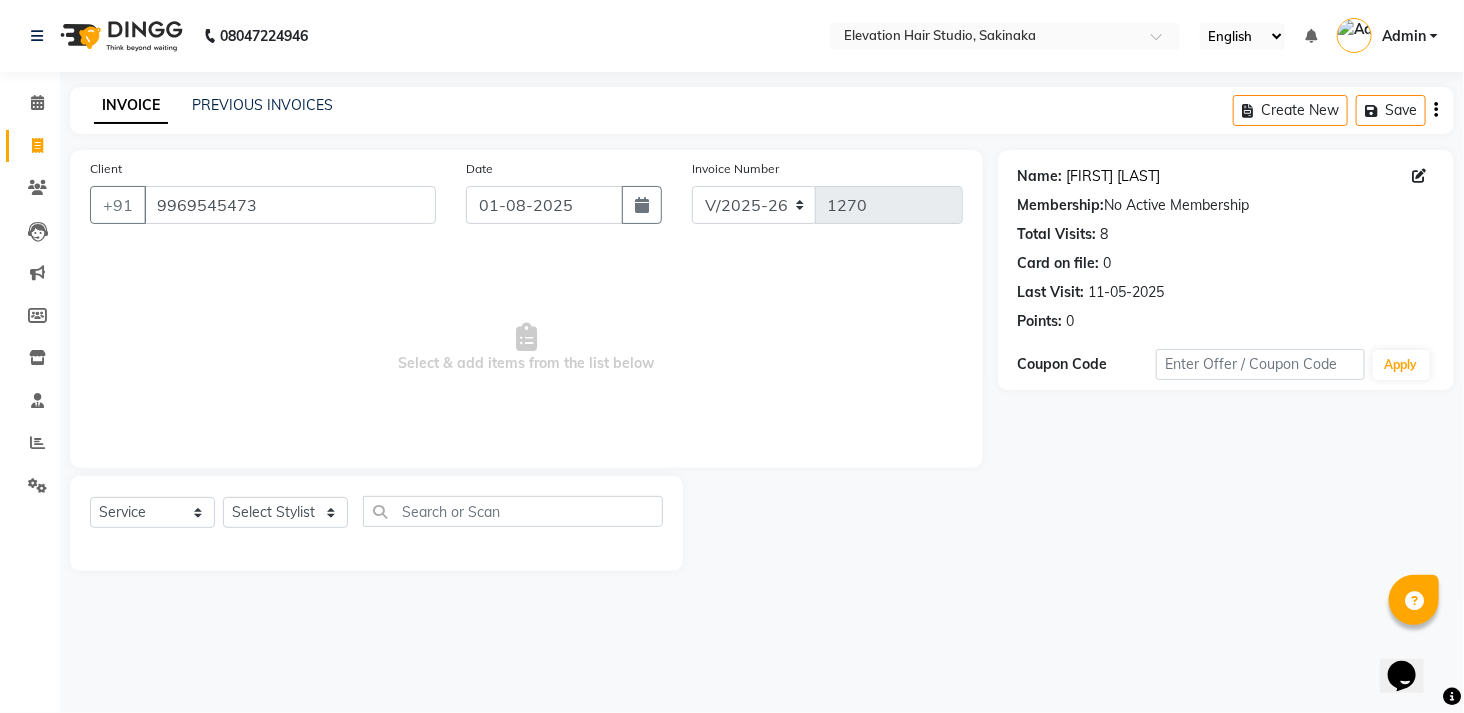 click on "Prashant Gawade" 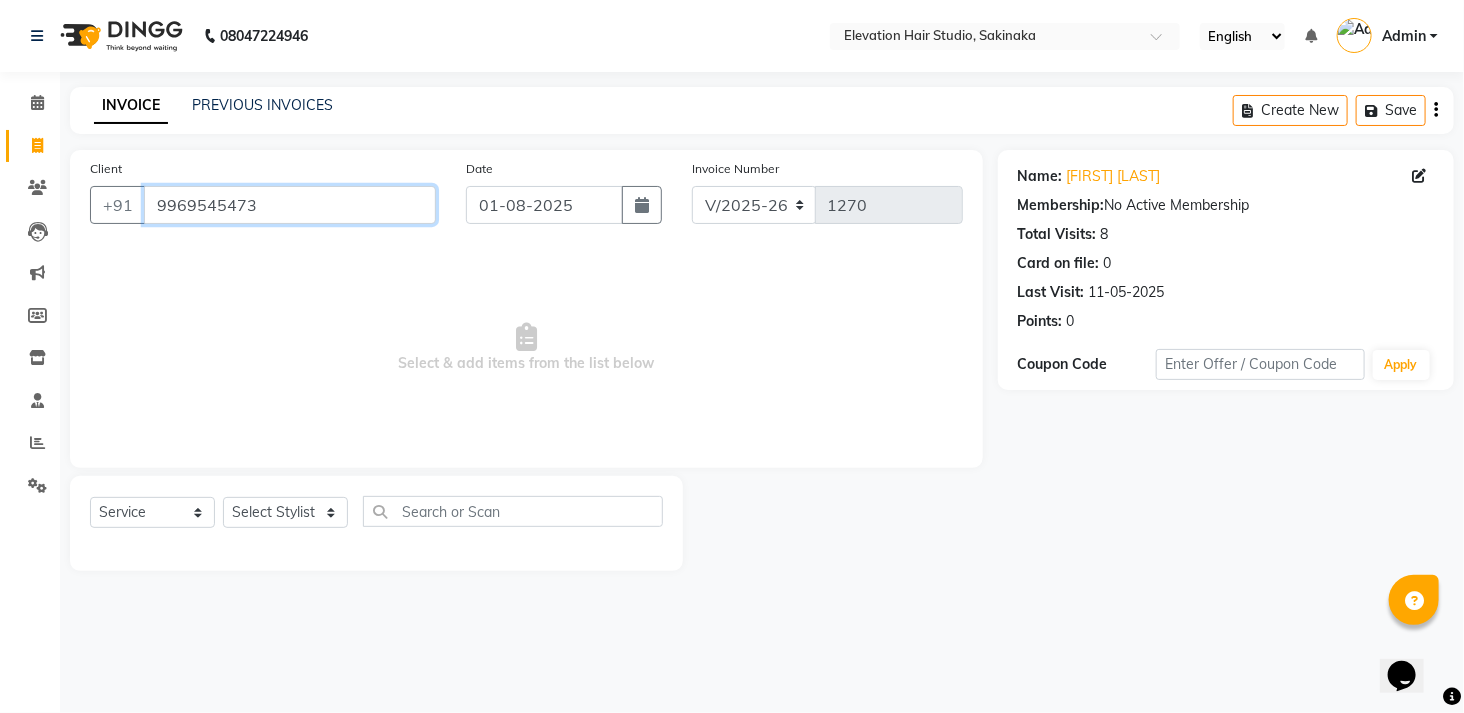 click on "9969545473" at bounding box center [290, 205] 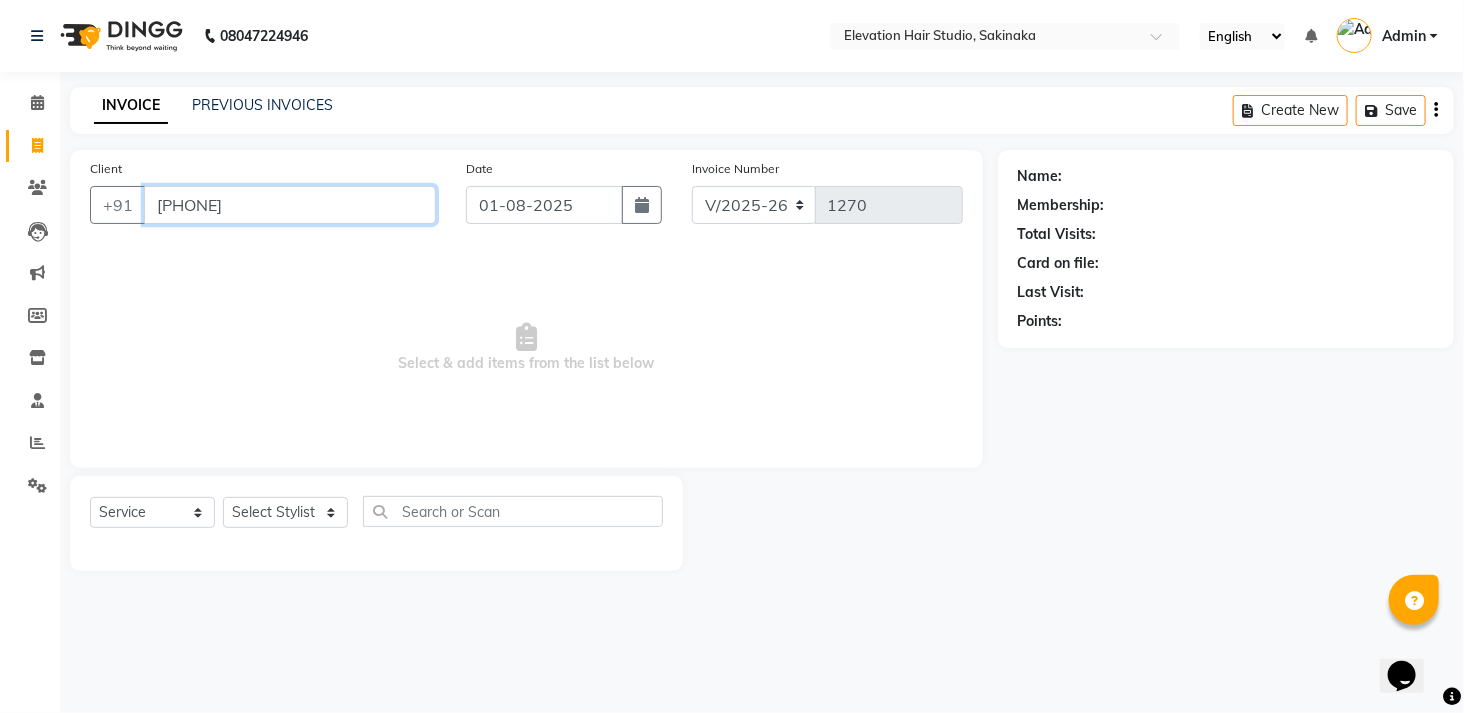 type on "[PHONE]" 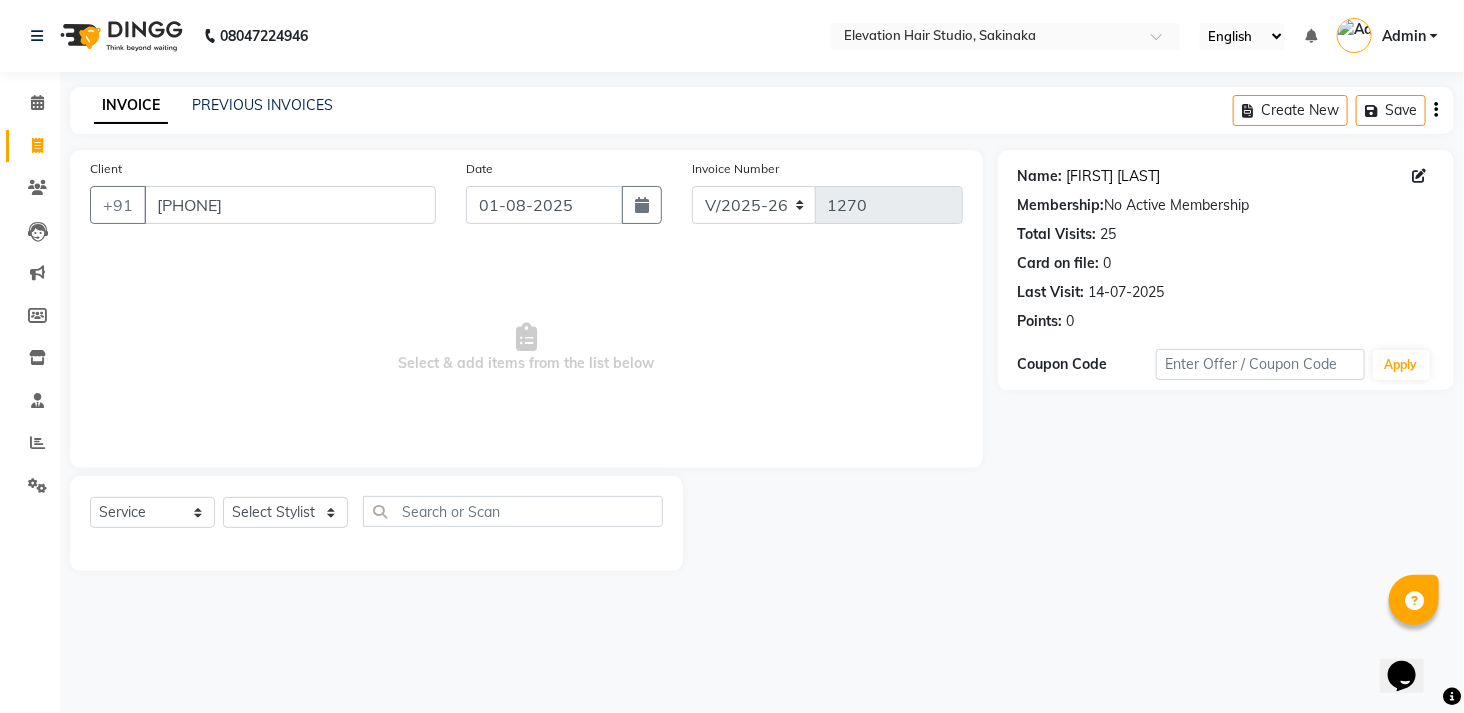 click on "Manoj Kadam" 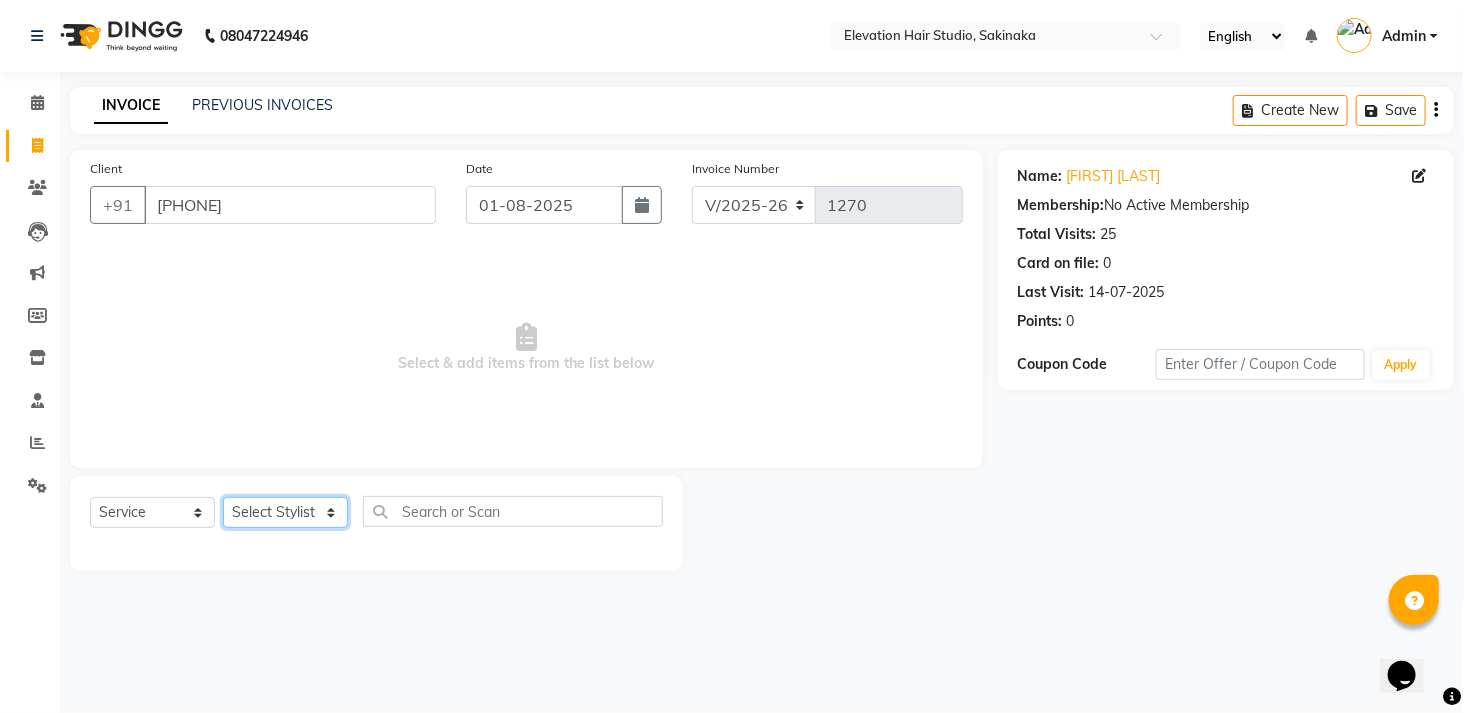 click on "Select Stylist Admin (EHS Thane) ANEES  DILIP KAPIL  PRIYA RUPESH SAHIL  Sarfaraz SHAHEENA SHAIKH  ZEESHAN" 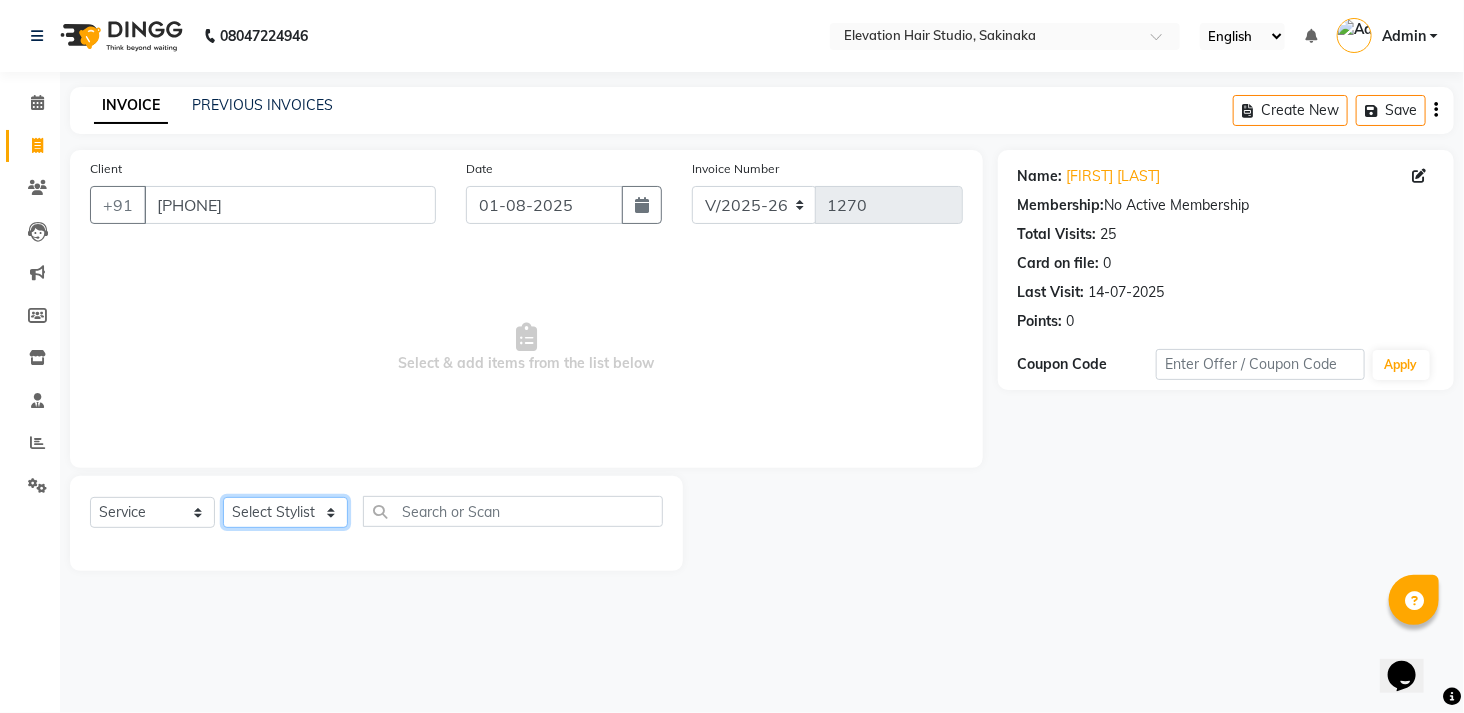 select on "65659" 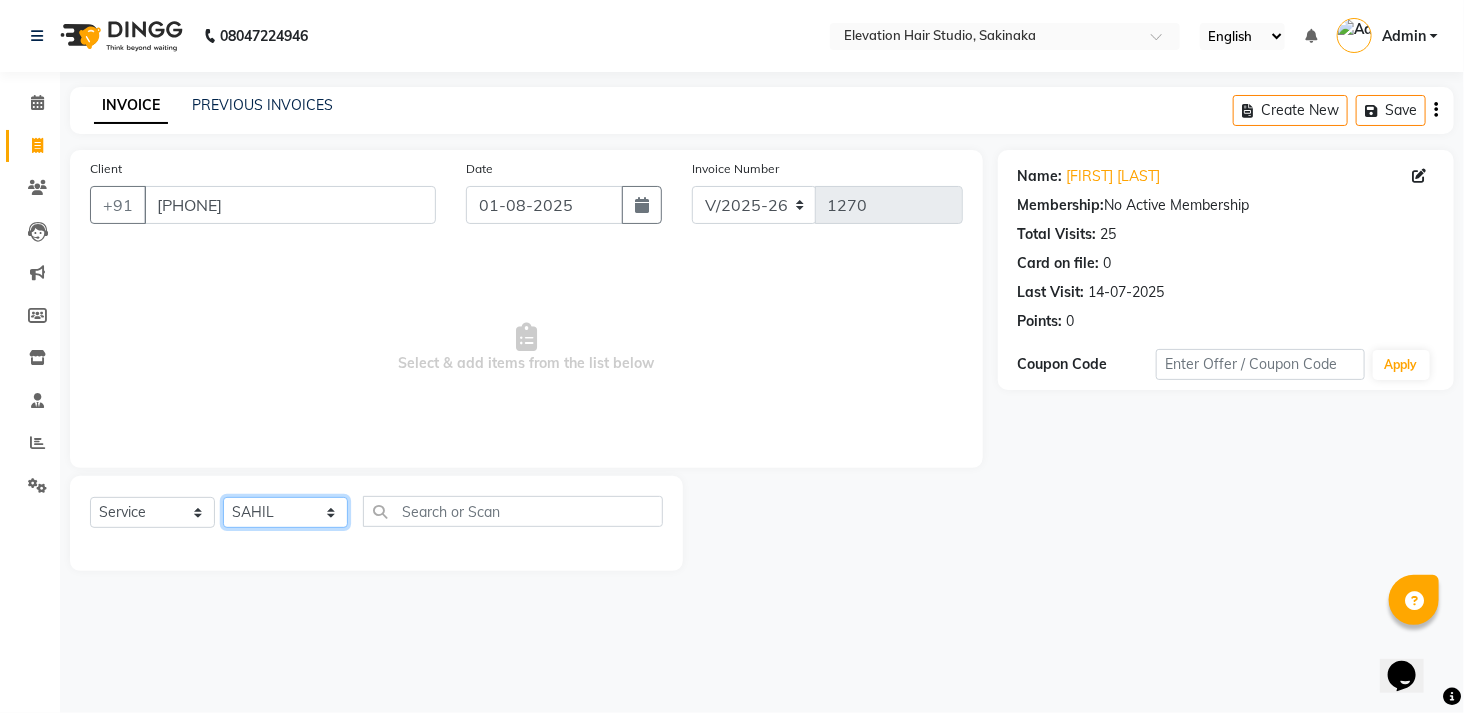 click on "Select Stylist Admin (EHS Thane) ANEES  DILIP KAPIL  PRIYA RUPESH SAHIL  Sarfaraz SHAHEENA SHAIKH  ZEESHAN" 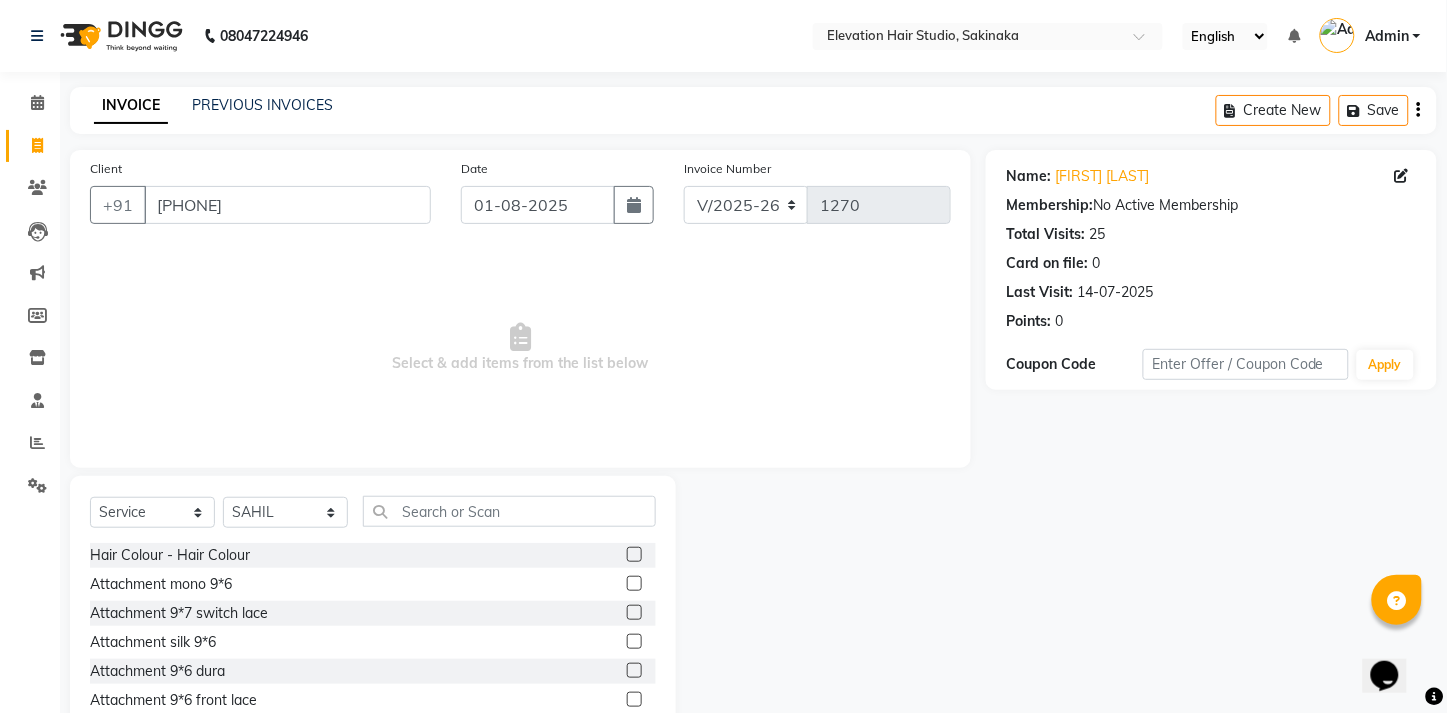 click 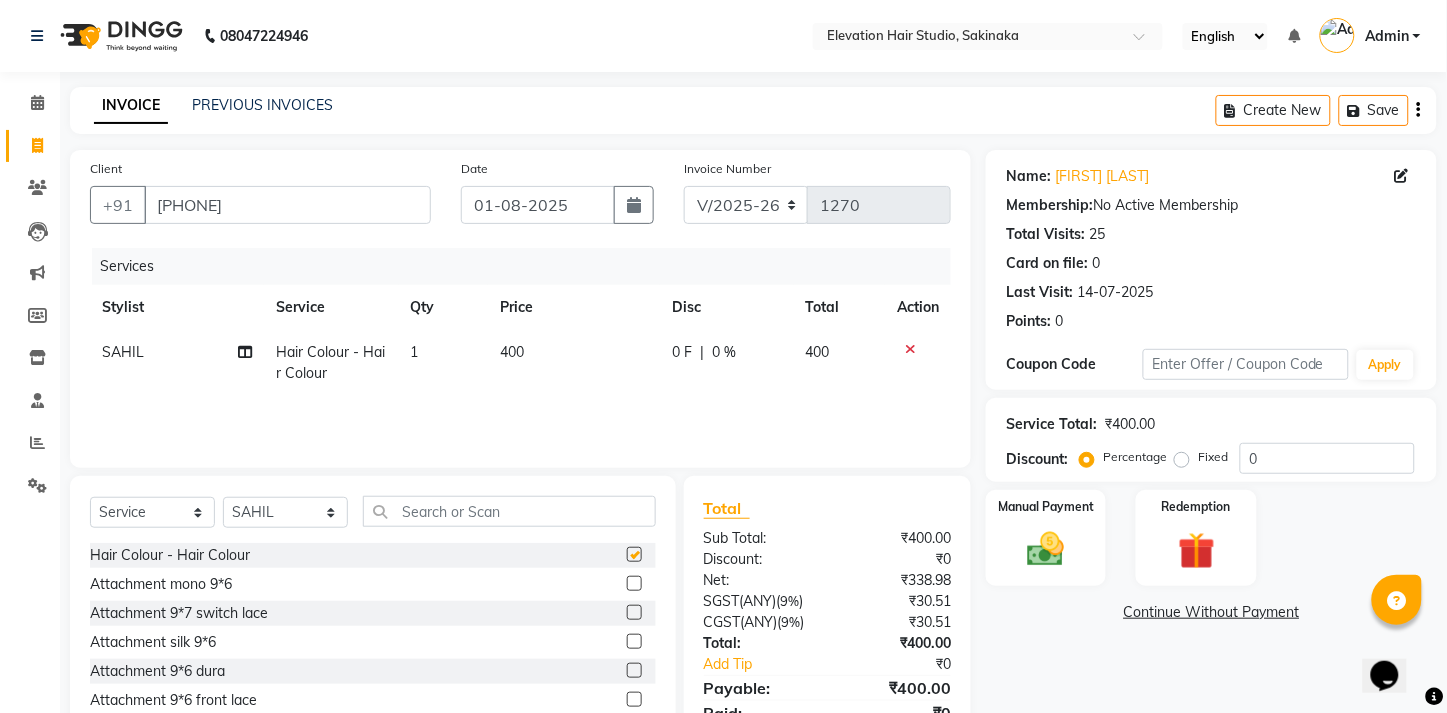 checkbox on "false" 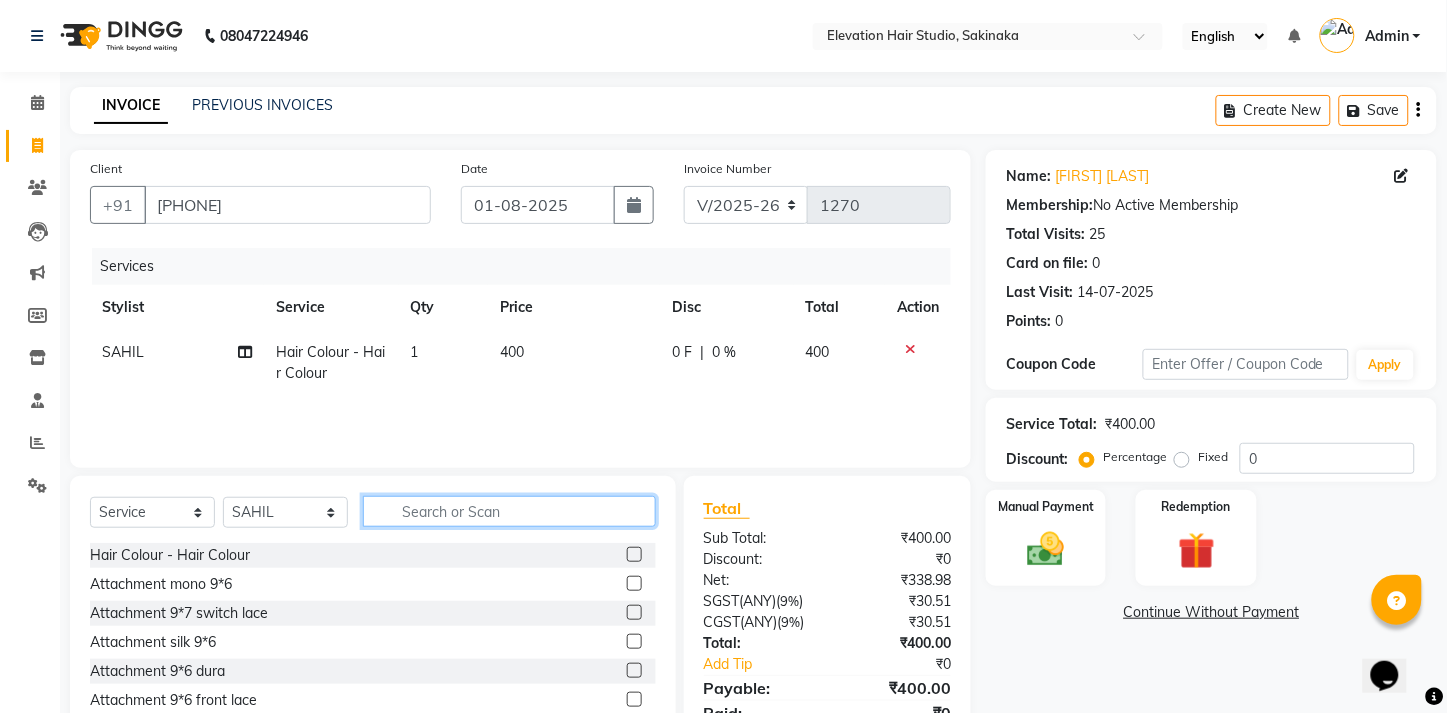 click 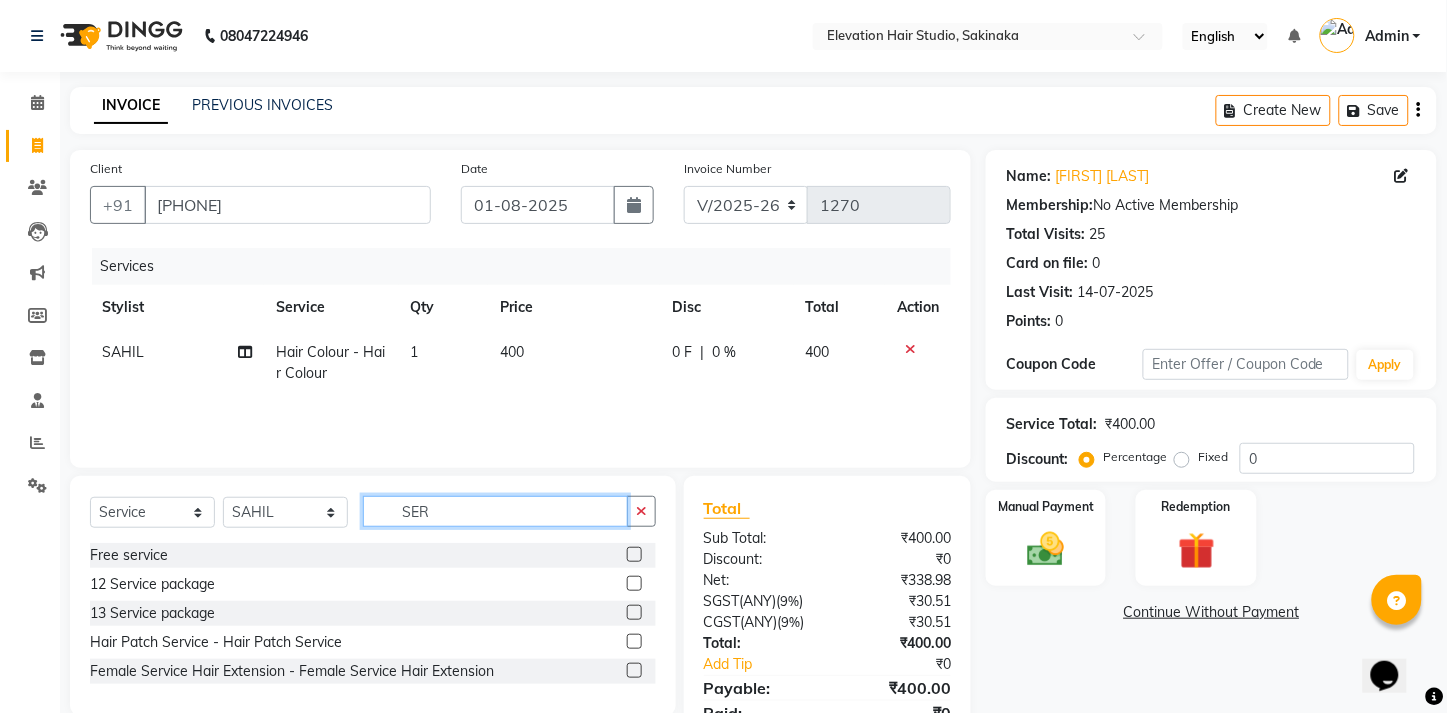 type on "SER" 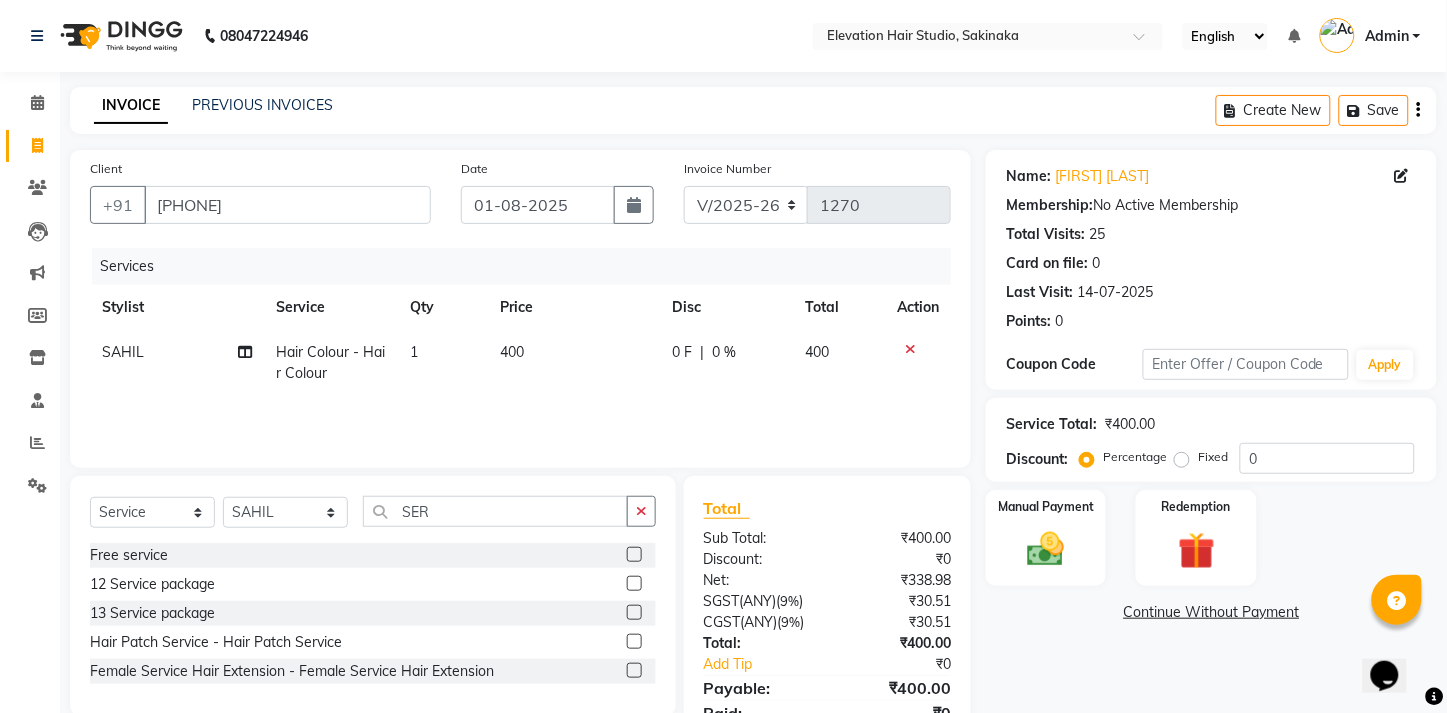 click 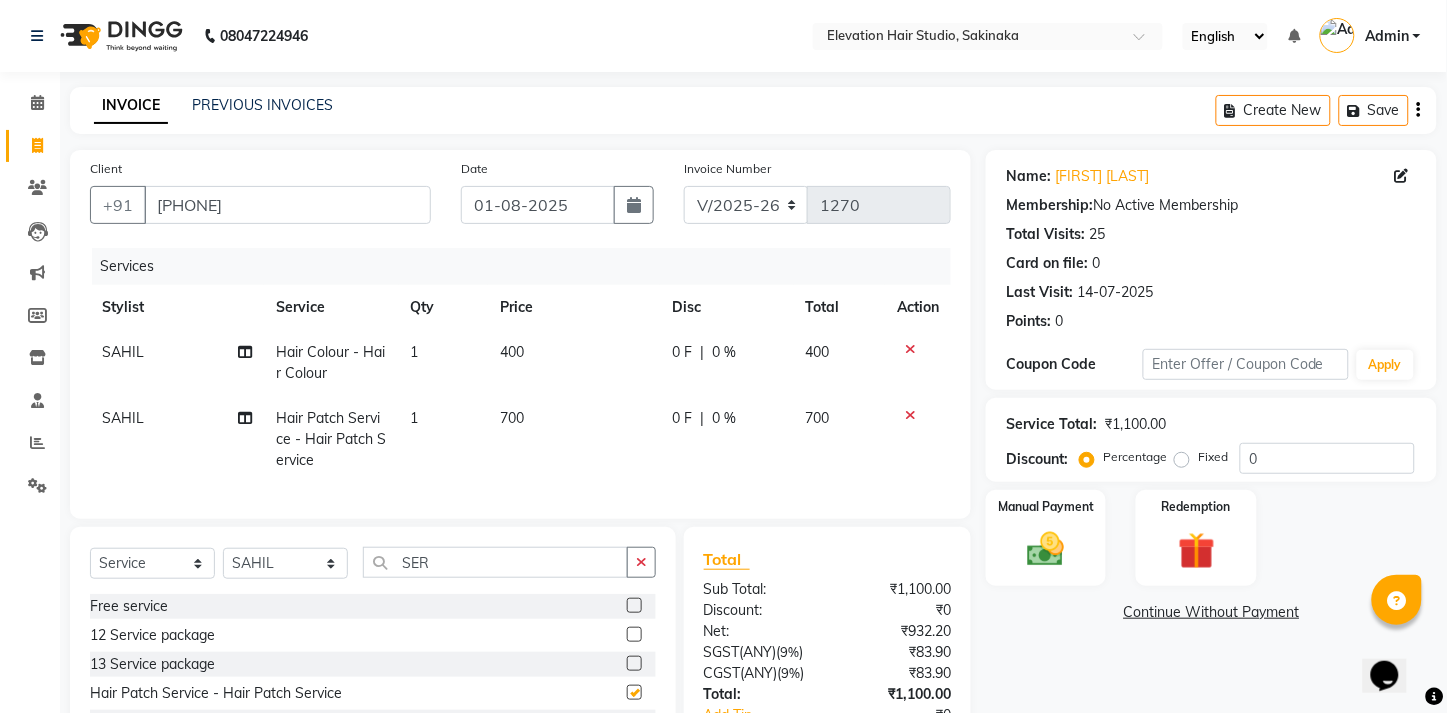 checkbox on "false" 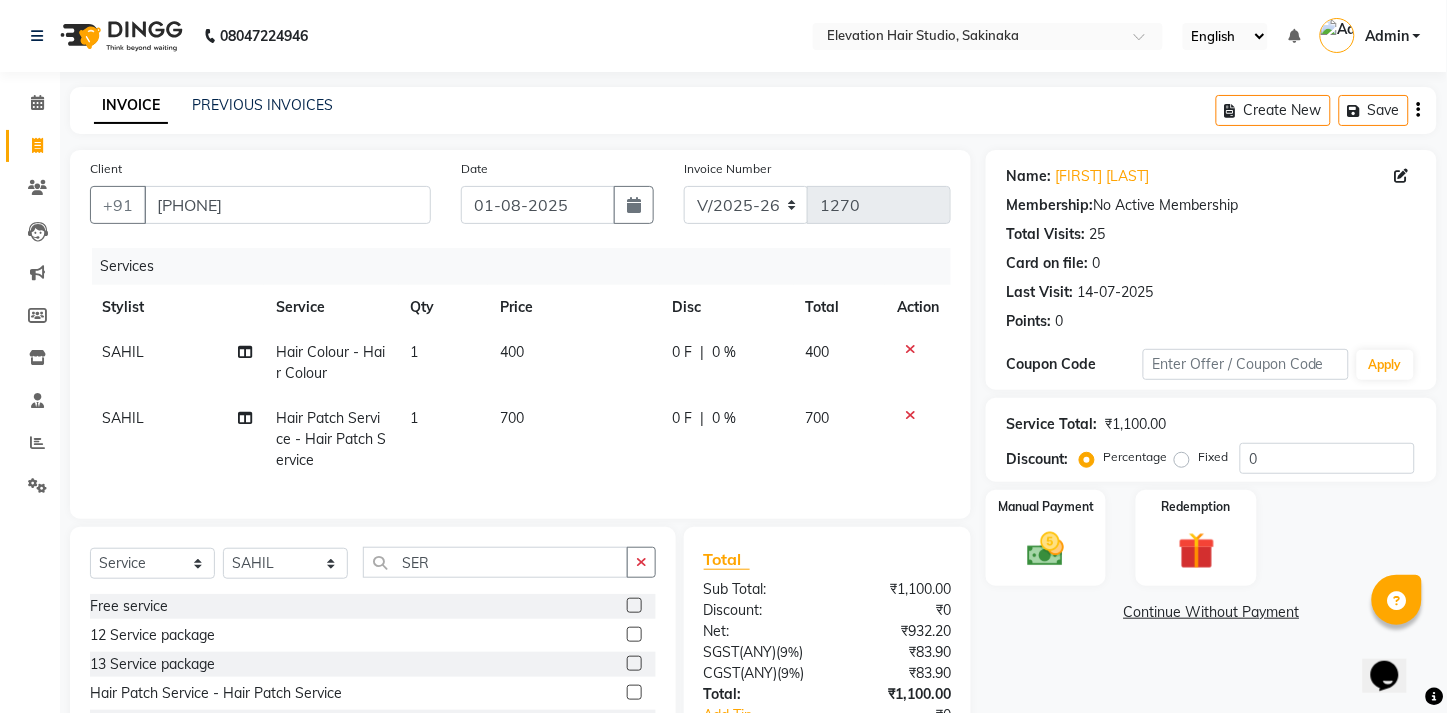 click on "700" 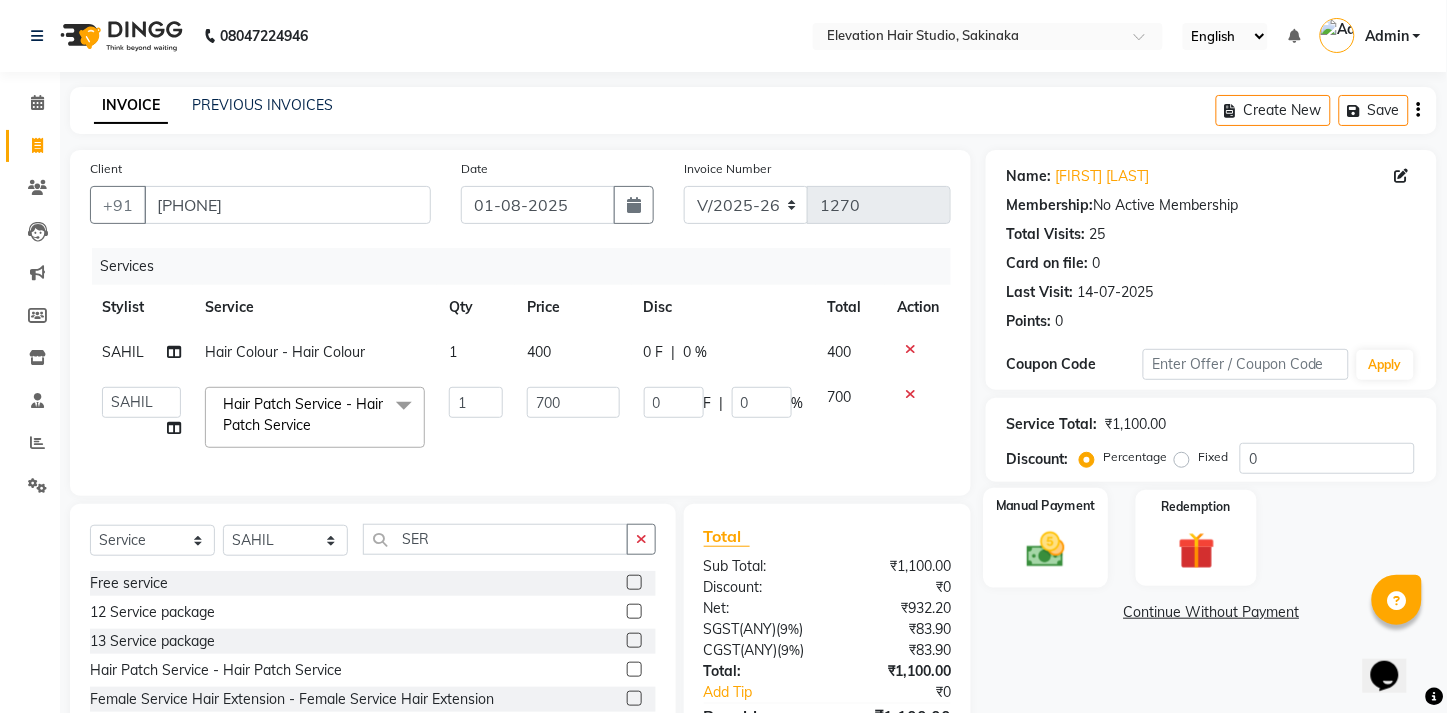 click 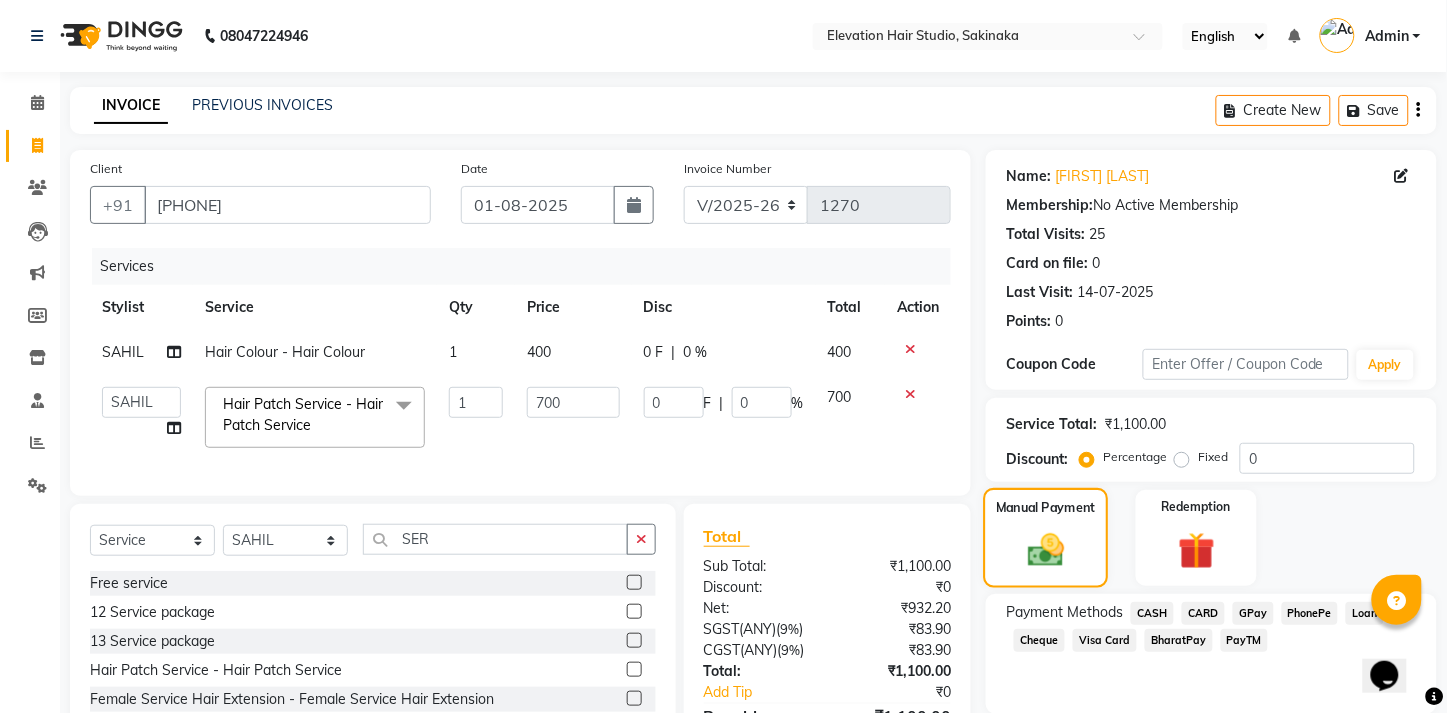scroll, scrollTop: 131, scrollLeft: 0, axis: vertical 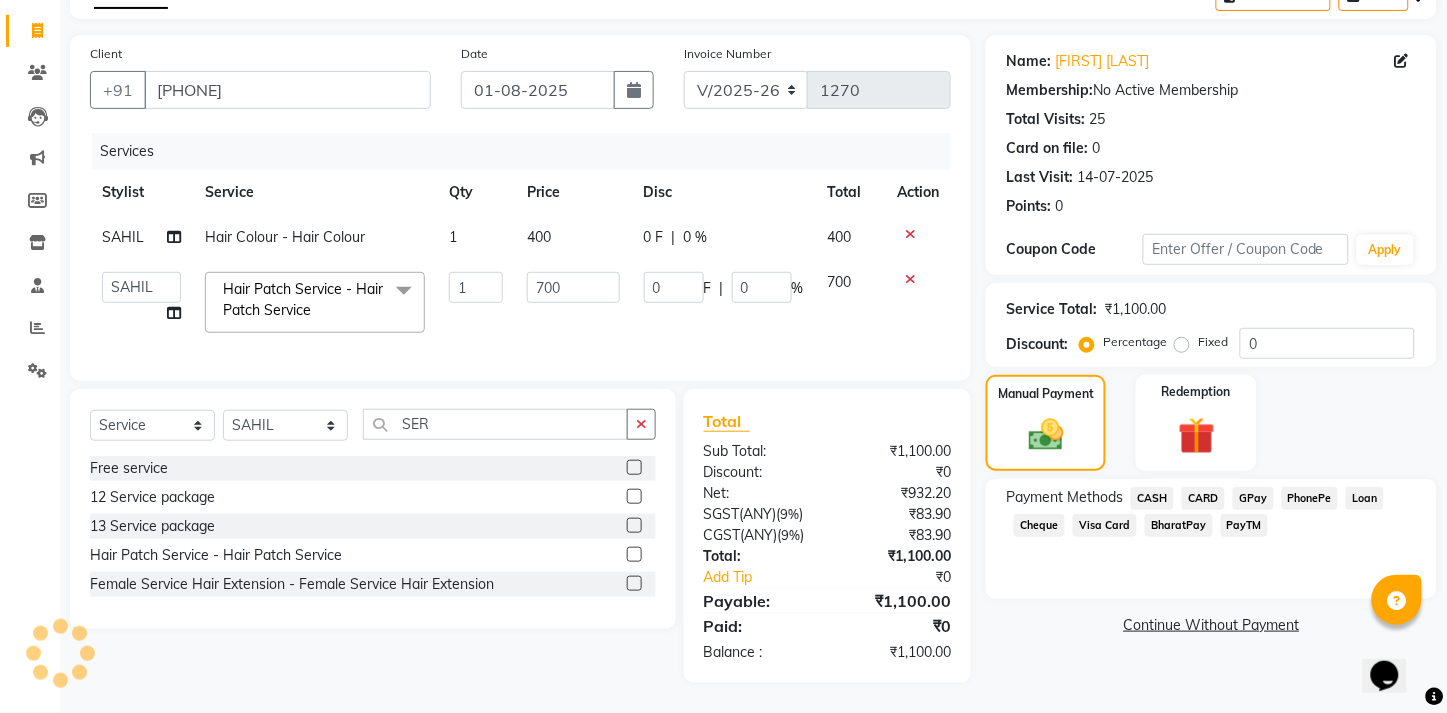 click on "CASH" 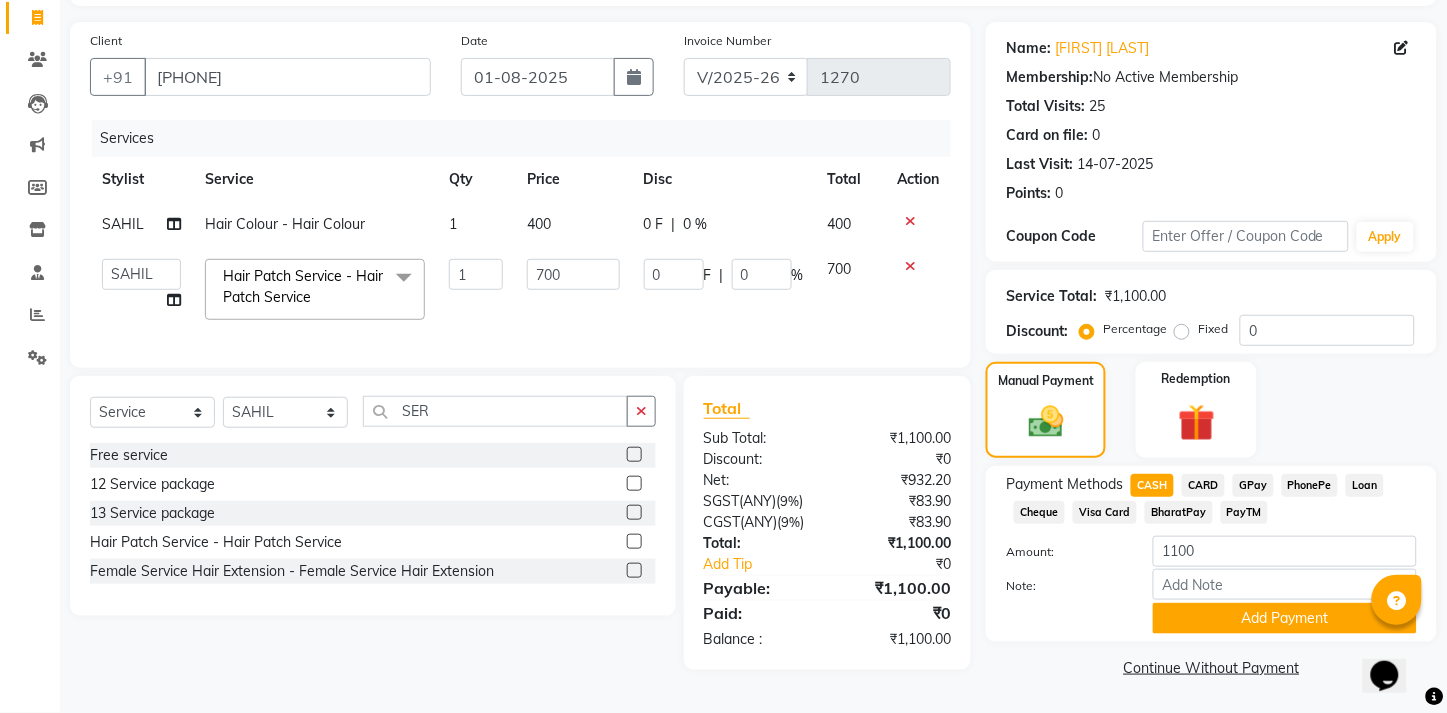 scroll, scrollTop: 151, scrollLeft: 0, axis: vertical 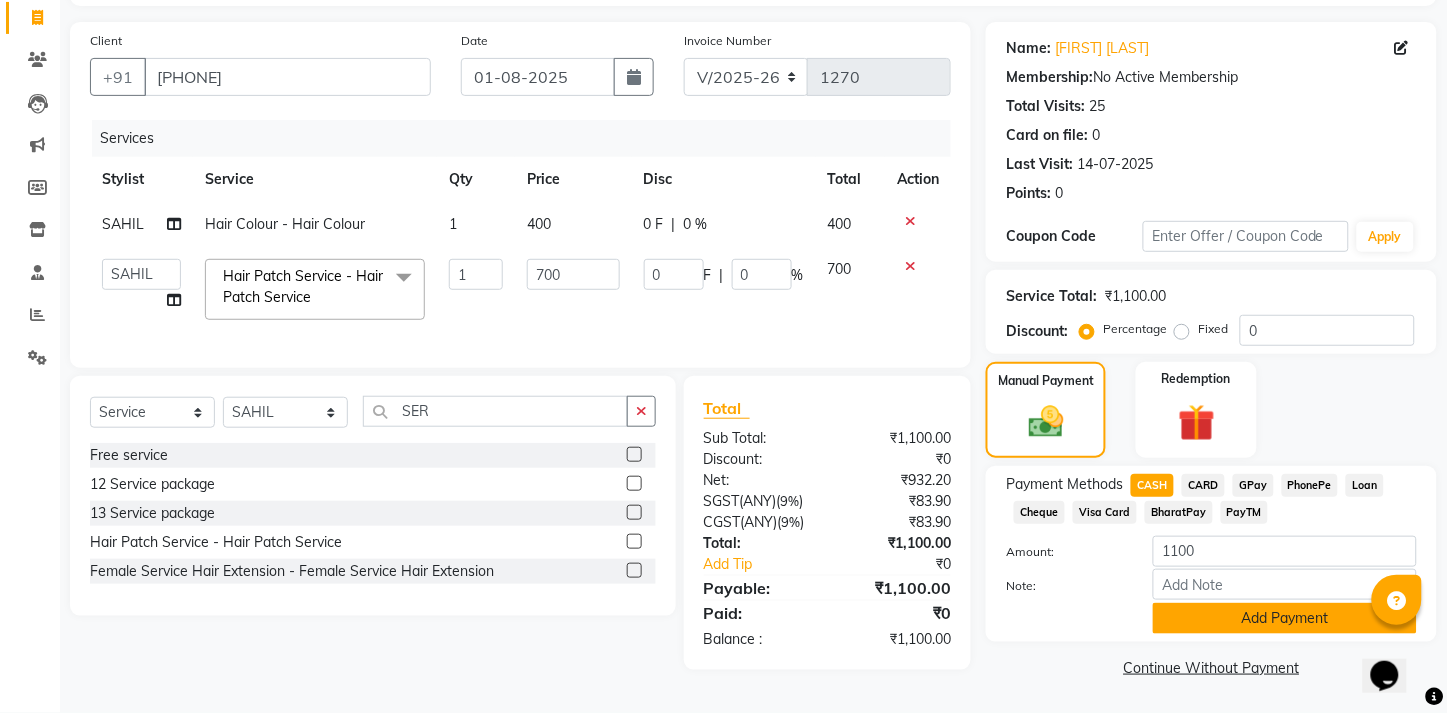 click on "Add Payment" 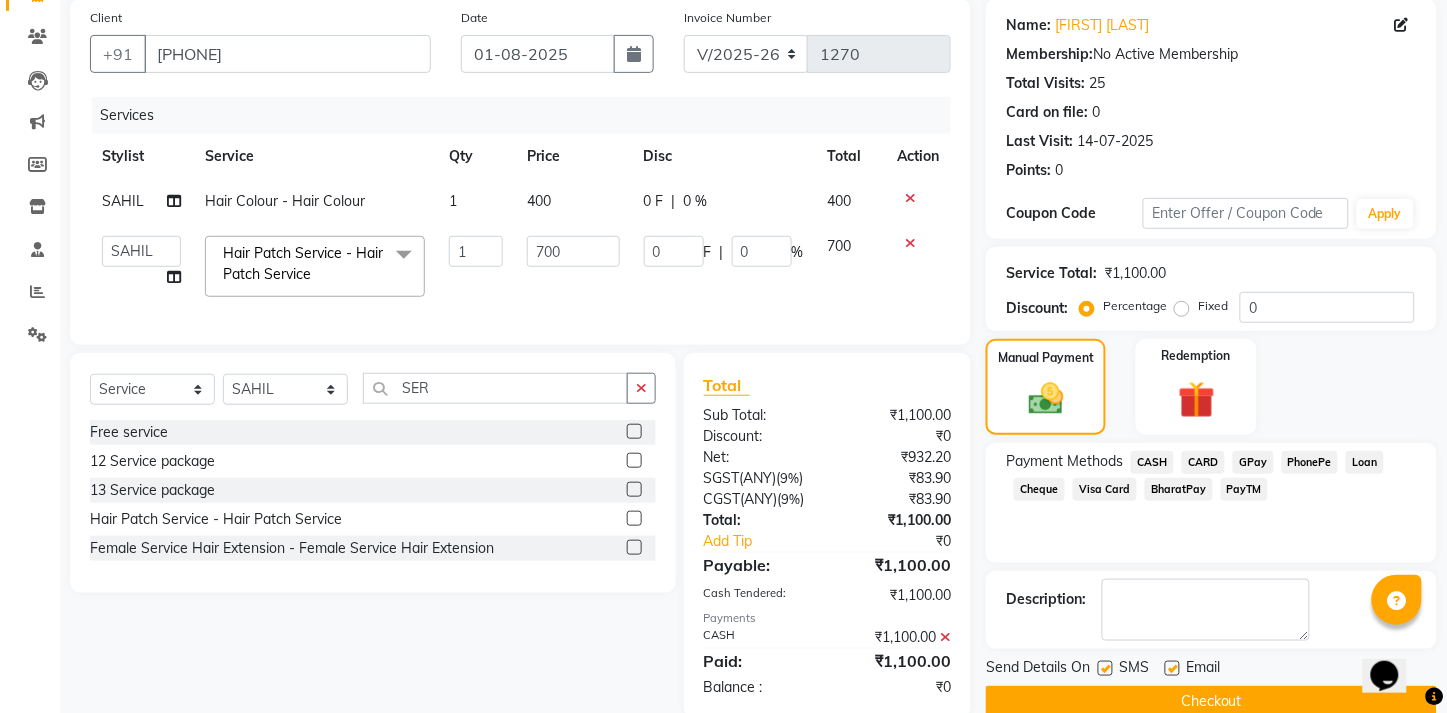 scroll, scrollTop: 207, scrollLeft: 0, axis: vertical 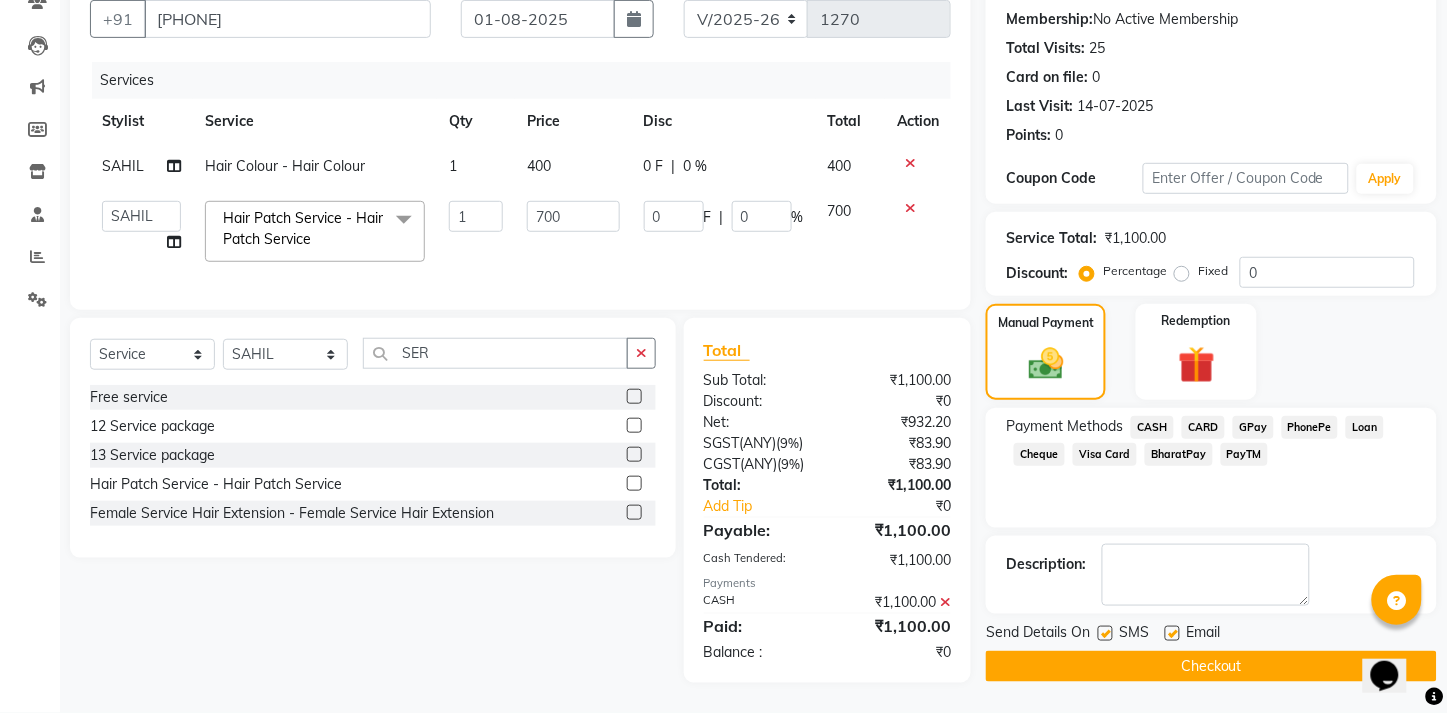 click 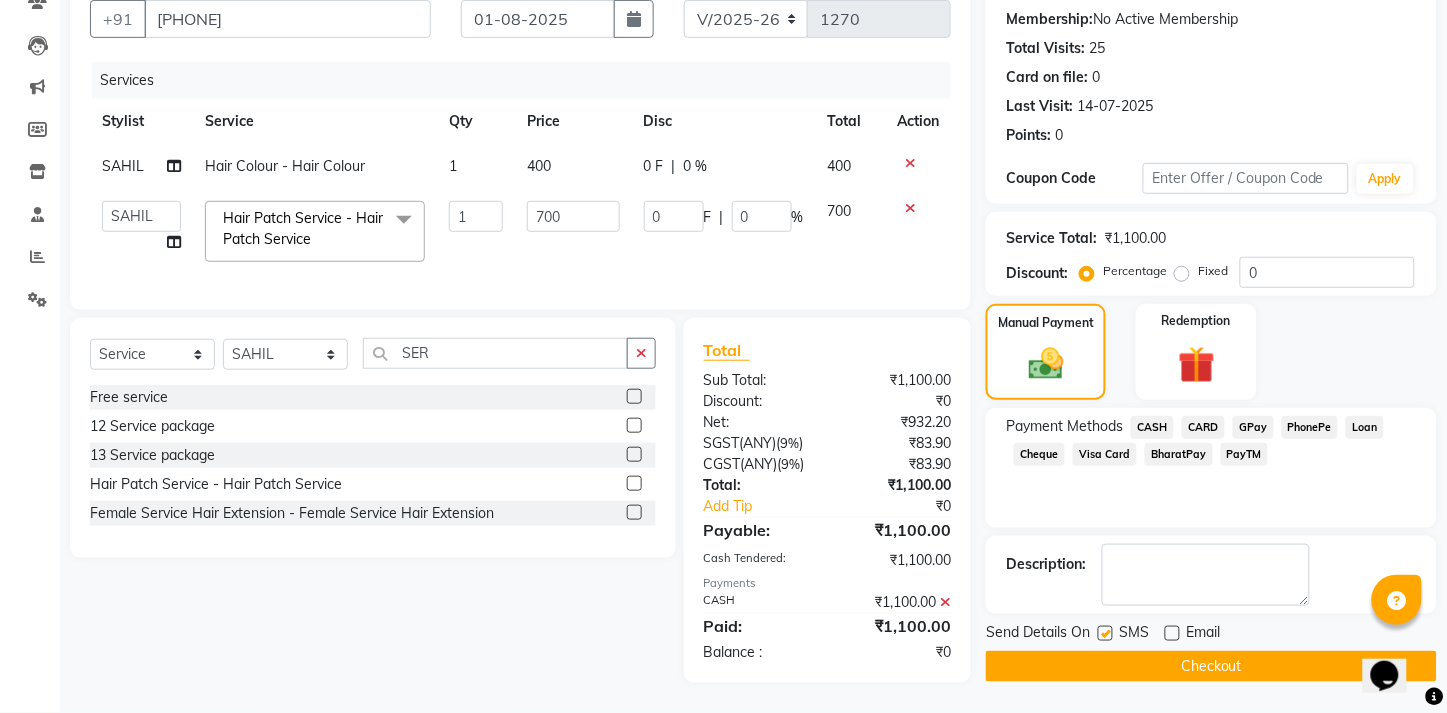 click 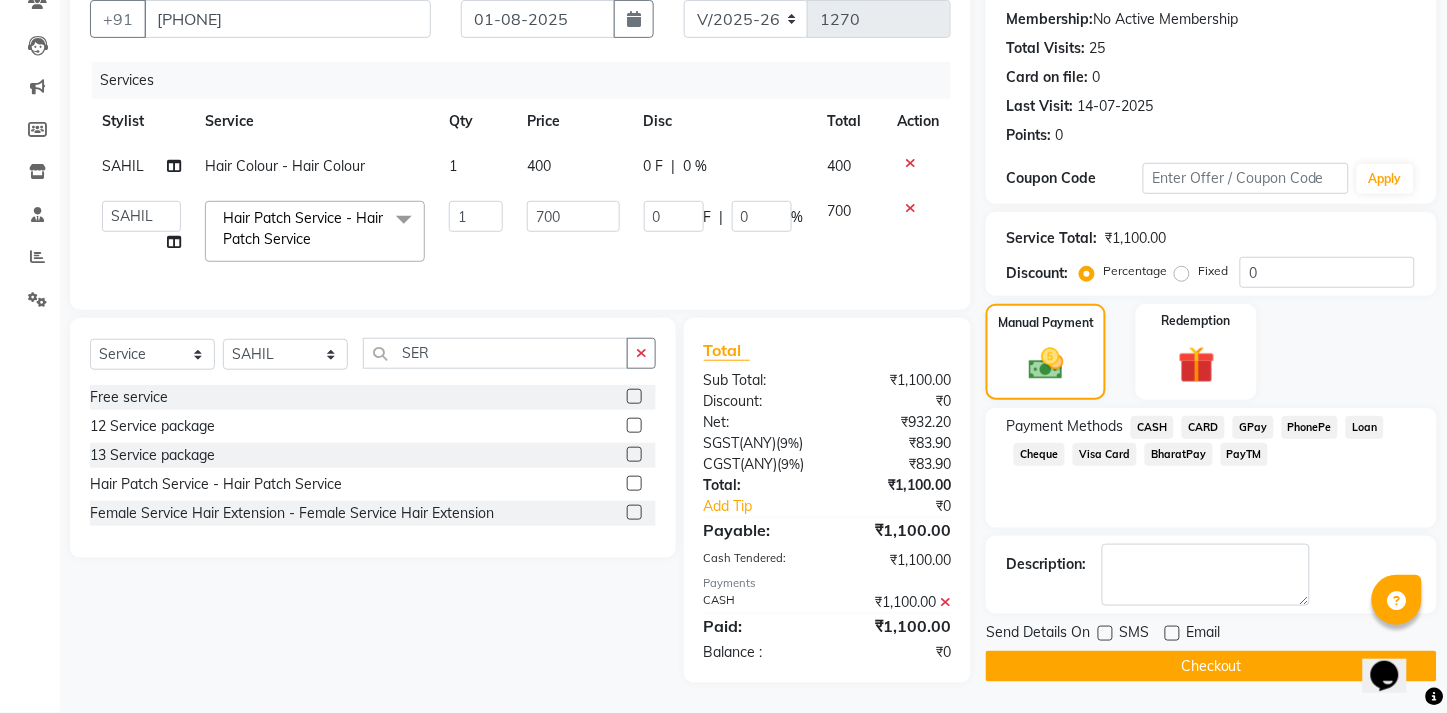 click on "Checkout" 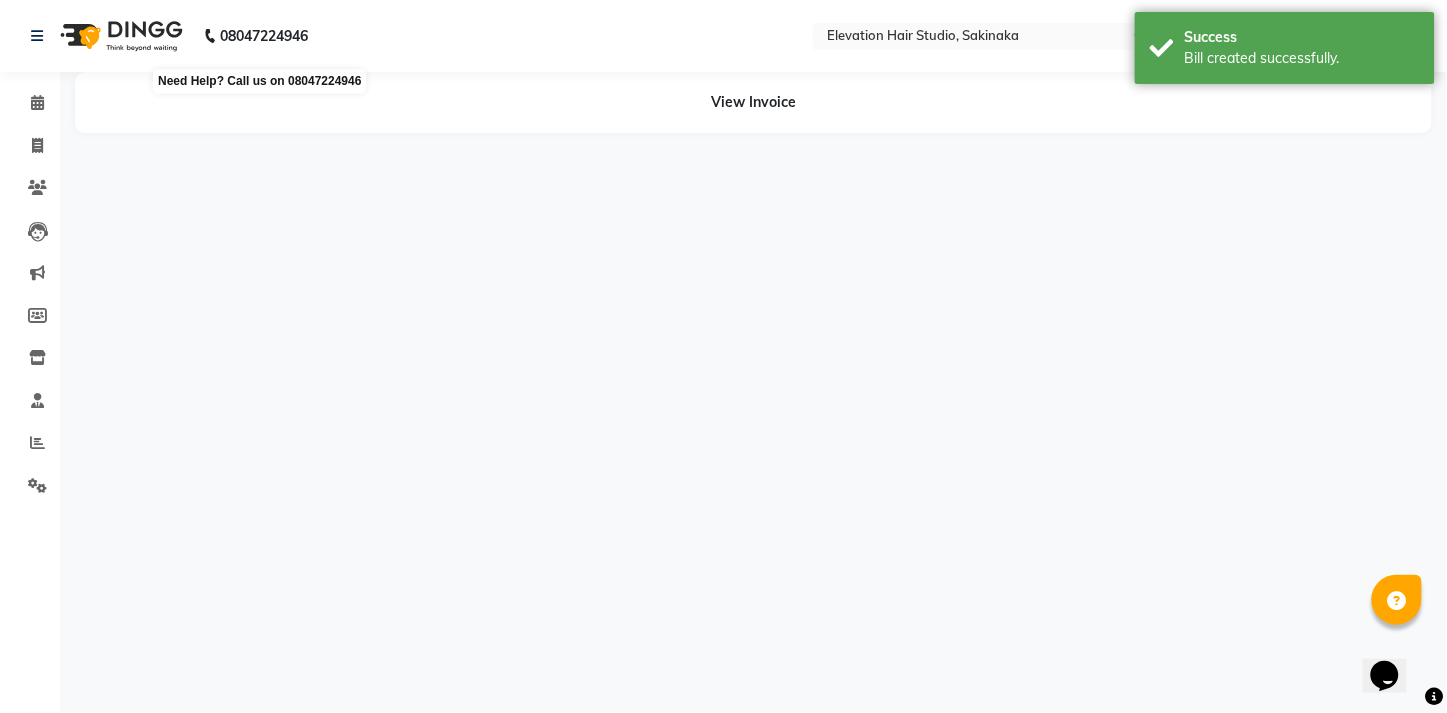 scroll, scrollTop: 0, scrollLeft: 0, axis: both 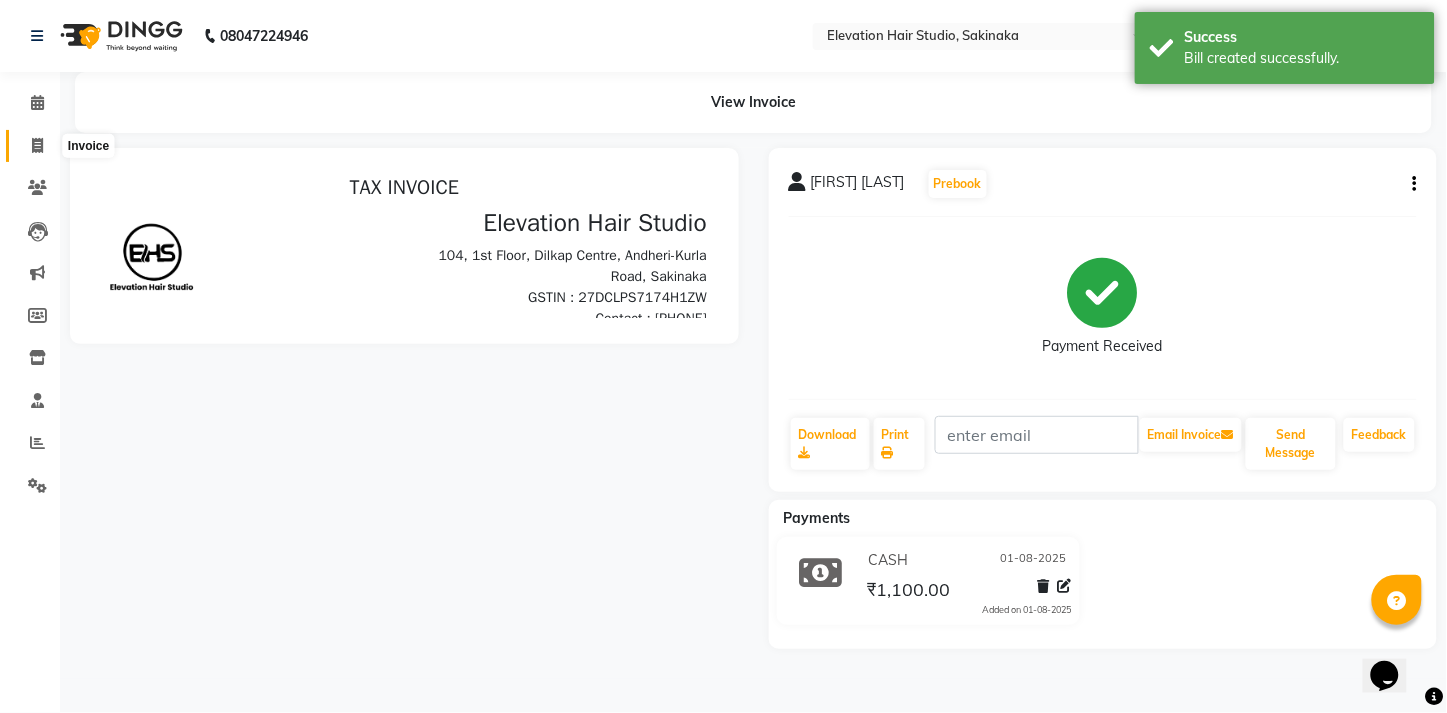 click 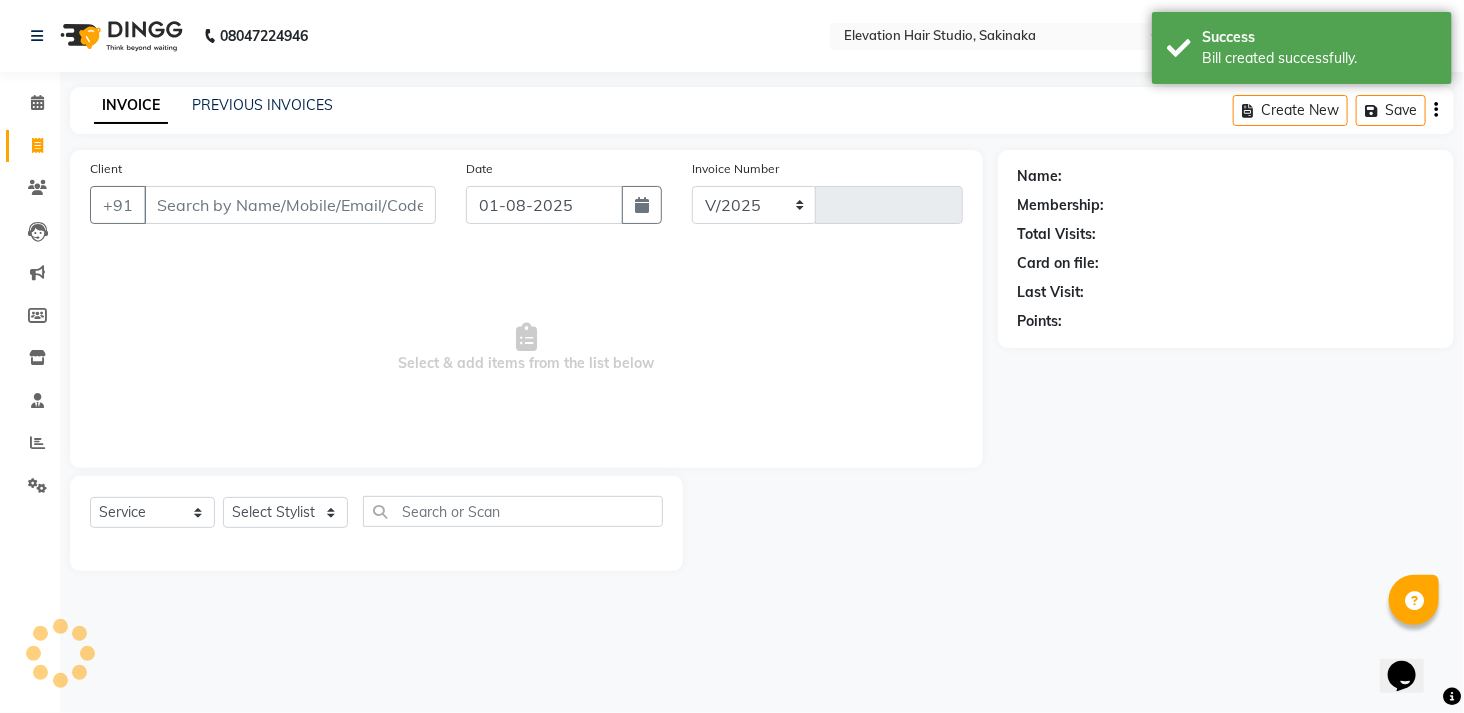 select on "4949" 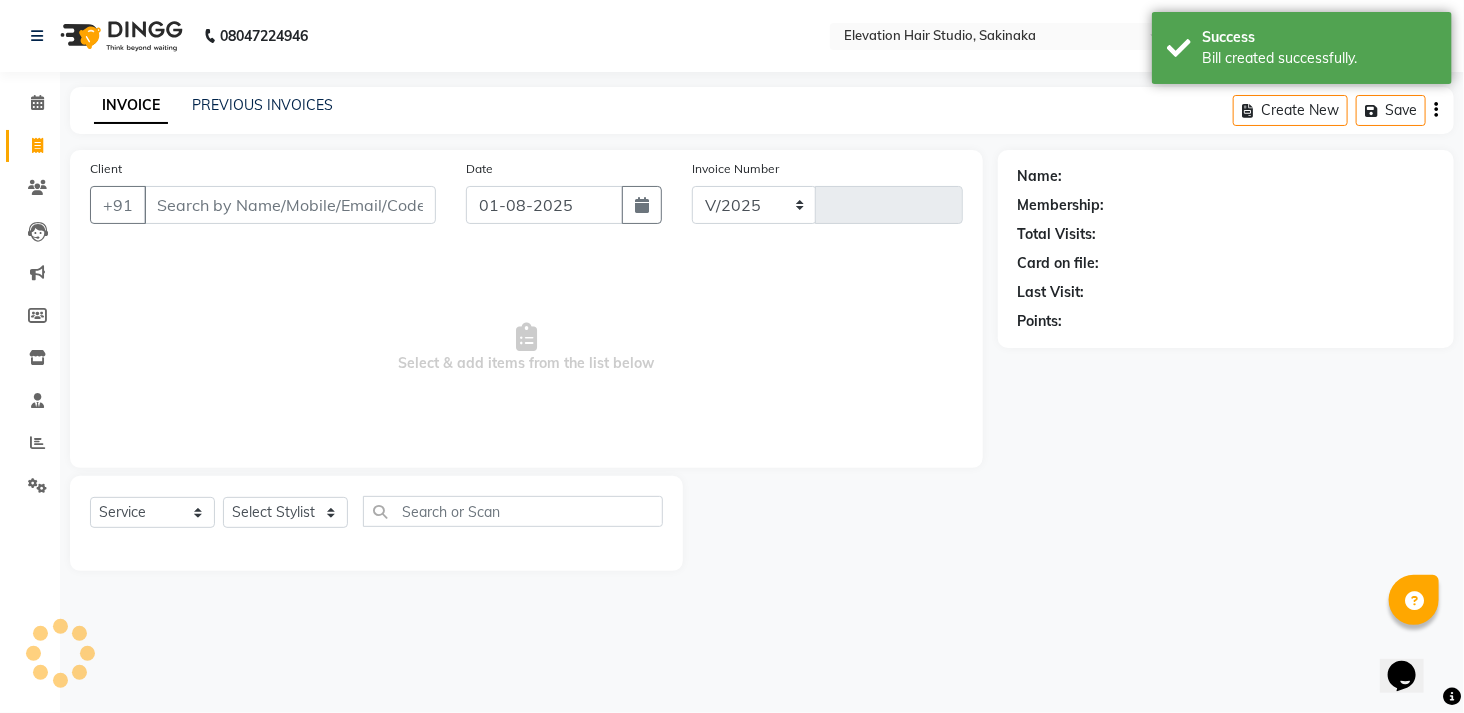 type on "1271" 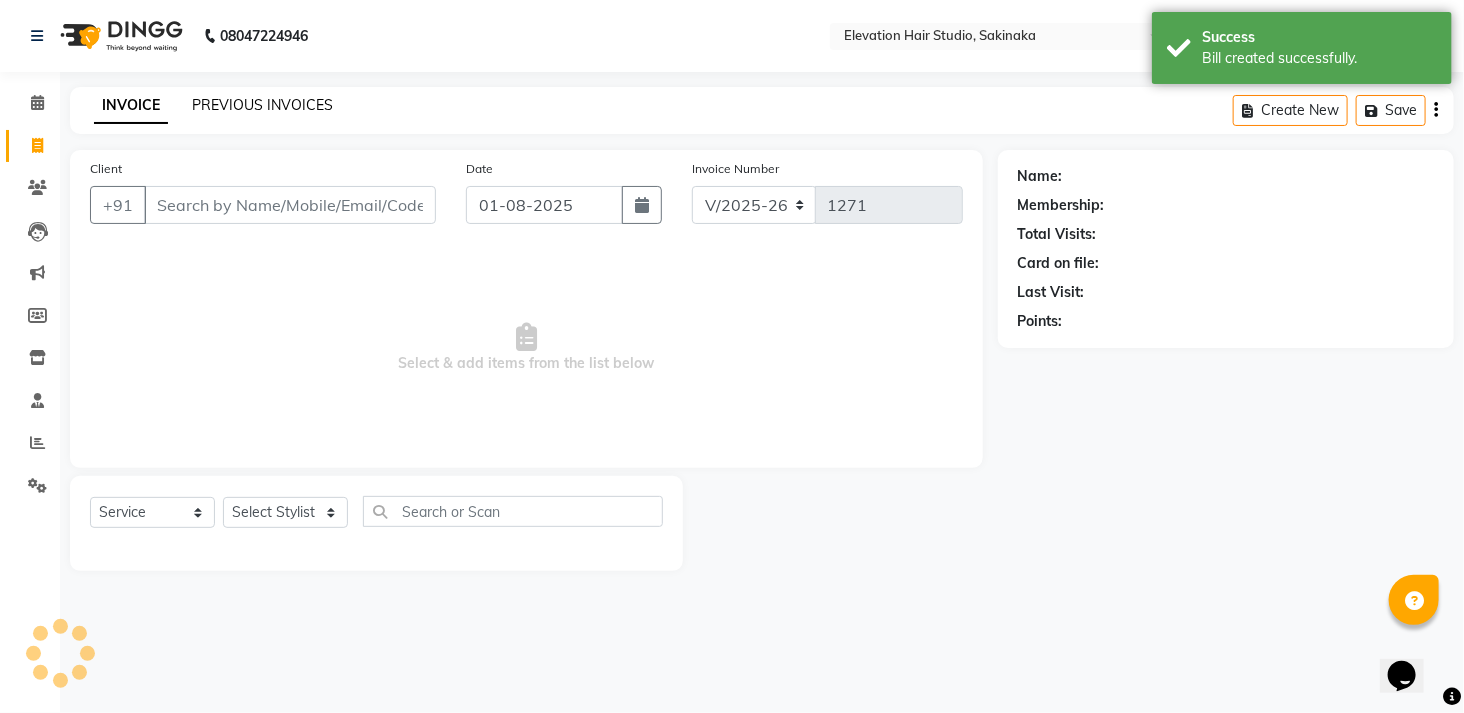 click on "PREVIOUS INVOICES" 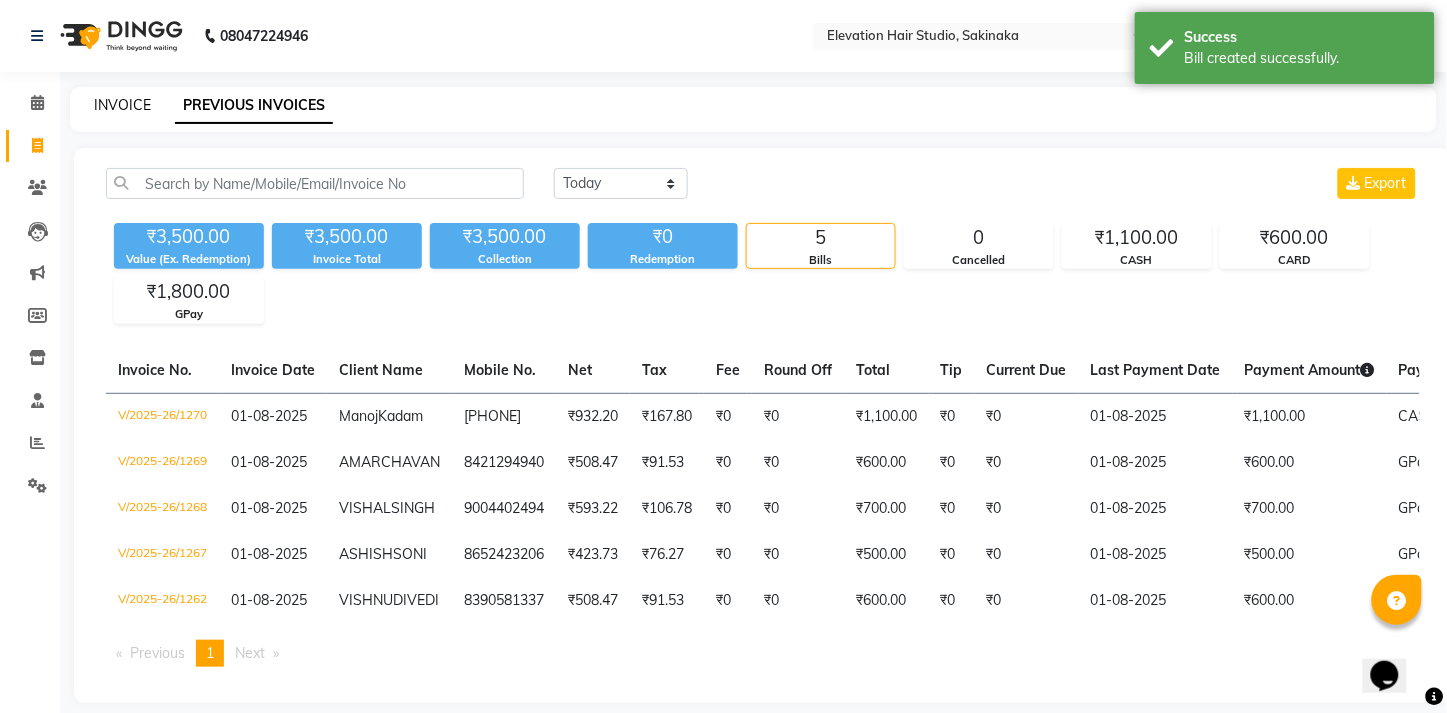 click on "INVOICE" 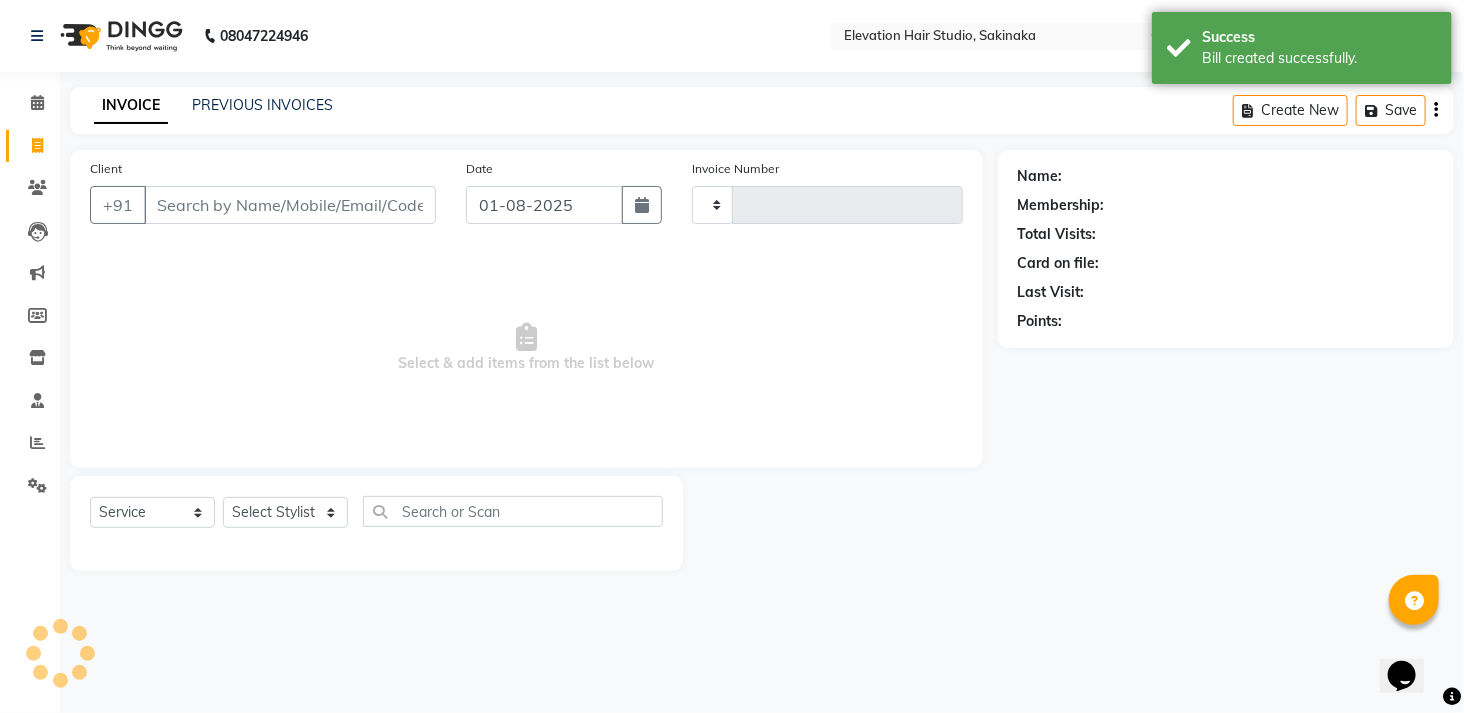 type on "1271" 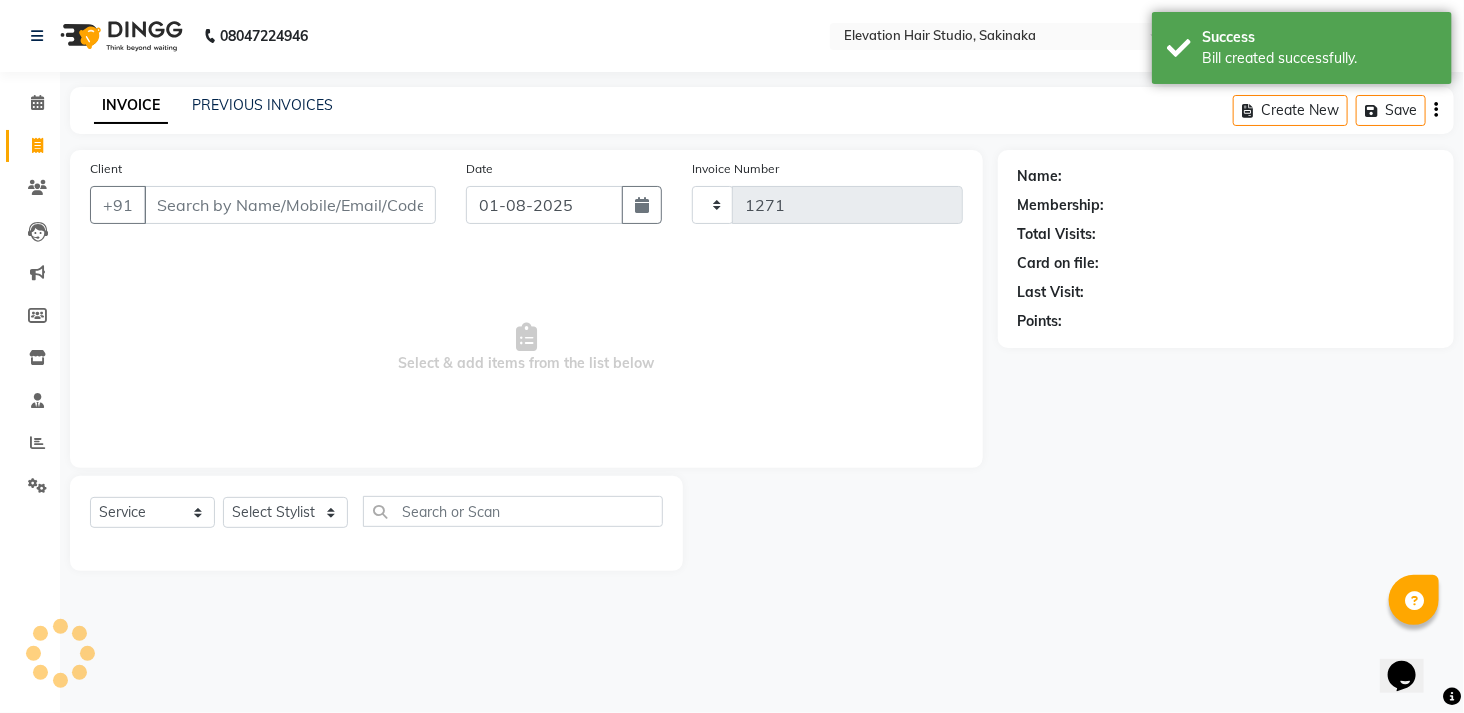select on "4949" 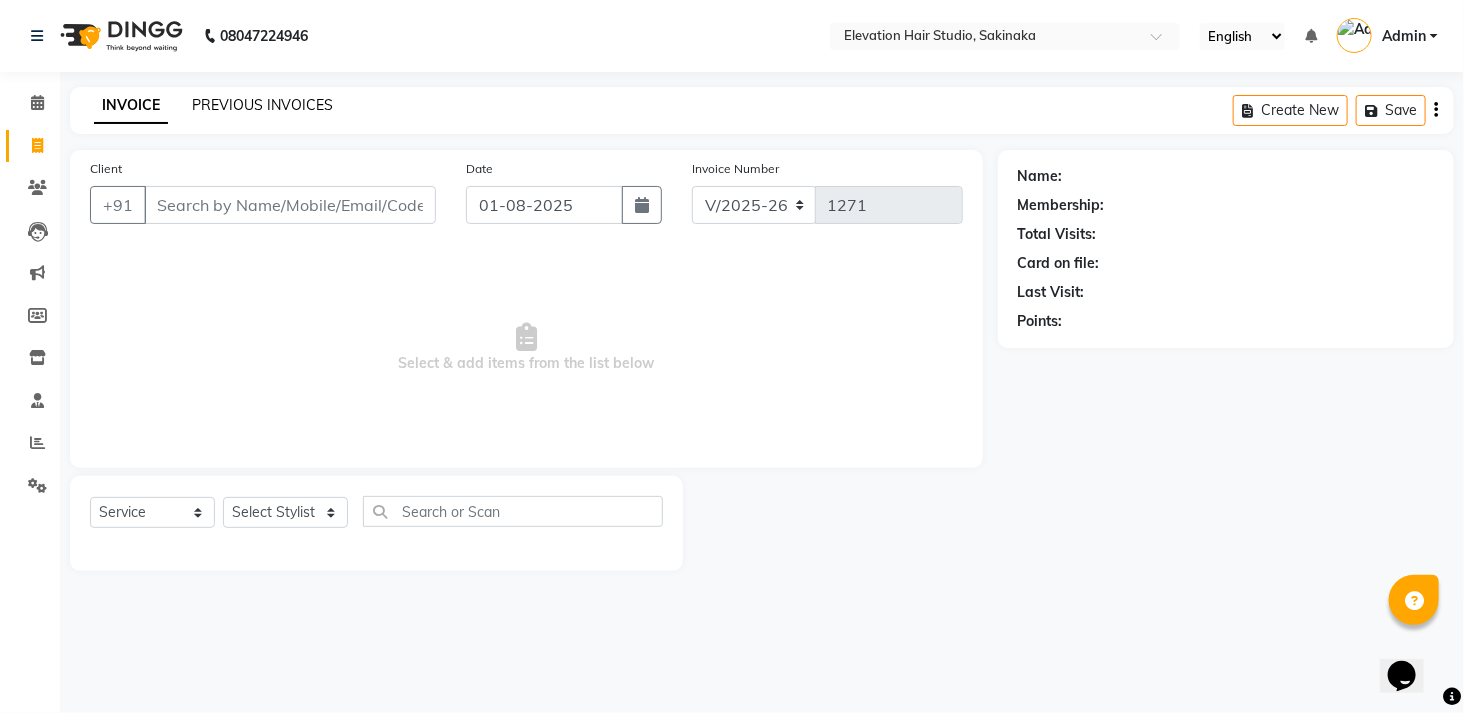 click on "PREVIOUS INVOICES" 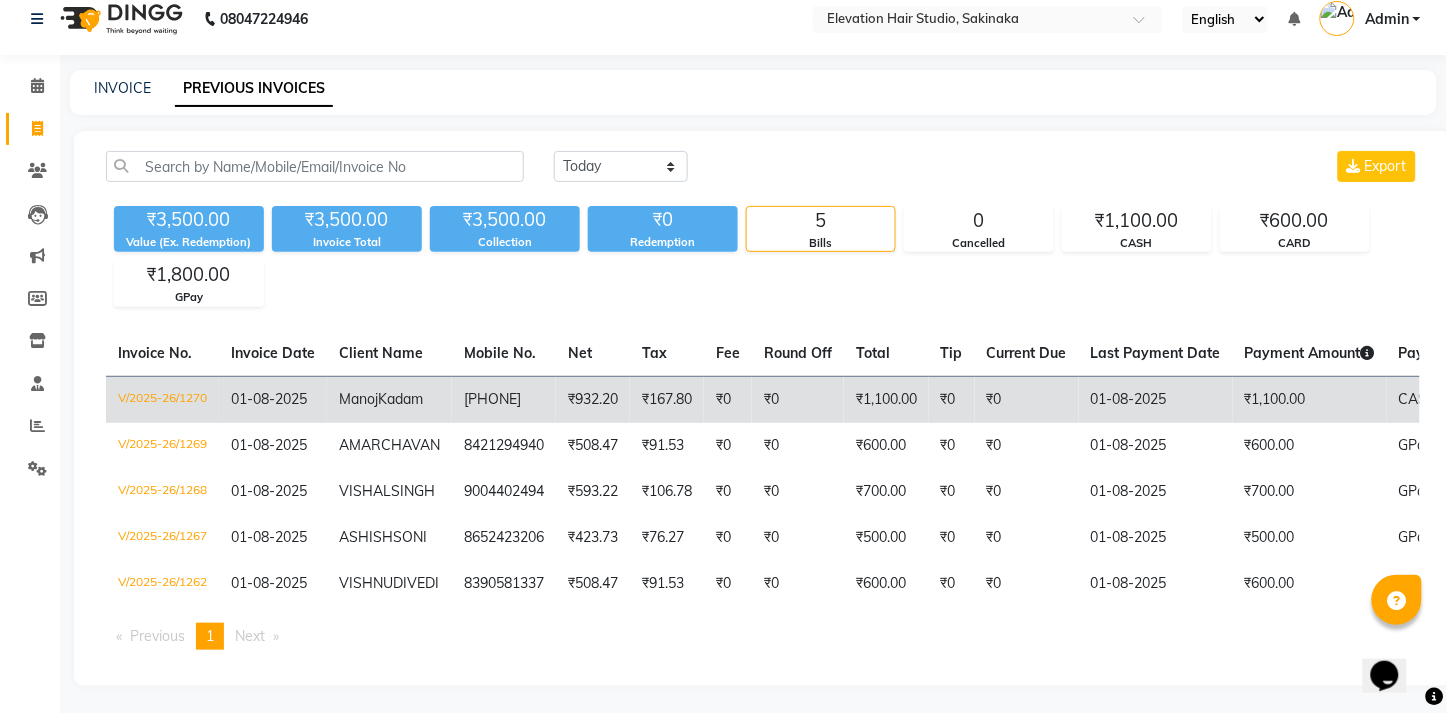 scroll, scrollTop: 16, scrollLeft: 0, axis: vertical 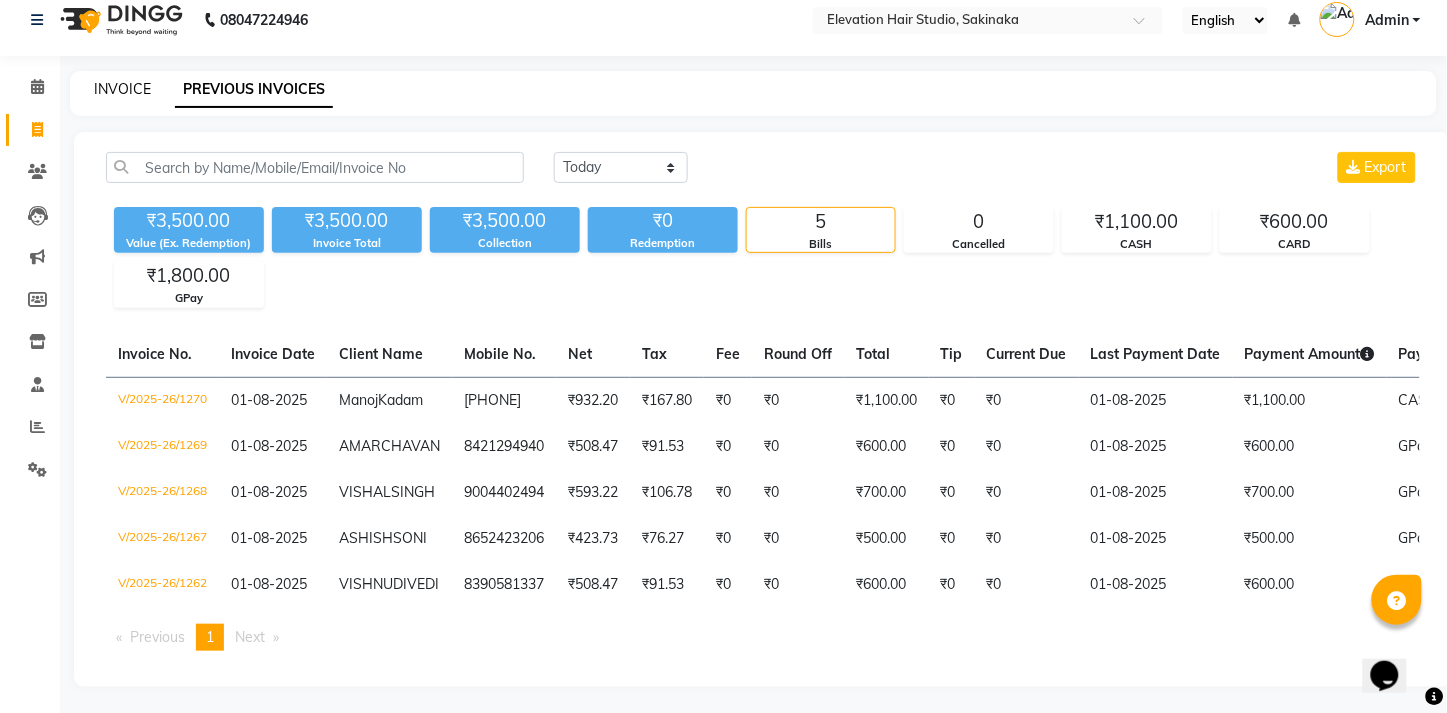 click on "INVOICE" 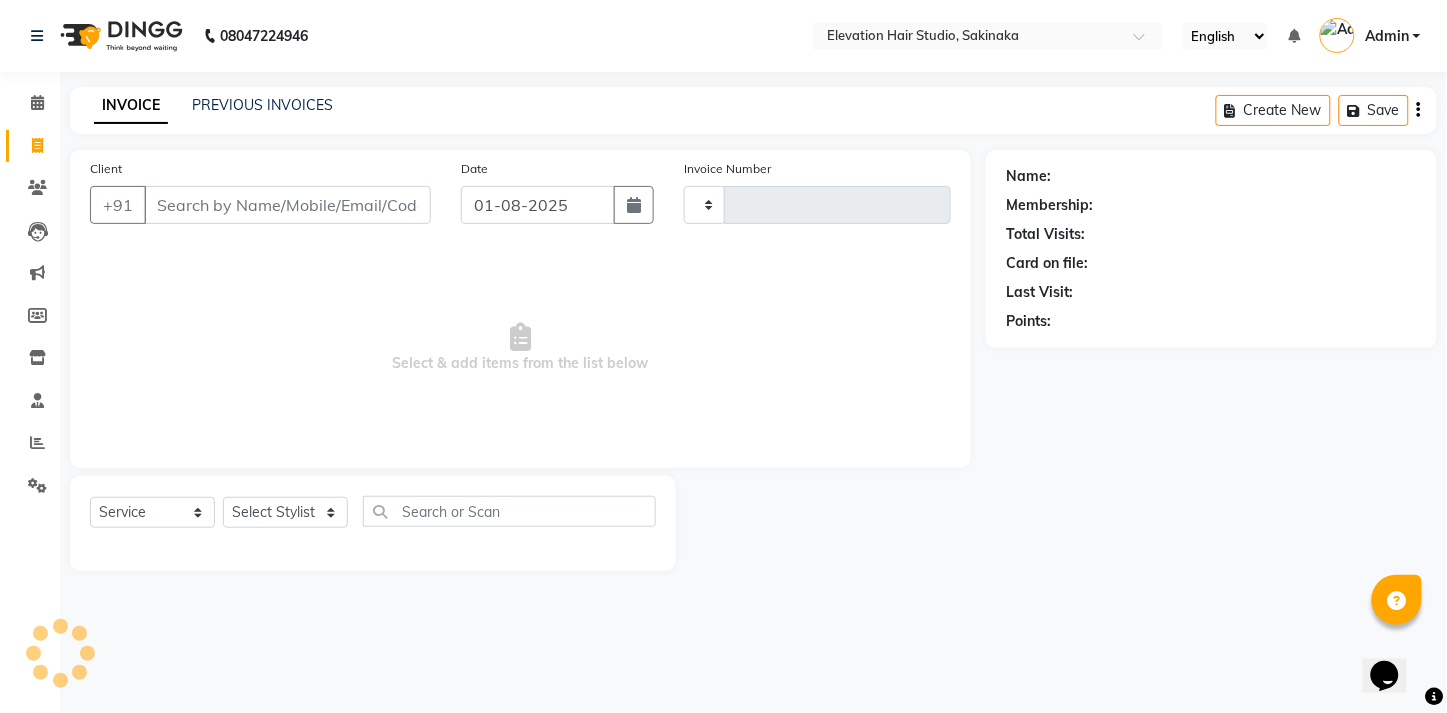 scroll, scrollTop: 0, scrollLeft: 0, axis: both 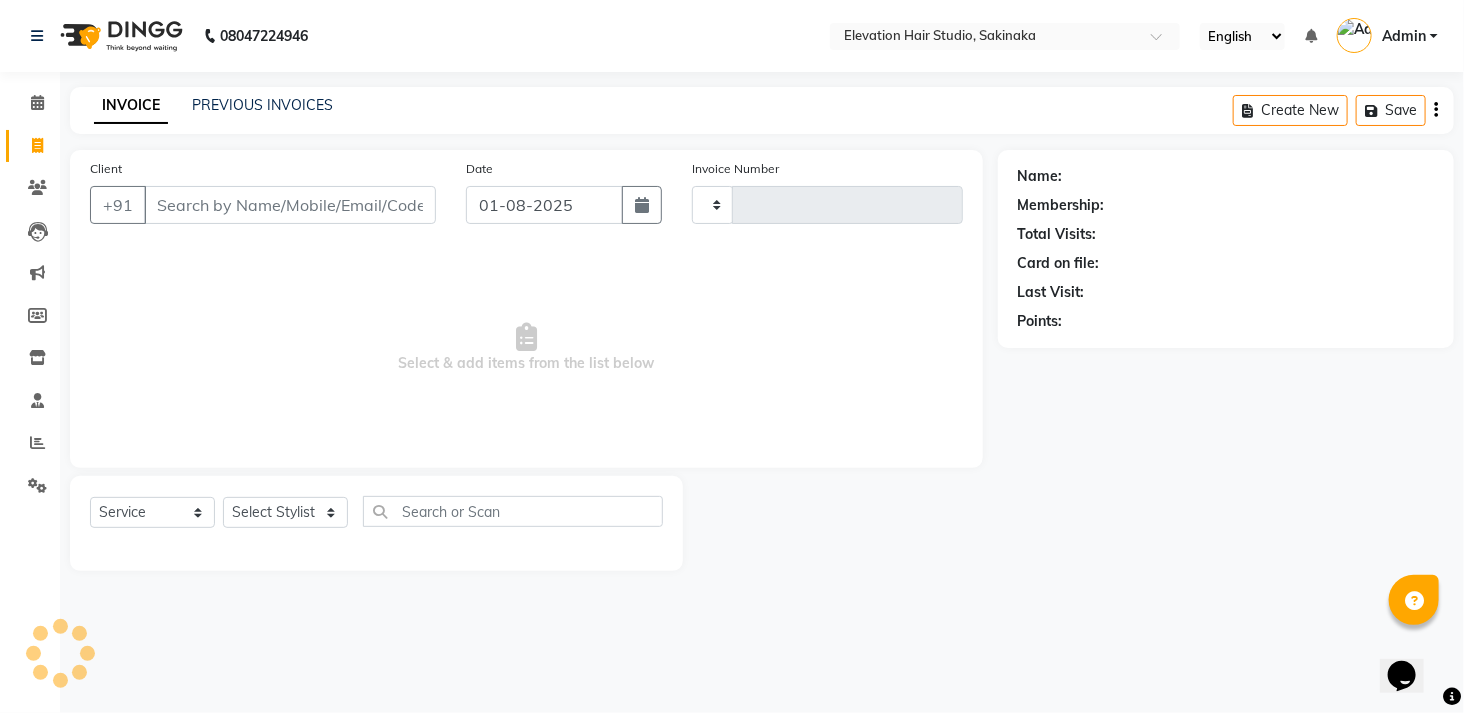 type on "1271" 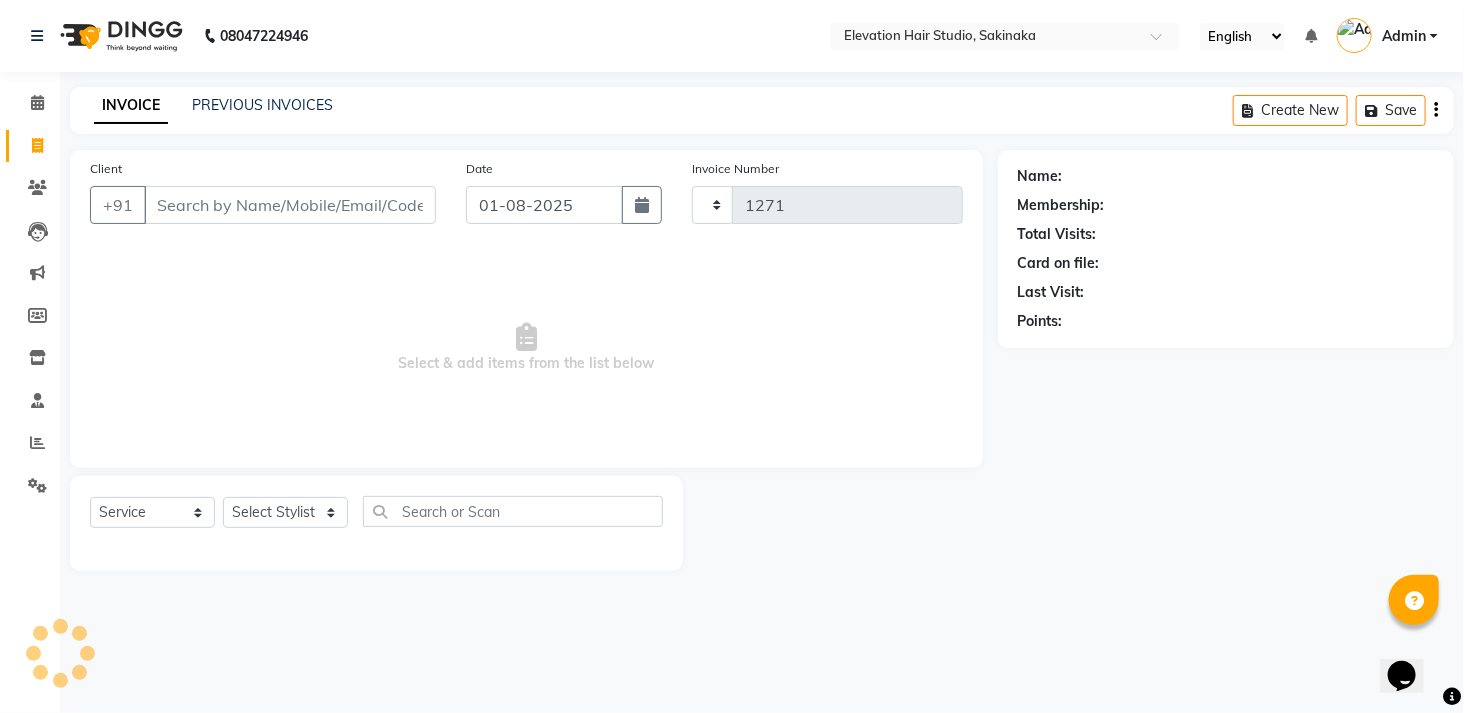 select on "4949" 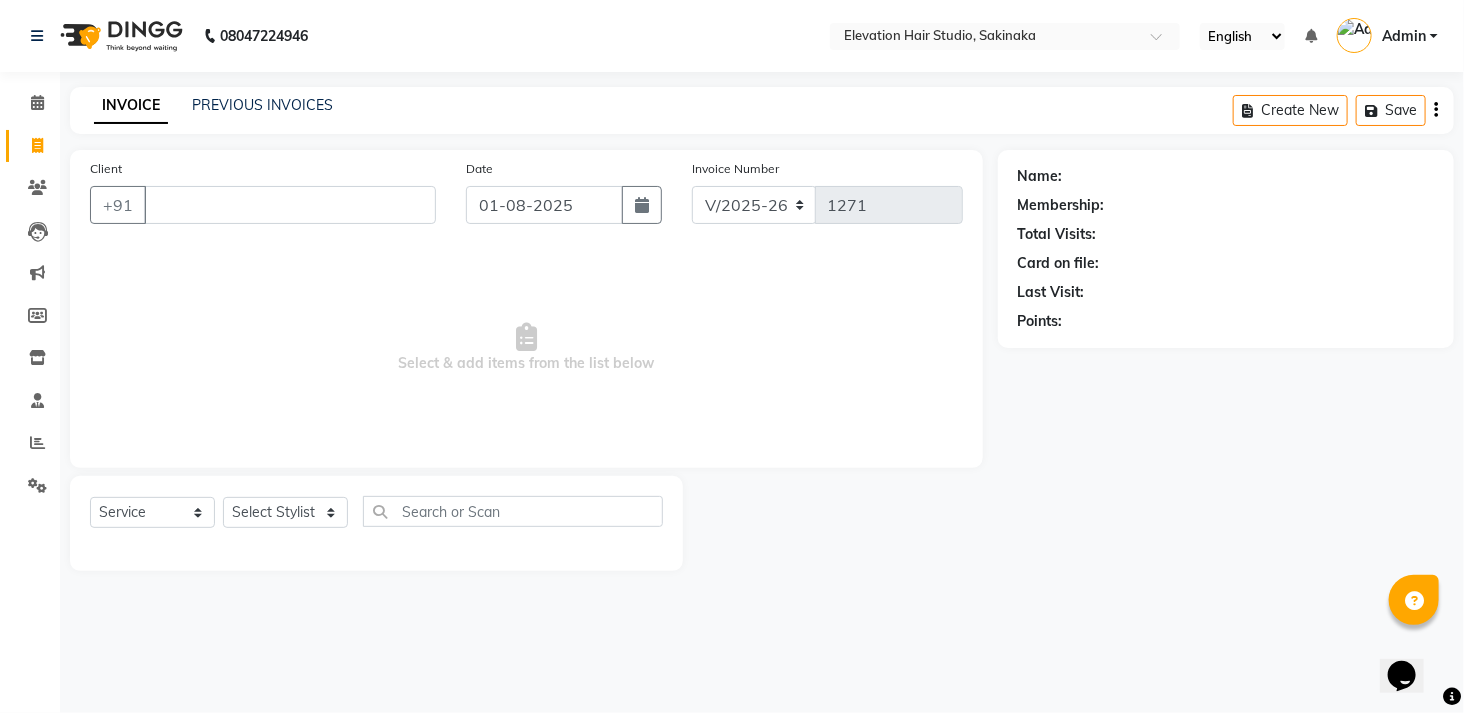 drag, startPoint x: 184, startPoint y: 221, endPoint x: 192, endPoint y: 212, distance: 12.0415945 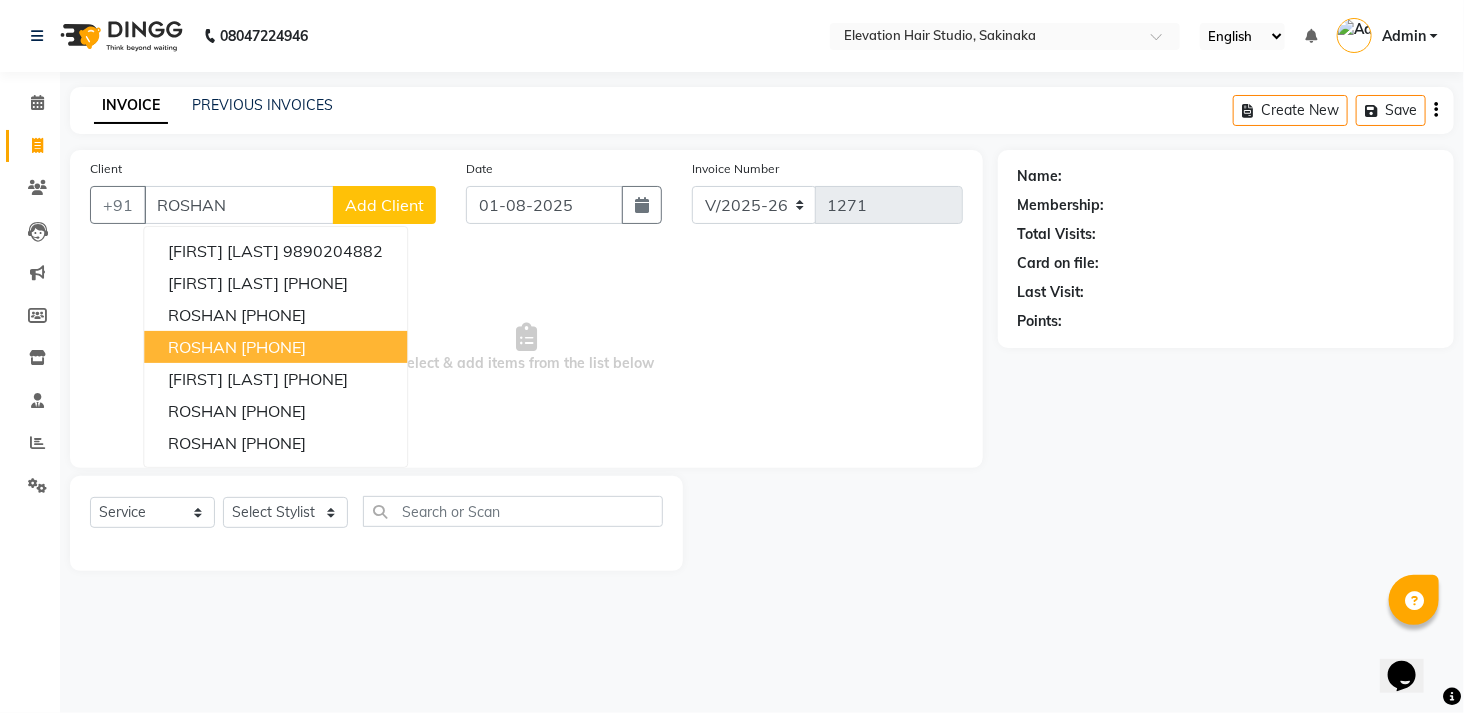 click on "[PHONE]" at bounding box center [273, 347] 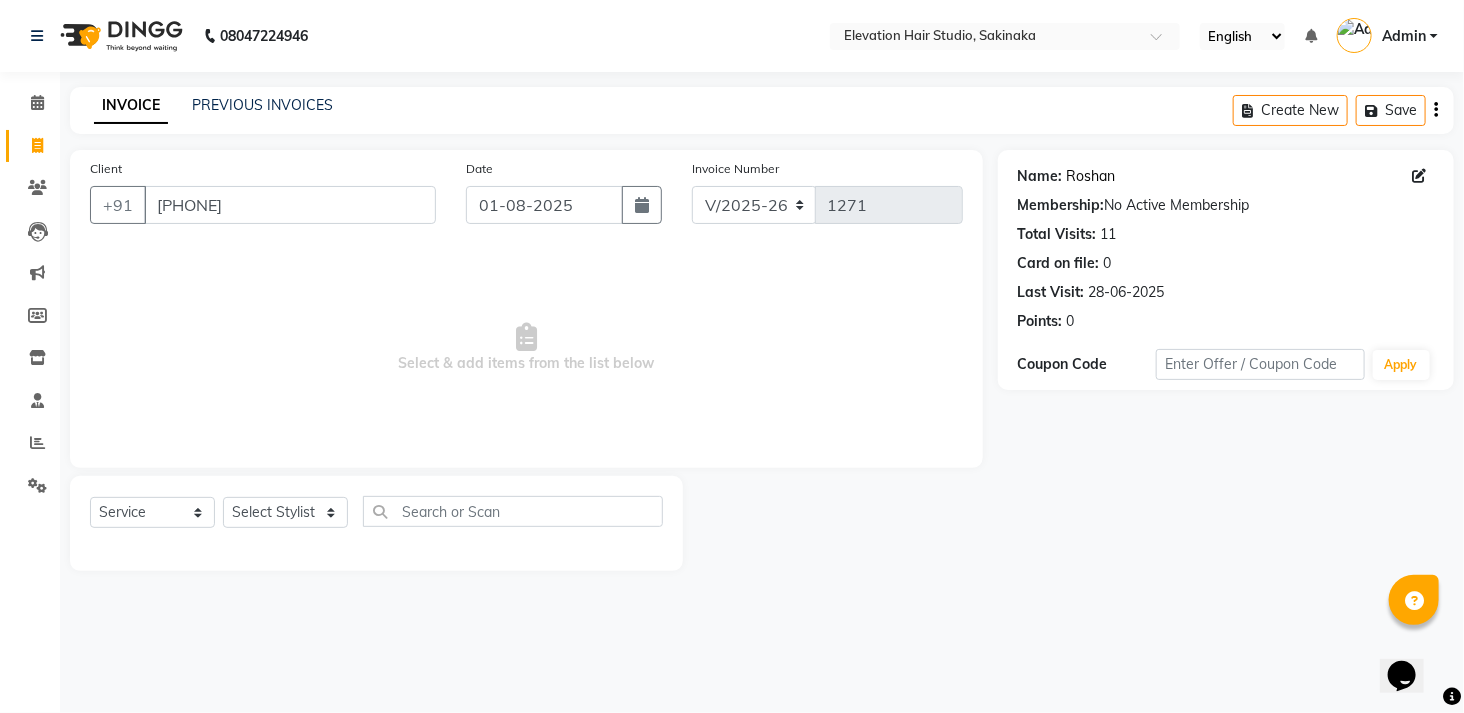 click on "Roshan" 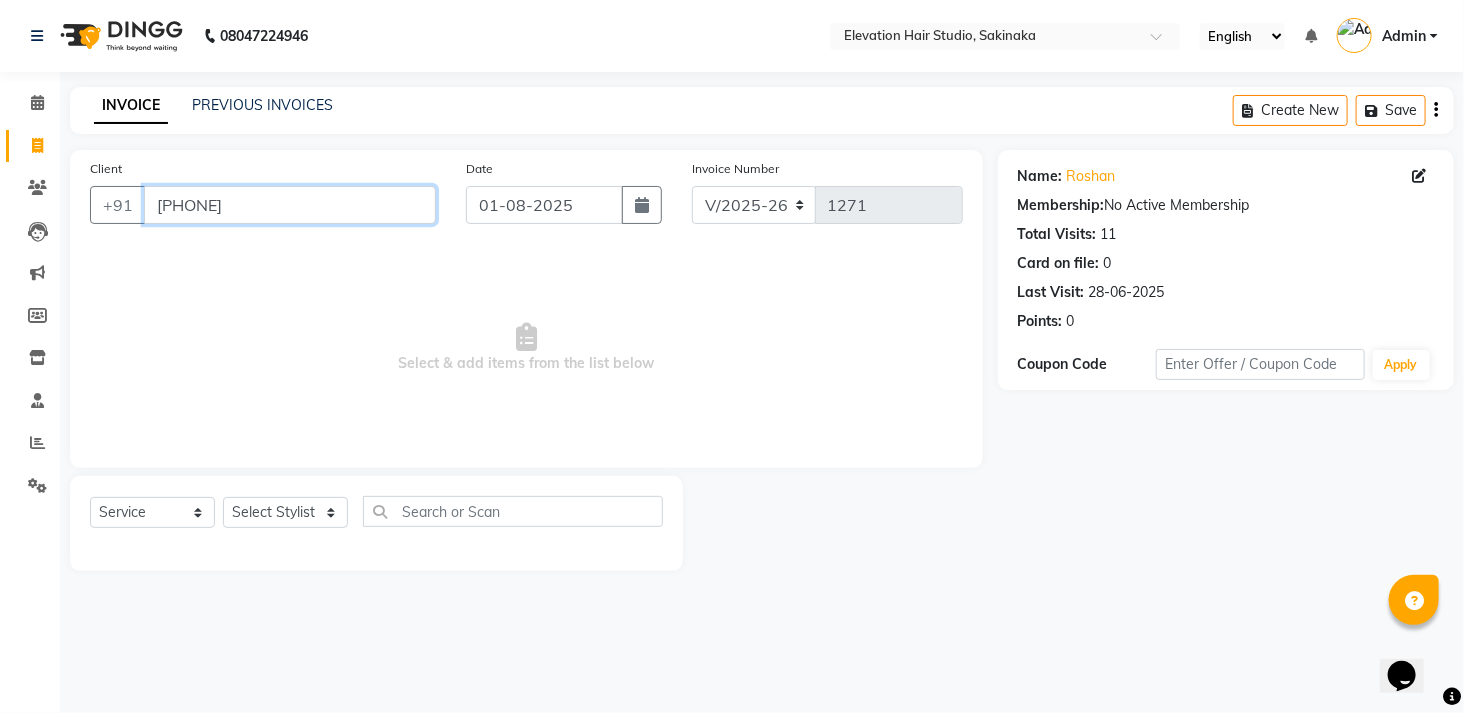 click on "[PHONE]" at bounding box center (290, 205) 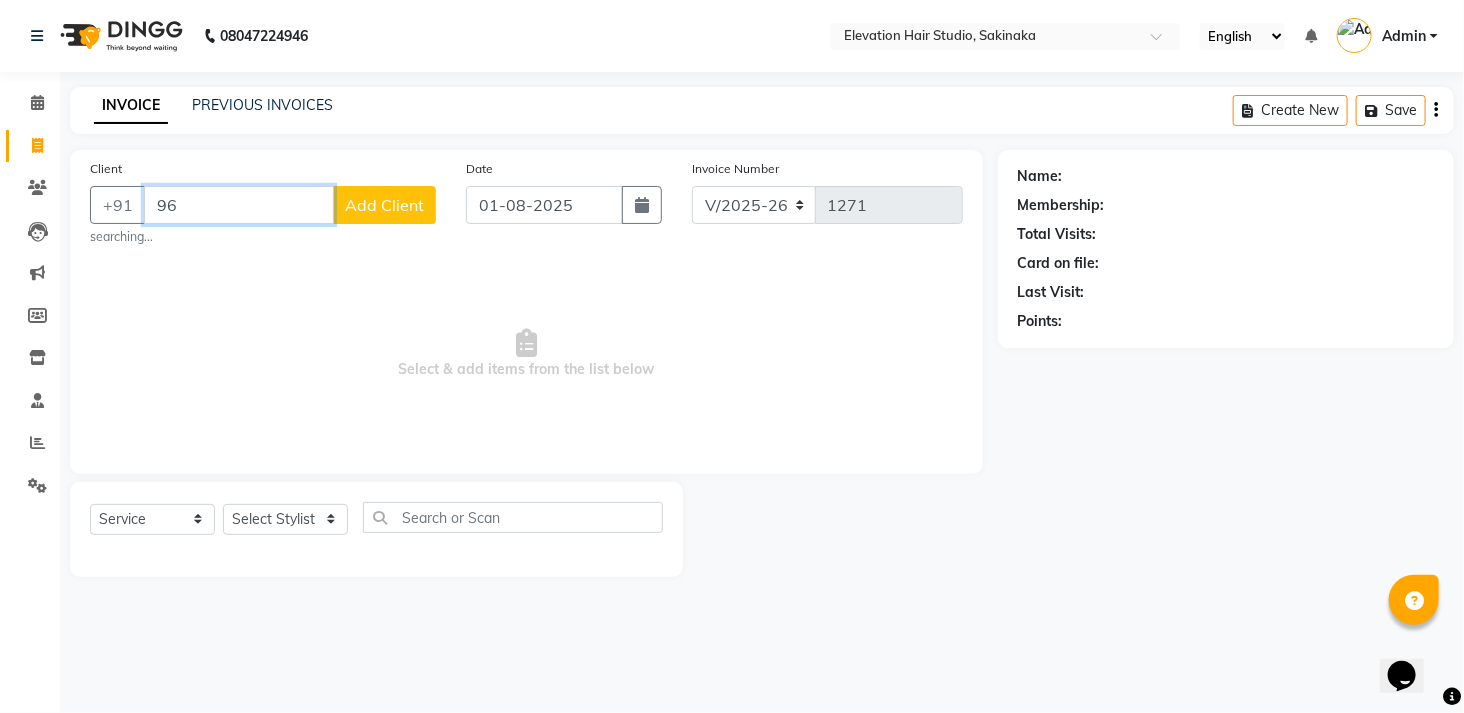 type on "9" 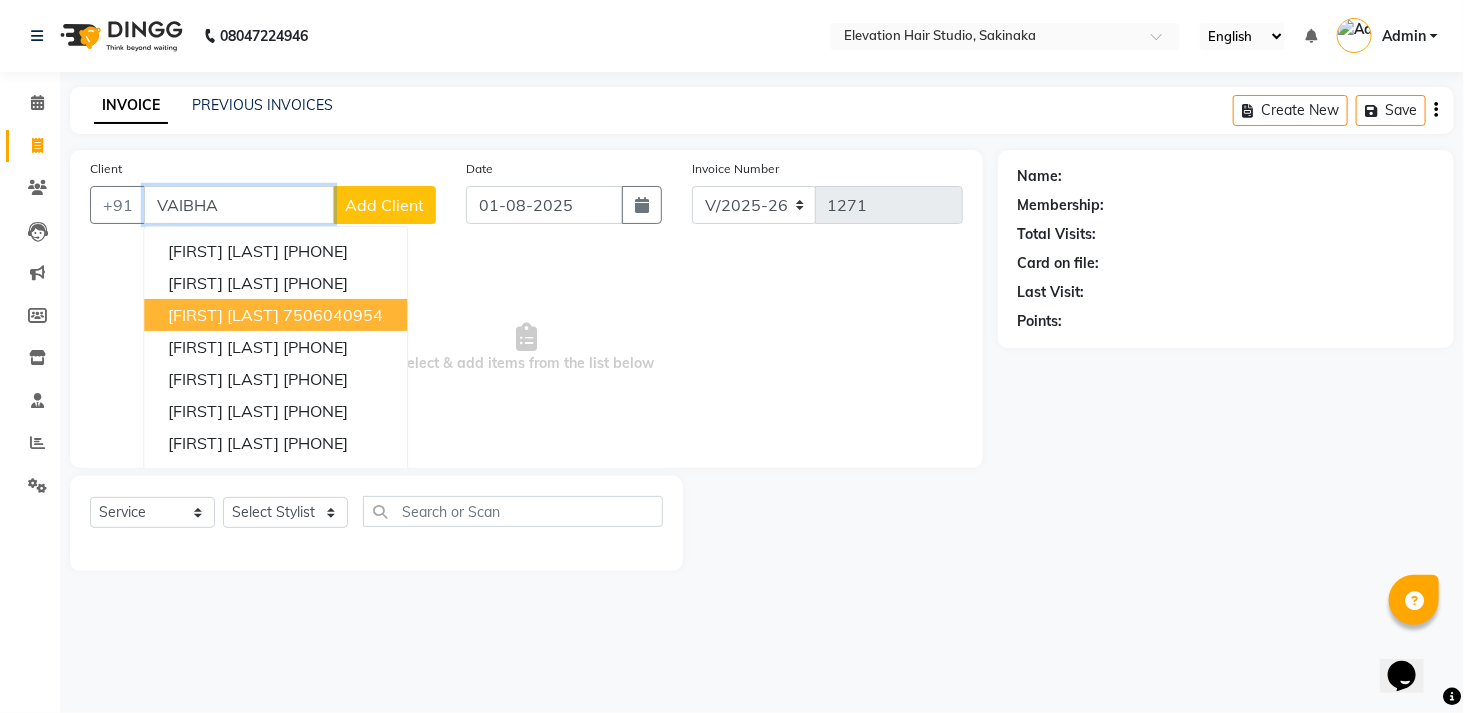 click on "7506040954" at bounding box center [333, 315] 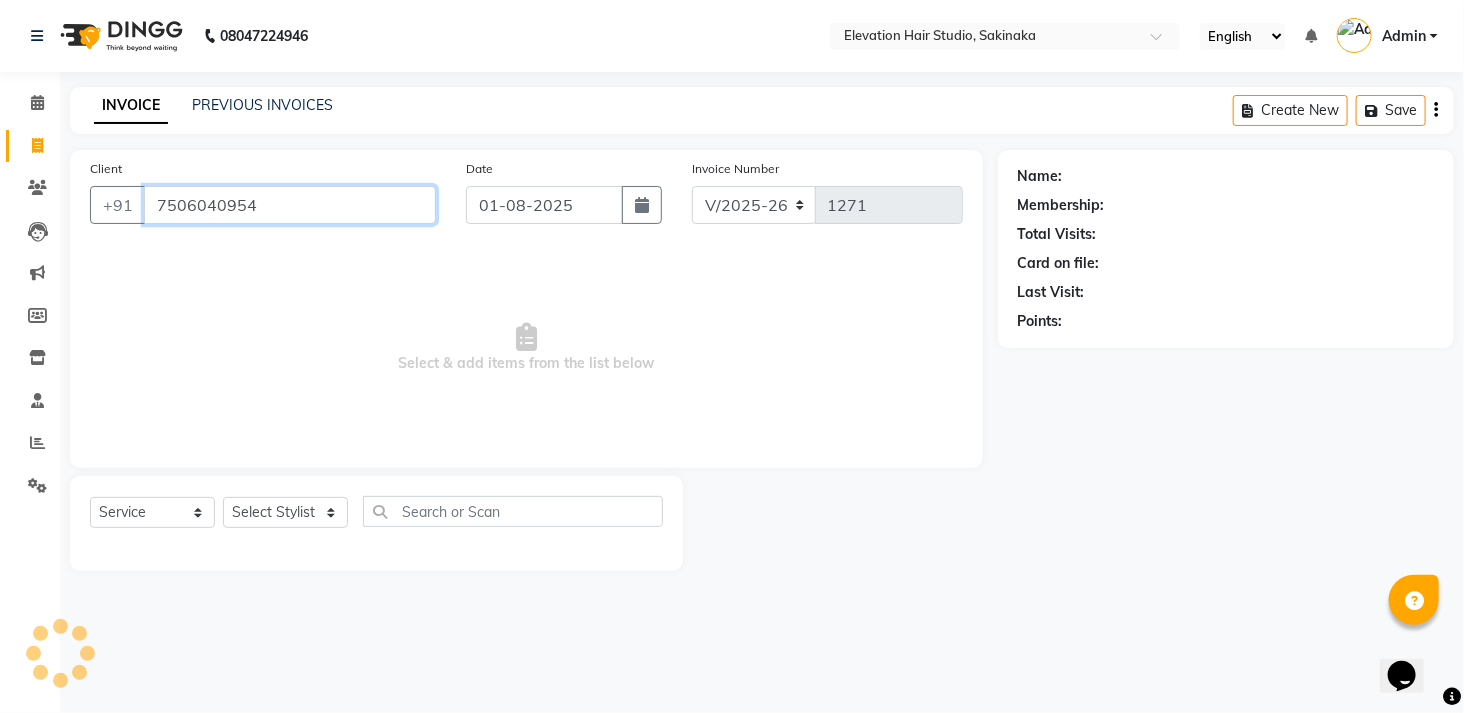 type on "7506040954" 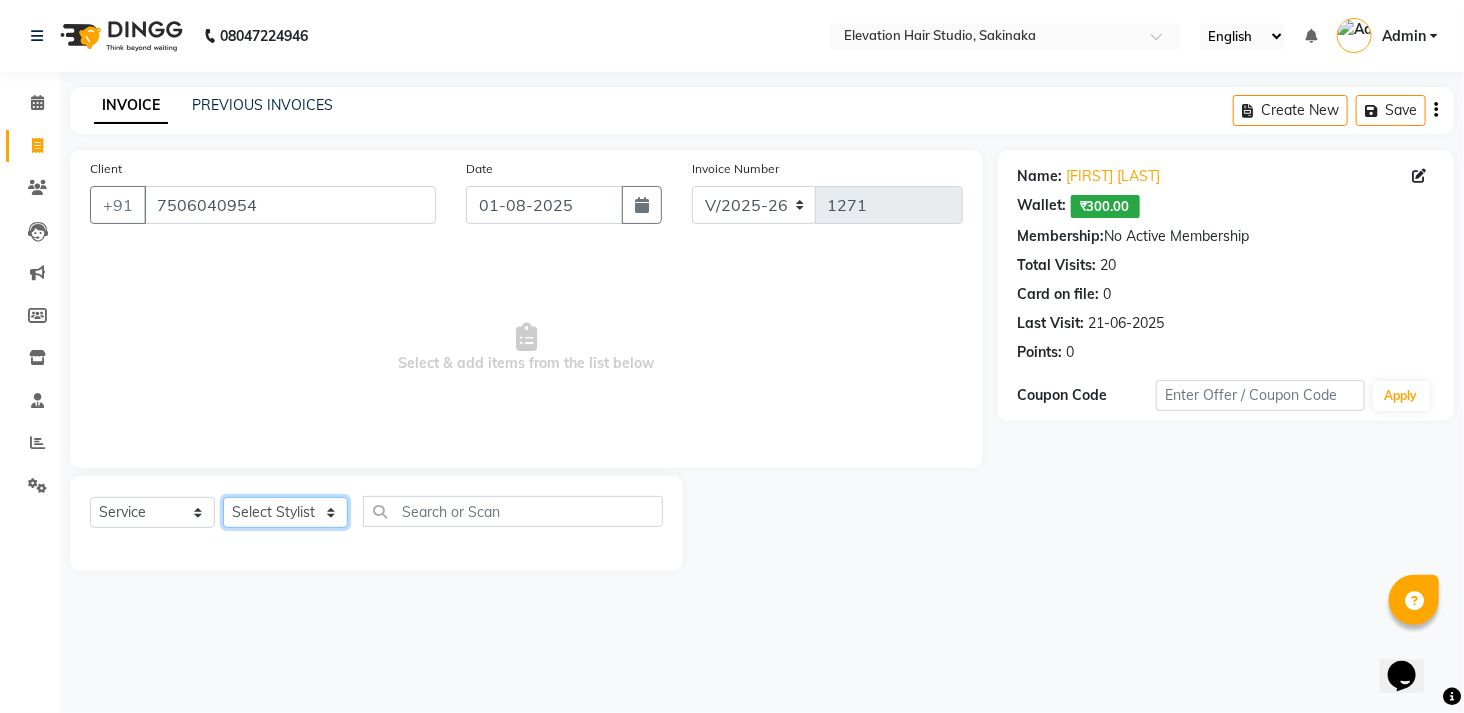 click on "Select Stylist Admin (EHS Thane) ANEES  DILIP KAPIL  PRIYA RUPESH SAHIL  Sarfaraz SHAHEENA SHAIKH  ZEESHAN" 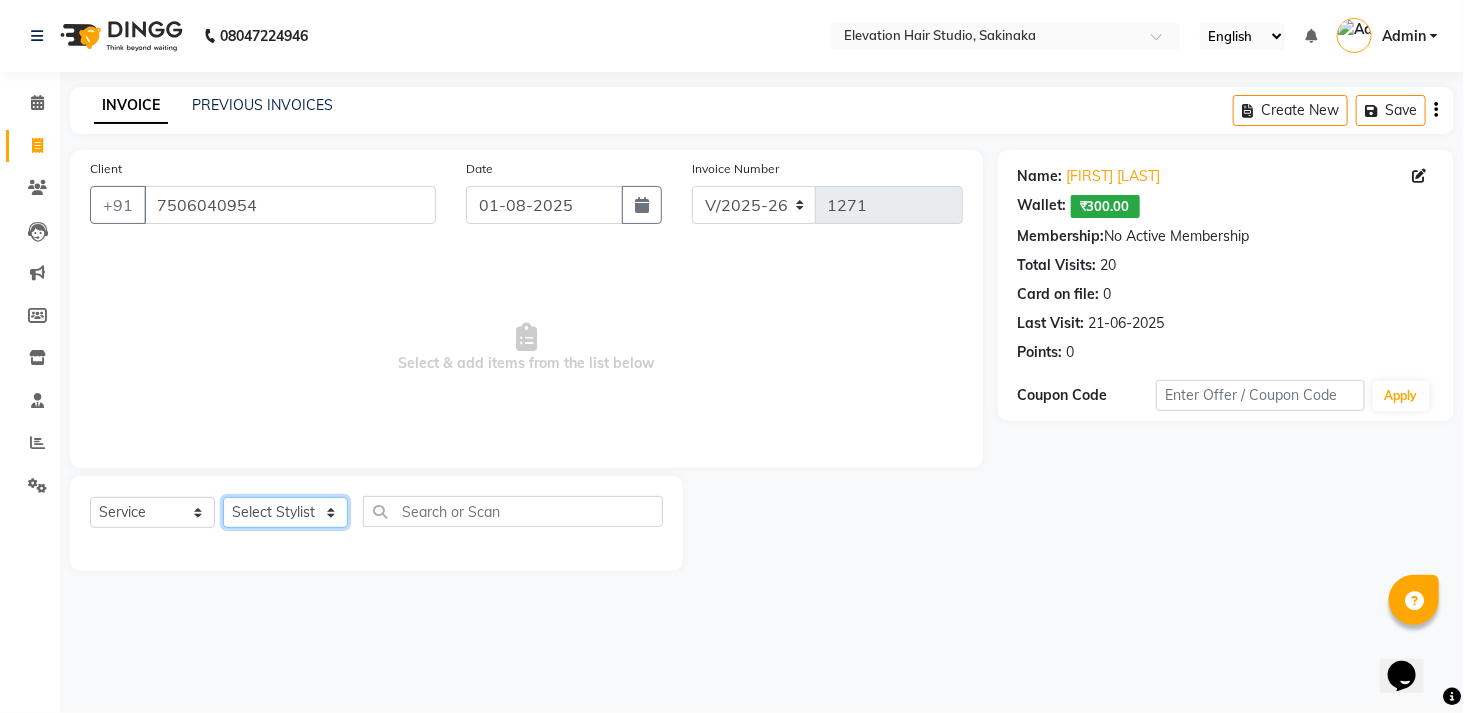 select on "50821" 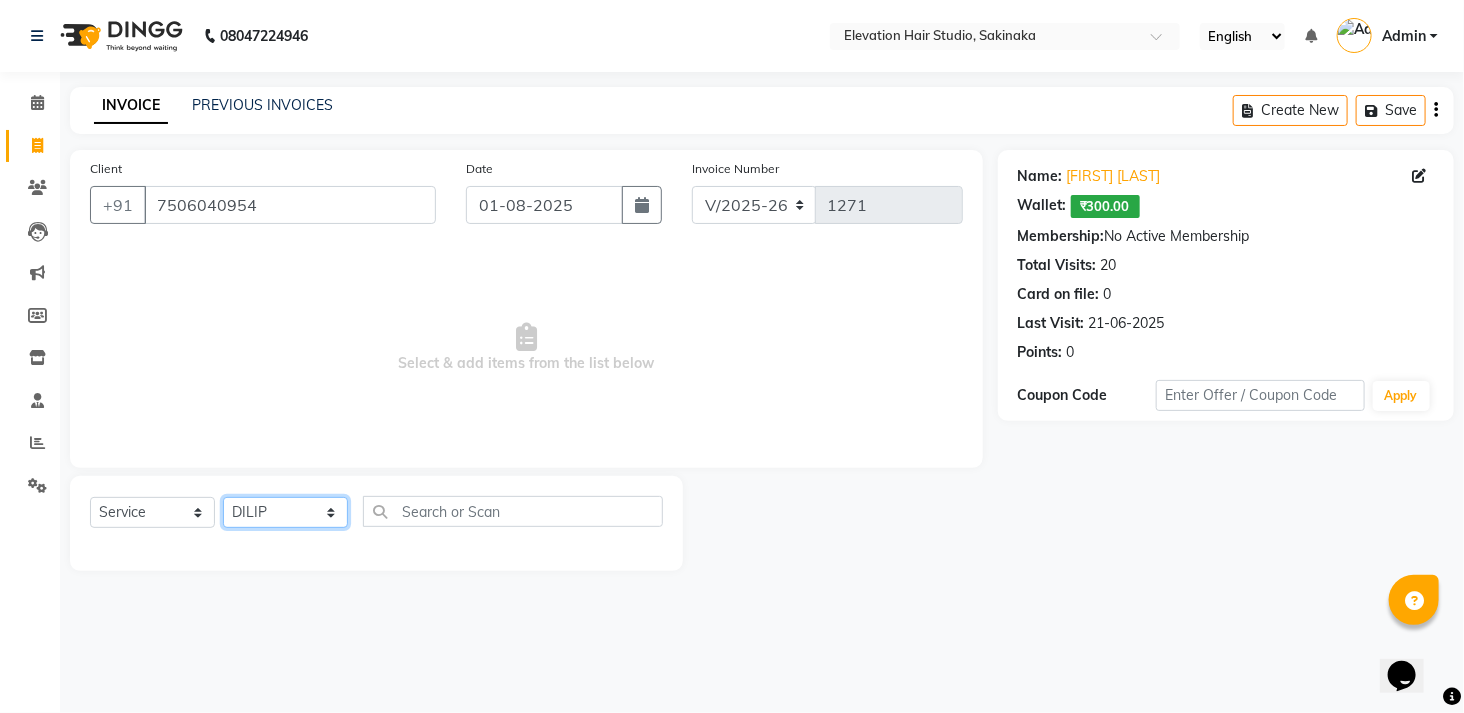 click on "Select Stylist Admin (EHS Thane) ANEES  DILIP KAPIL  PRIYA RUPESH SAHIL  Sarfaraz SHAHEENA SHAIKH  ZEESHAN" 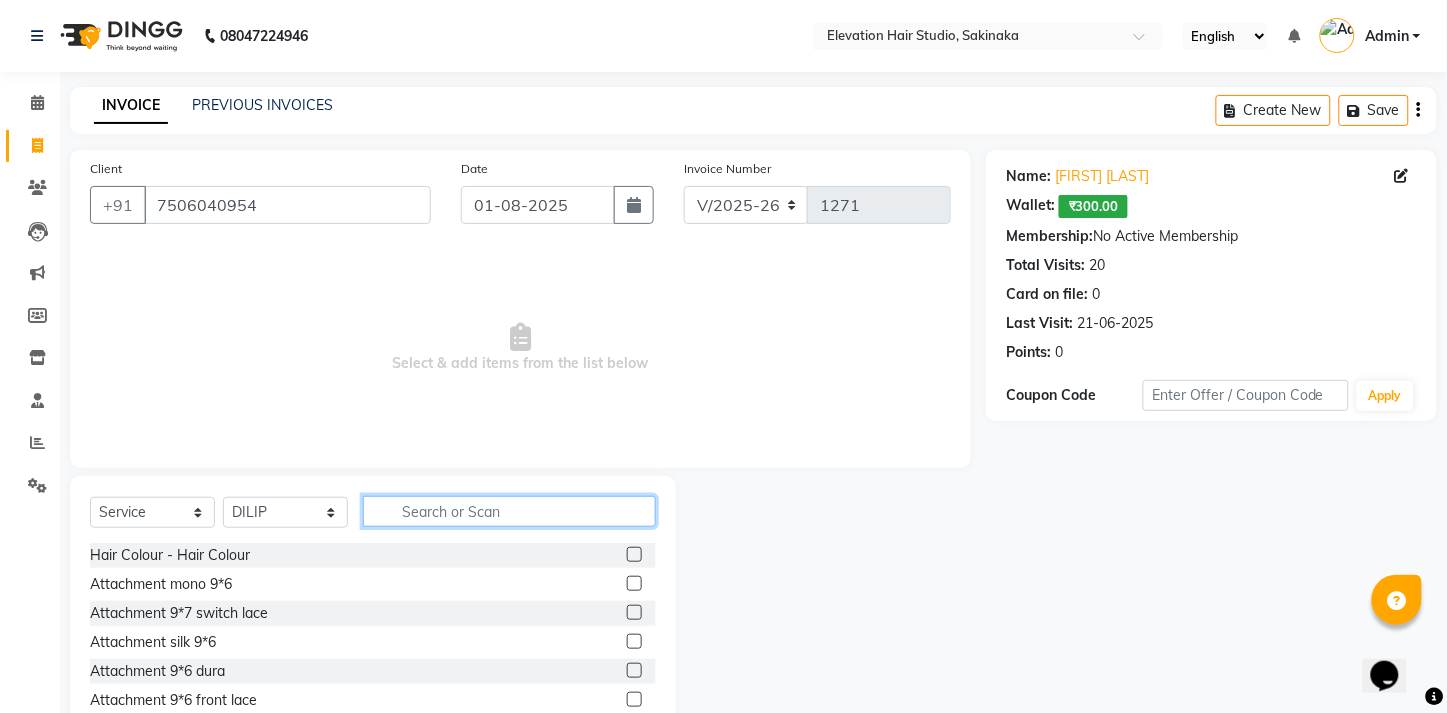 click 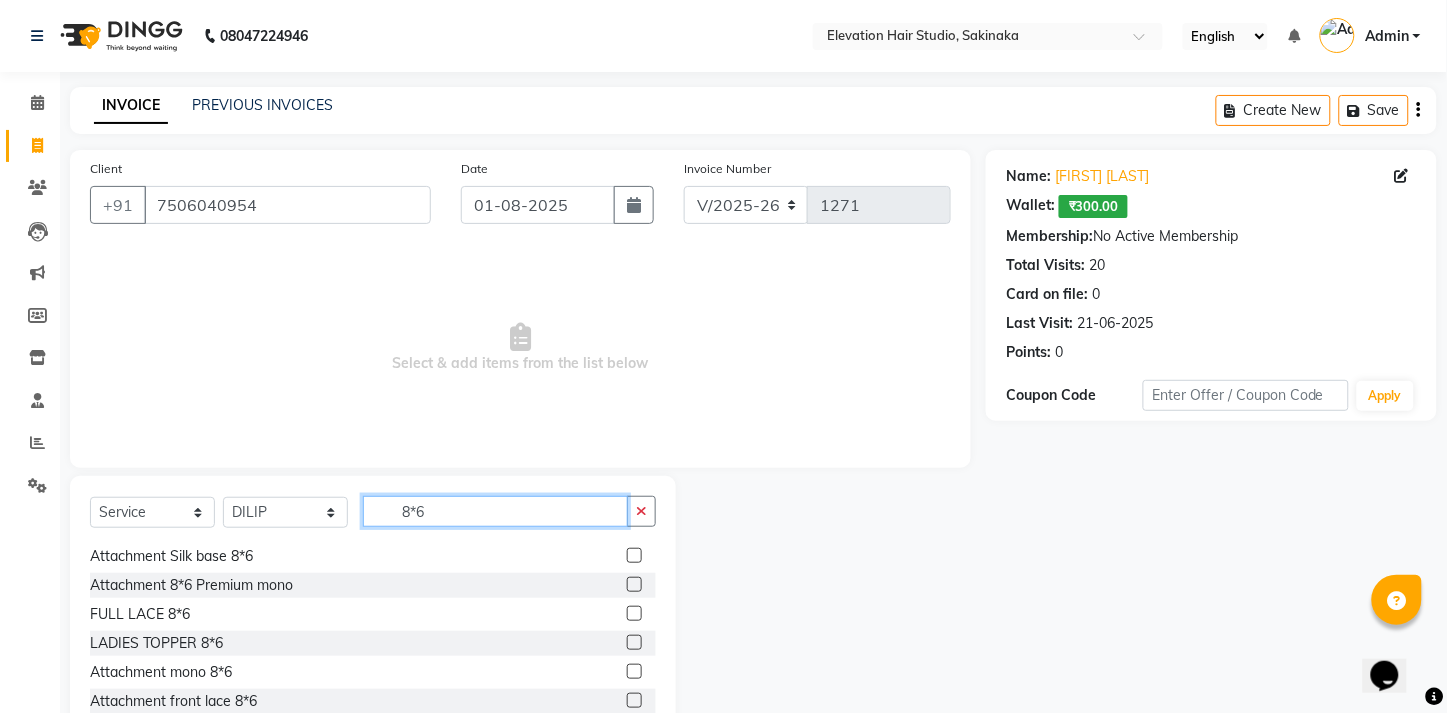 scroll, scrollTop: 176, scrollLeft: 0, axis: vertical 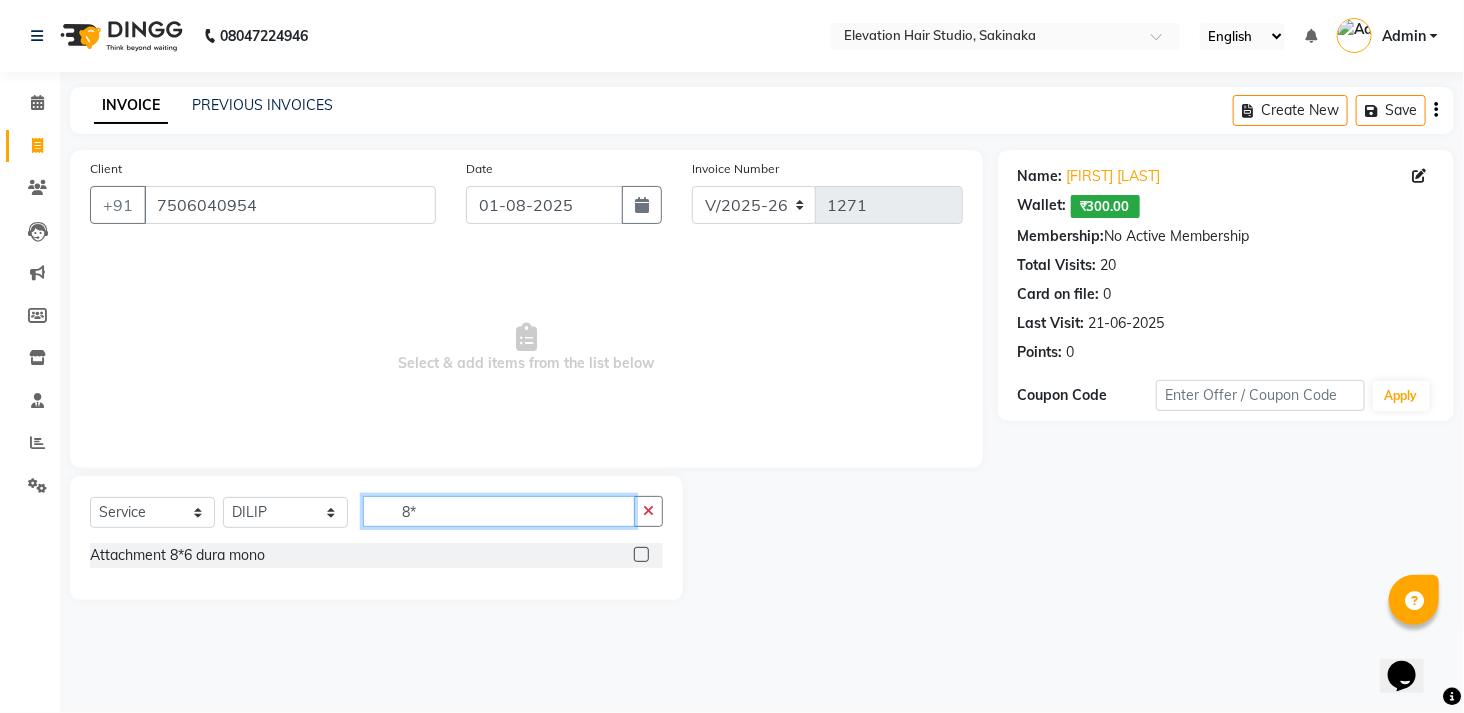 type on "8" 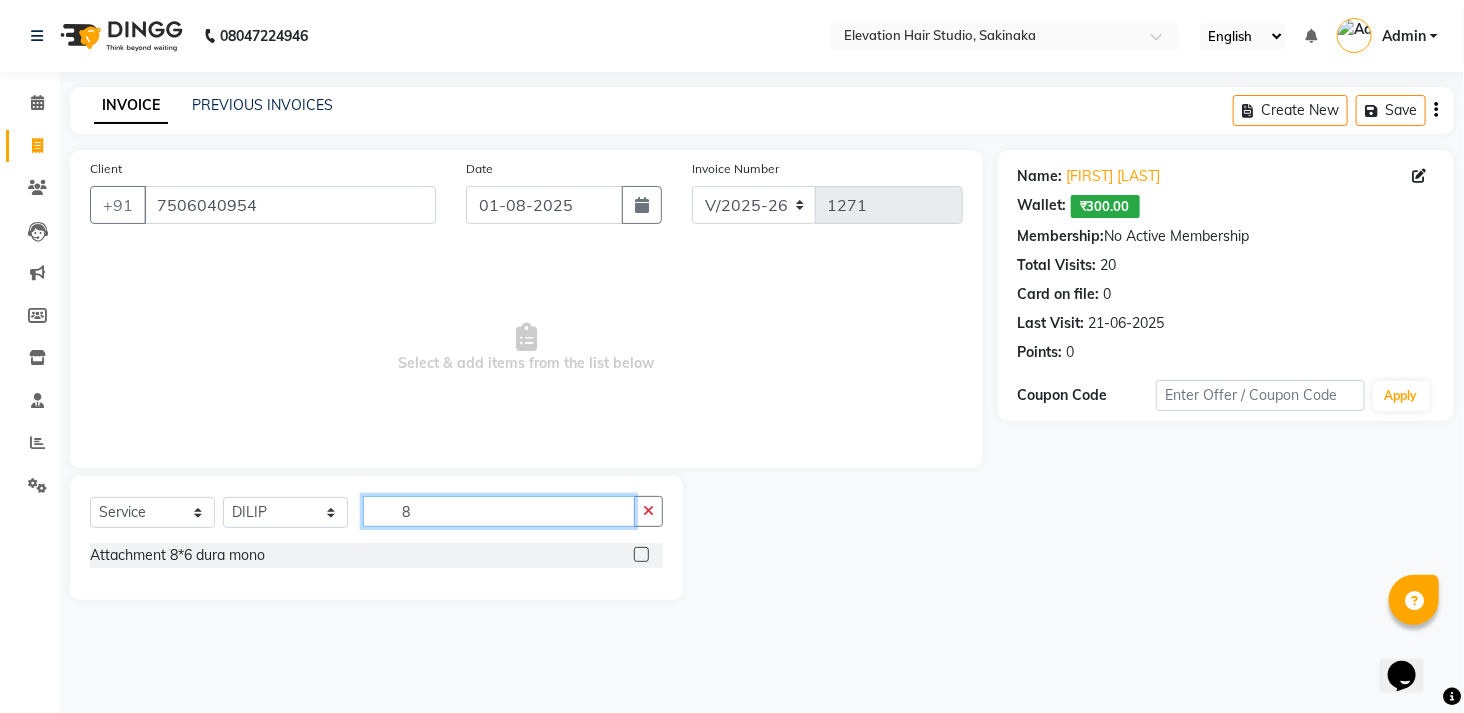 type 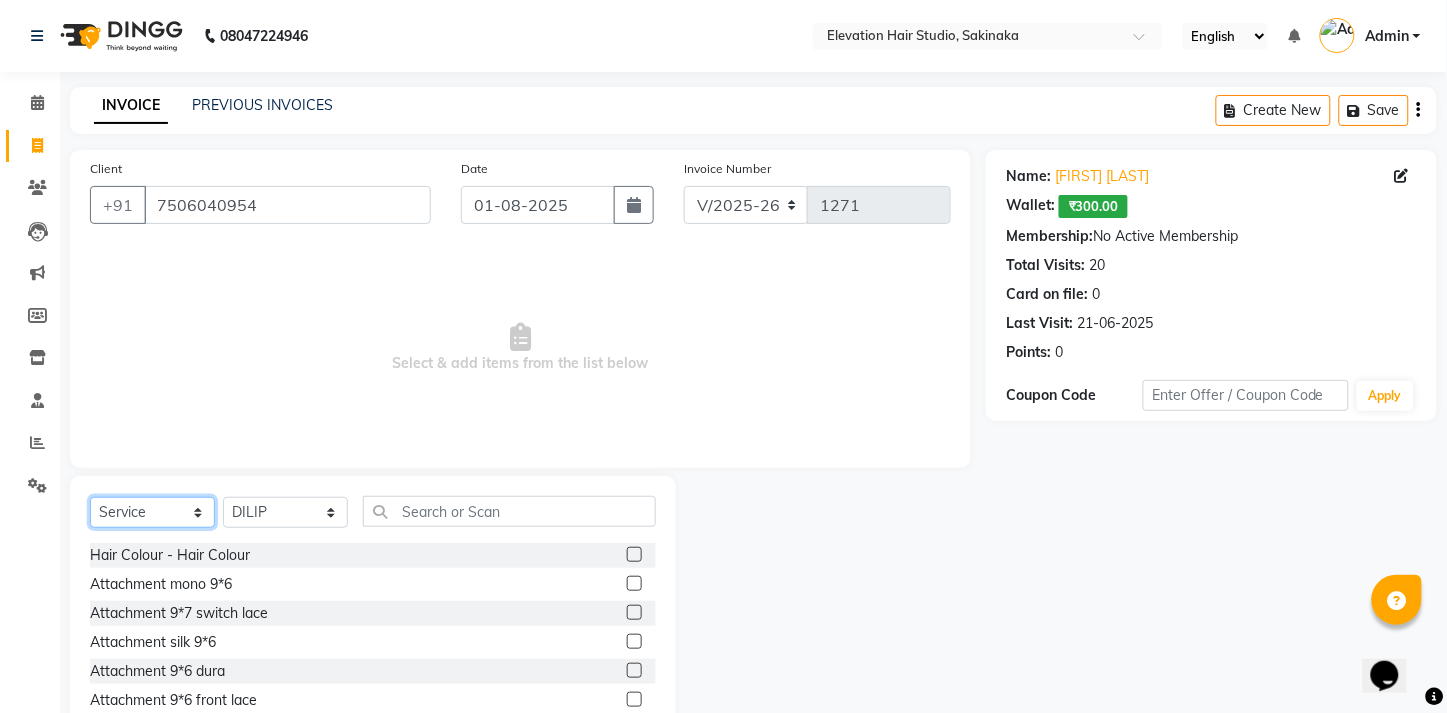 click on "Select  Service  Product  Membership  Package Voucher Prepaid Gift Card" 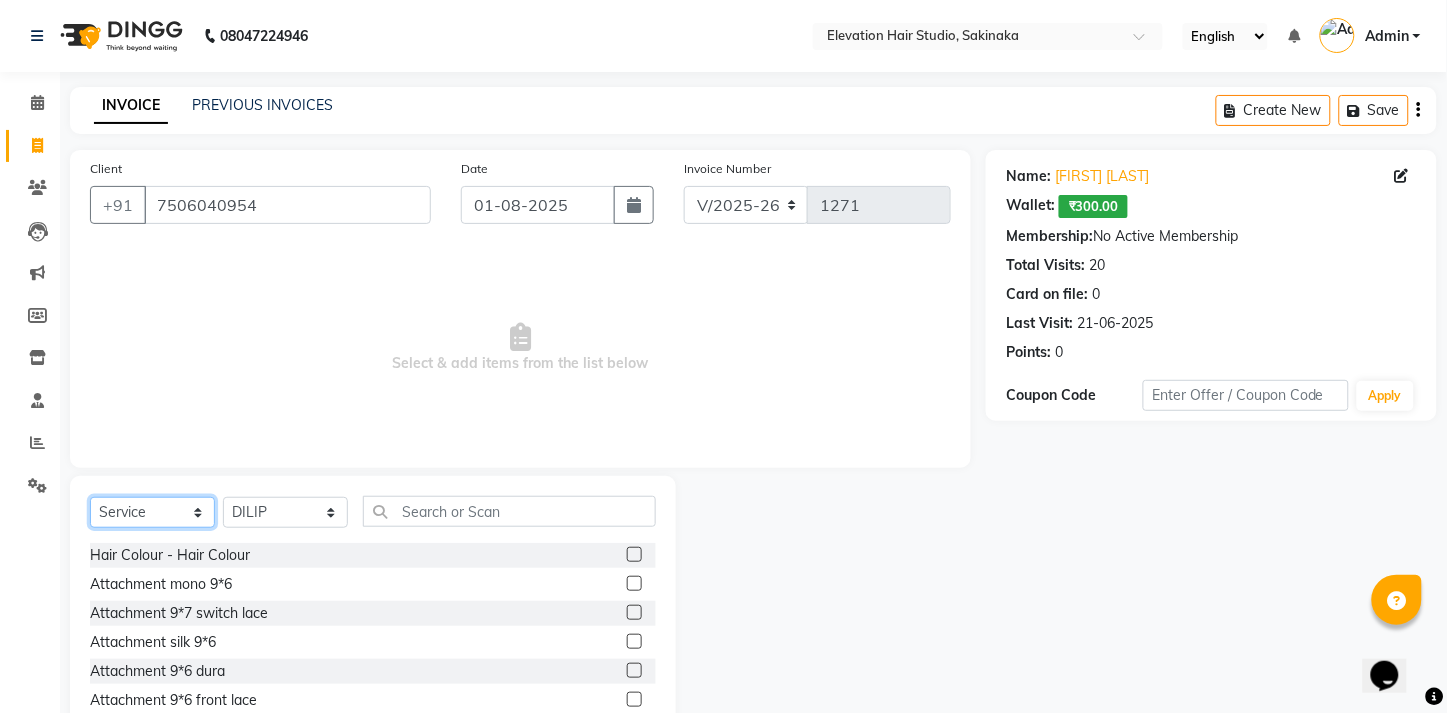 select on "product" 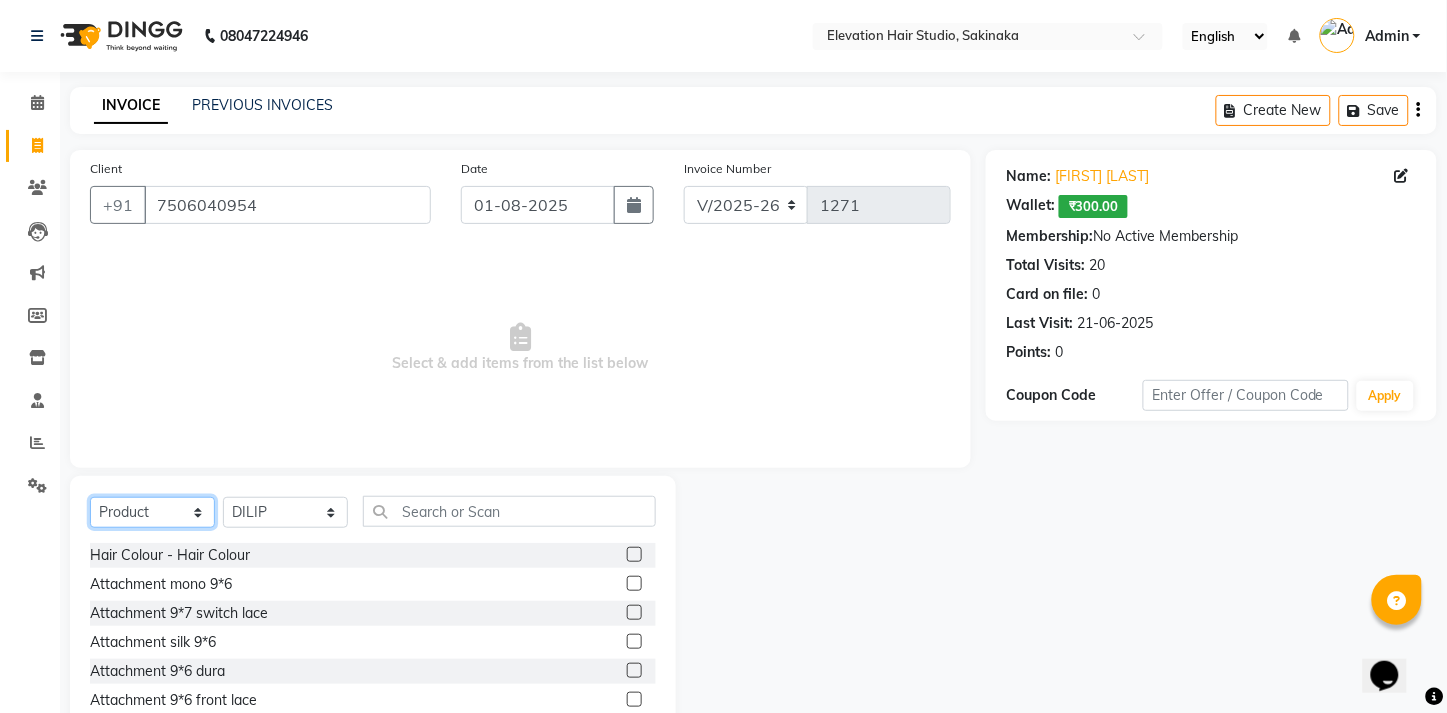 click on "Select  Service  Product  Membership  Package Voucher Prepaid Gift Card" 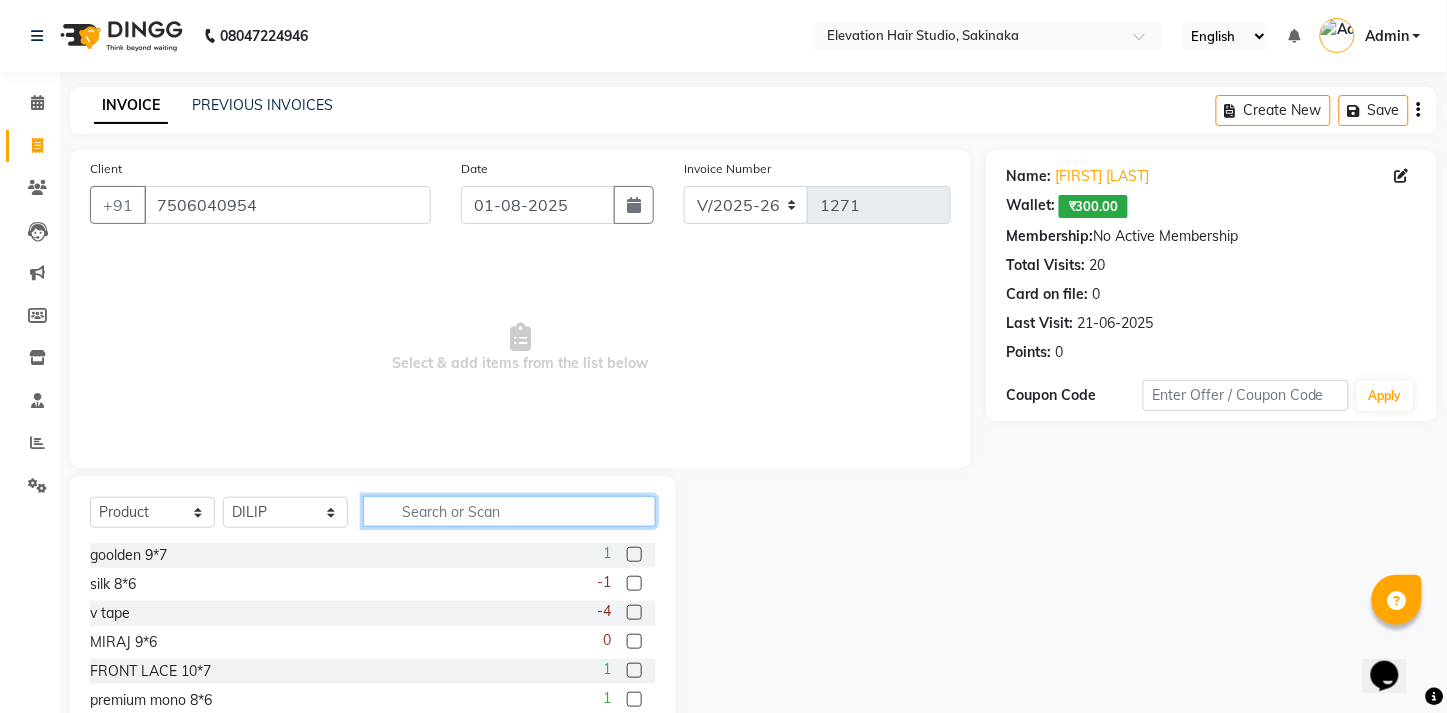 click 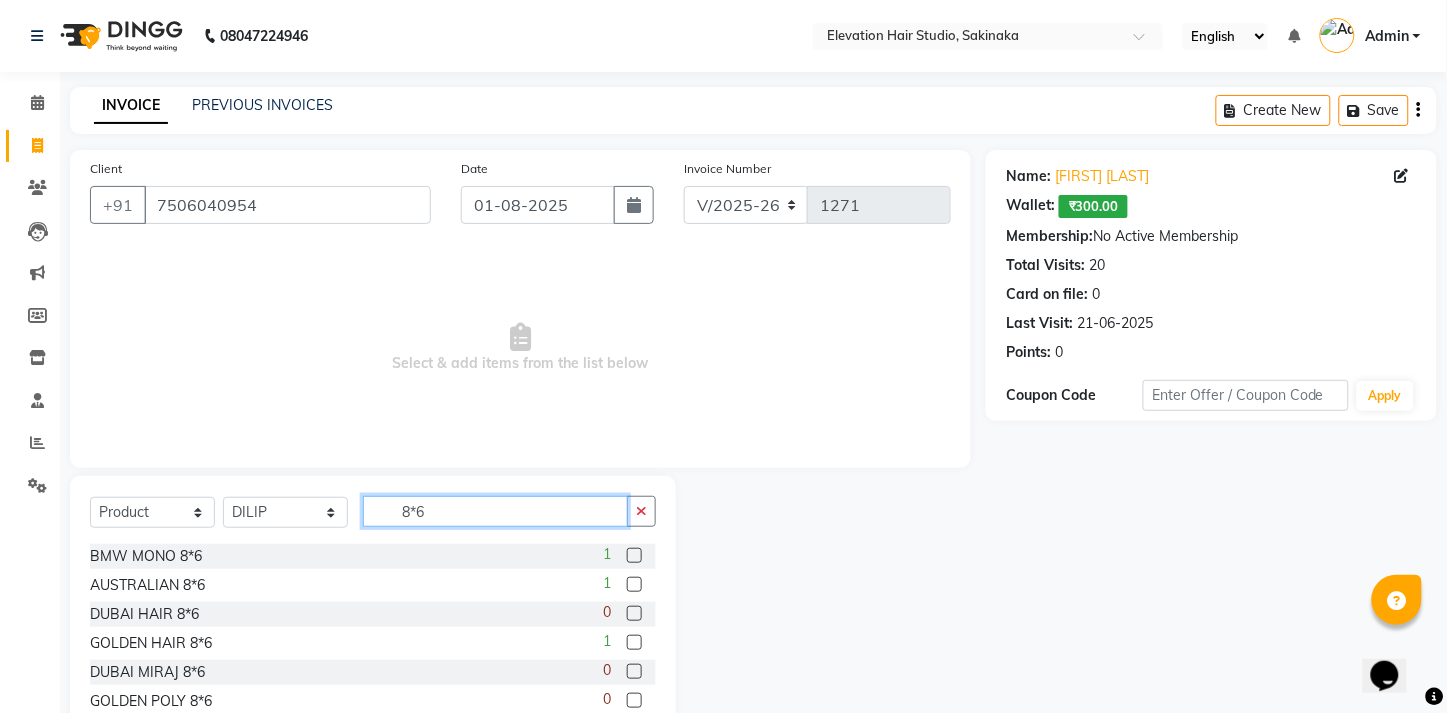 scroll, scrollTop: 233, scrollLeft: 0, axis: vertical 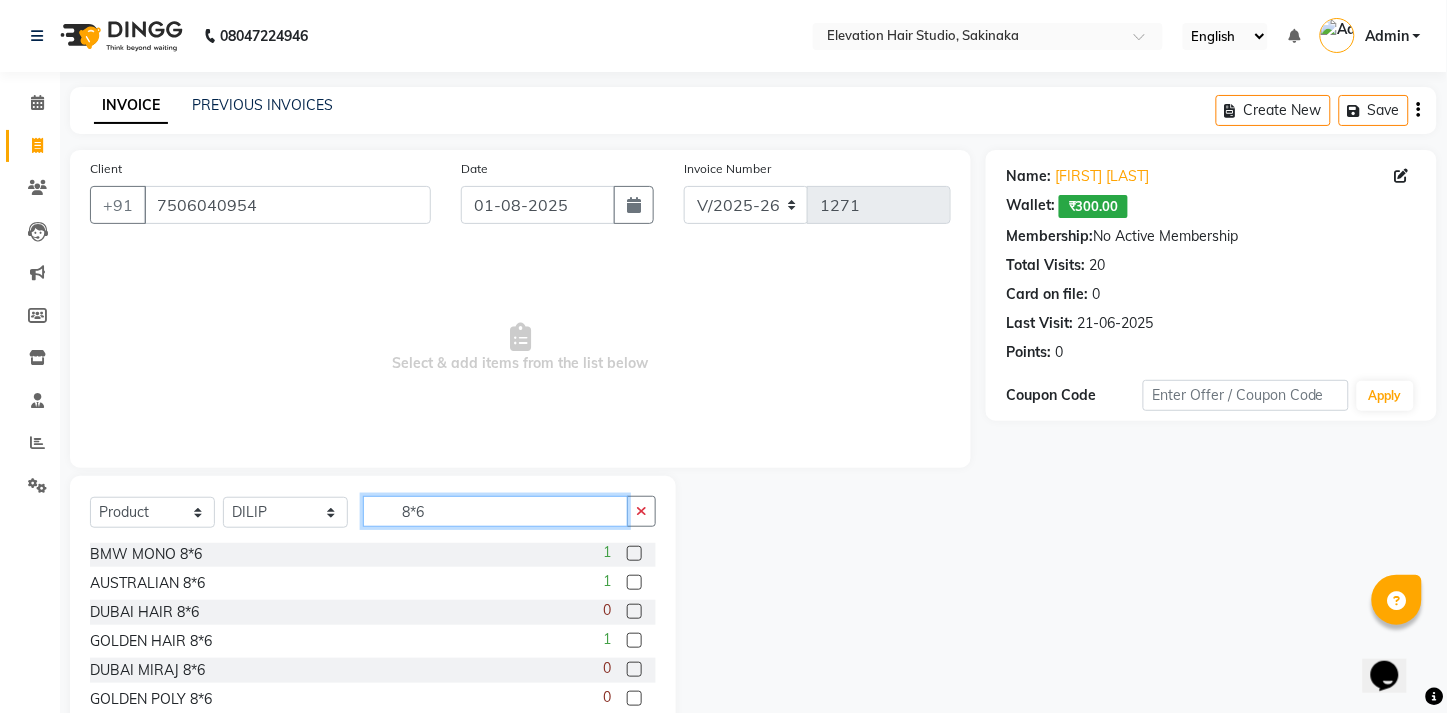 type on "8*6" 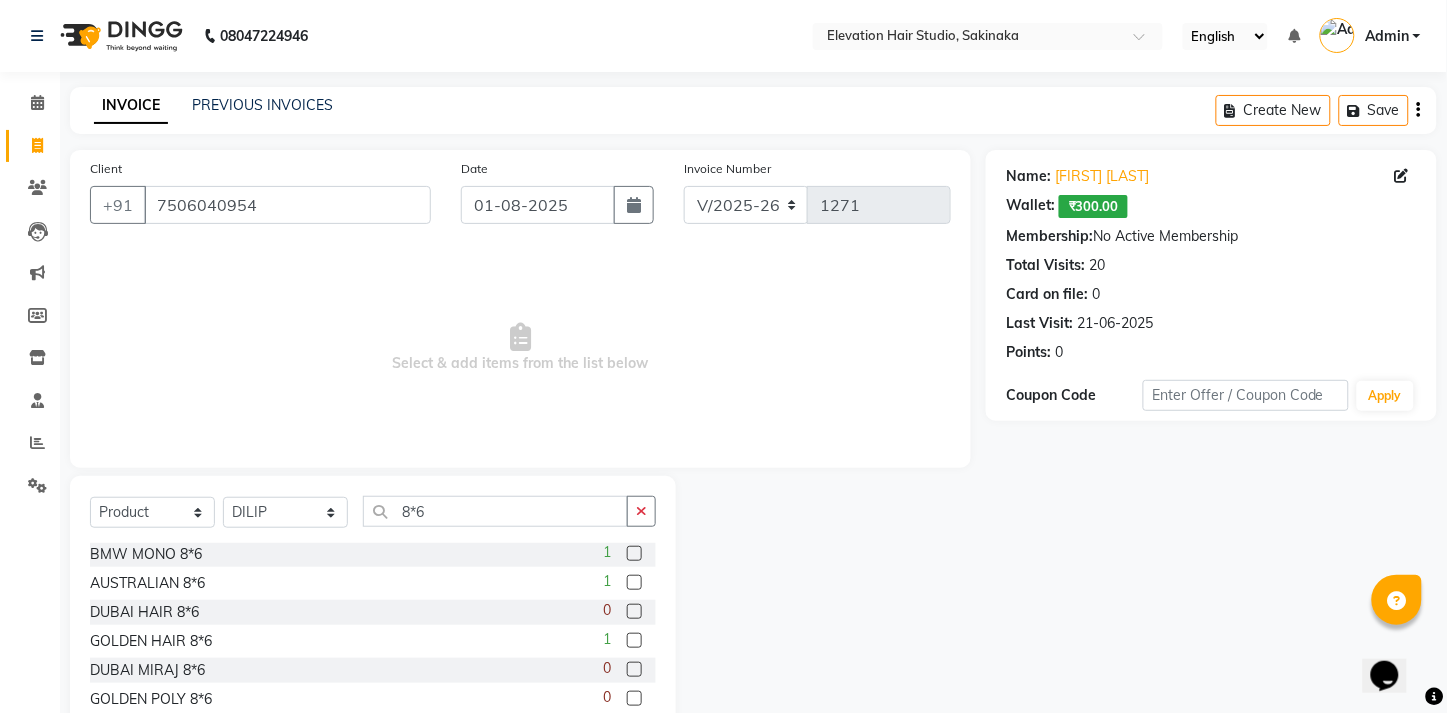 click 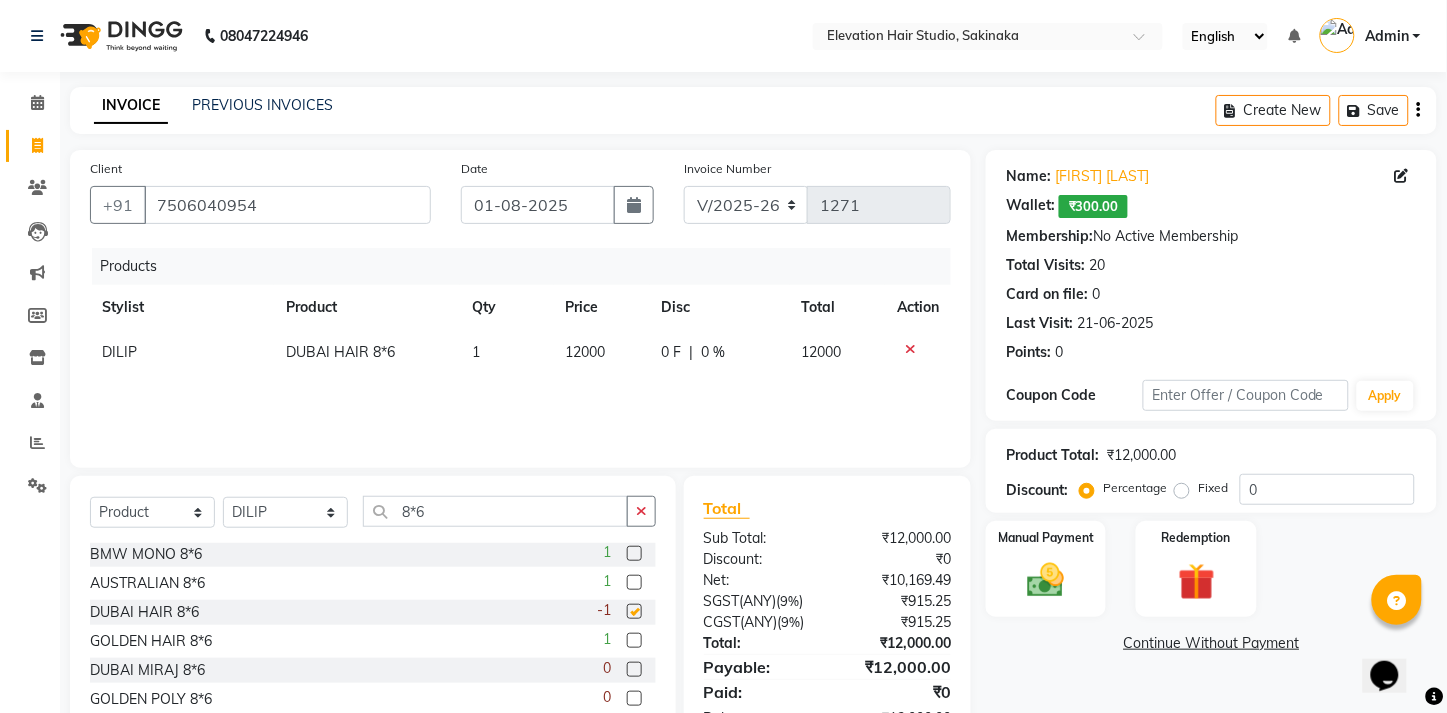 checkbox on "false" 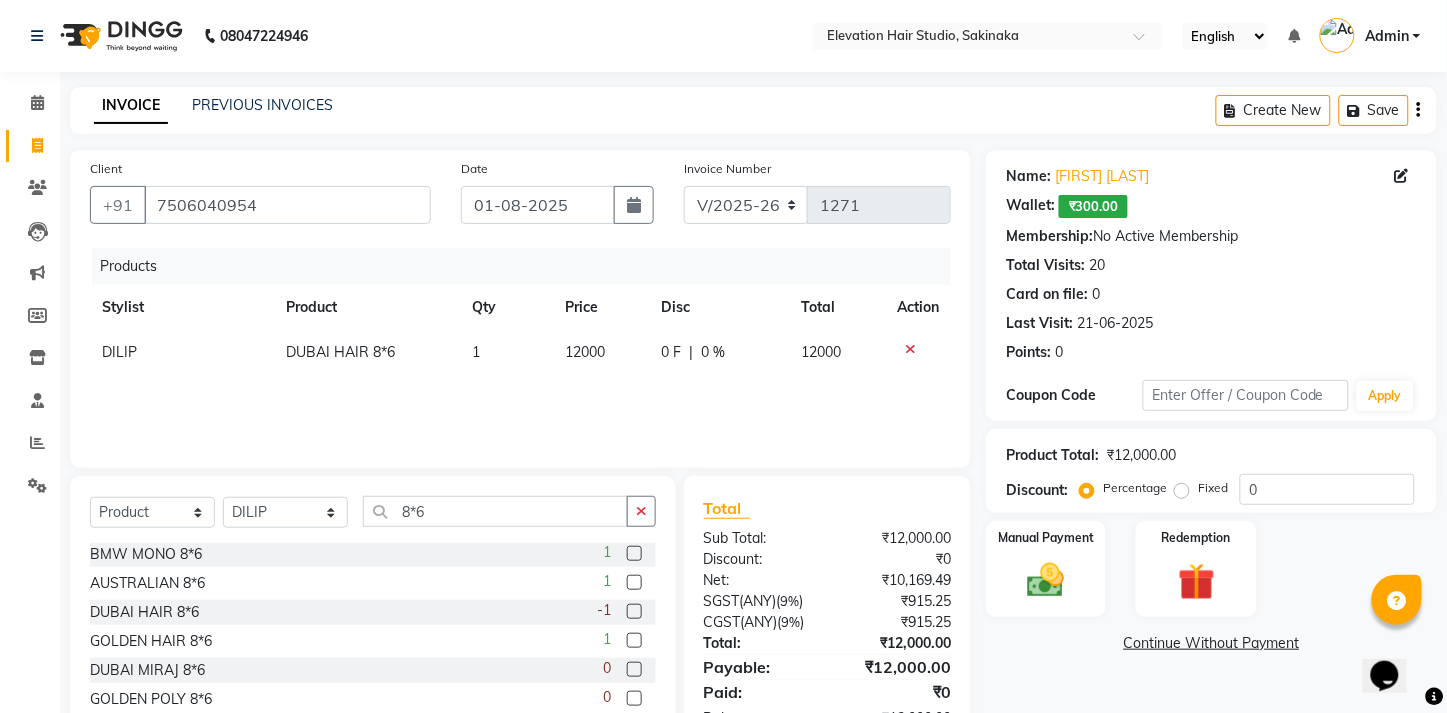 click on "12000" 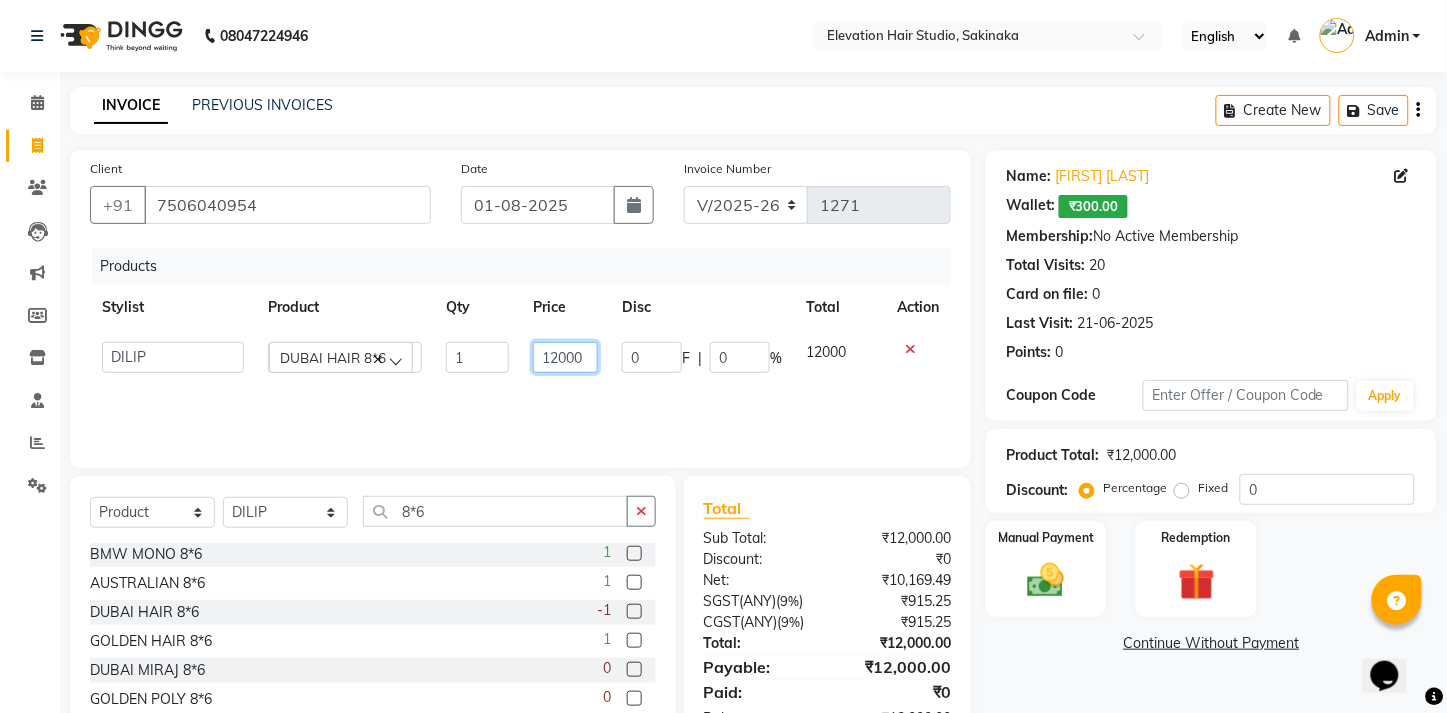 click on "12000" 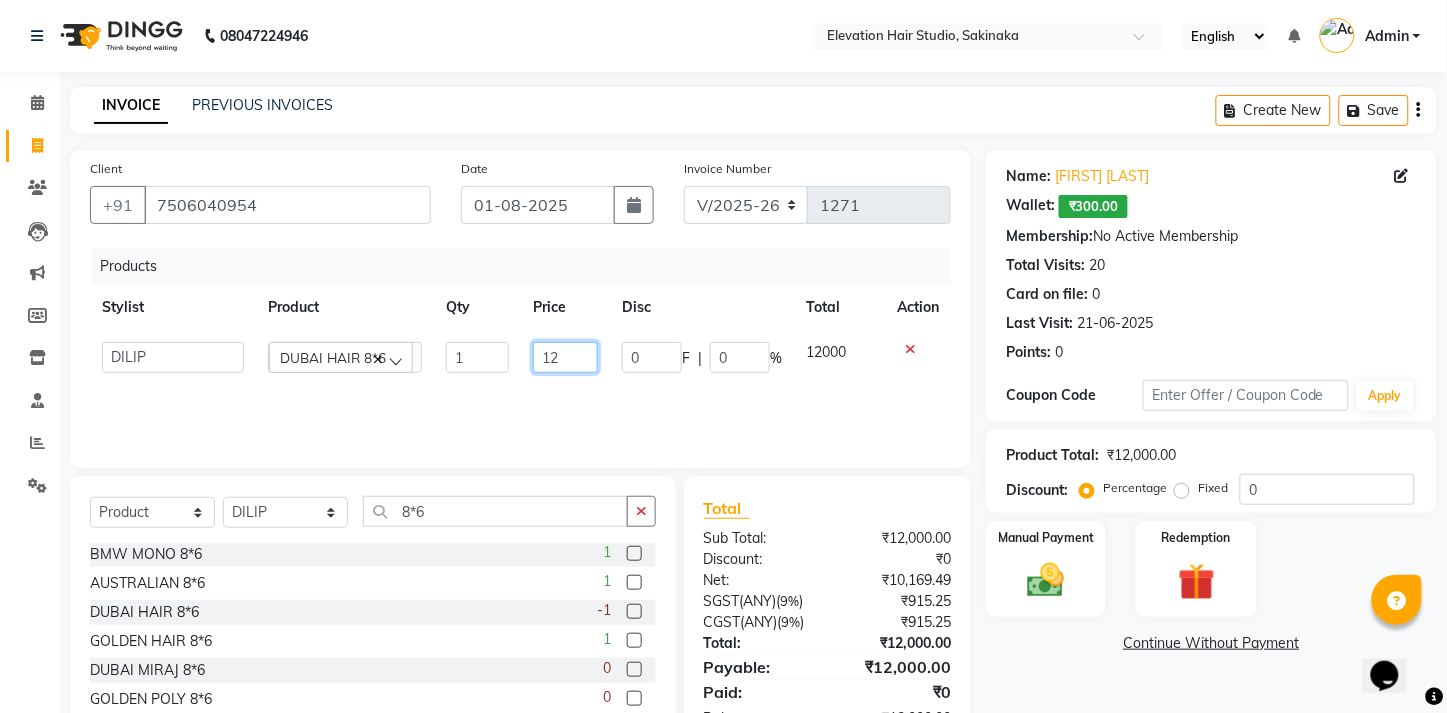 type on "1" 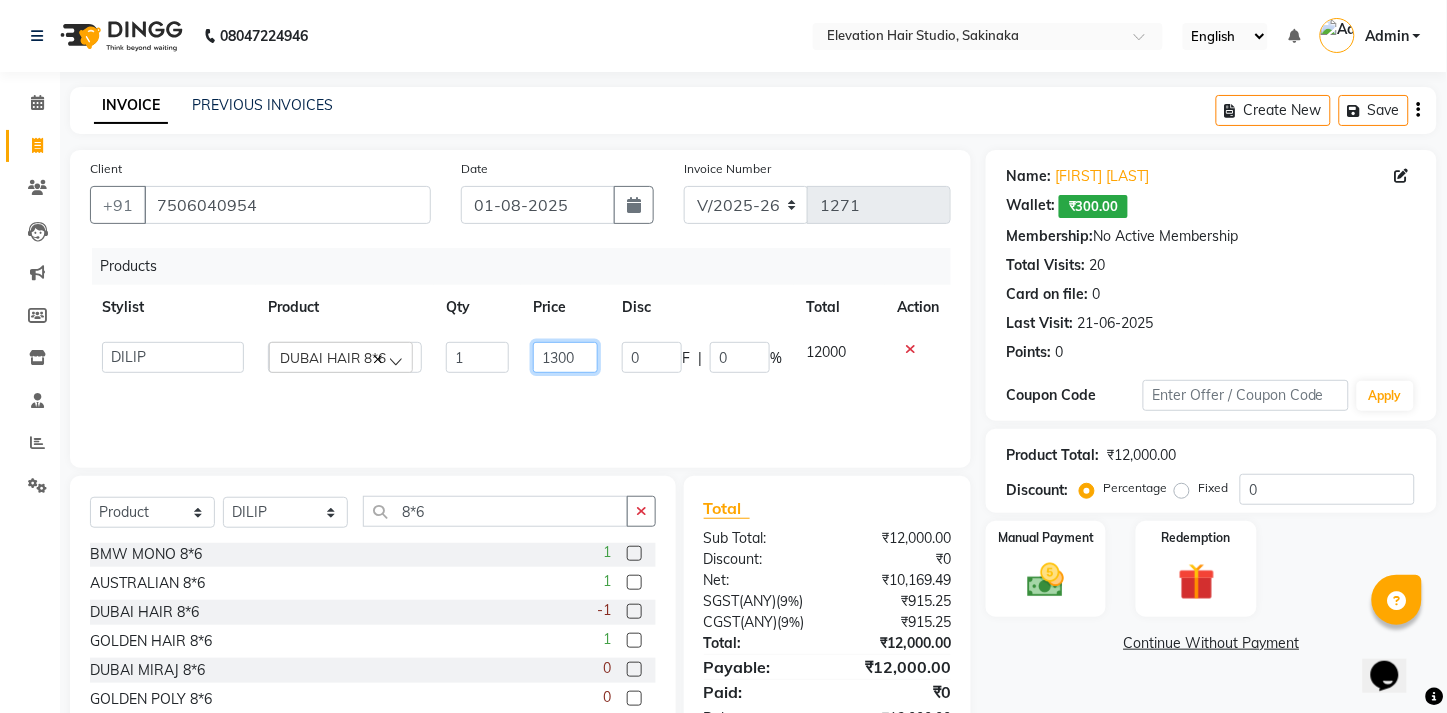 type on "13000" 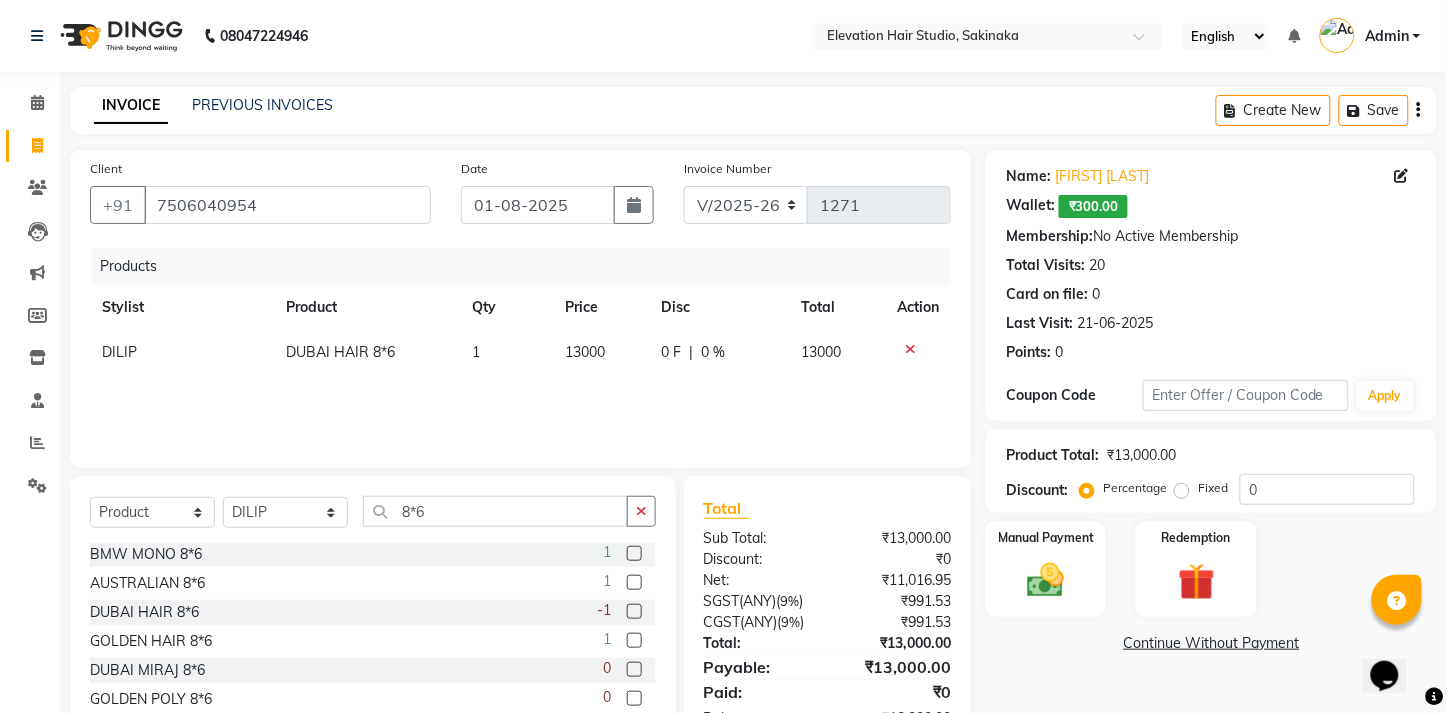 click on "Products Stylist Product Qty Price Disc Total Action DILIP DUBAI HAIR 8*6  1 13000 0 F | 0 % 13000" 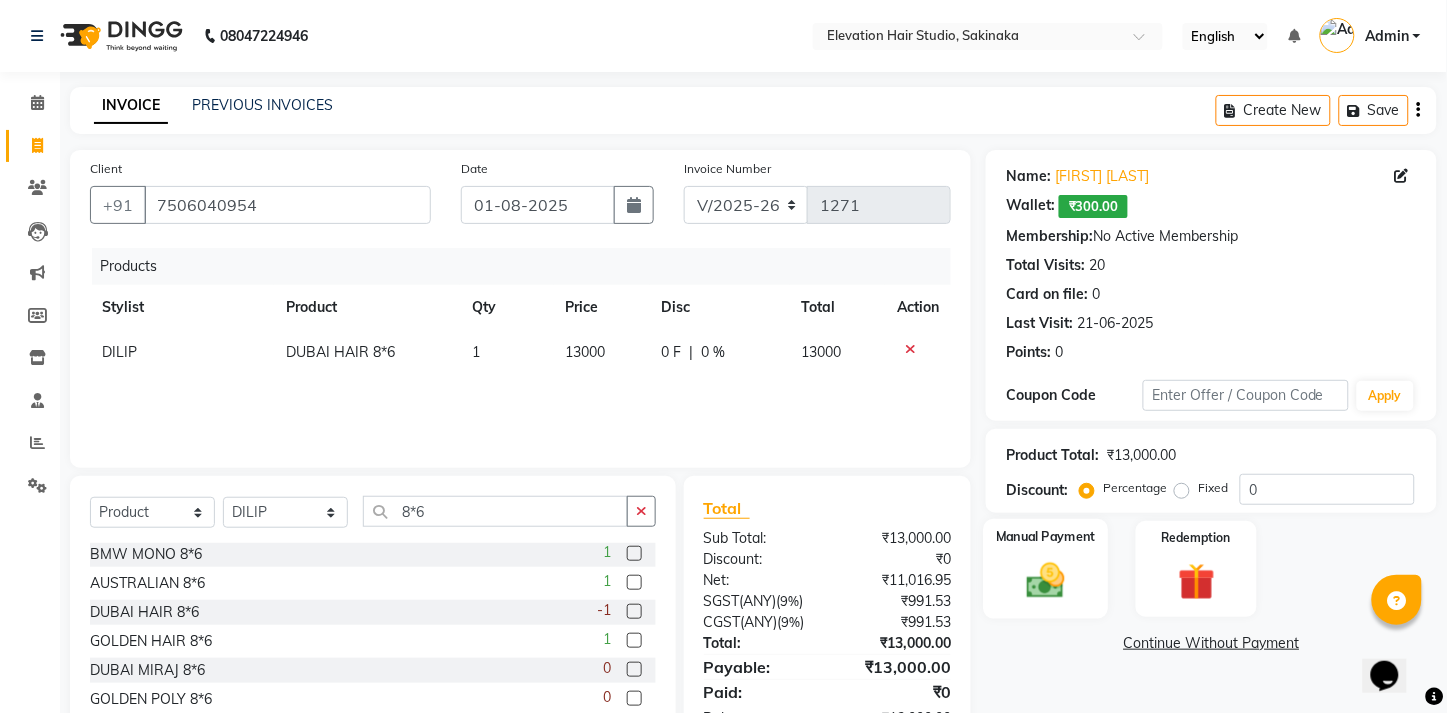 click 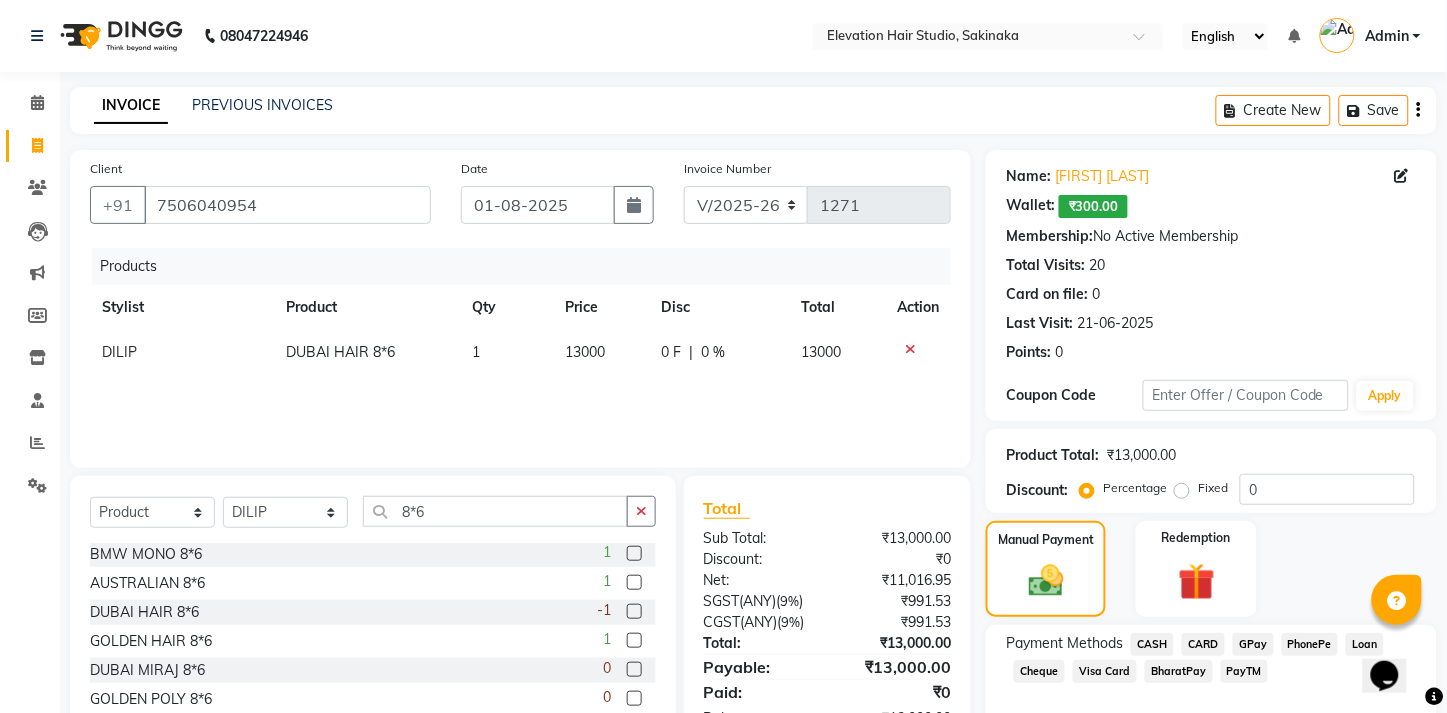 click on "CARD" 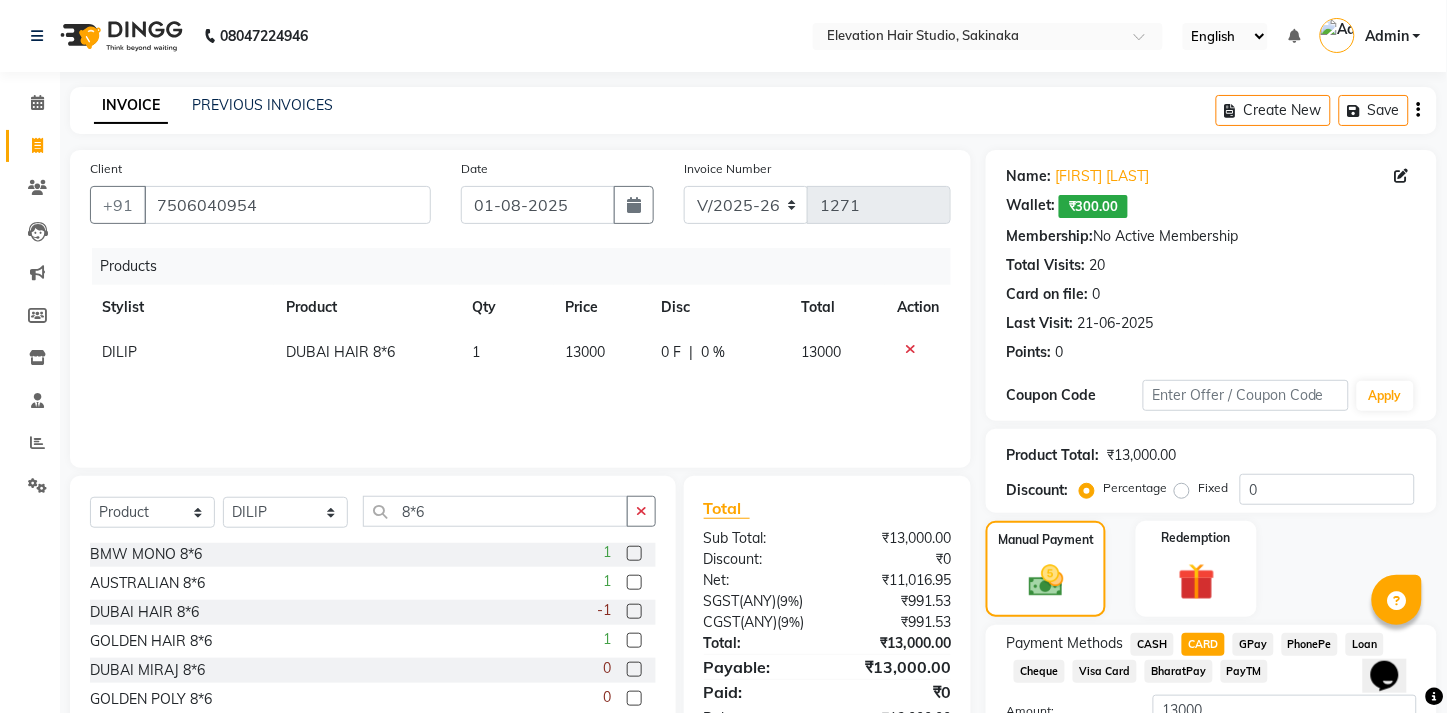 scroll, scrollTop: 182, scrollLeft: 0, axis: vertical 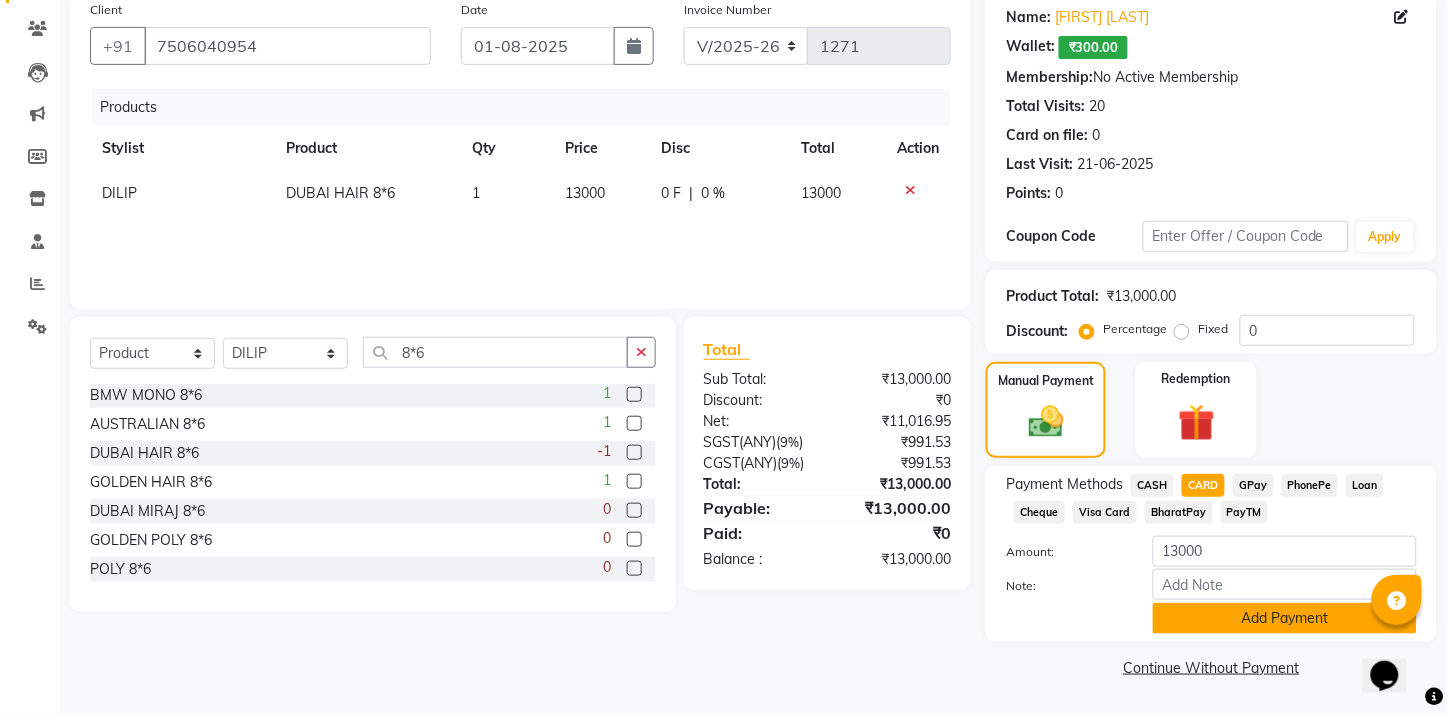 click on "Add Payment" 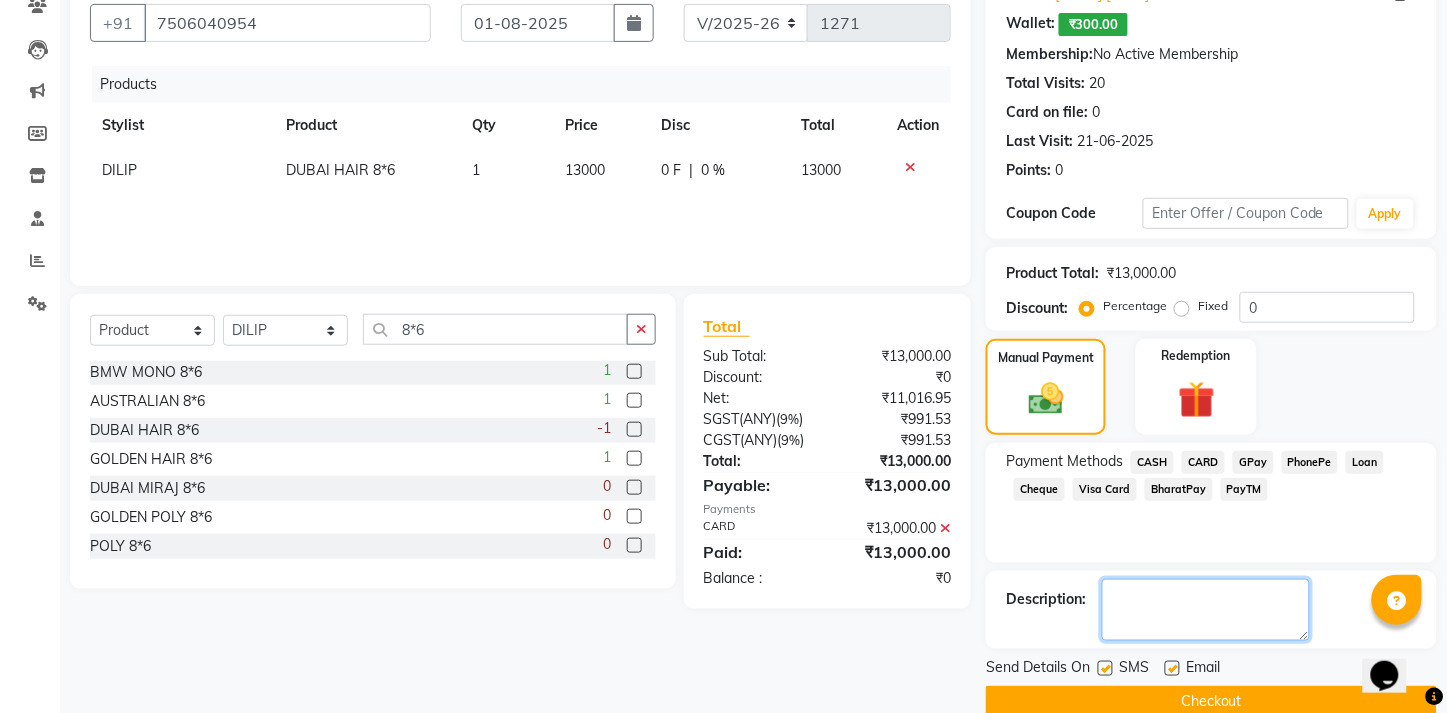 click 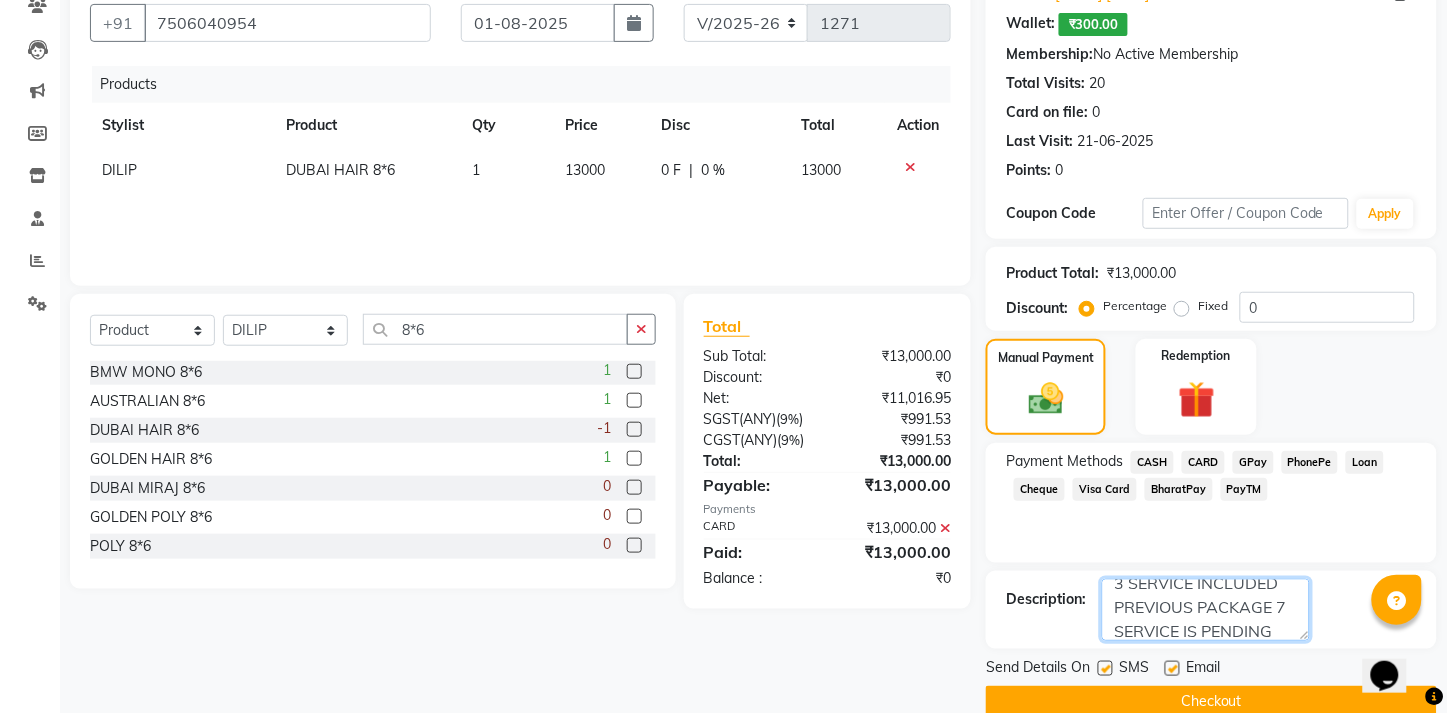 scroll, scrollTop: 40, scrollLeft: 0, axis: vertical 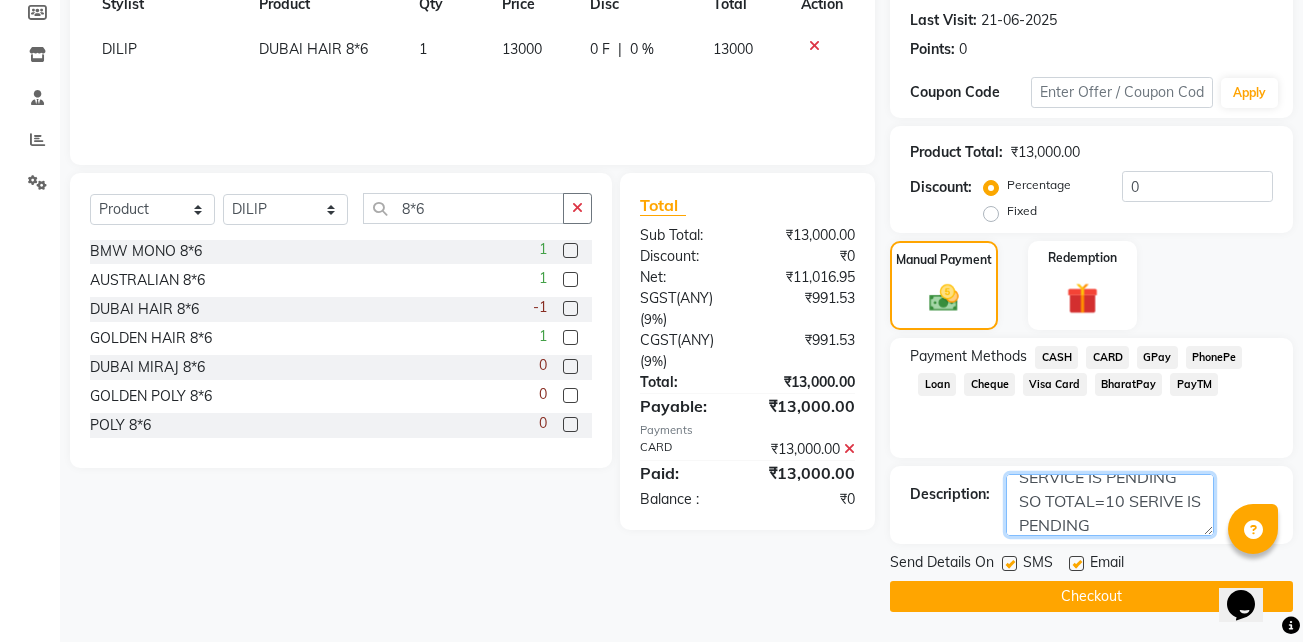 click 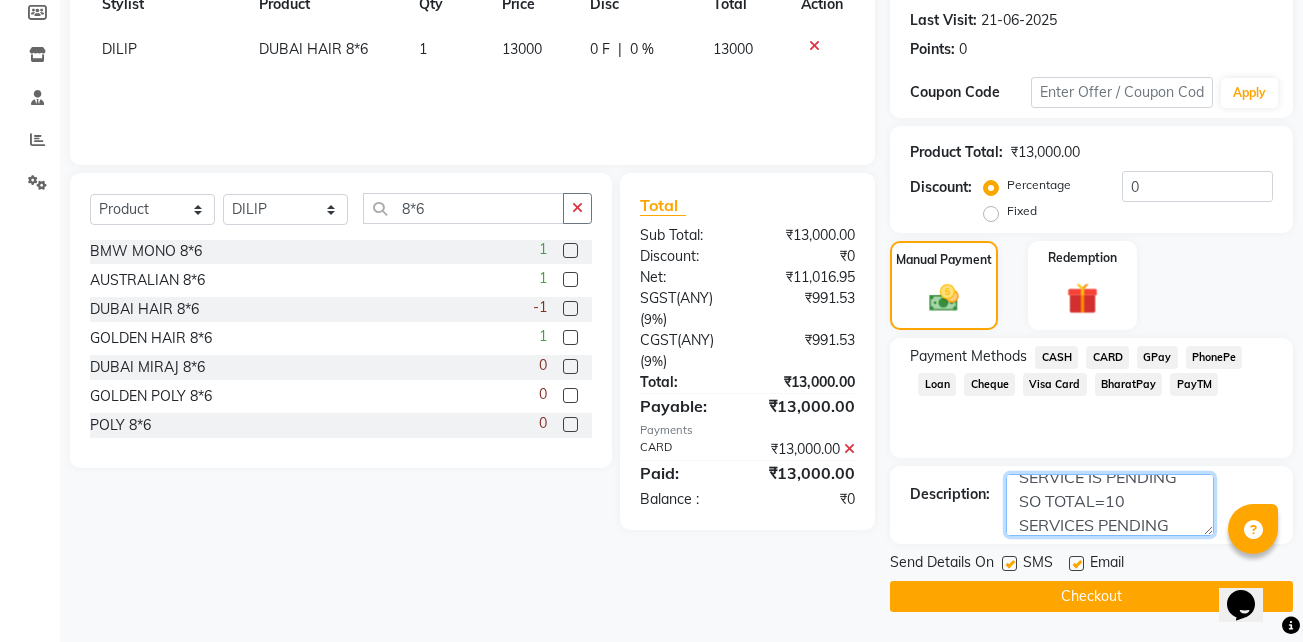 type on "3 SERVICE INCLUDED PREVIOUS PACKAGE 7 SERVICE IS PENDING SO TOTAL=10 SERVICES PENDING" 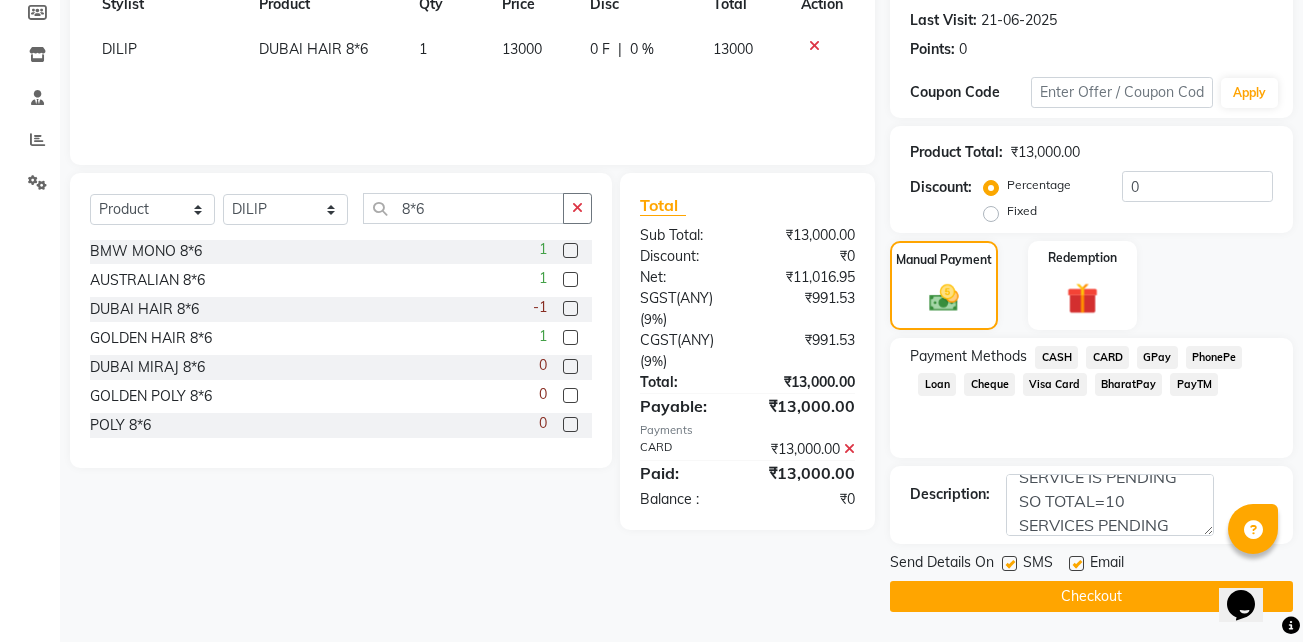 click 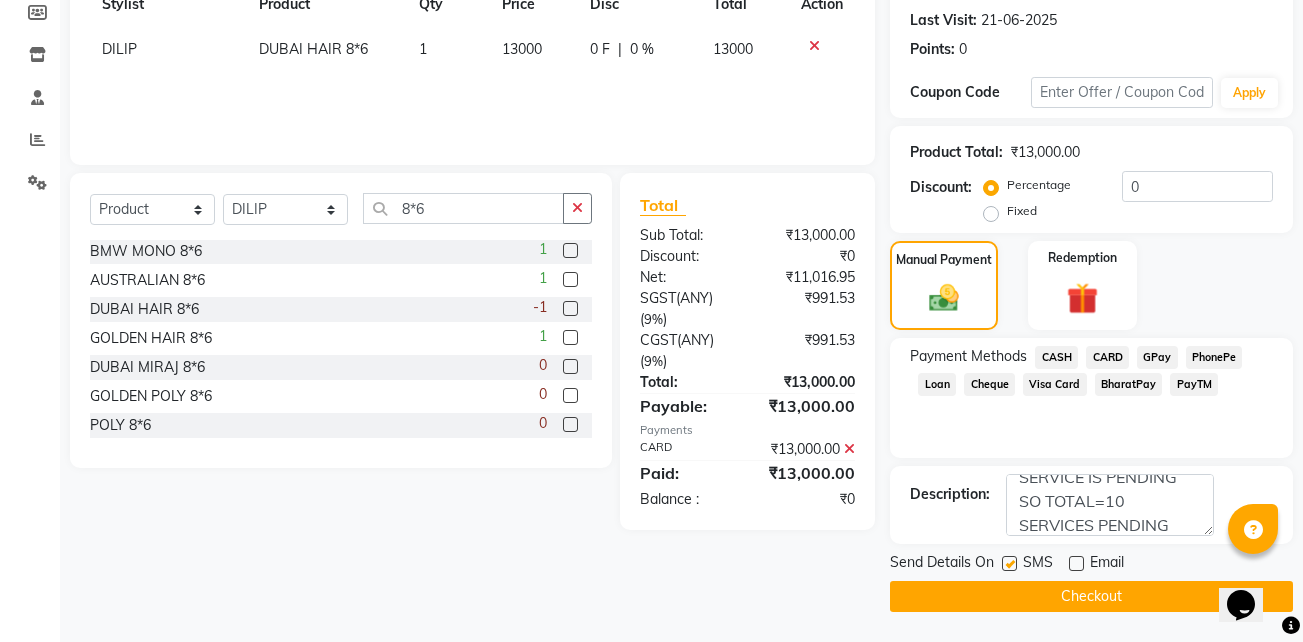 click on "Checkout" 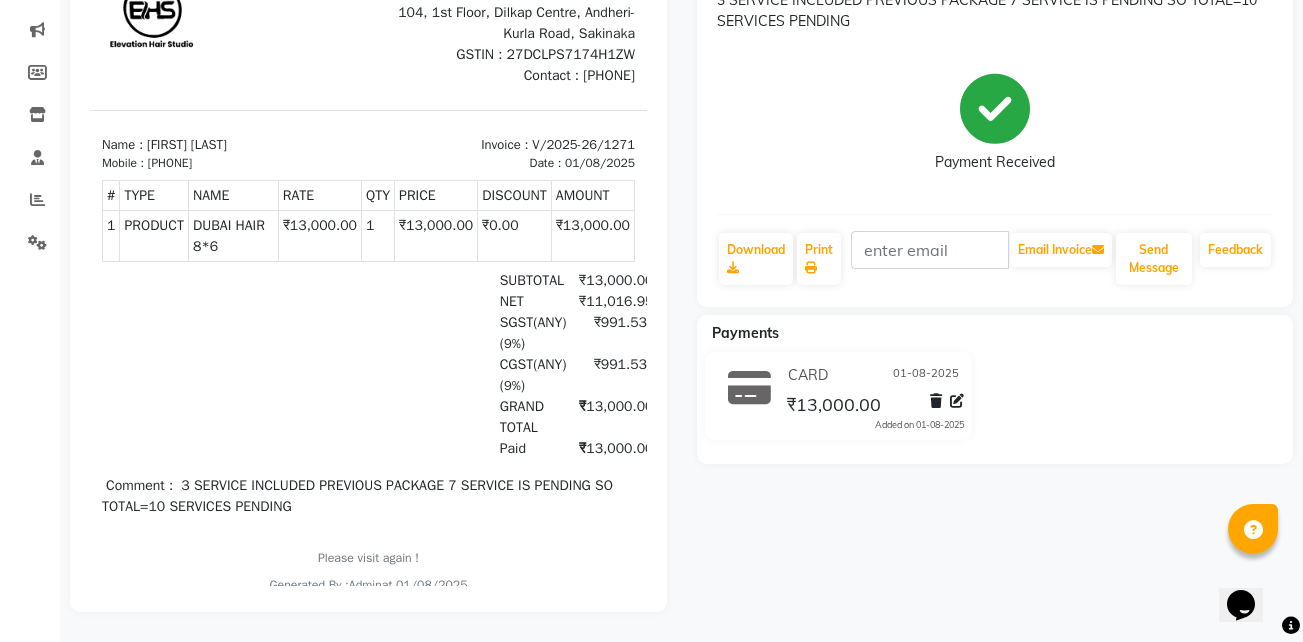 scroll, scrollTop: 0, scrollLeft: 0, axis: both 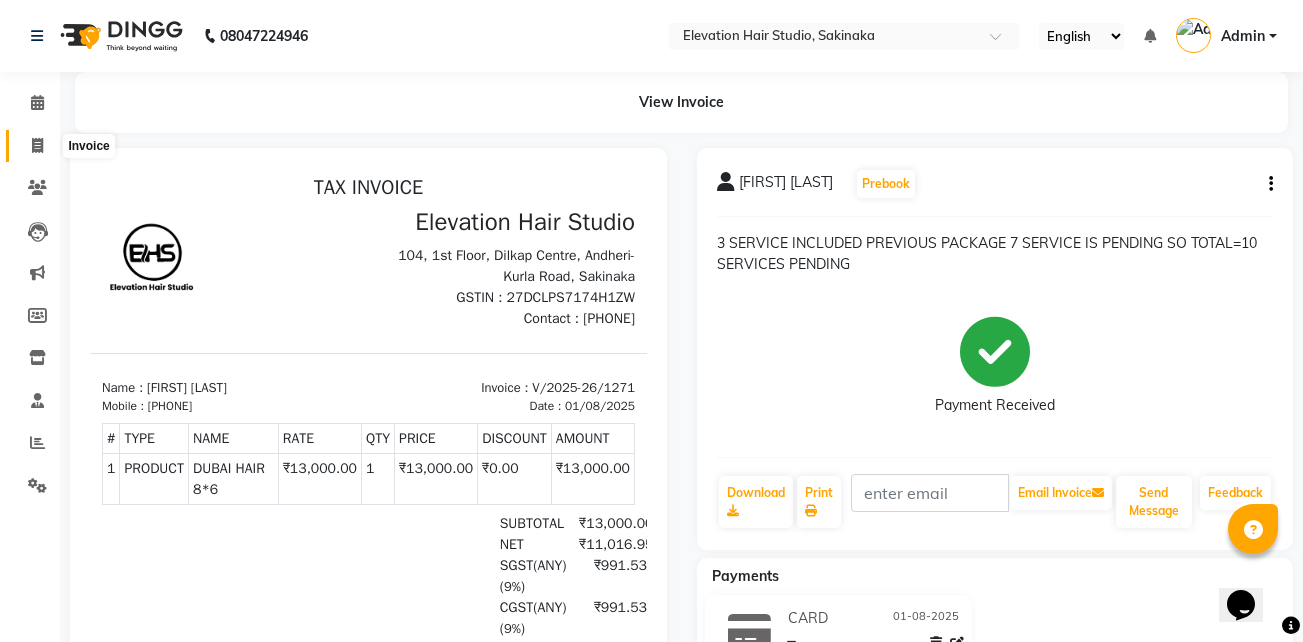 click 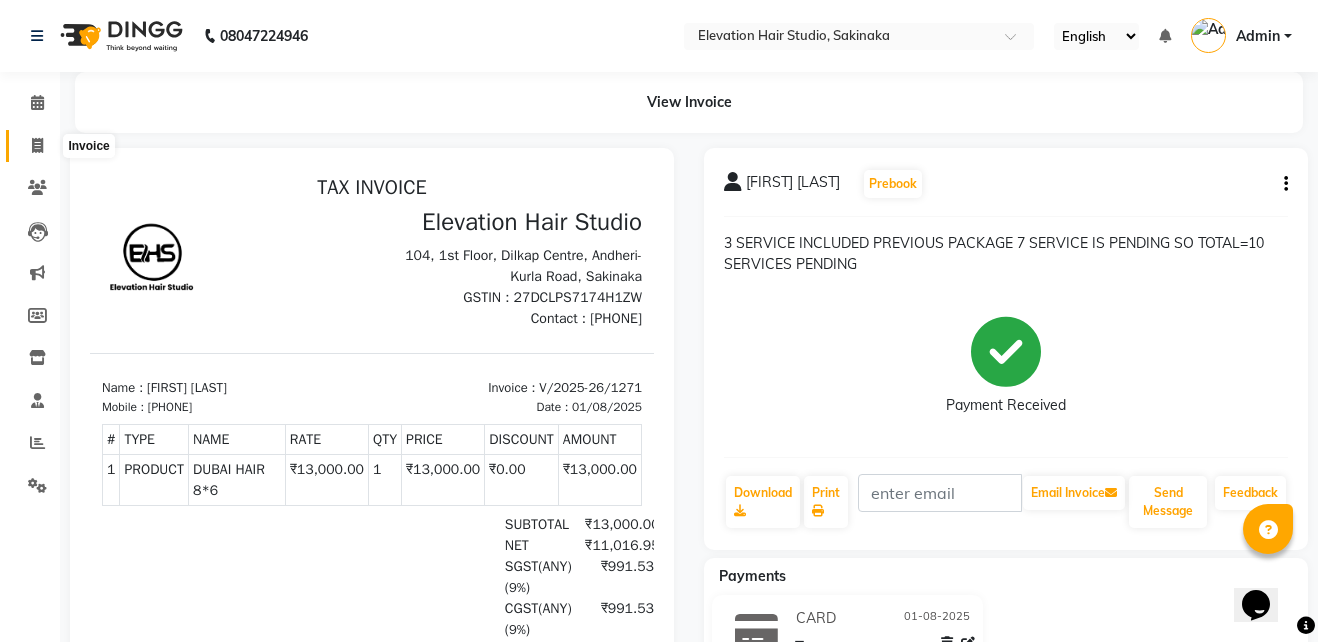 select on "service" 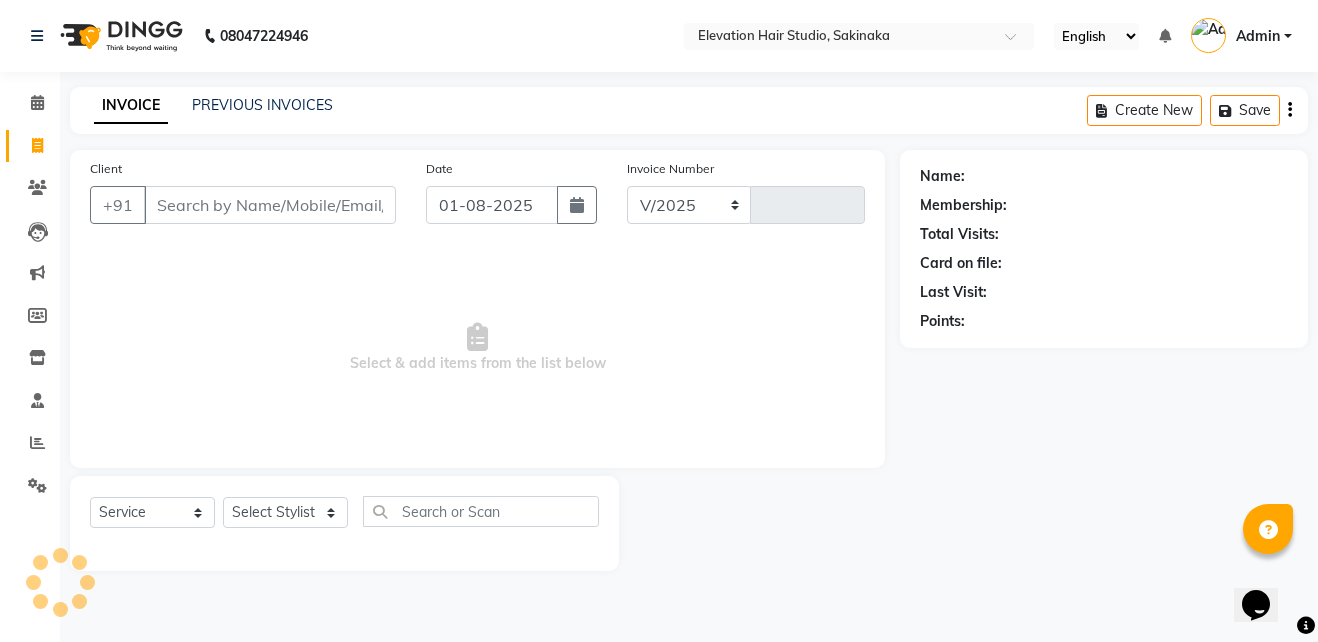 select on "4949" 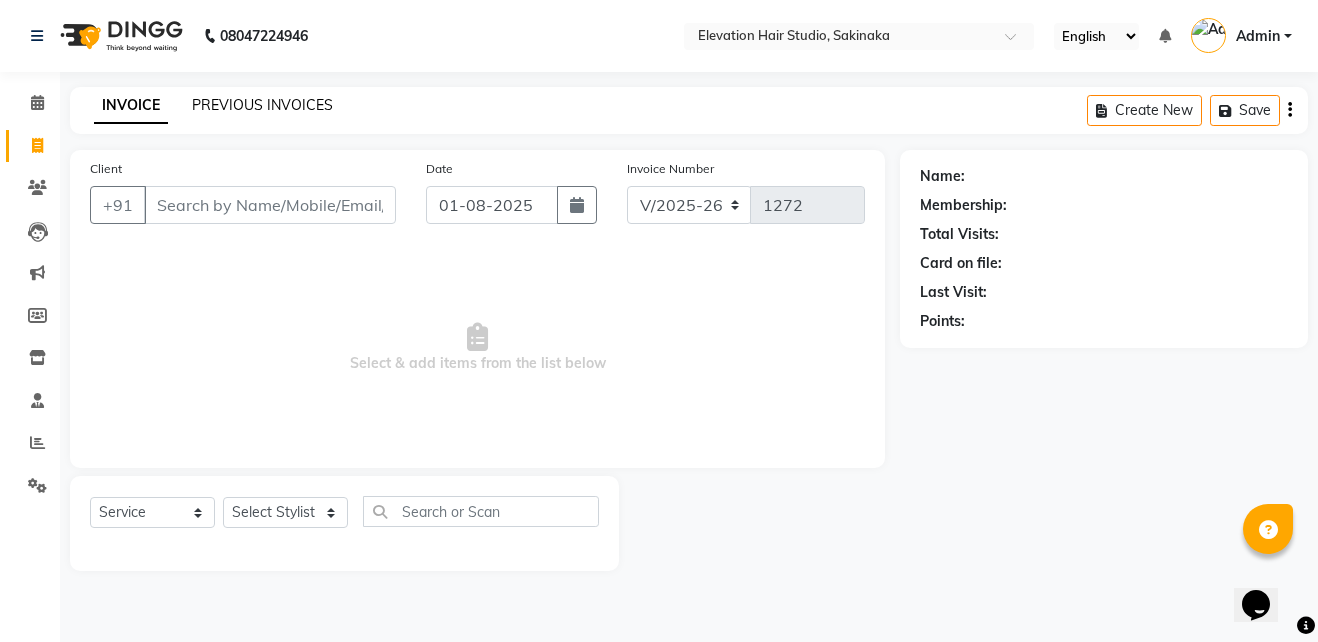 click on "PREVIOUS INVOICES" 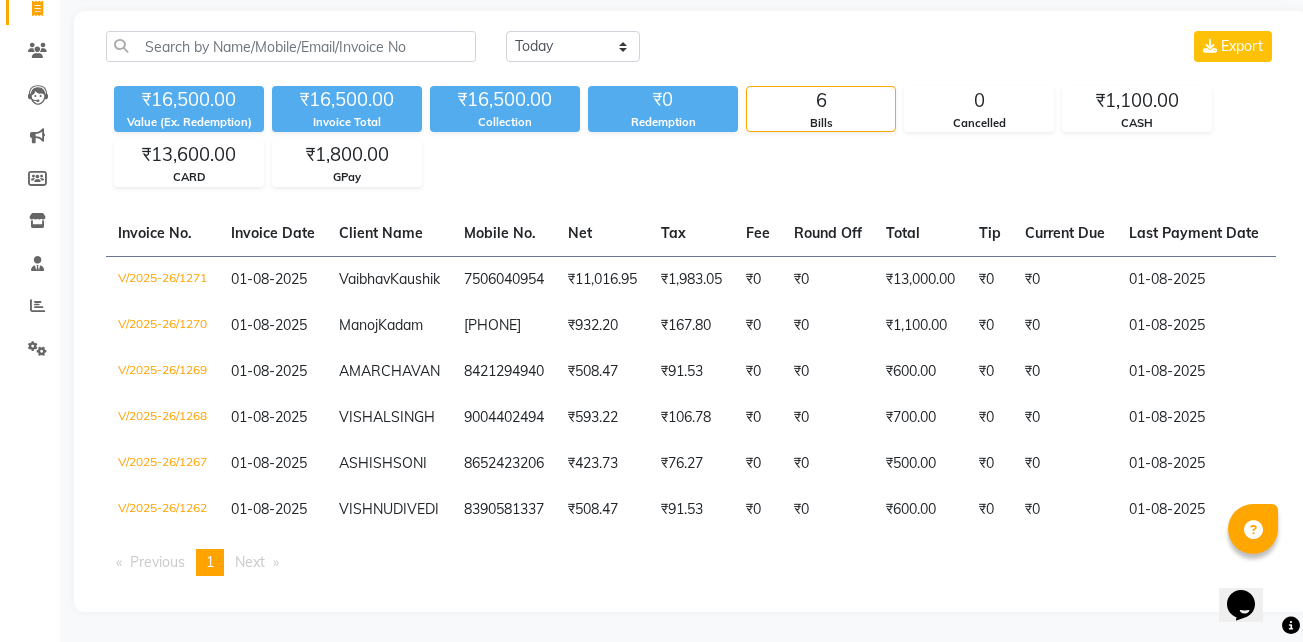 scroll, scrollTop: 0, scrollLeft: 0, axis: both 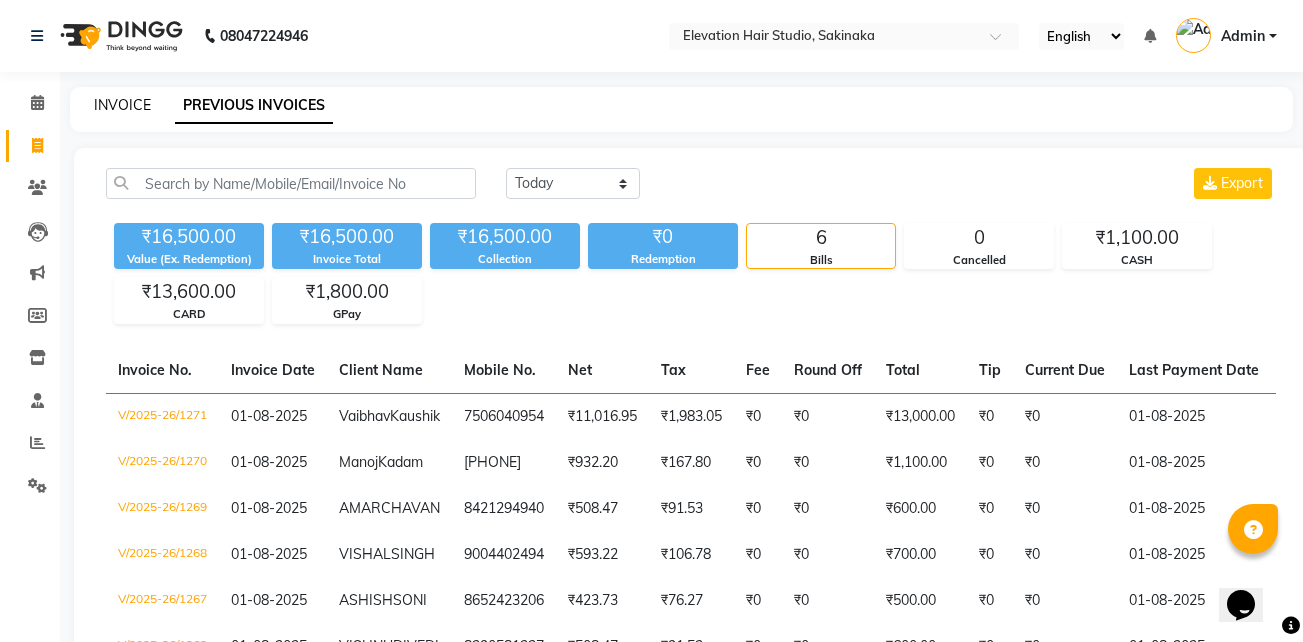 click on "INVOICE" 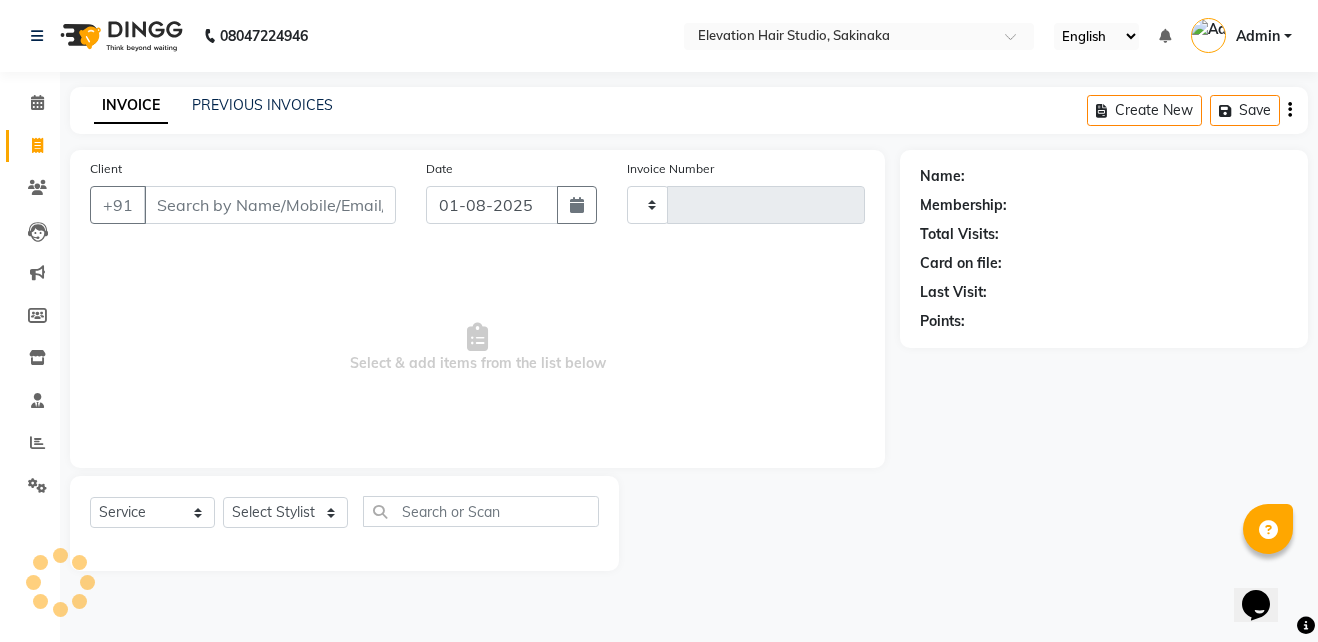 type on "1272" 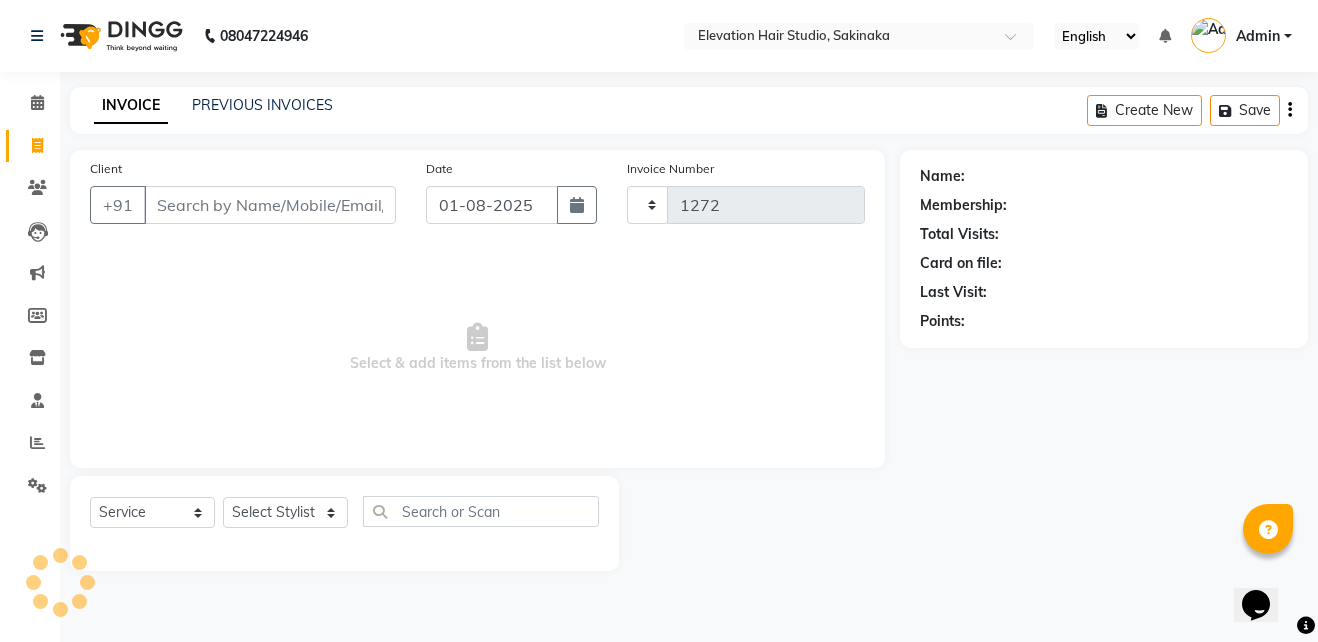 select on "4949" 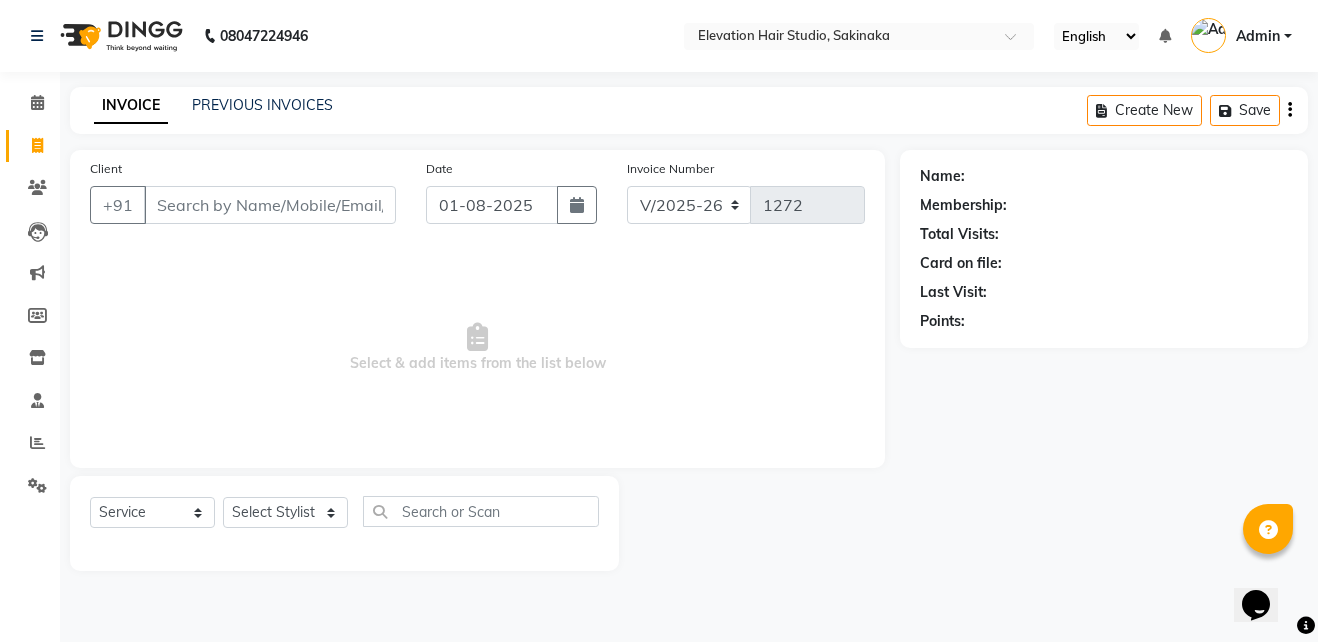 click on "Client" at bounding box center (270, 205) 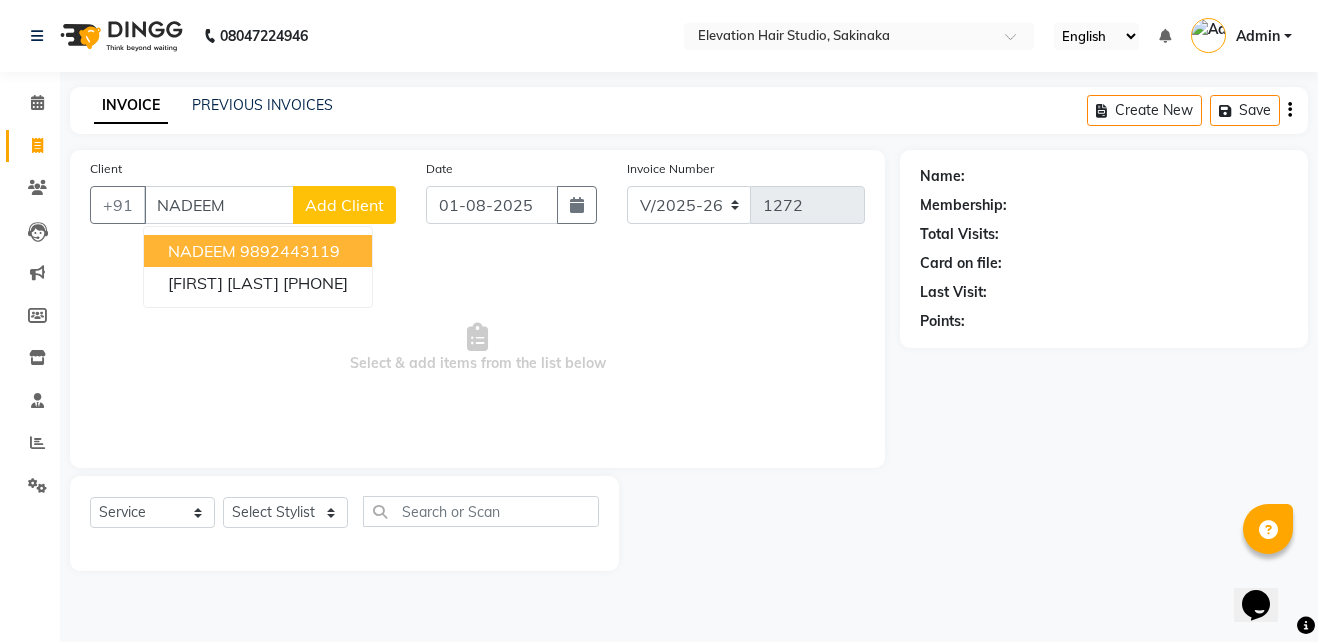 click on "NADEEM  9892443119" at bounding box center [258, 251] 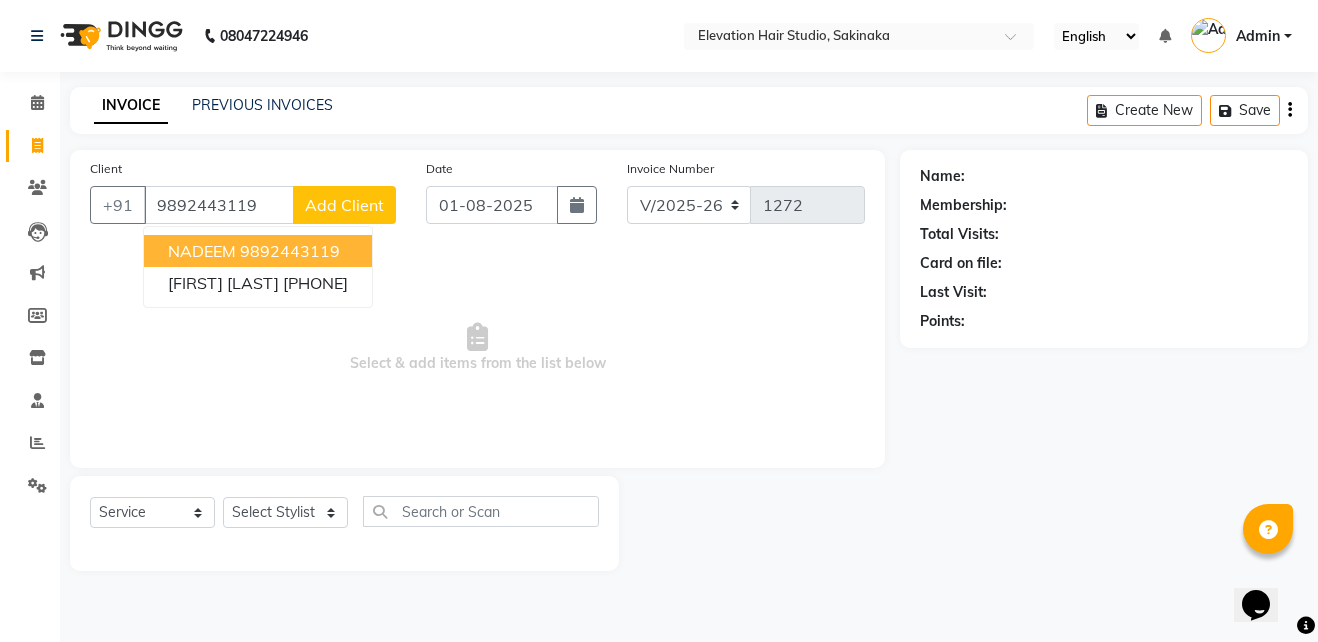 type on "9892443119" 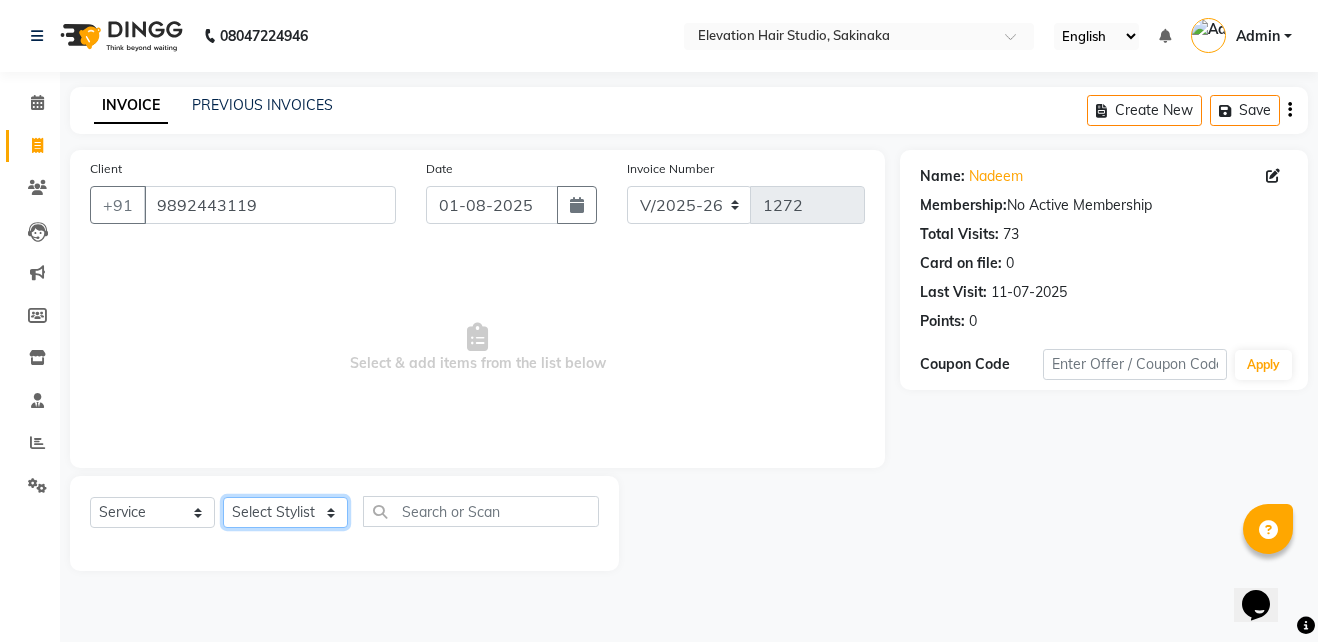 click on "Select Stylist Admin (EHS Thane) ANEES  DILIP KAPIL  PRIYA RUPESH SAHIL  Sarfaraz SHAHEENA SHAIKH  ZEESHAN" 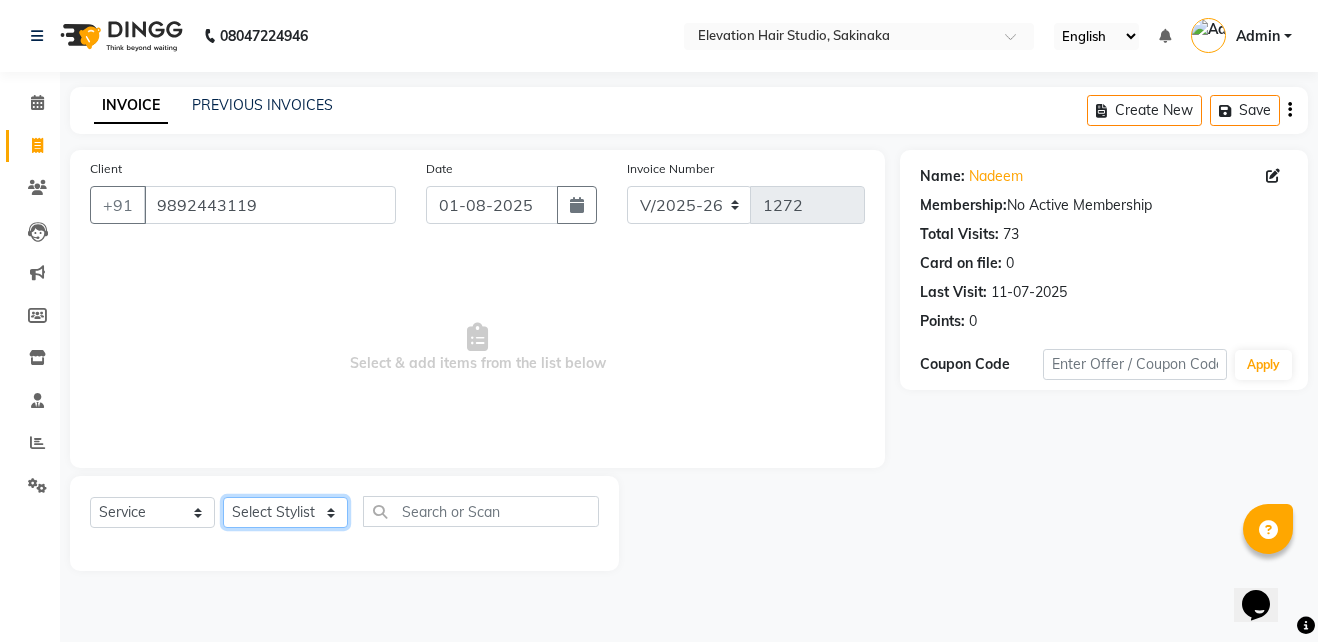 select on "65659" 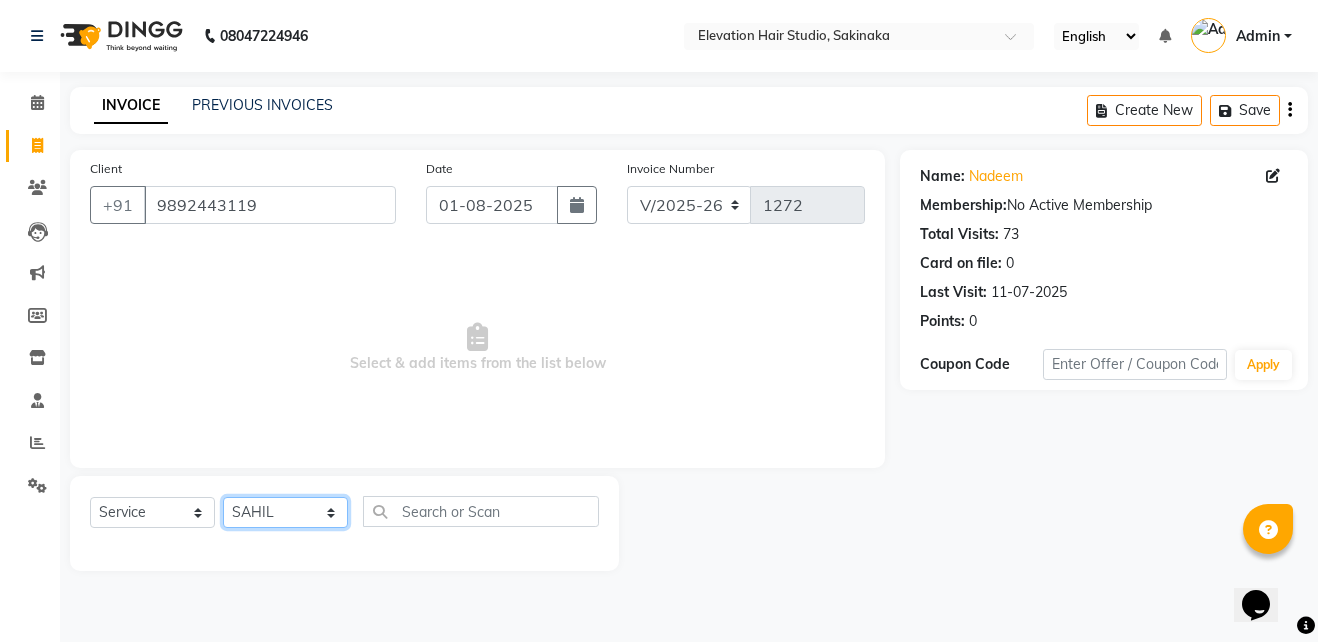 click on "Select Stylist Admin (EHS Thane) ANEES  DILIP KAPIL  PRIYA RUPESH SAHIL  Sarfaraz SHAHEENA SHAIKH  ZEESHAN" 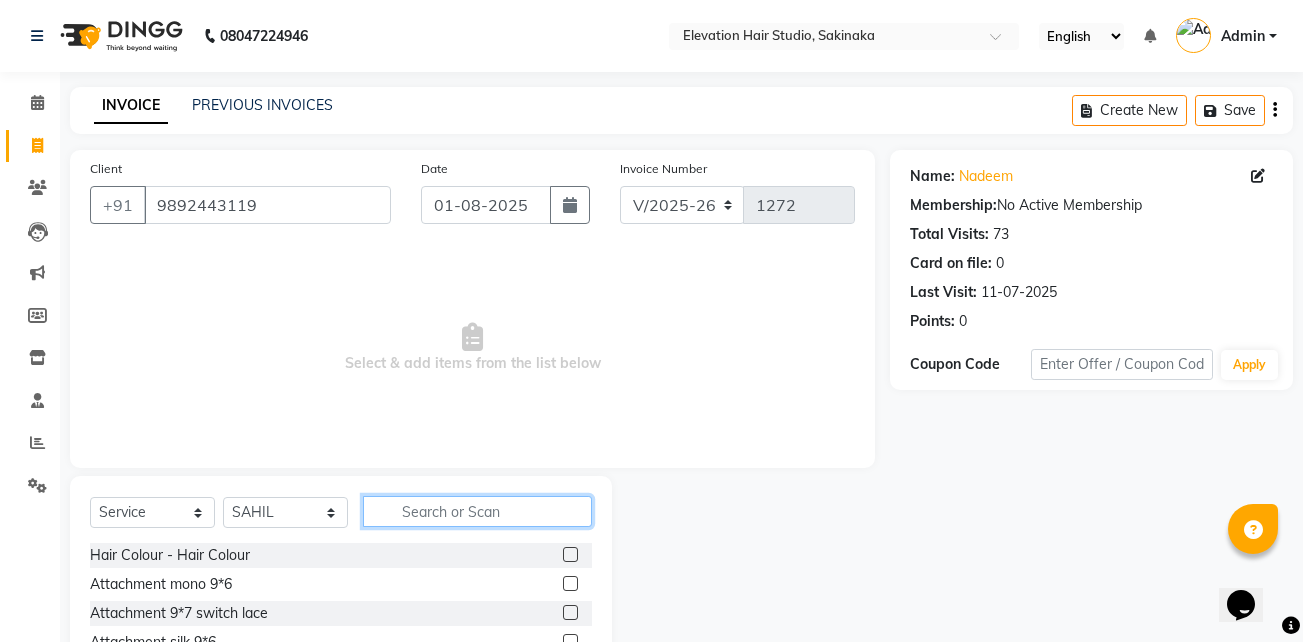 click 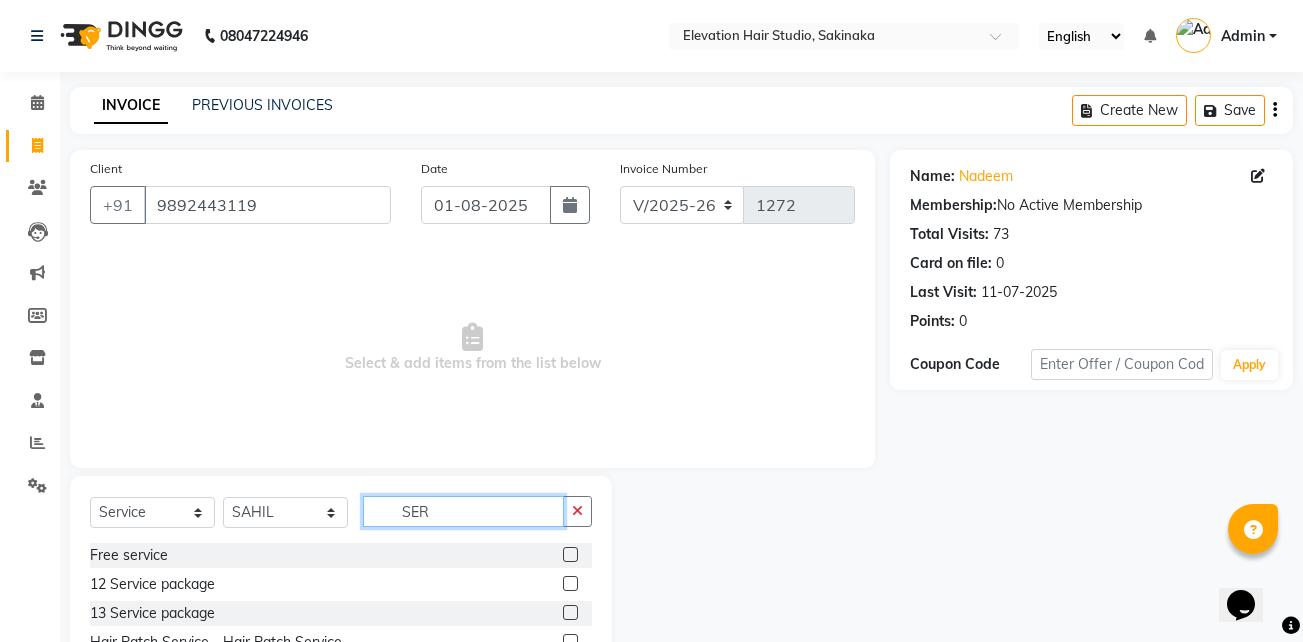scroll, scrollTop: 104, scrollLeft: 0, axis: vertical 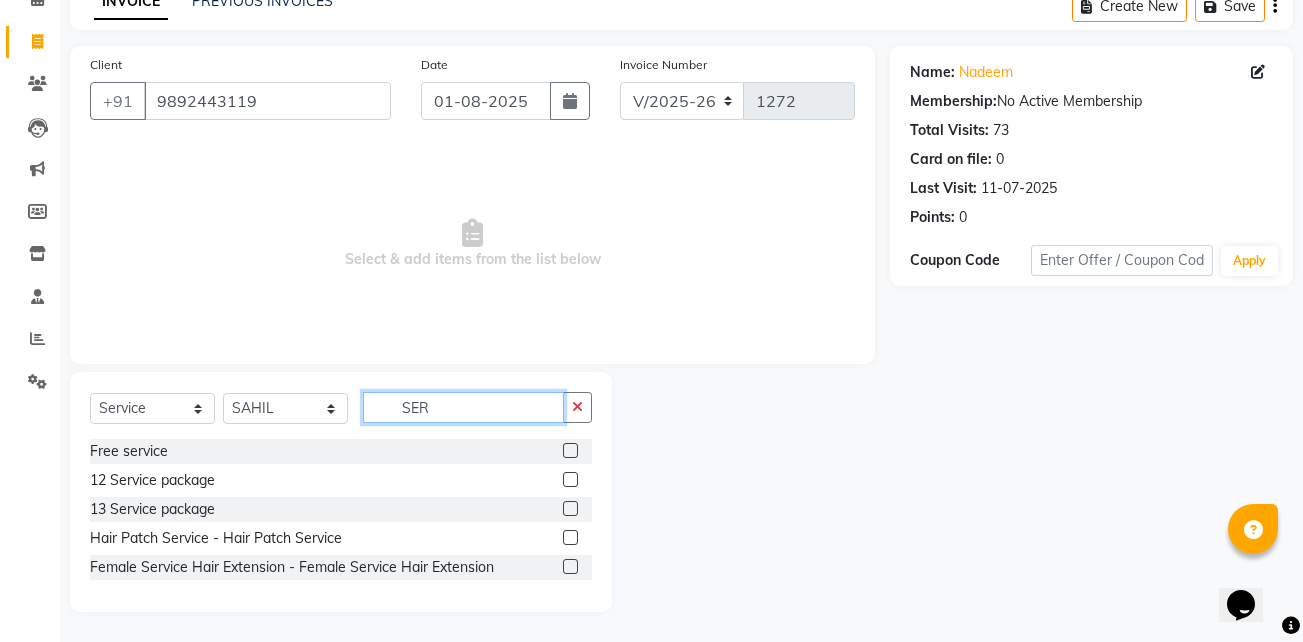 type on "SER" 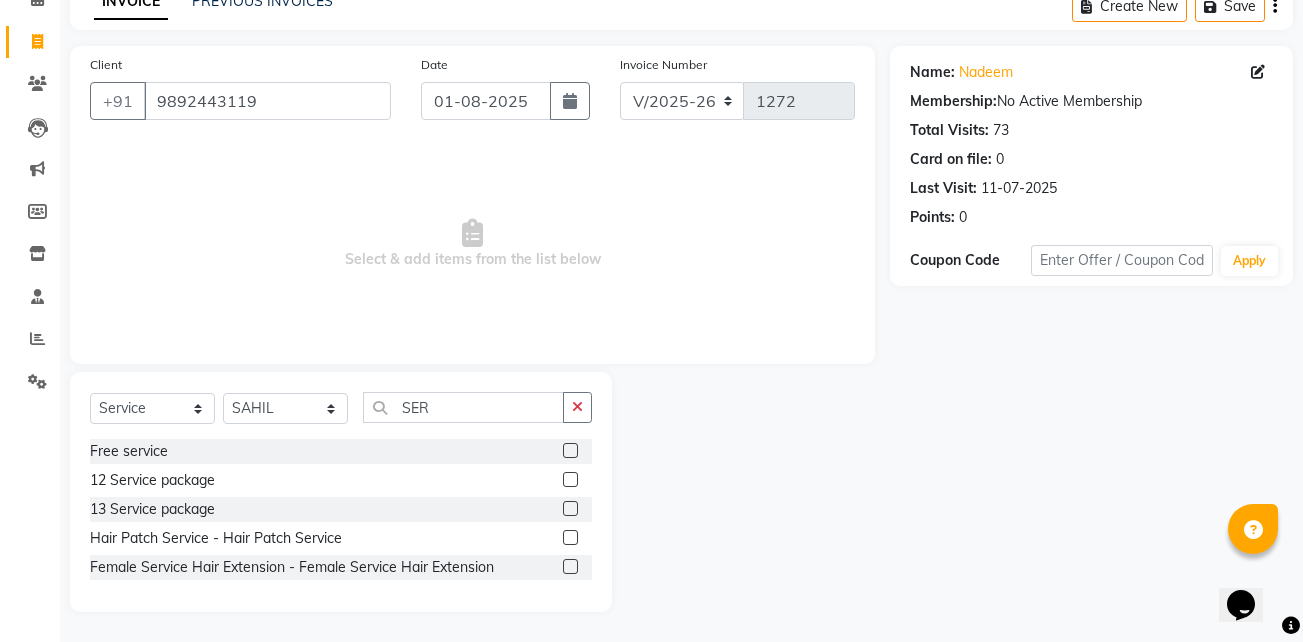 click 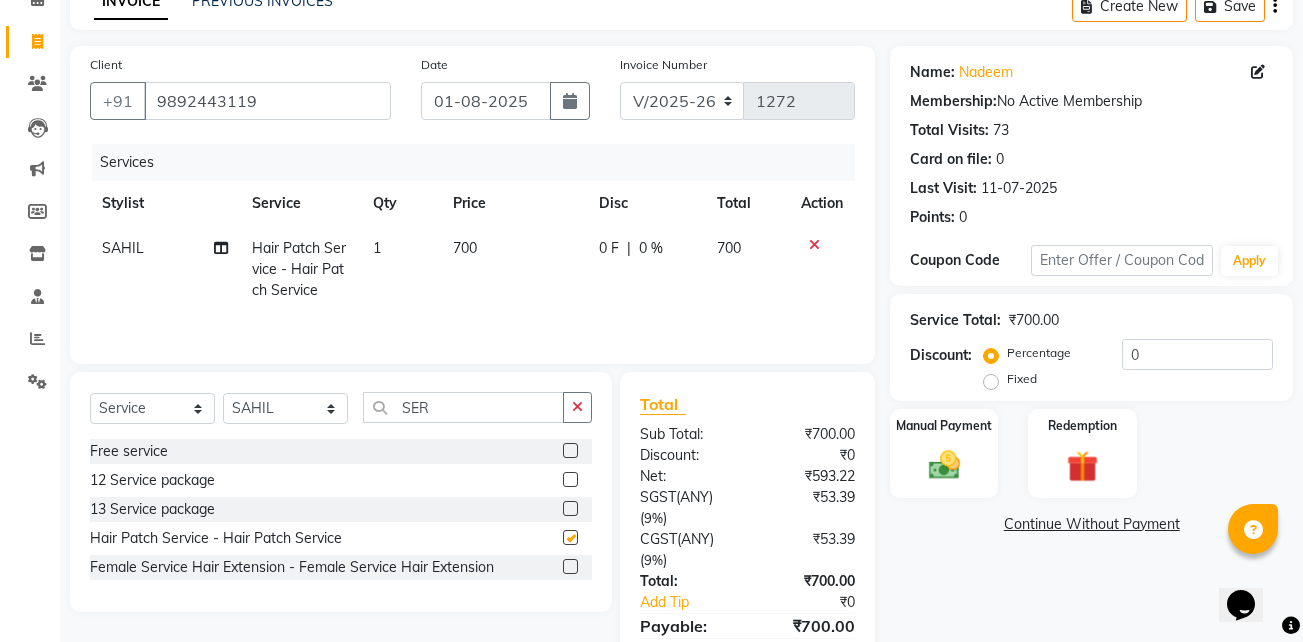 checkbox on "false" 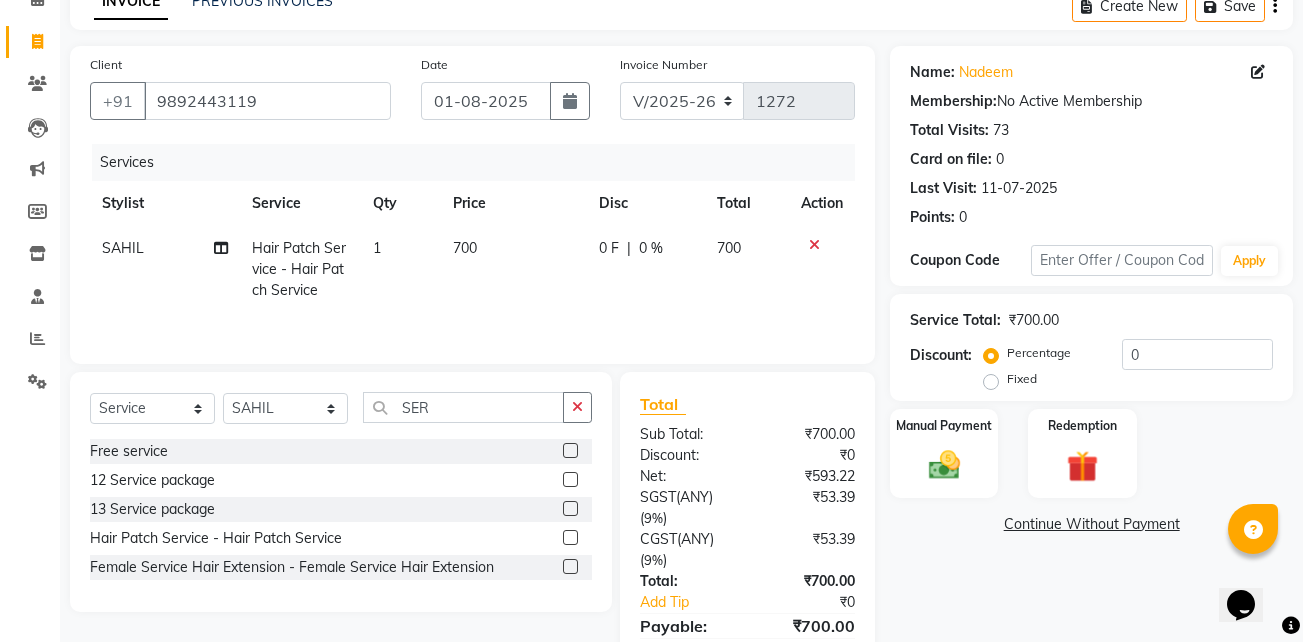 click on "700" 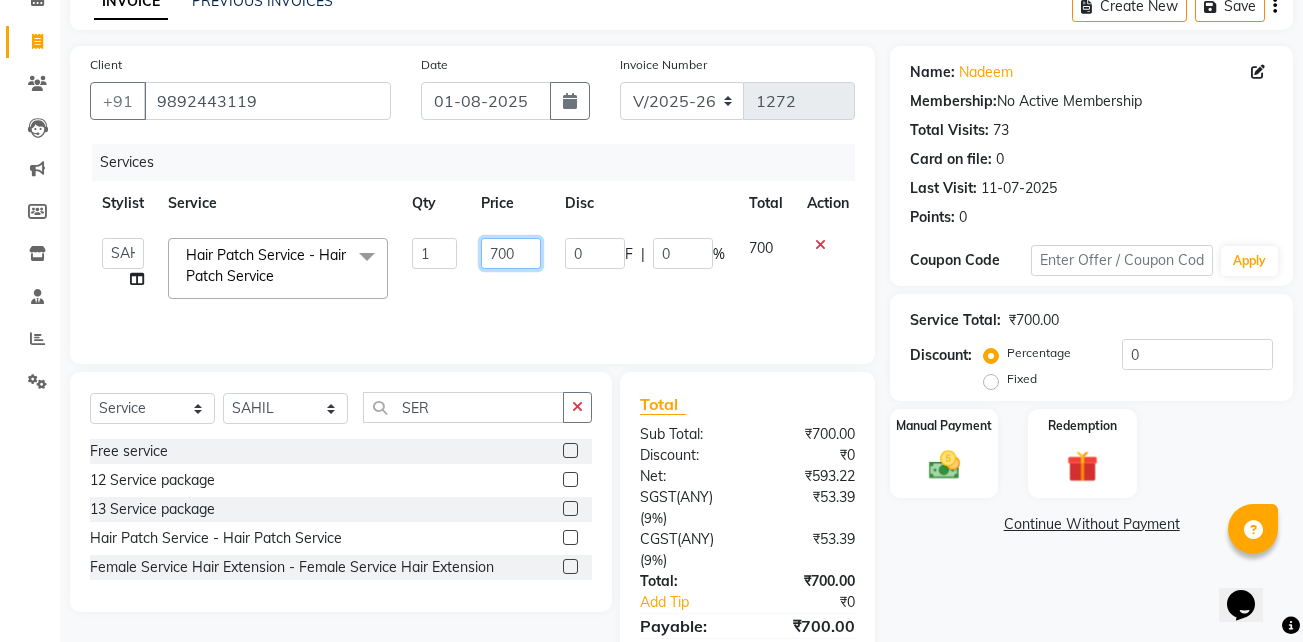 click on "700" 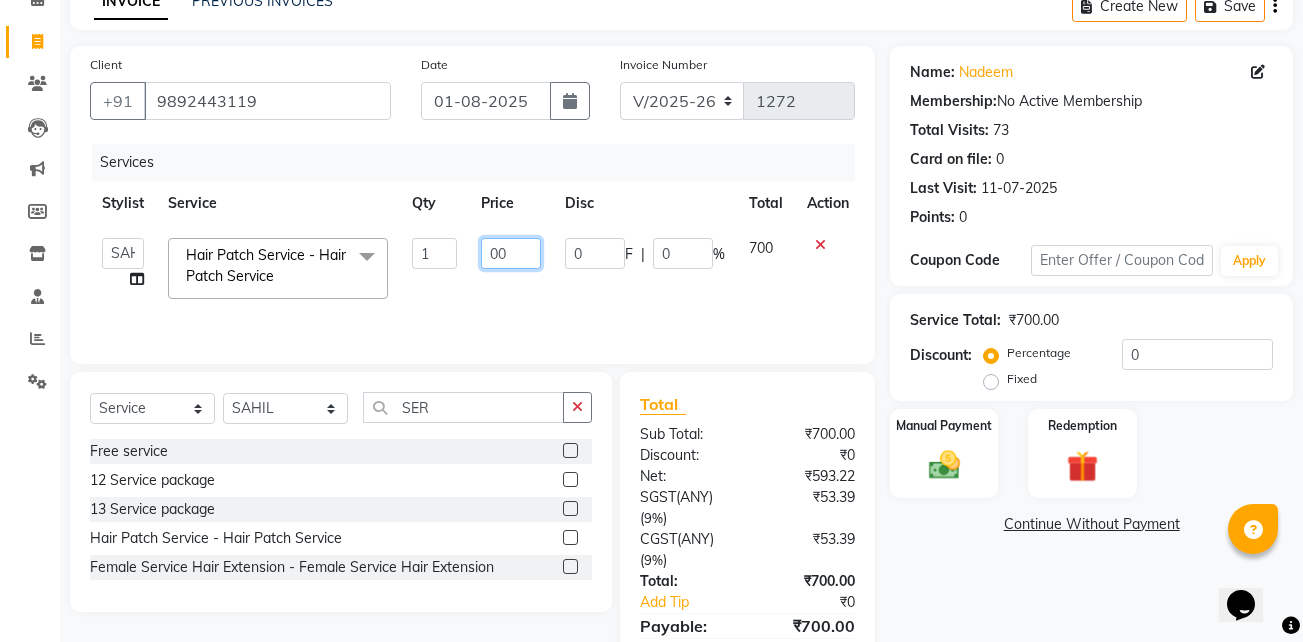 type on "600" 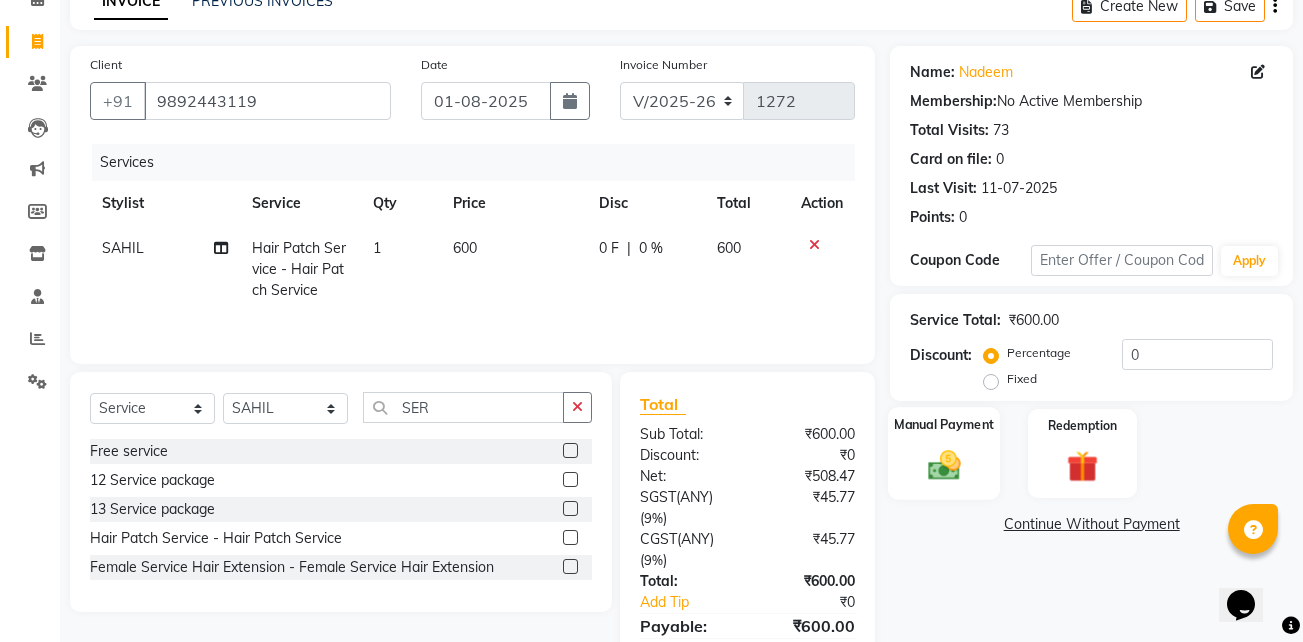 click on "Manual Payment" 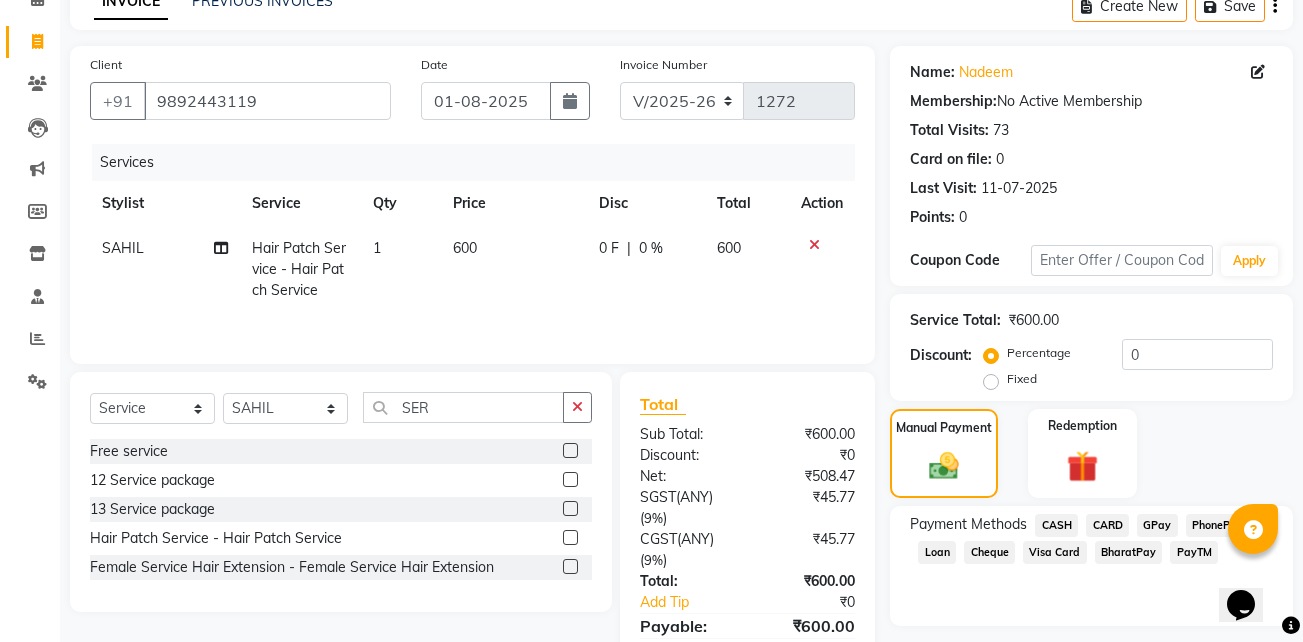 scroll, scrollTop: 200, scrollLeft: 0, axis: vertical 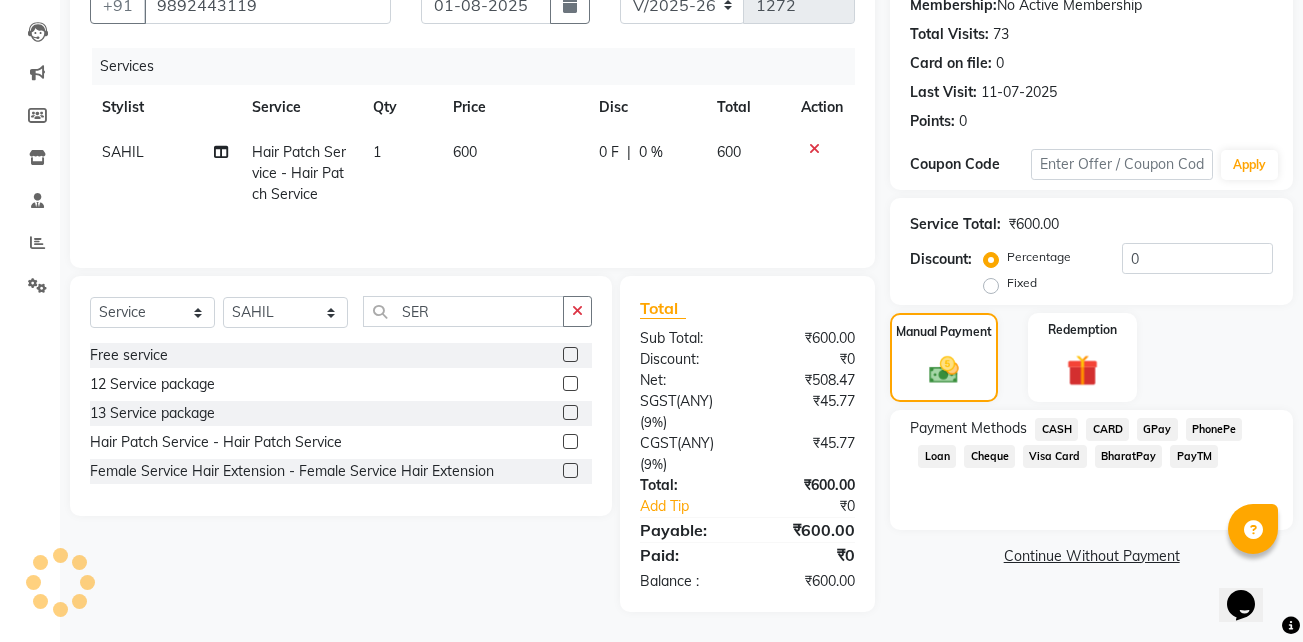 click on "GPay" 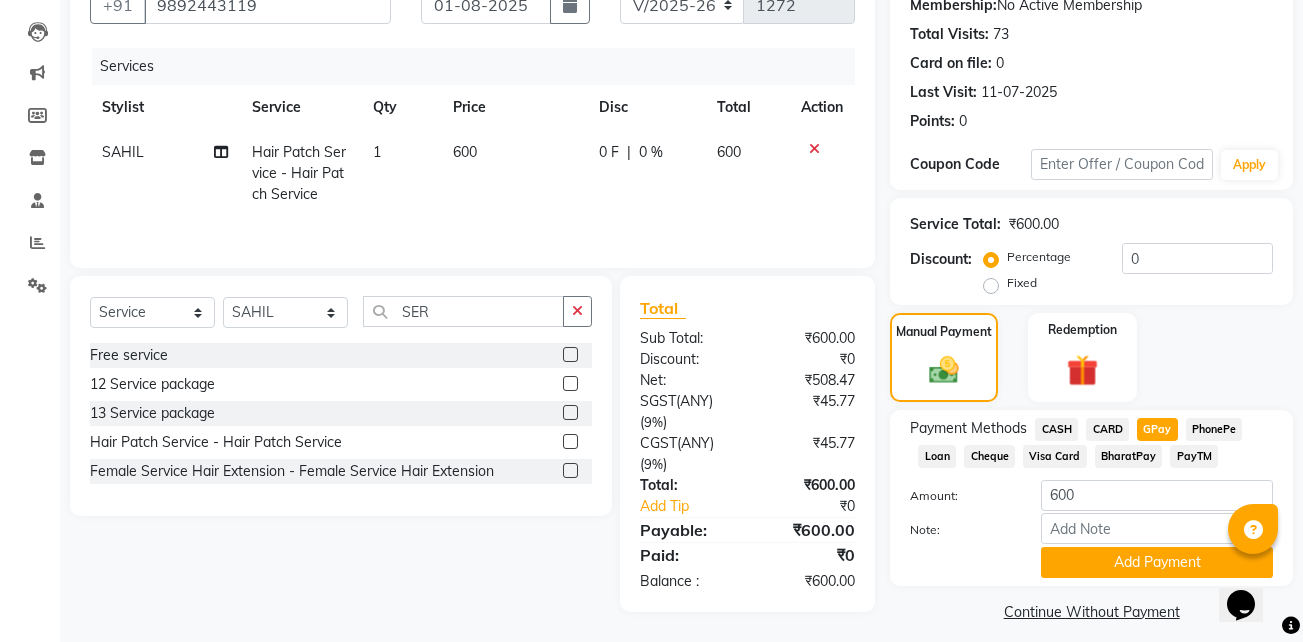 scroll, scrollTop: 215, scrollLeft: 0, axis: vertical 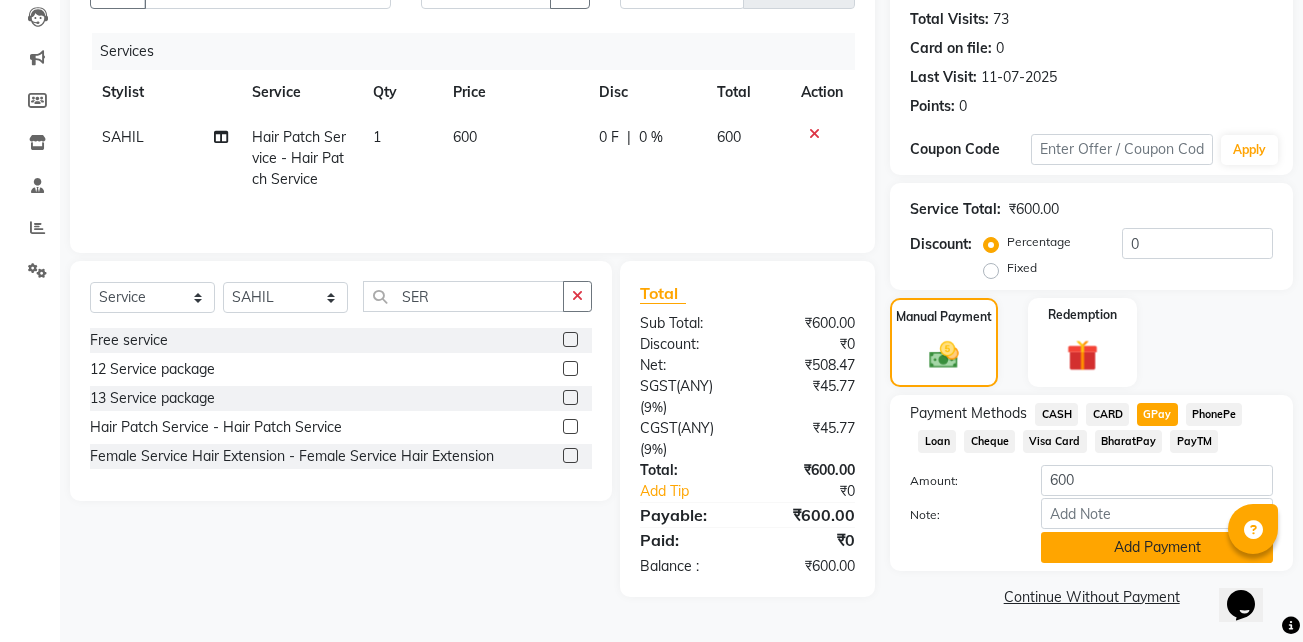 click on "Add Payment" 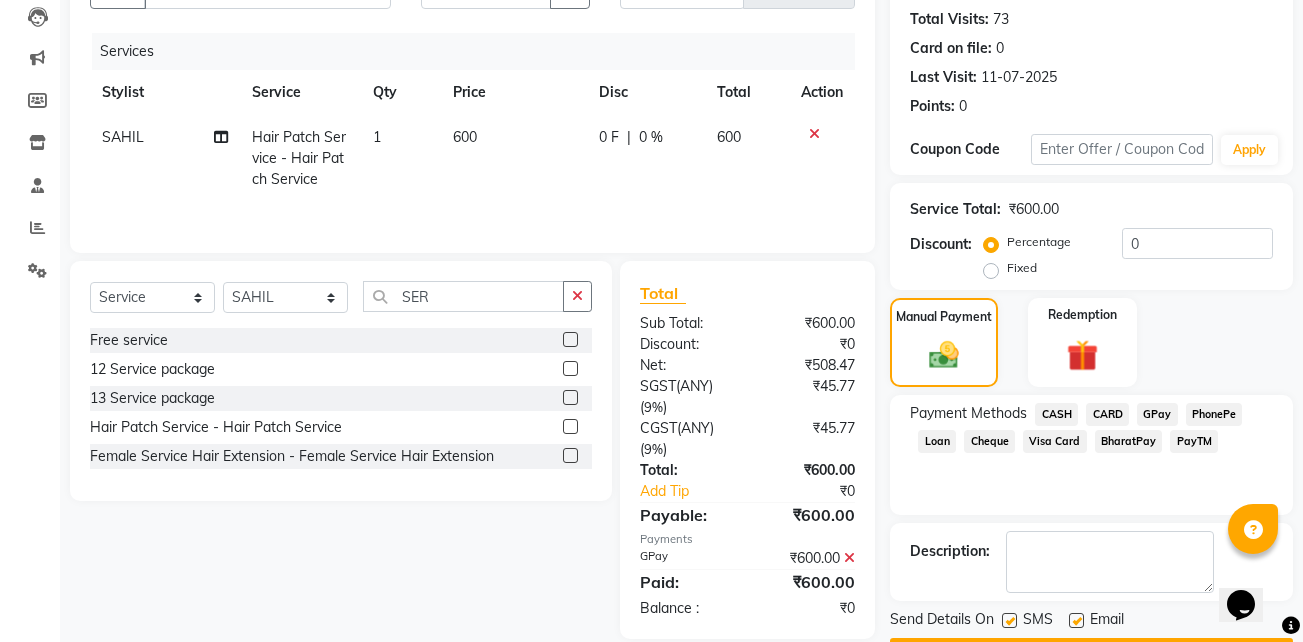 scroll, scrollTop: 272, scrollLeft: 0, axis: vertical 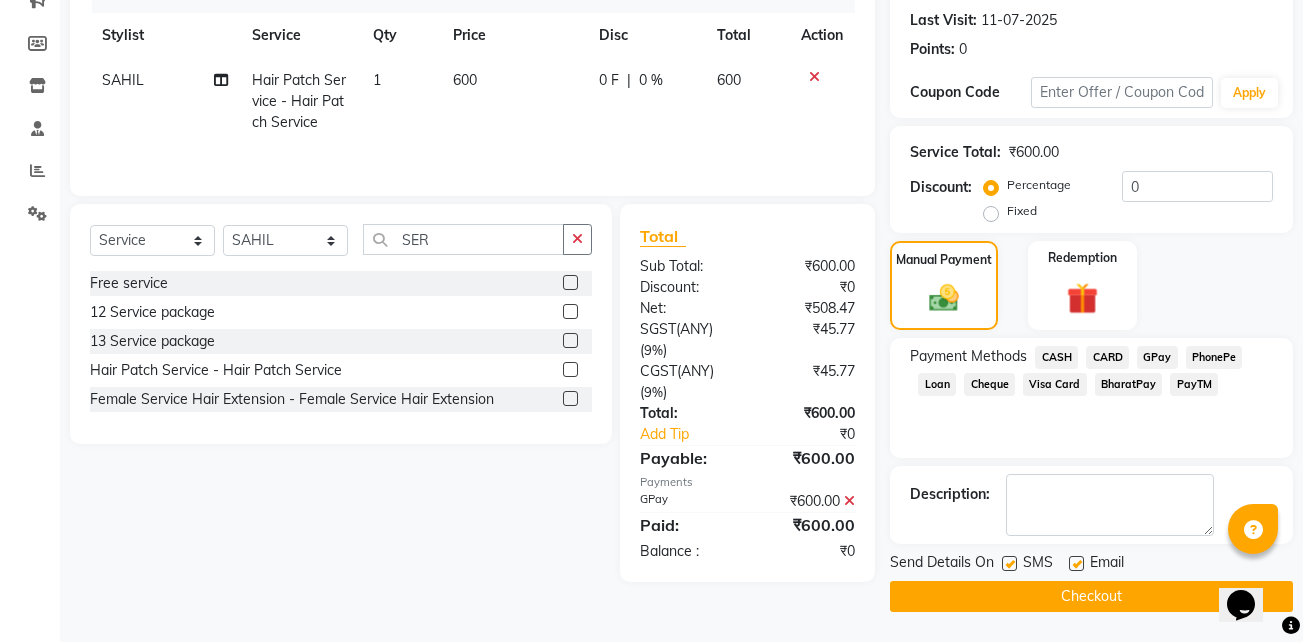 click 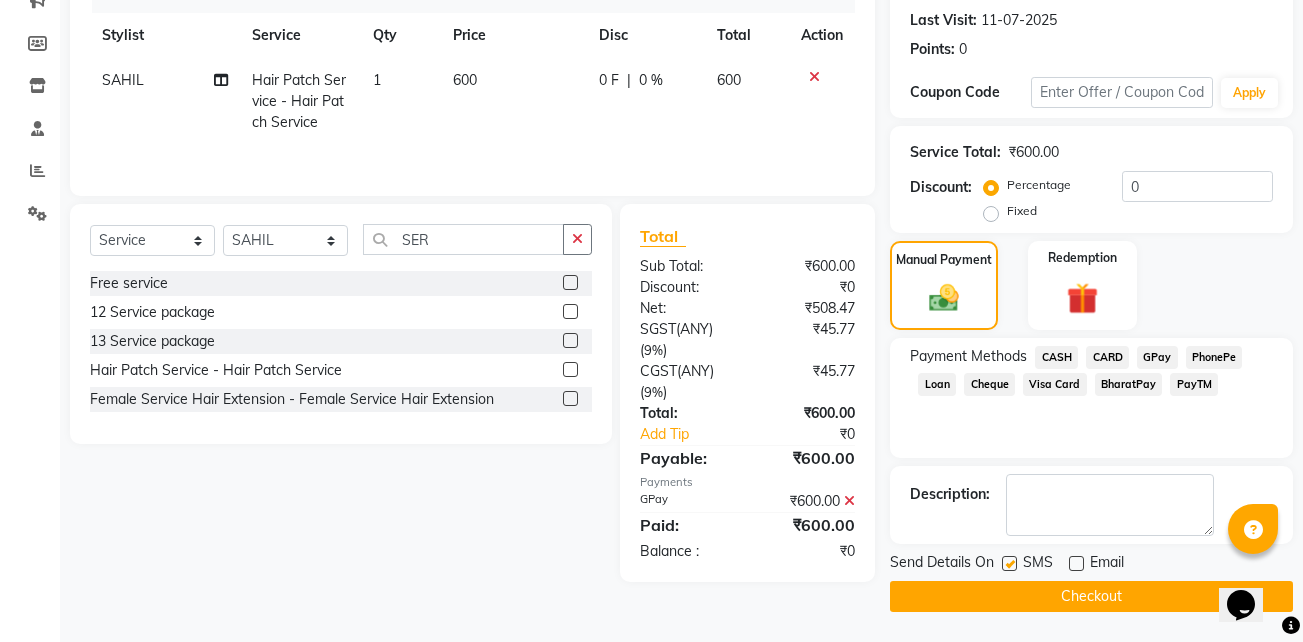 click 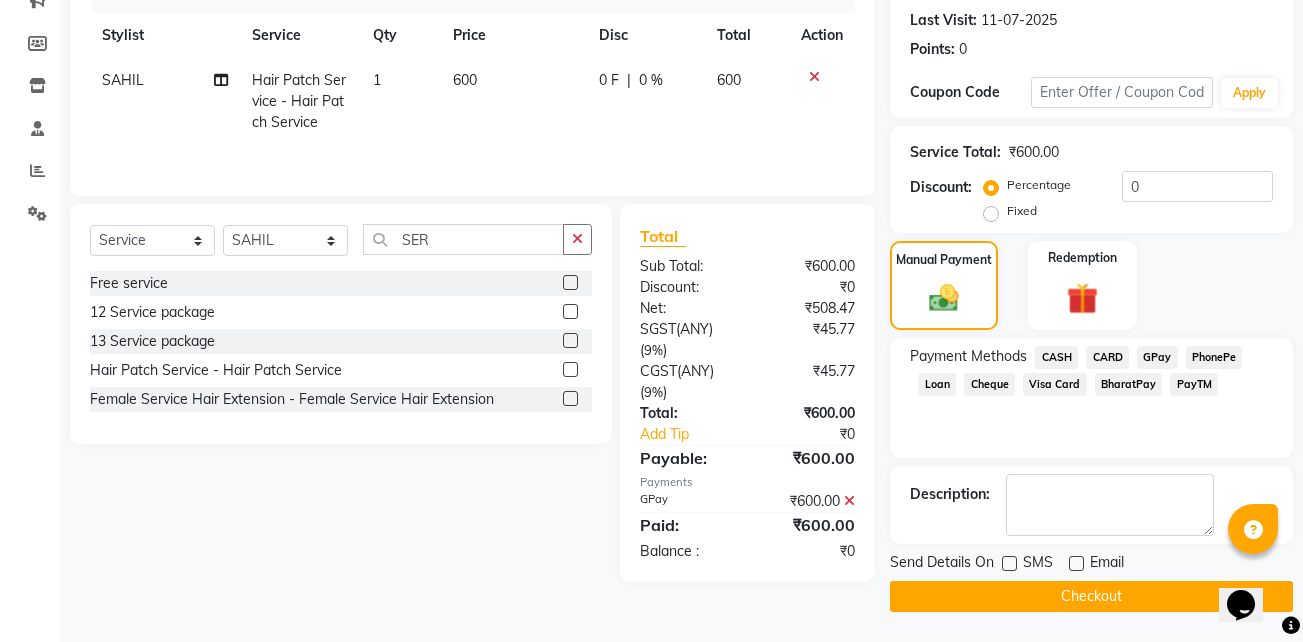 click on "Checkout" 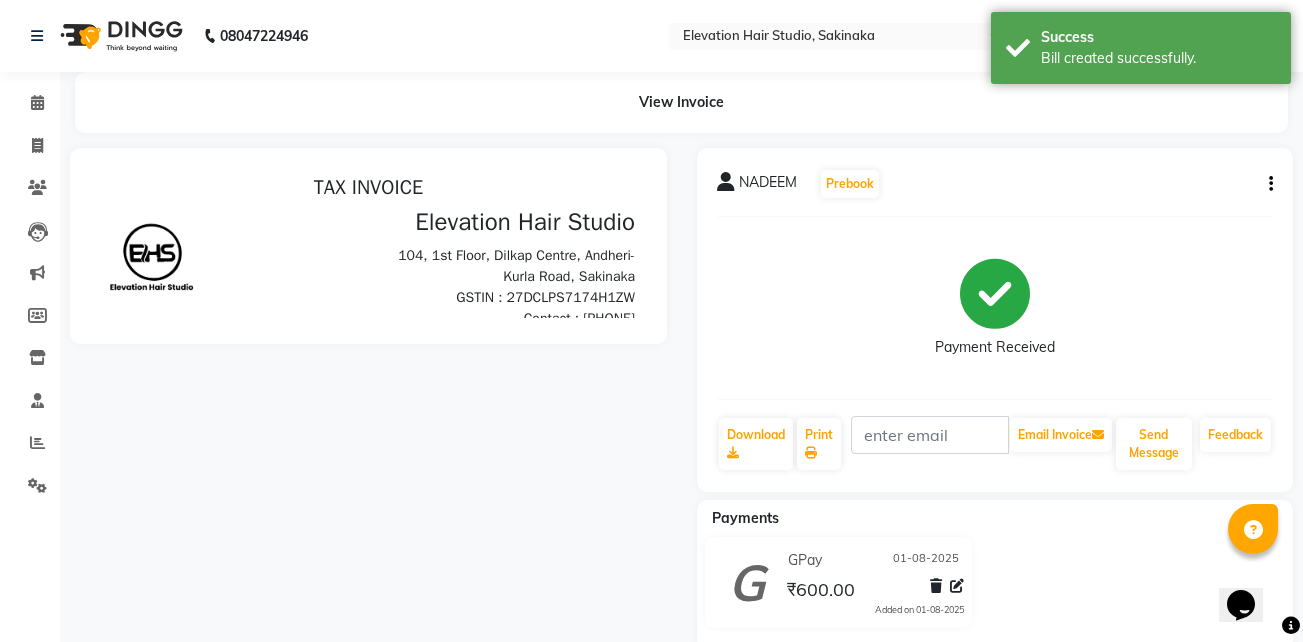 scroll, scrollTop: 0, scrollLeft: 0, axis: both 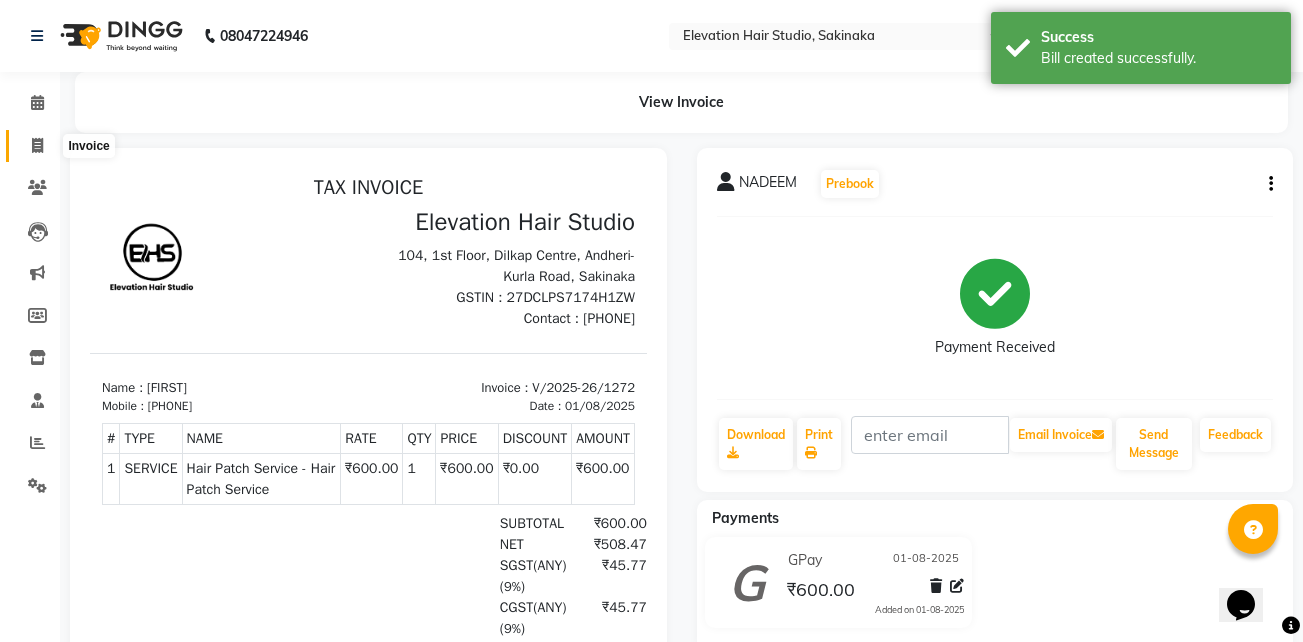 click 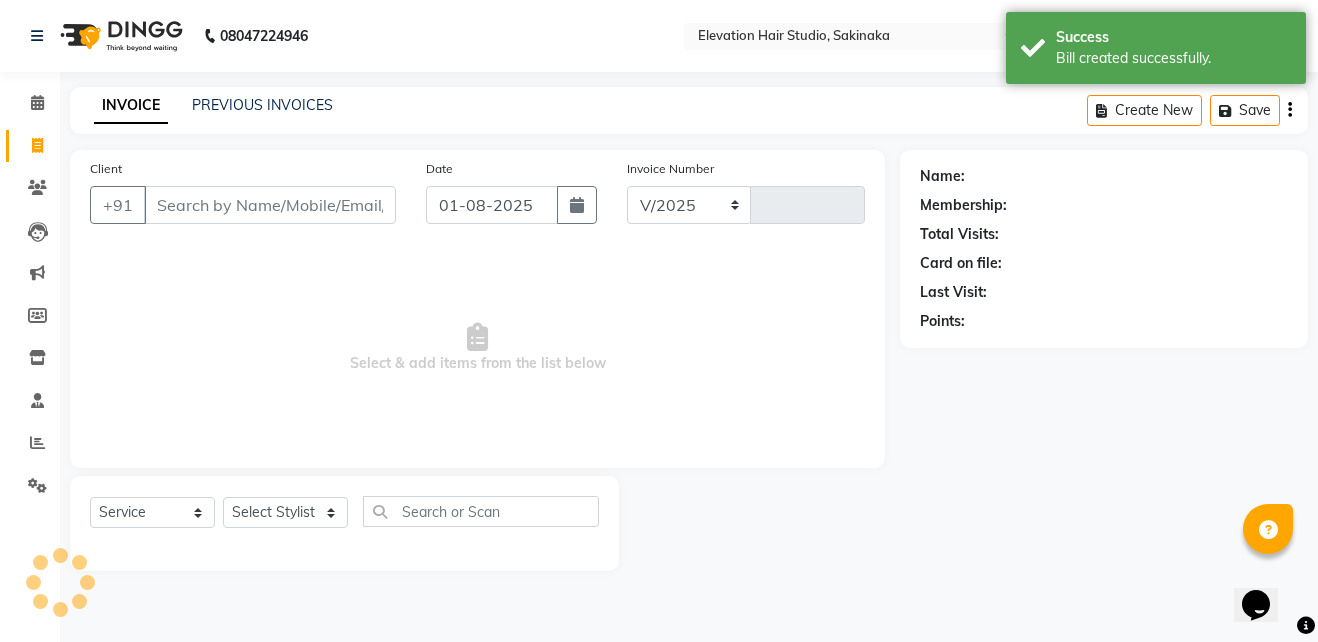 select on "4949" 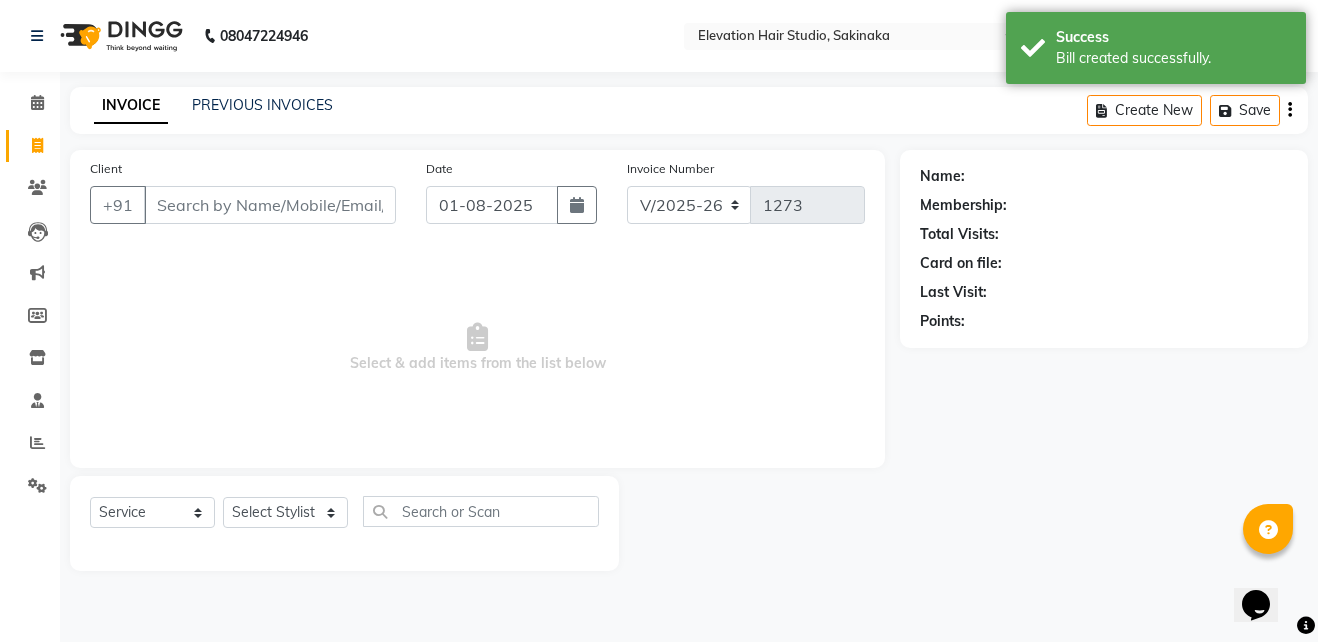 click on "Client" at bounding box center [270, 205] 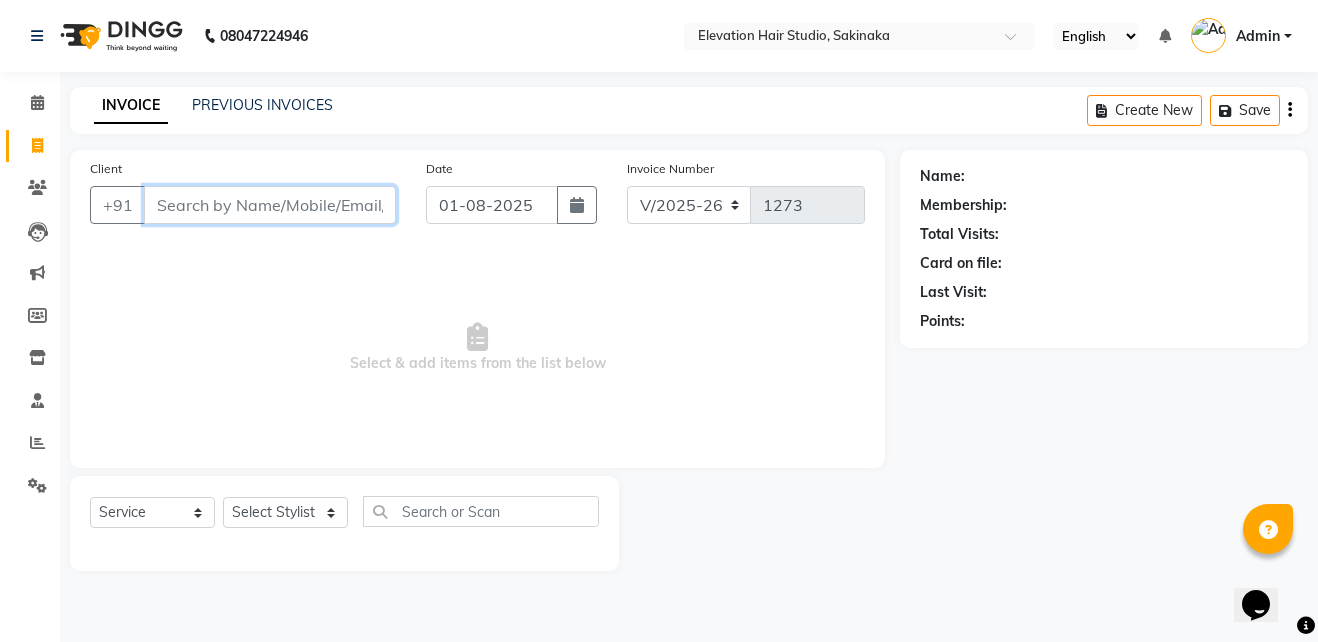 click on "Client" at bounding box center (270, 205) 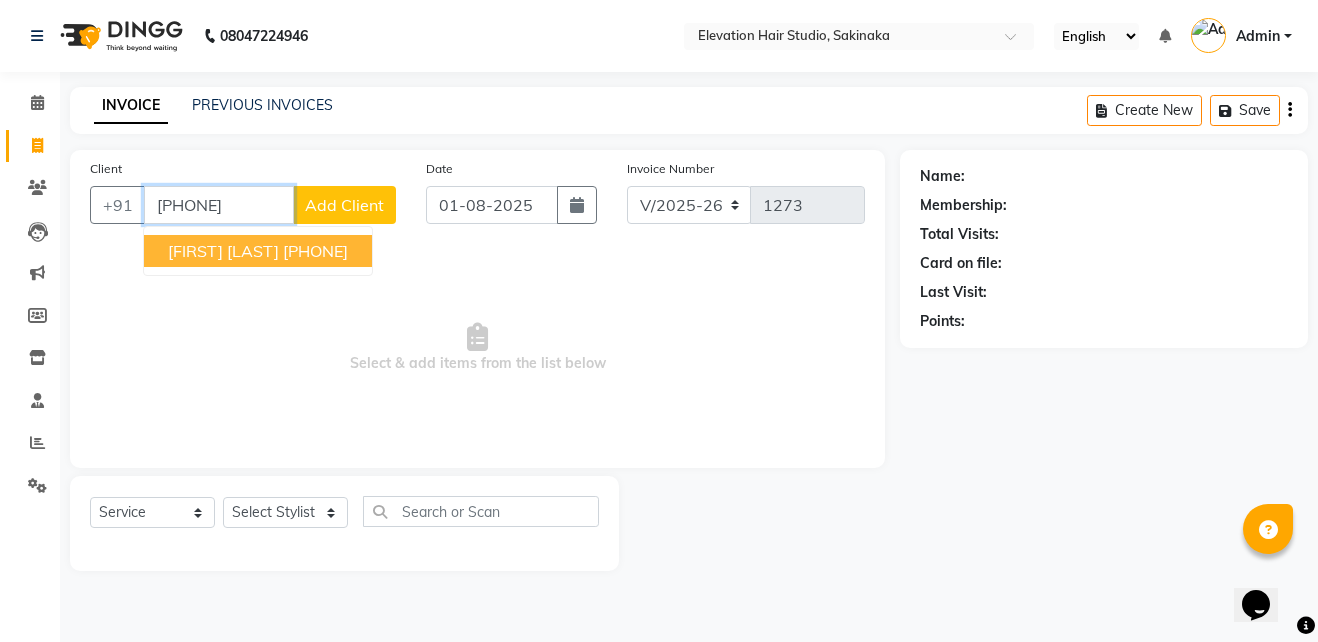 type on "9594706708" 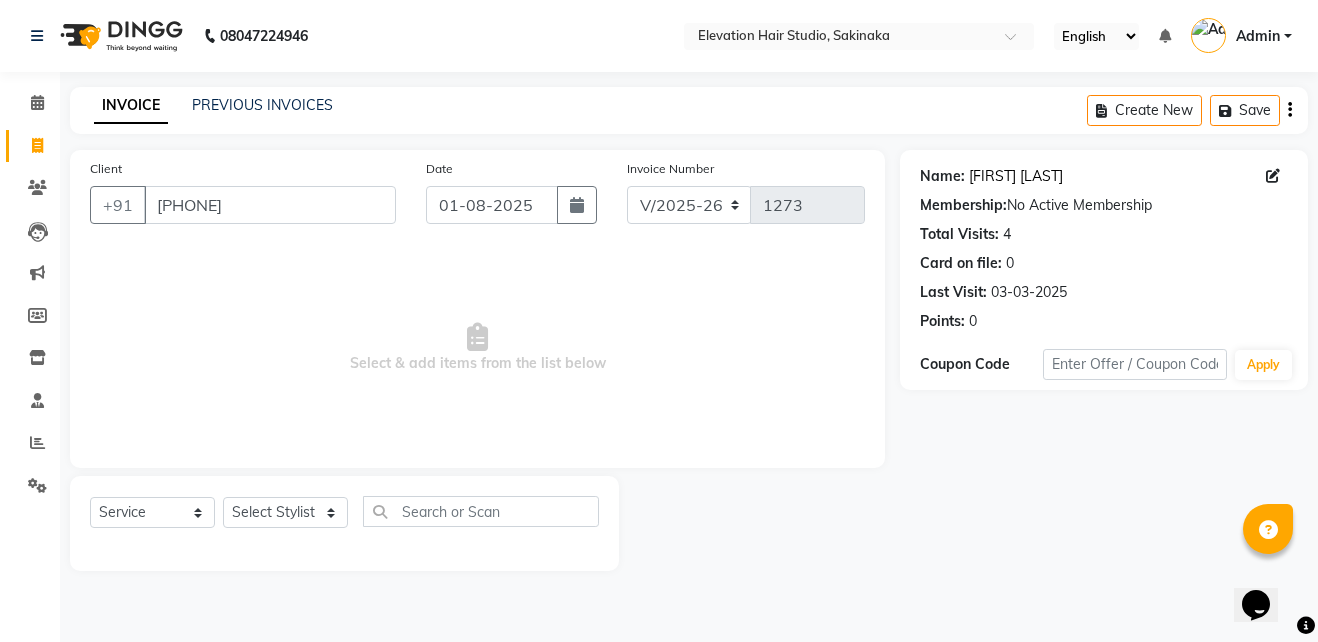 click on "Vinay Singh" 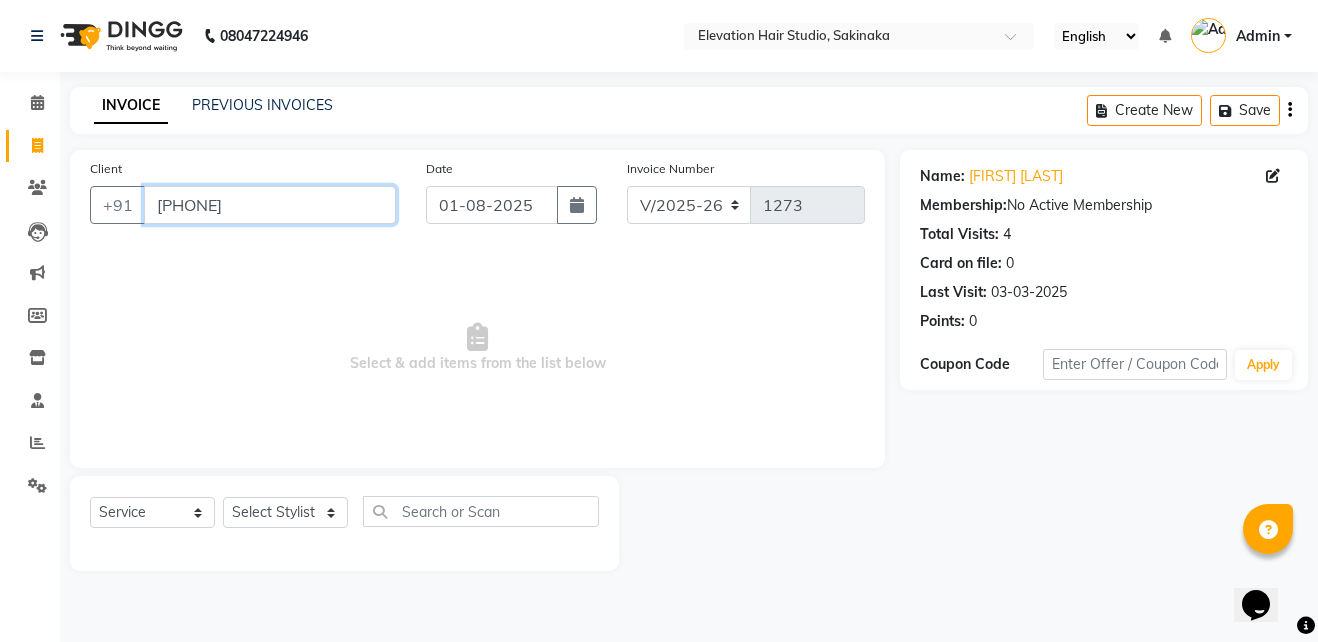 click on "9594706708" at bounding box center [270, 205] 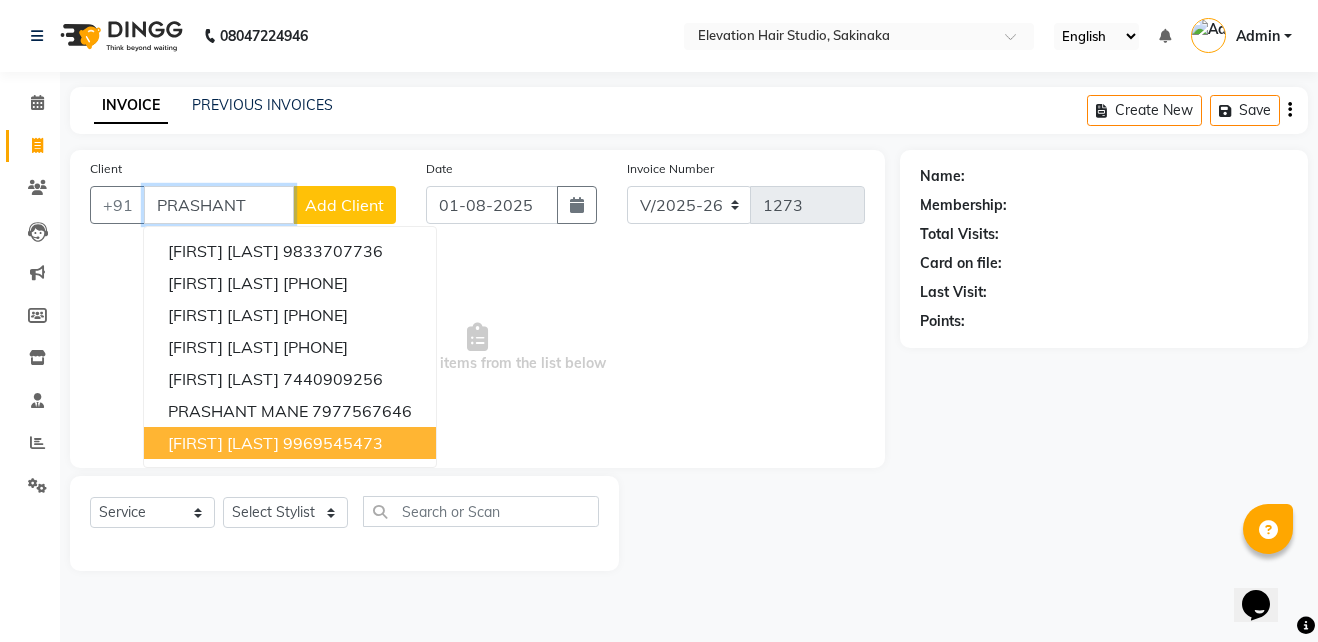 click on "PRASHANT GAWADE" at bounding box center [223, 443] 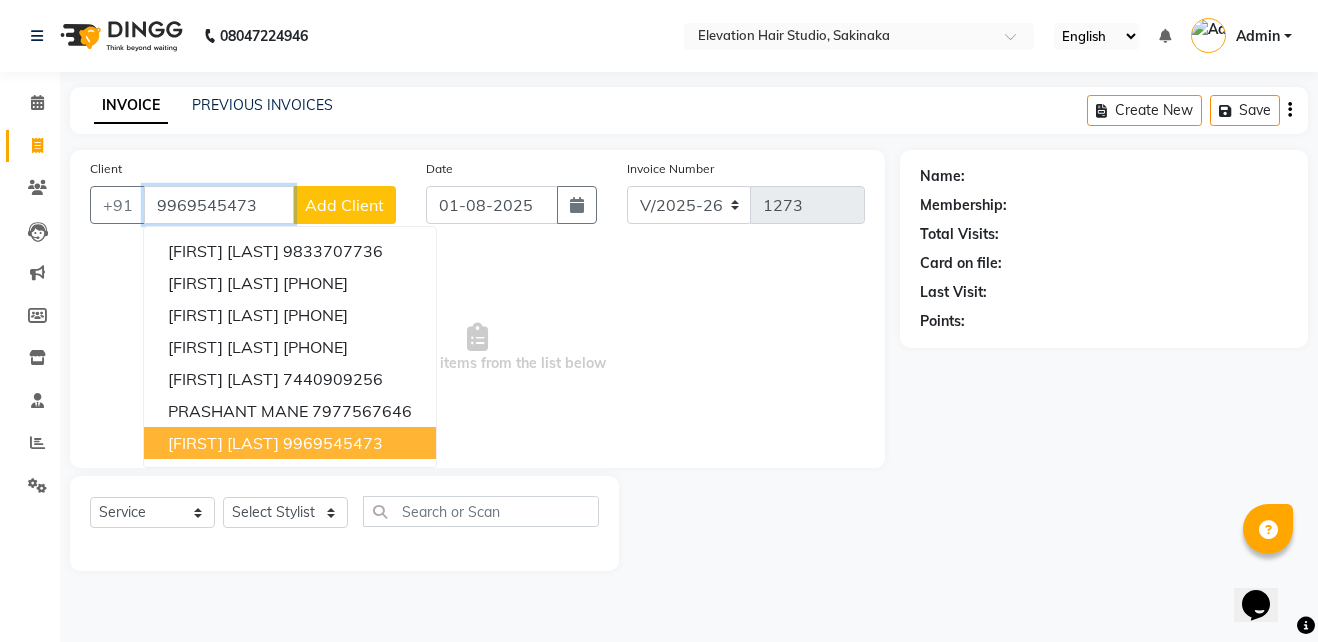 type on "9969545473" 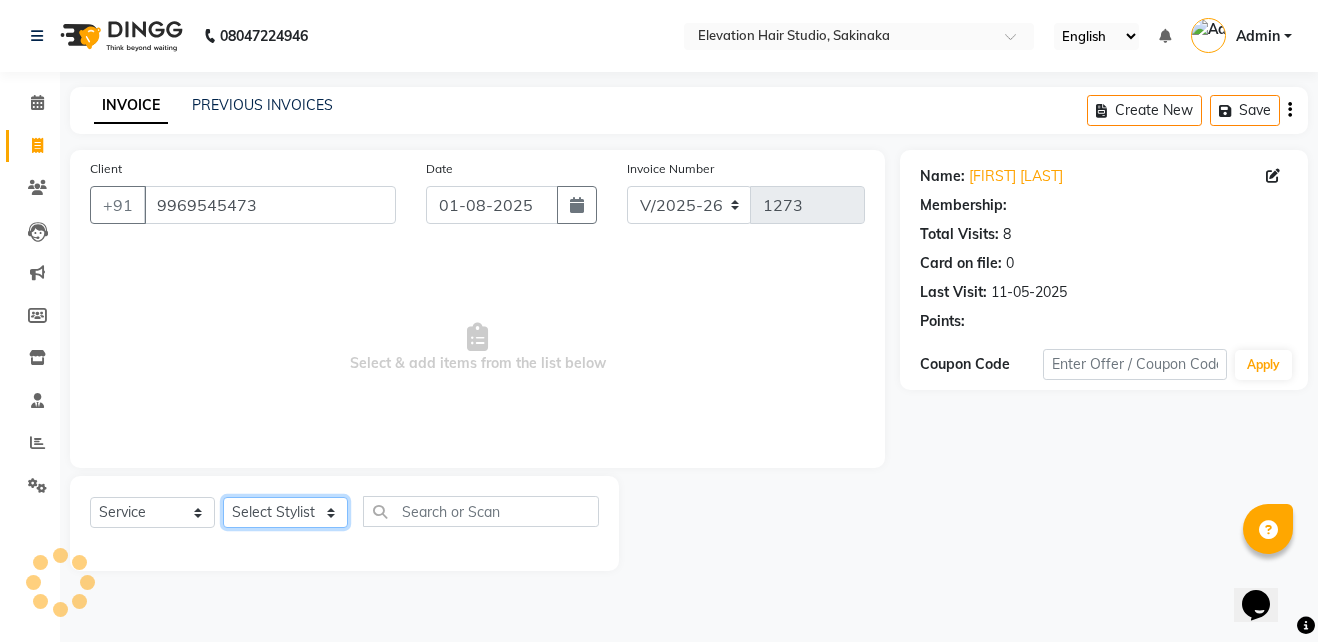 click on "Select Stylist Admin (EHS Thane) ANEES  DILIP KAPIL  PRIYA RUPESH SAHIL  Sarfaraz SHAHEENA SHAIKH  ZEESHAN" 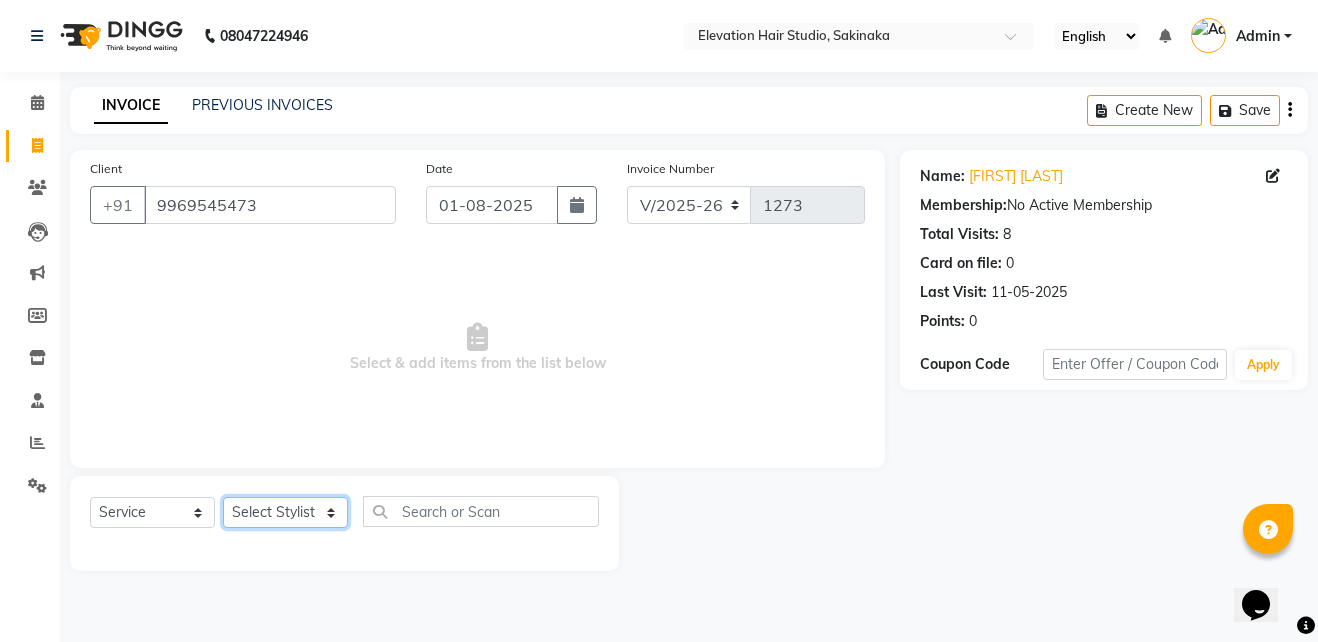 select on "84316" 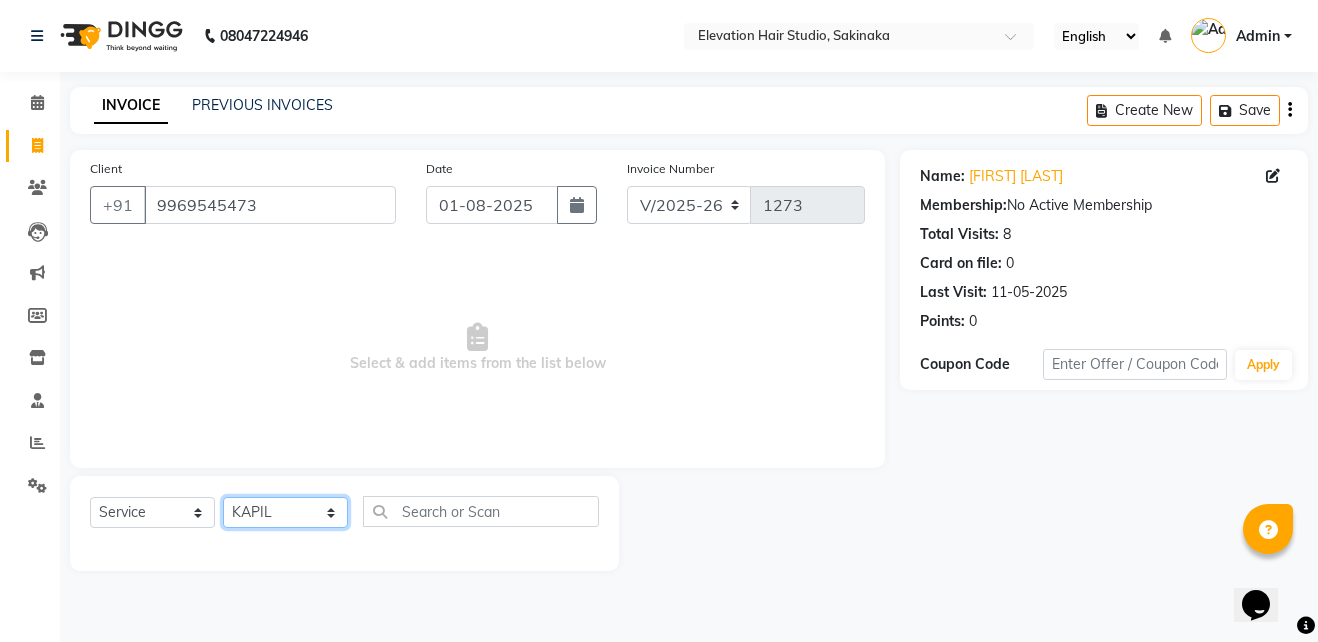 click on "Select Stylist Admin (EHS Thane) ANEES  DILIP KAPIL  PRIYA RUPESH SAHIL  Sarfaraz SHAHEENA SHAIKH  ZEESHAN" 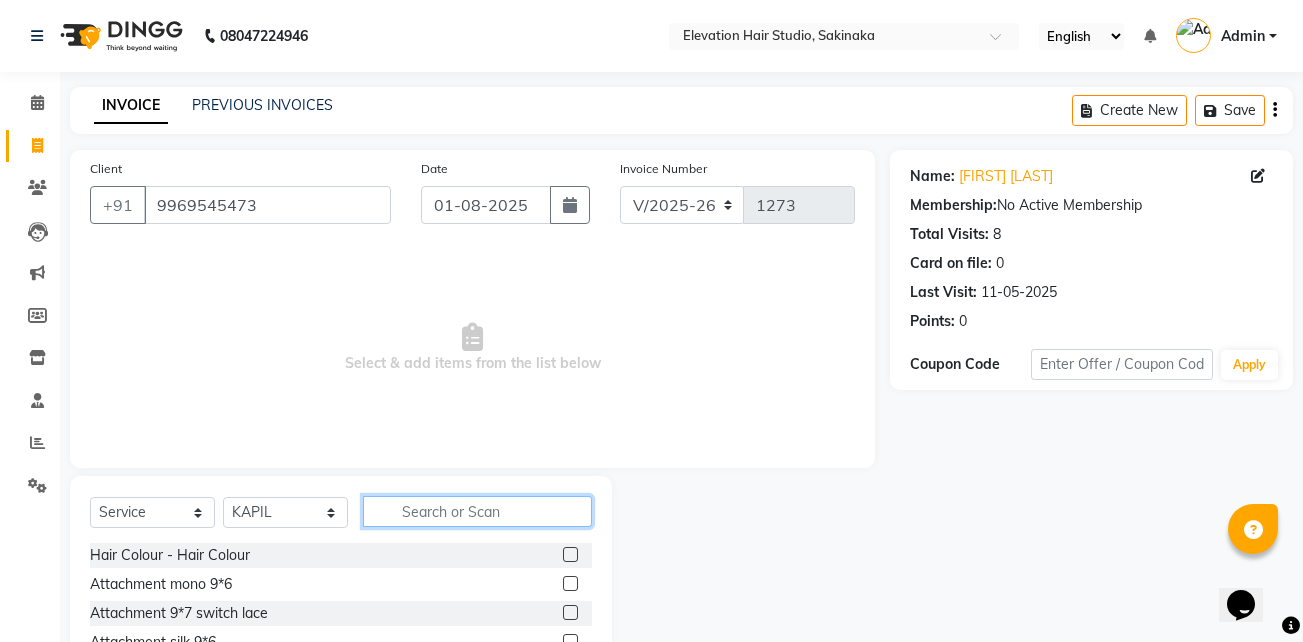 click 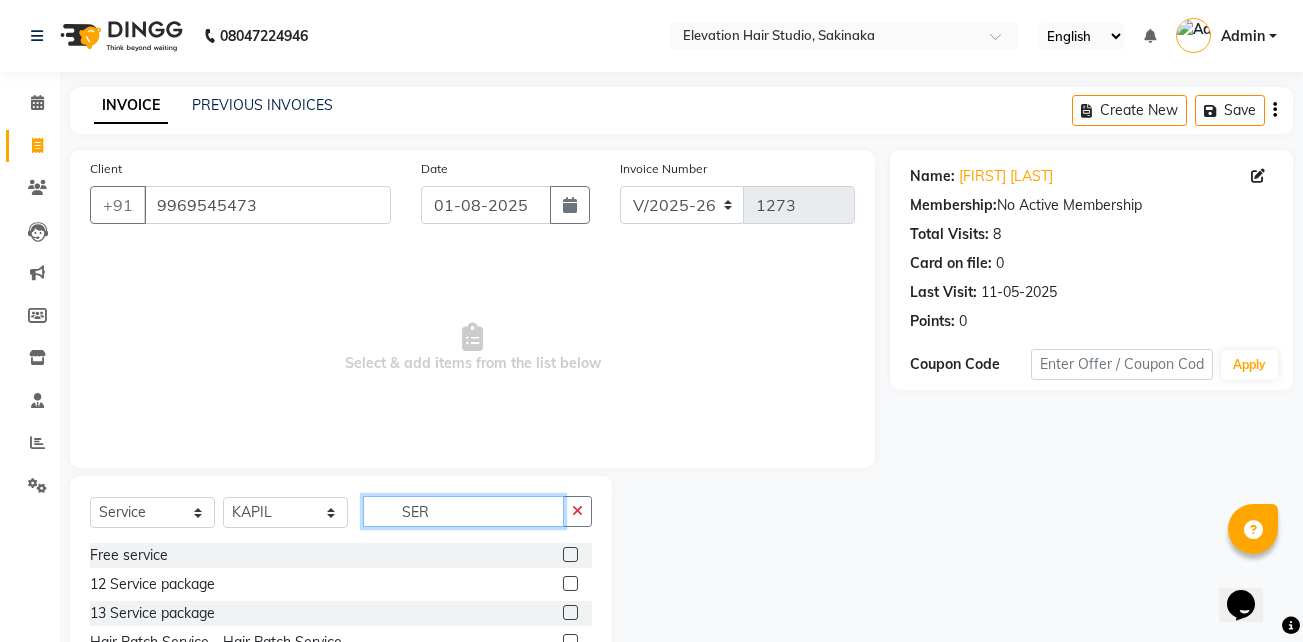 scroll, scrollTop: 104, scrollLeft: 0, axis: vertical 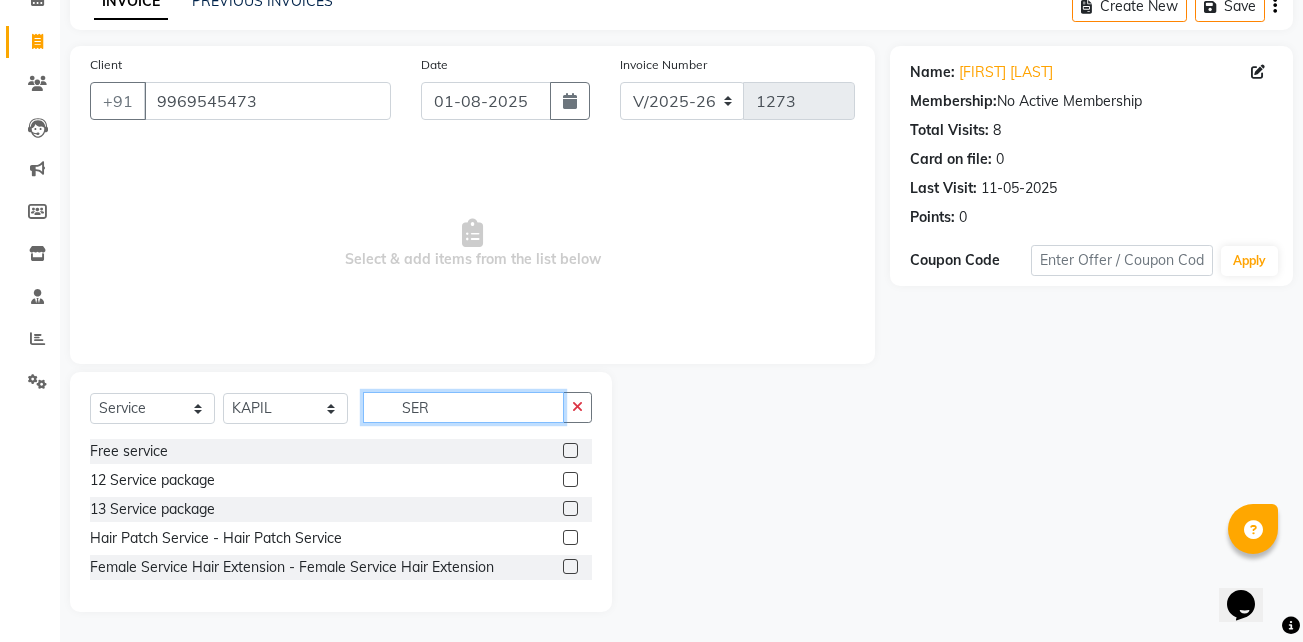 type on "SER" 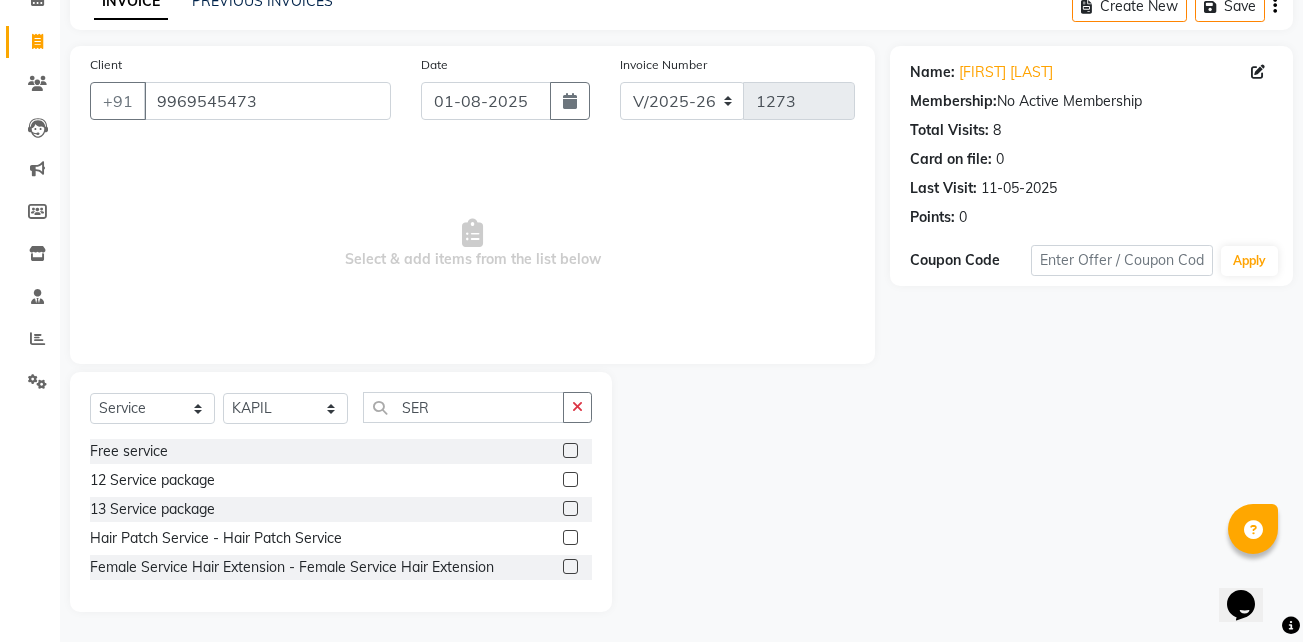 click 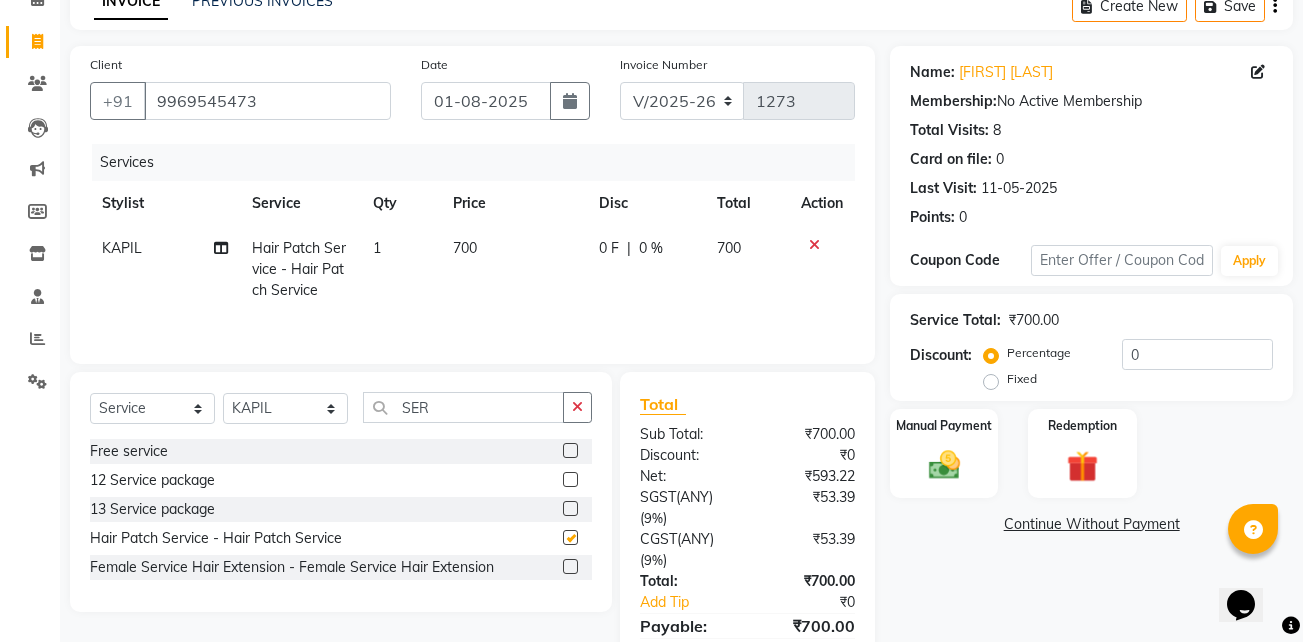 checkbox on "false" 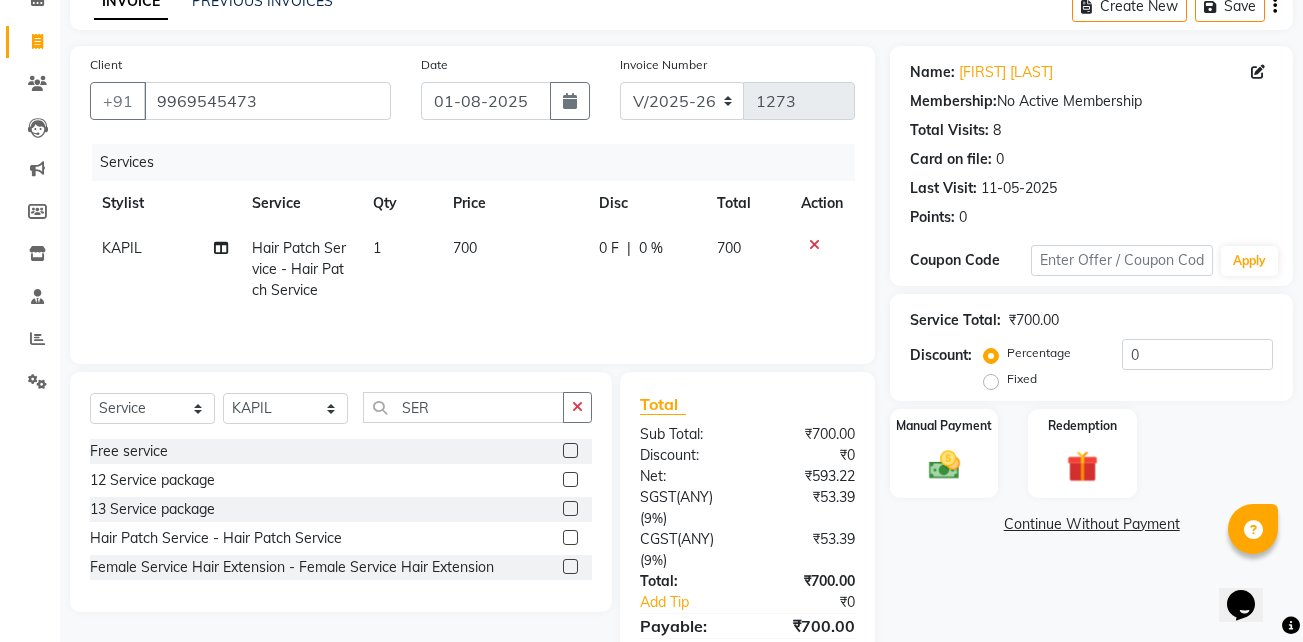 click on "700" 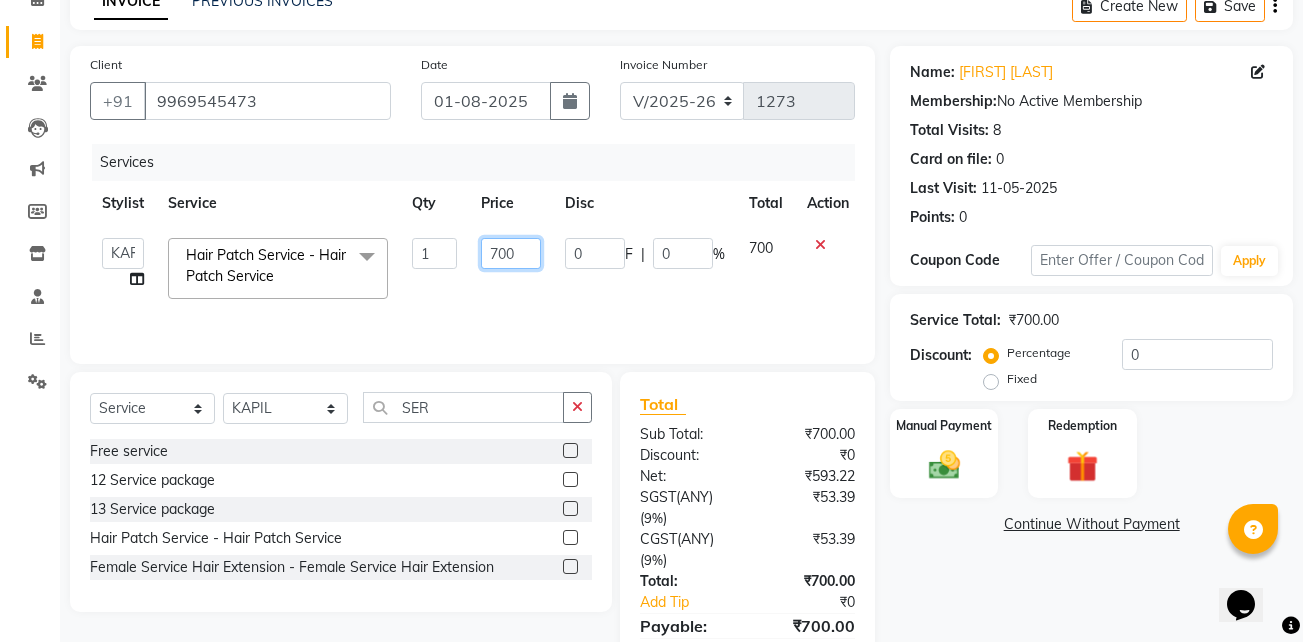 click on "700" 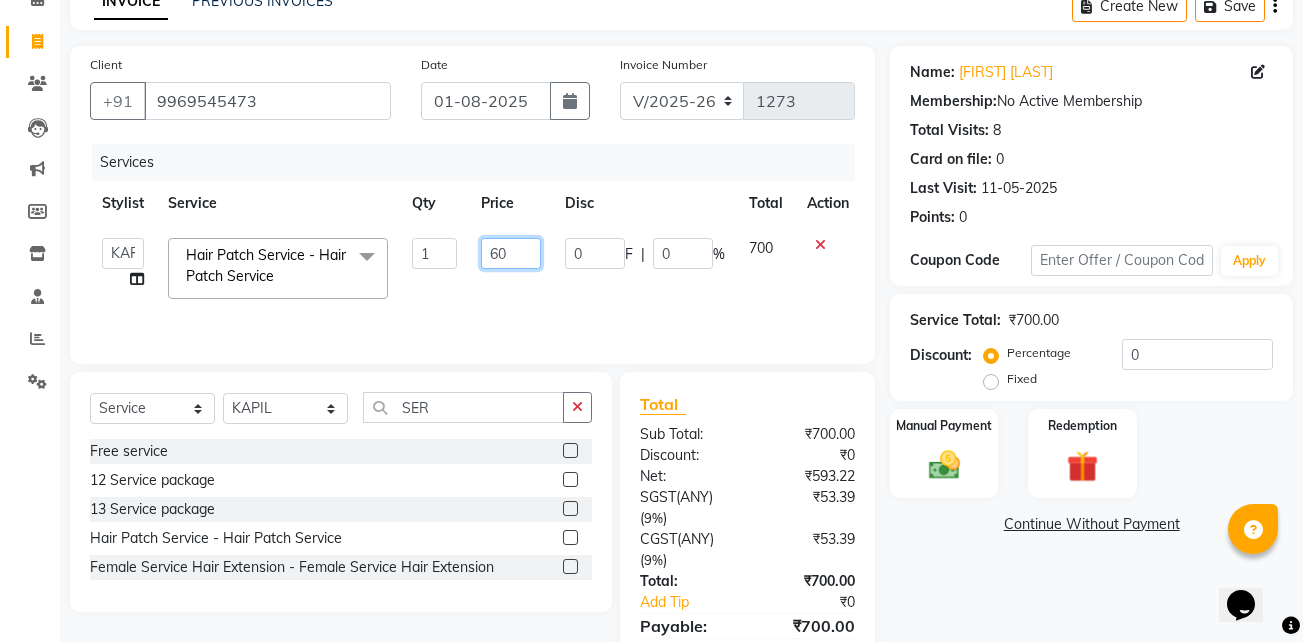 type on "600" 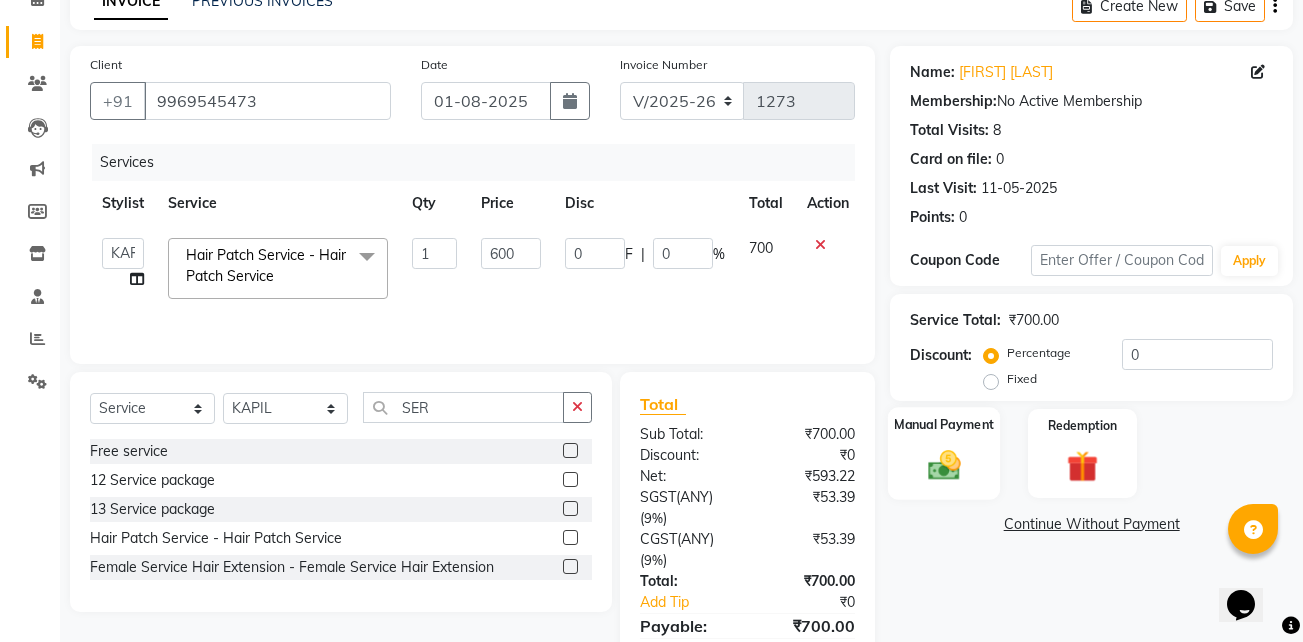 click 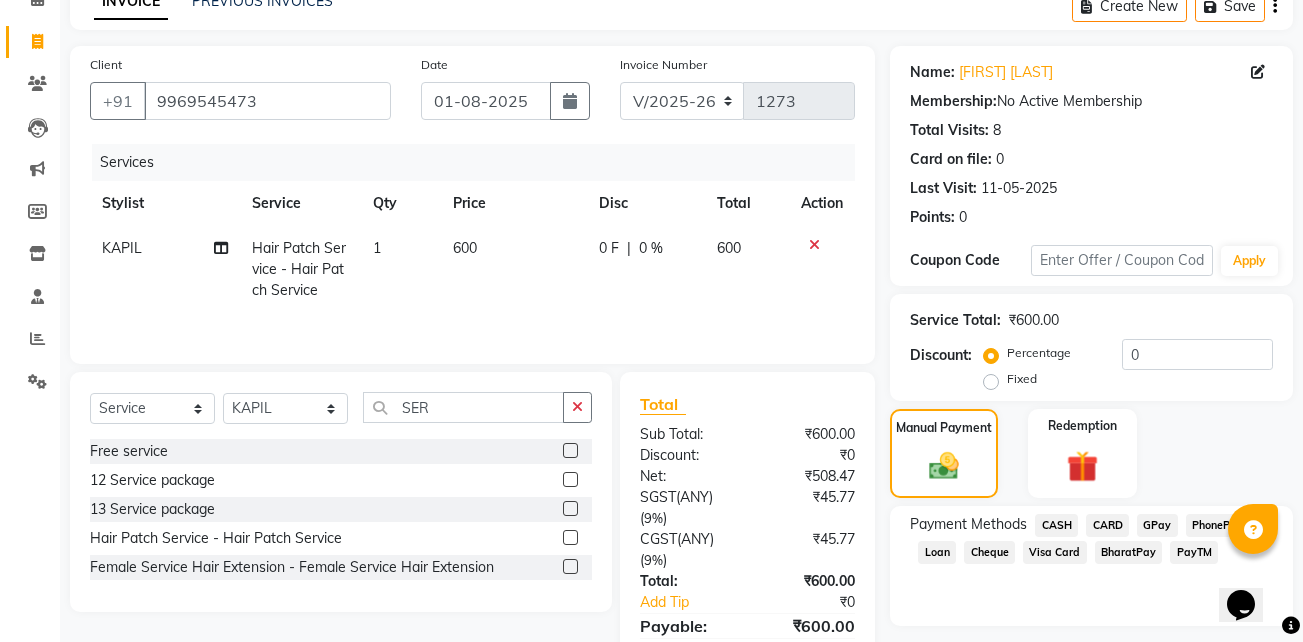 click on "GPay" 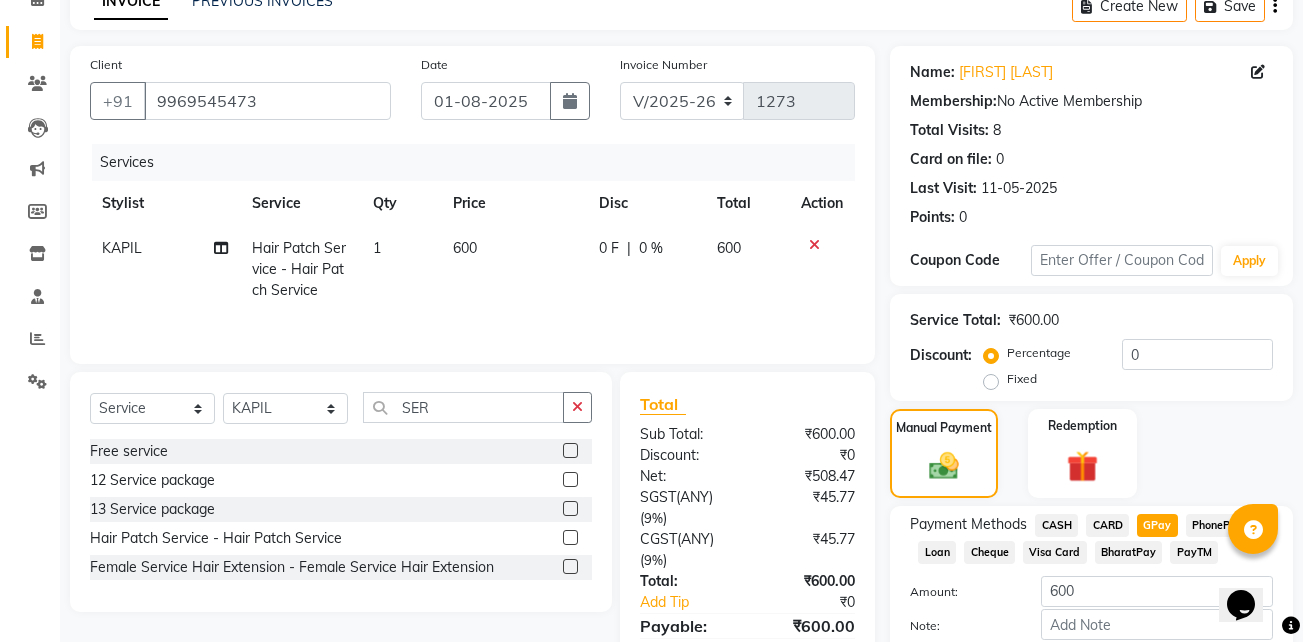 scroll, scrollTop: 215, scrollLeft: 0, axis: vertical 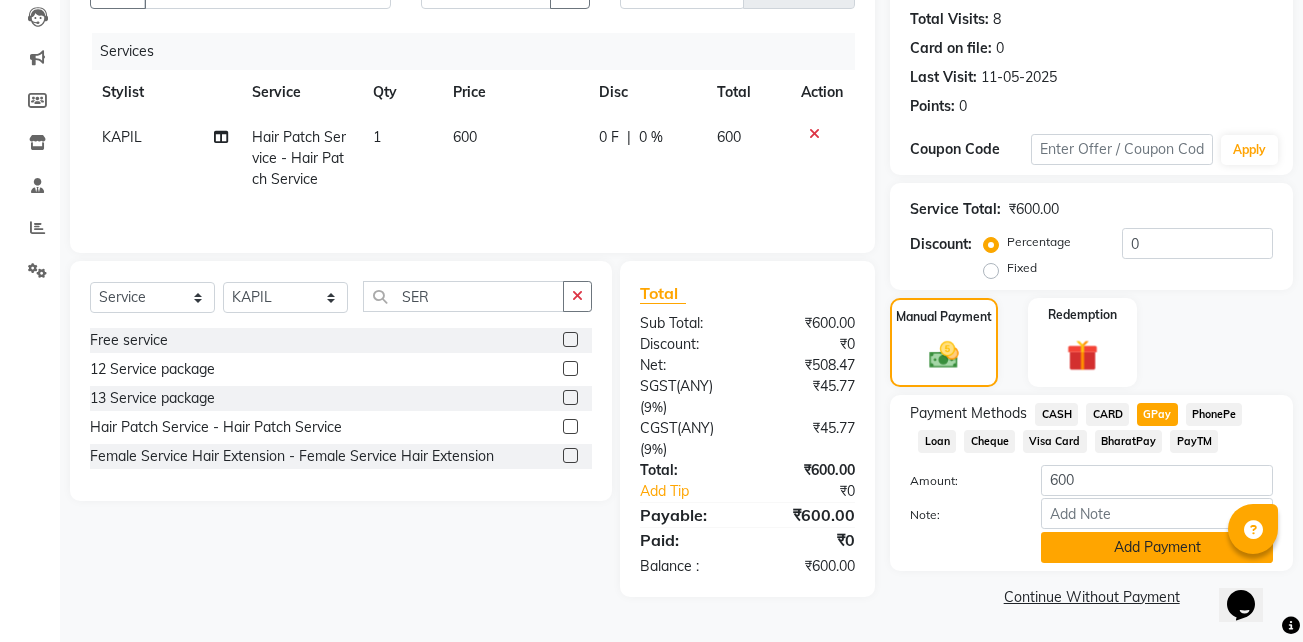 click on "Add Payment" 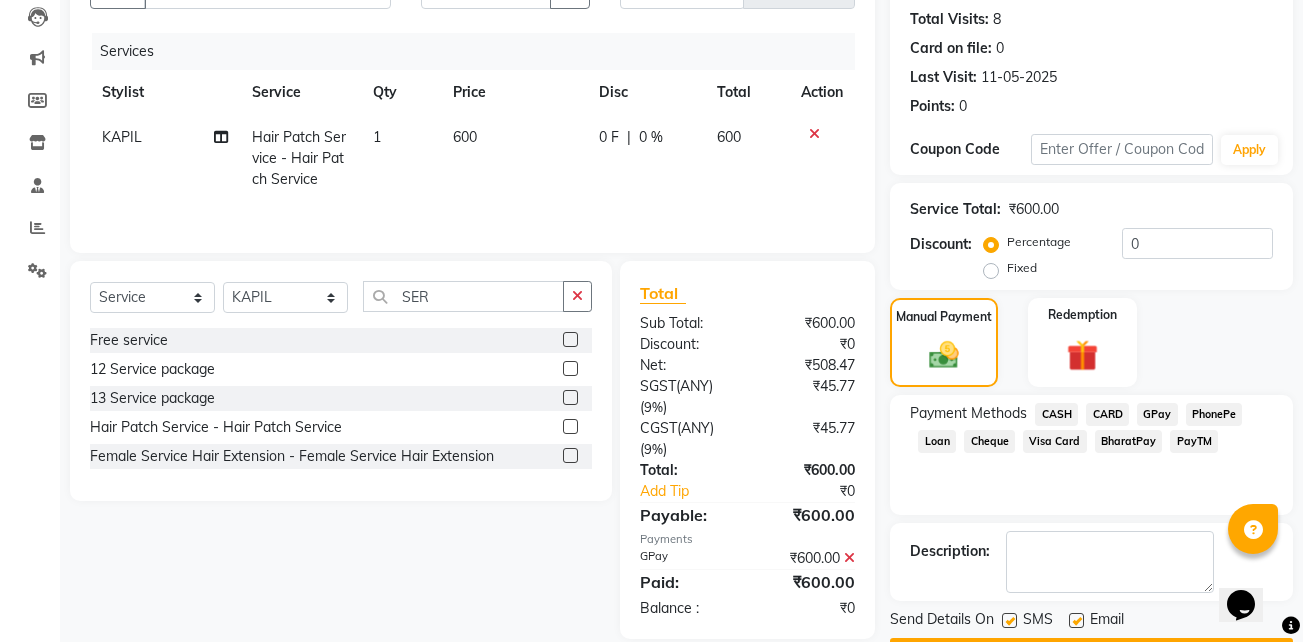 scroll, scrollTop: 272, scrollLeft: 0, axis: vertical 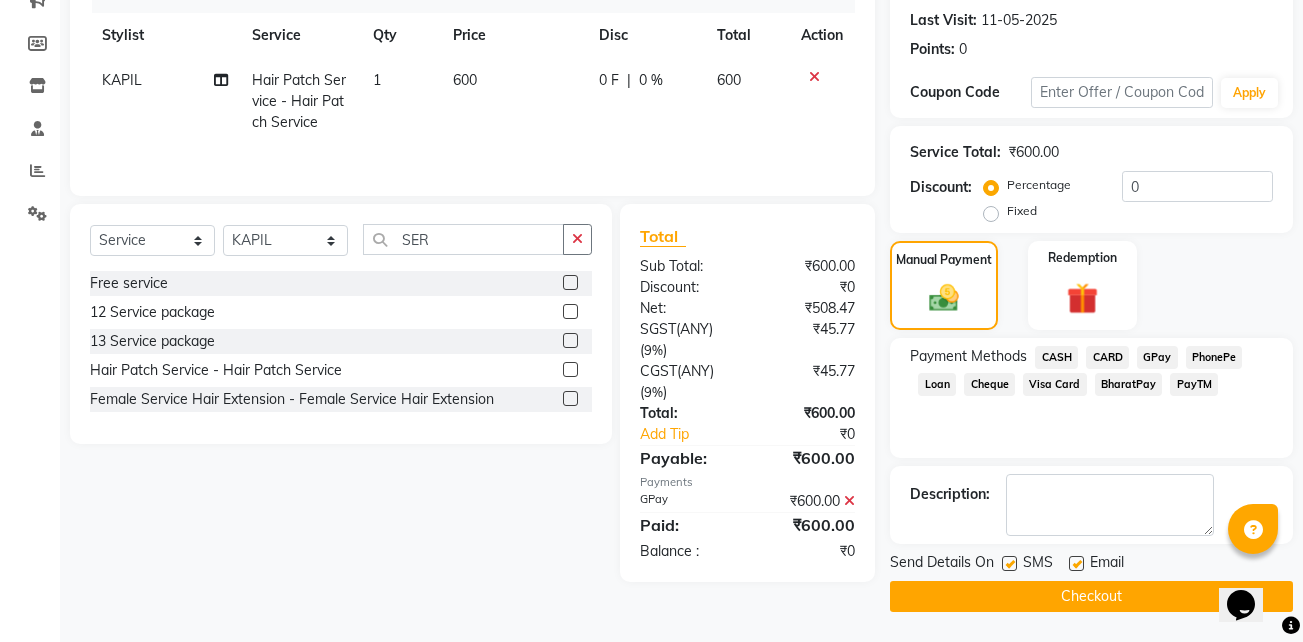 click 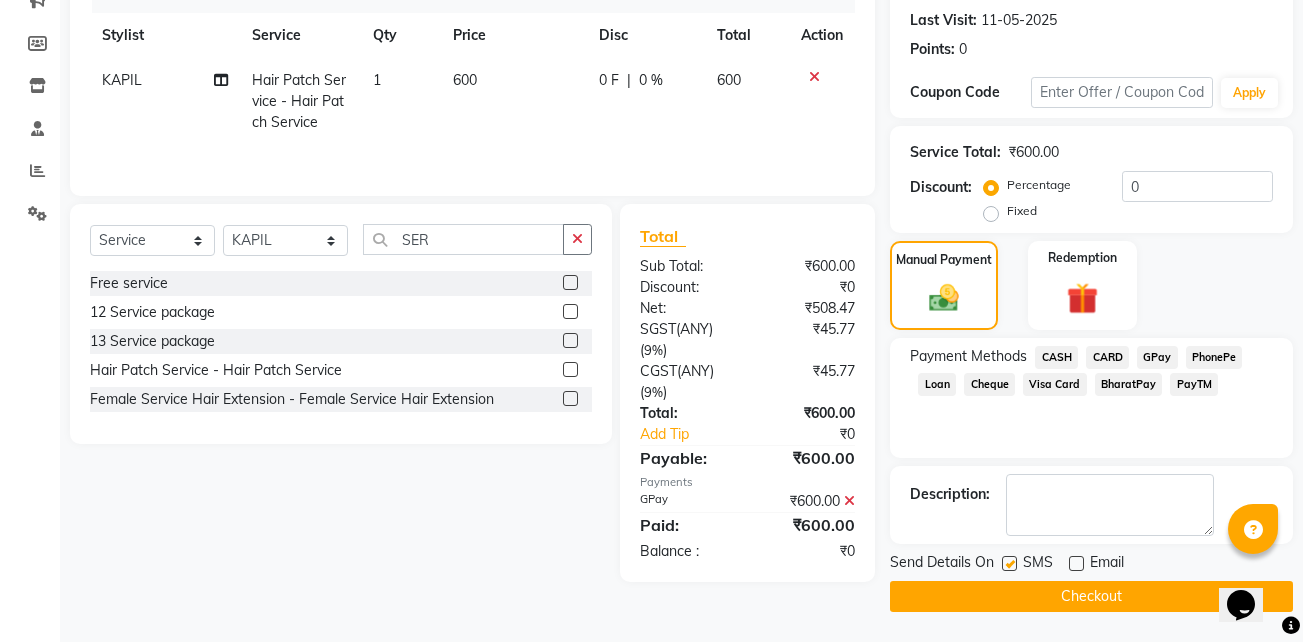 click 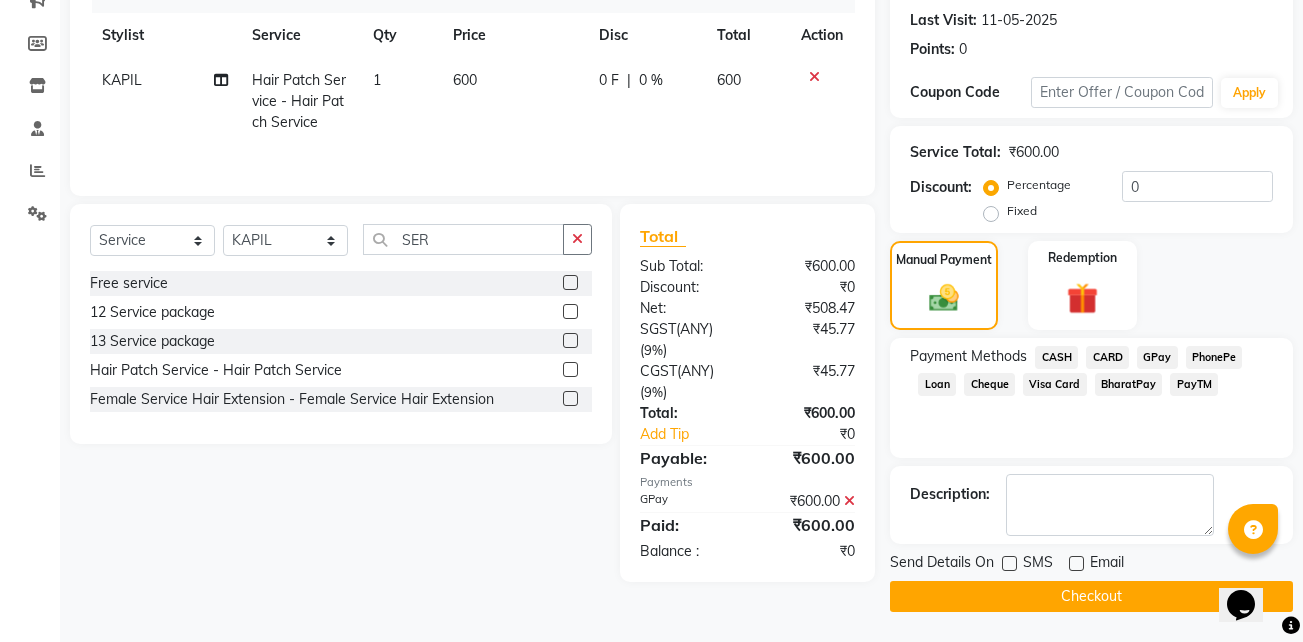 click on "Checkout" 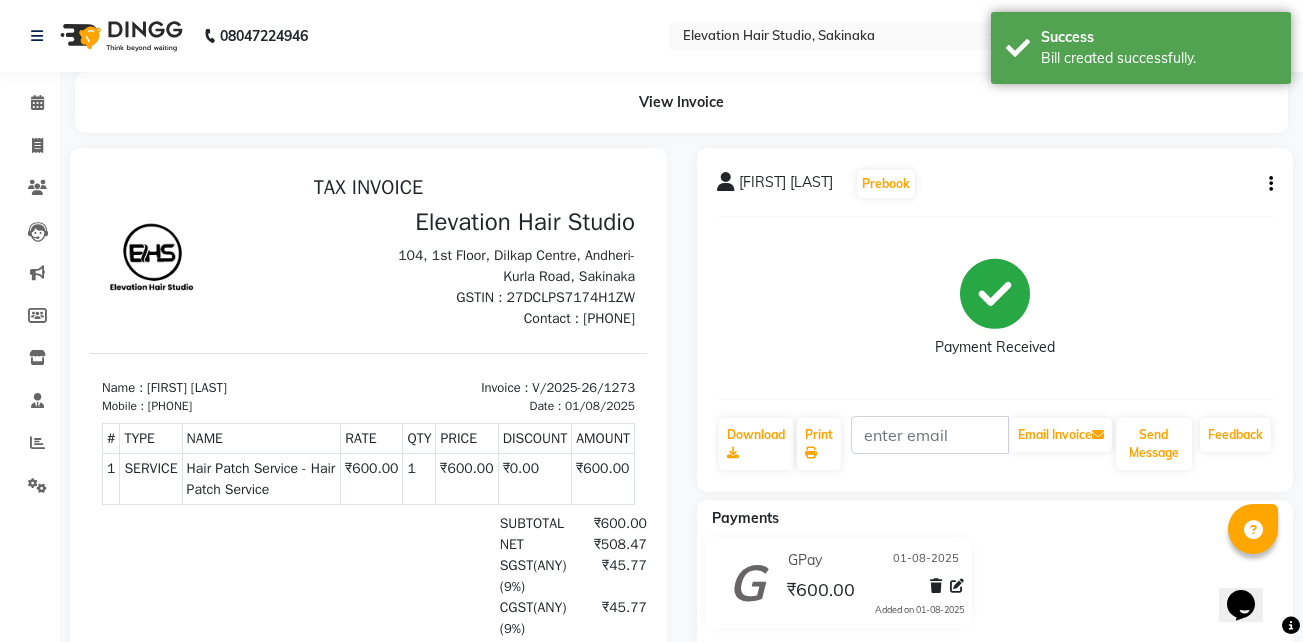scroll, scrollTop: 0, scrollLeft: 0, axis: both 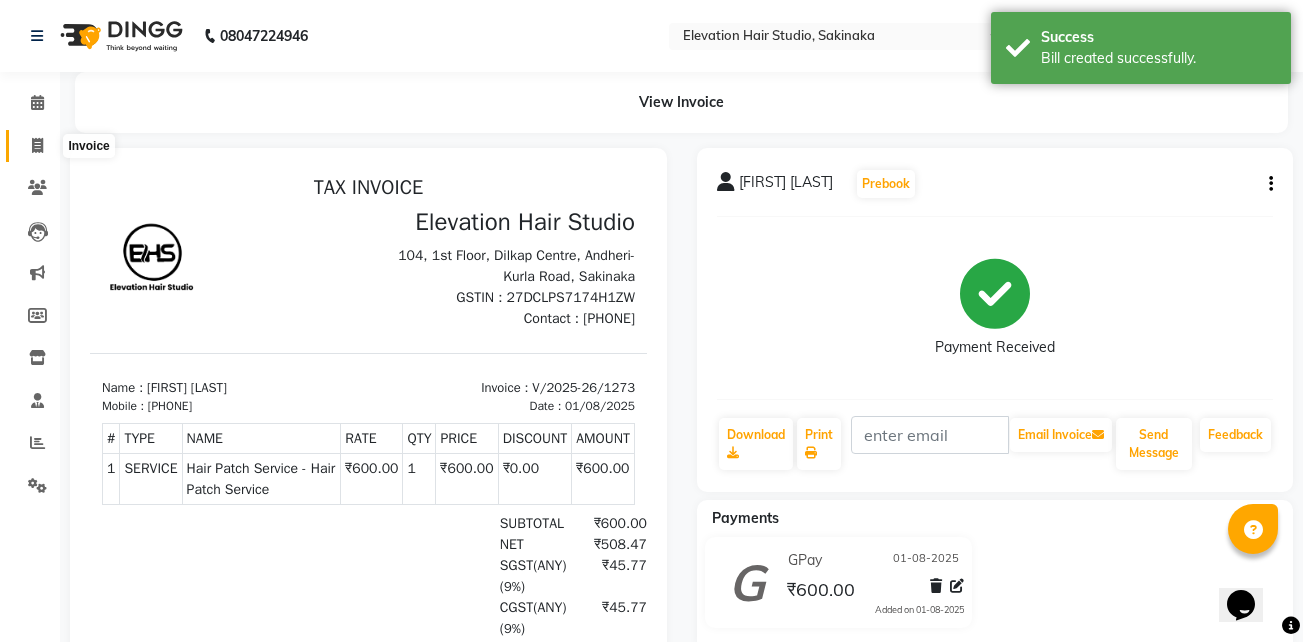 click 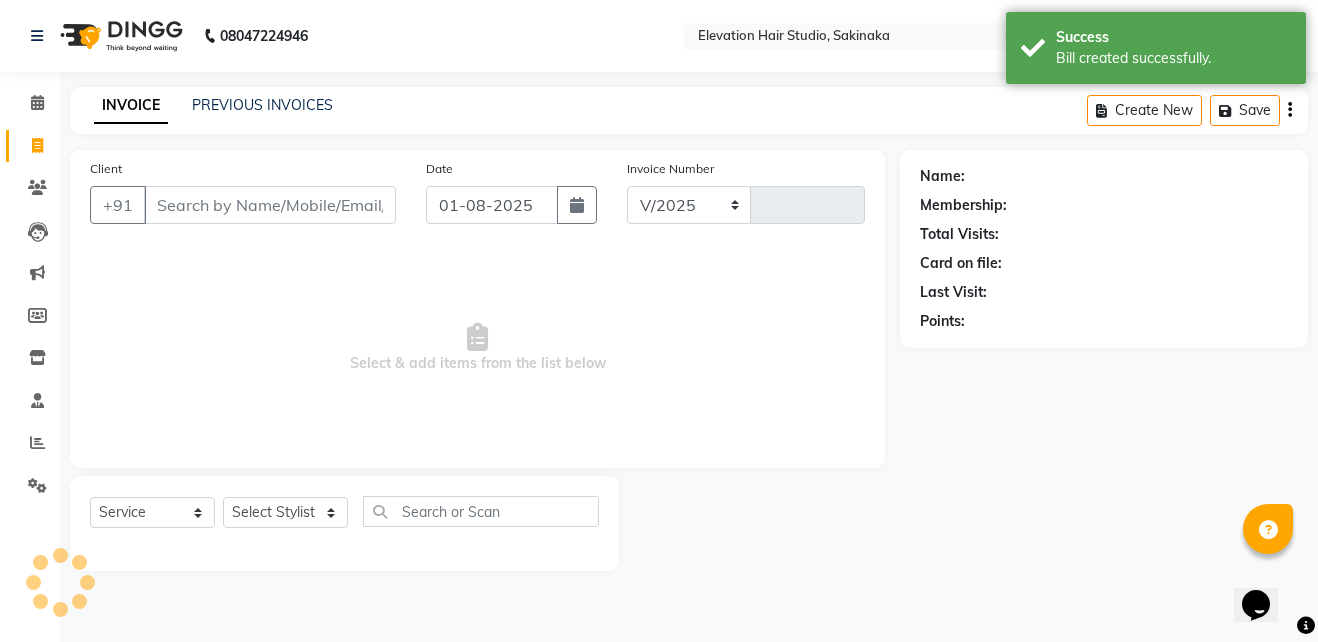 select on "4949" 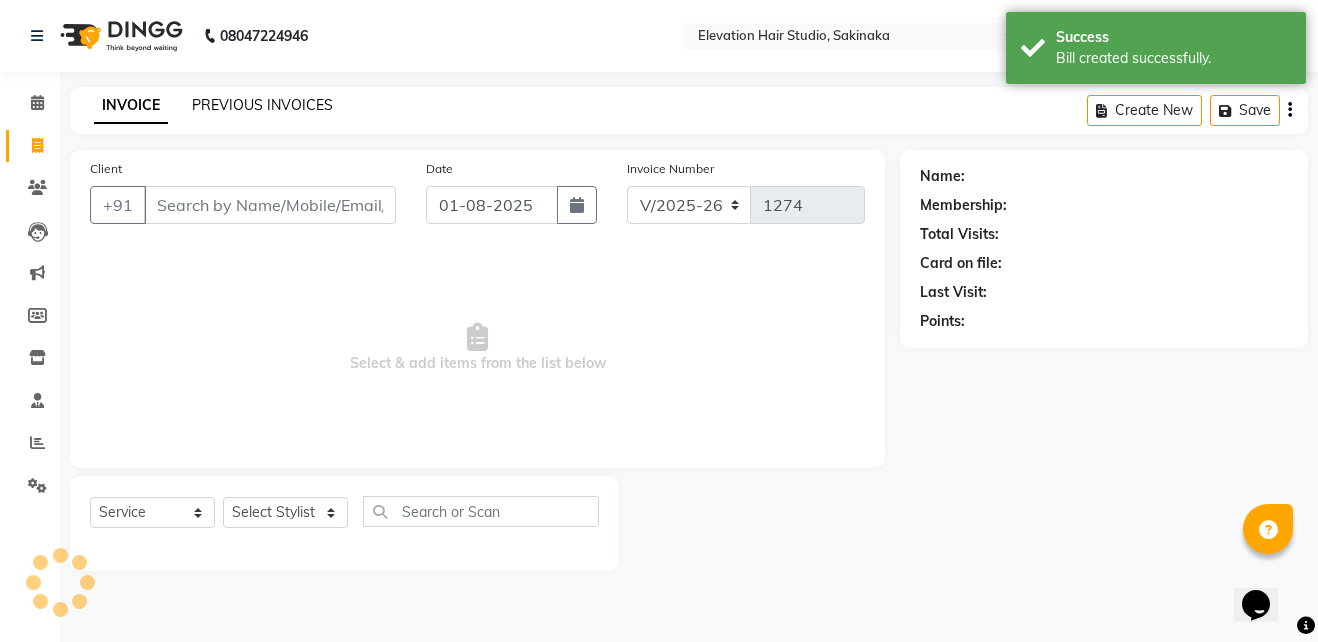 click on "PREVIOUS INVOICES" 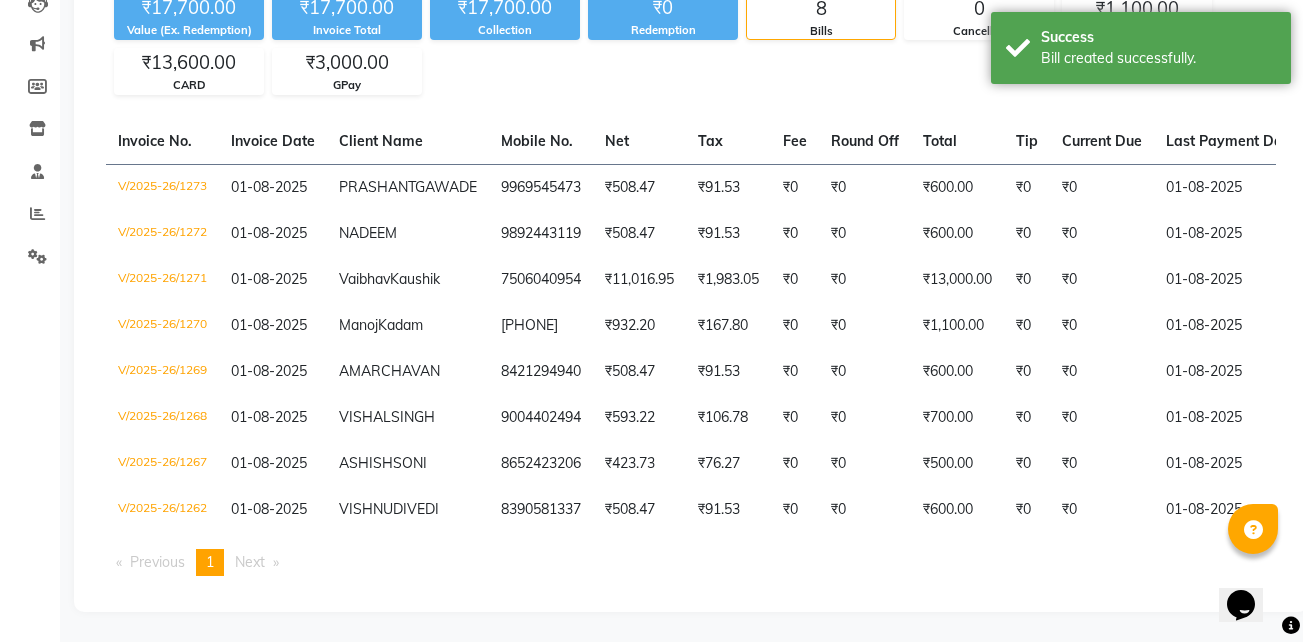 scroll, scrollTop: 261, scrollLeft: 0, axis: vertical 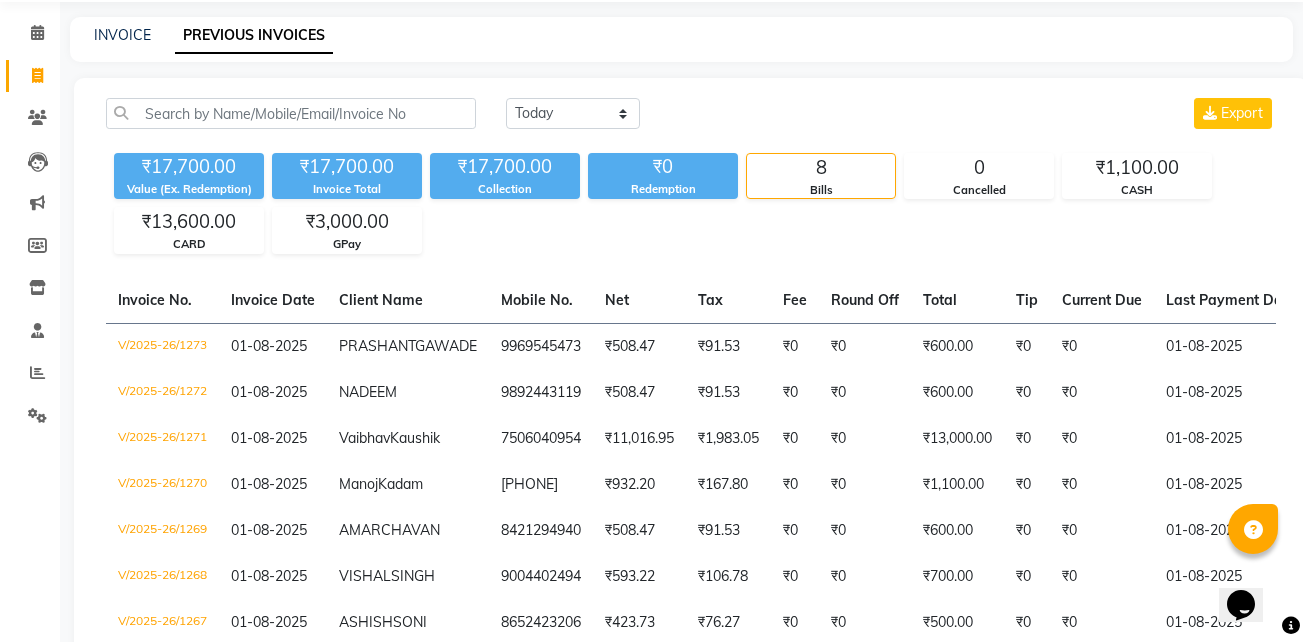 click on "INVOICE PREVIOUS INVOICES" 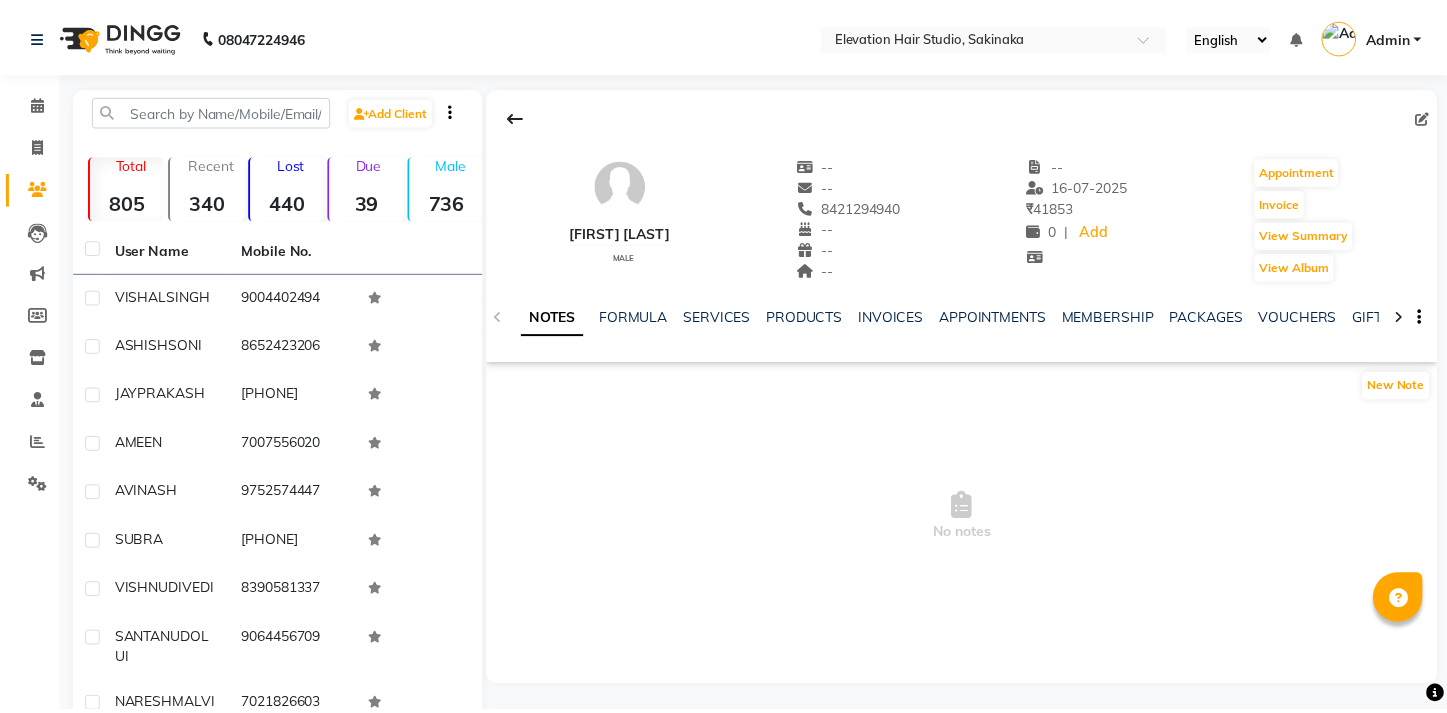 scroll, scrollTop: 0, scrollLeft: 0, axis: both 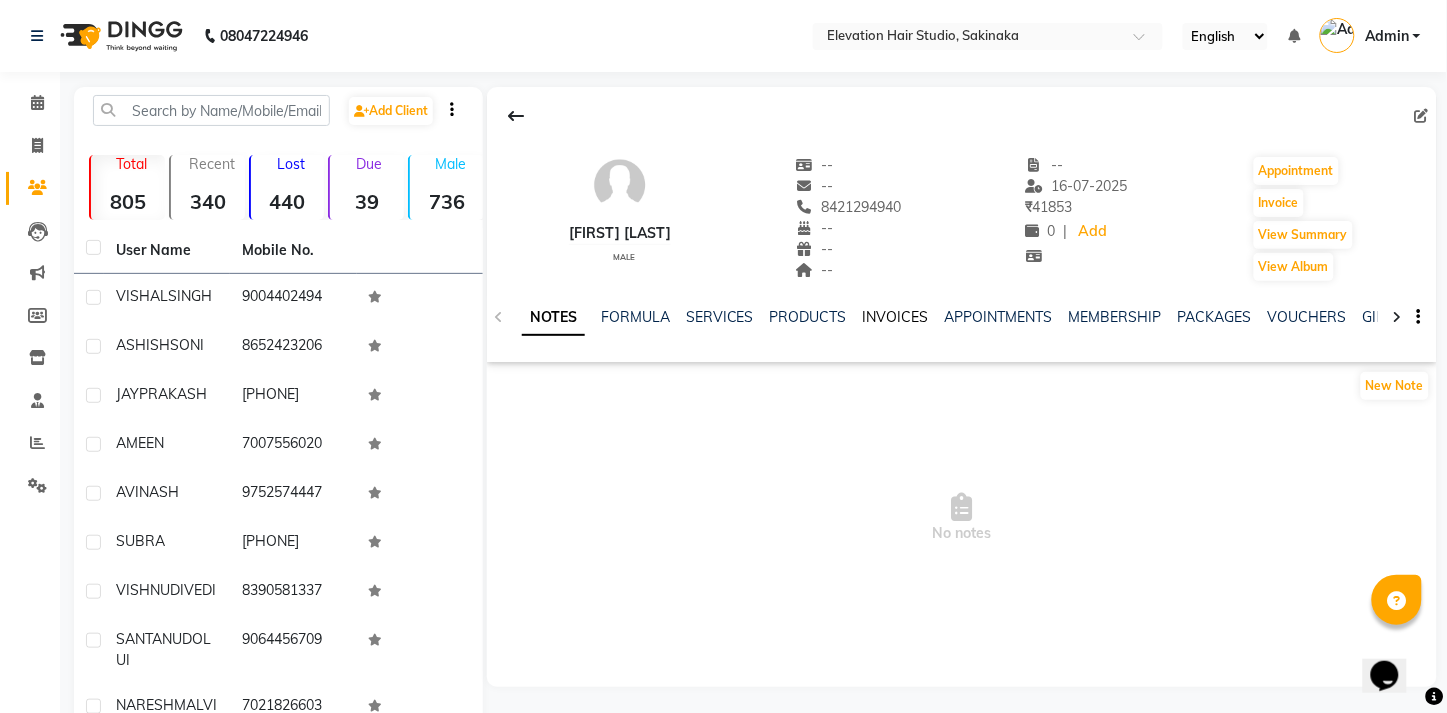 click on "INVOICES" 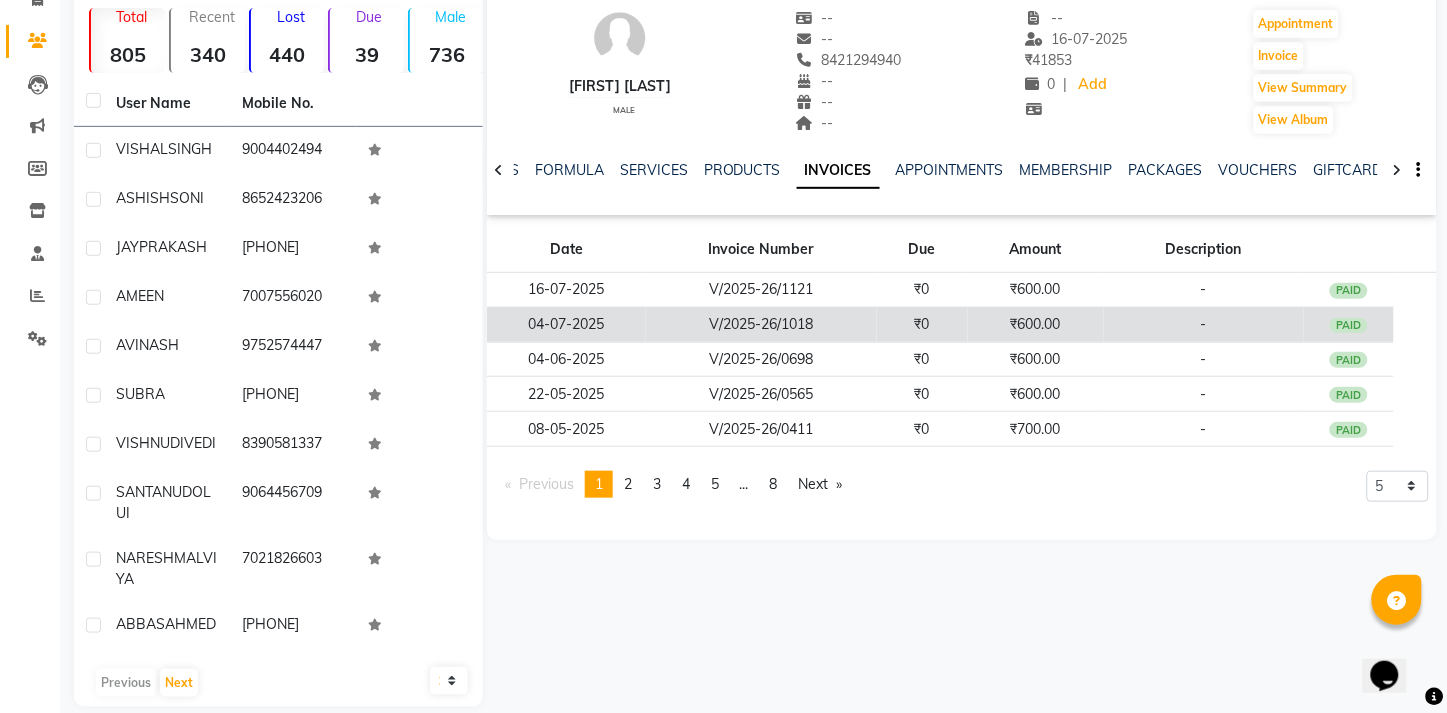 scroll, scrollTop: 0, scrollLeft: 0, axis: both 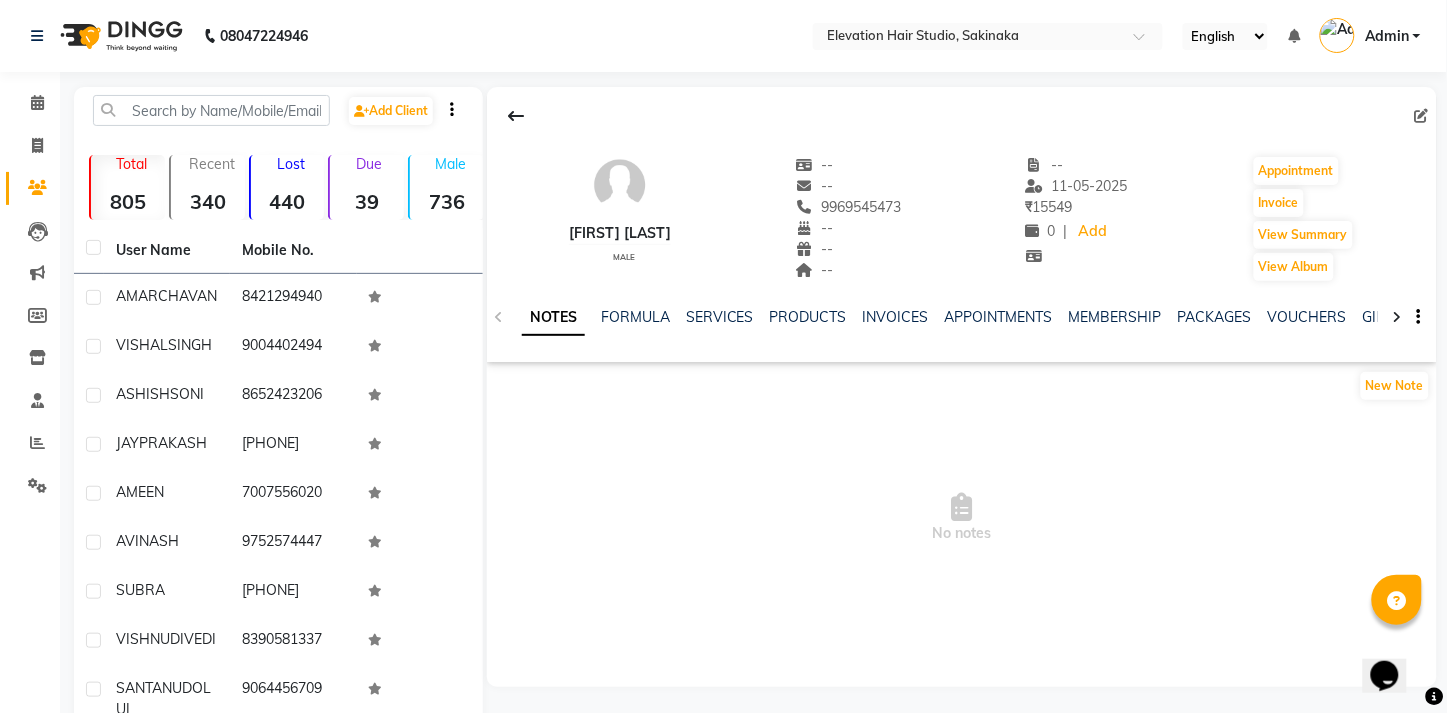 click on "NOTES FORMULA SERVICES PRODUCTS INVOICES APPOINTMENTS MEMBERSHIP PACKAGES VOUCHERS GIFTCARDS POINTS FORMS FAMILY CARDS WALLET" 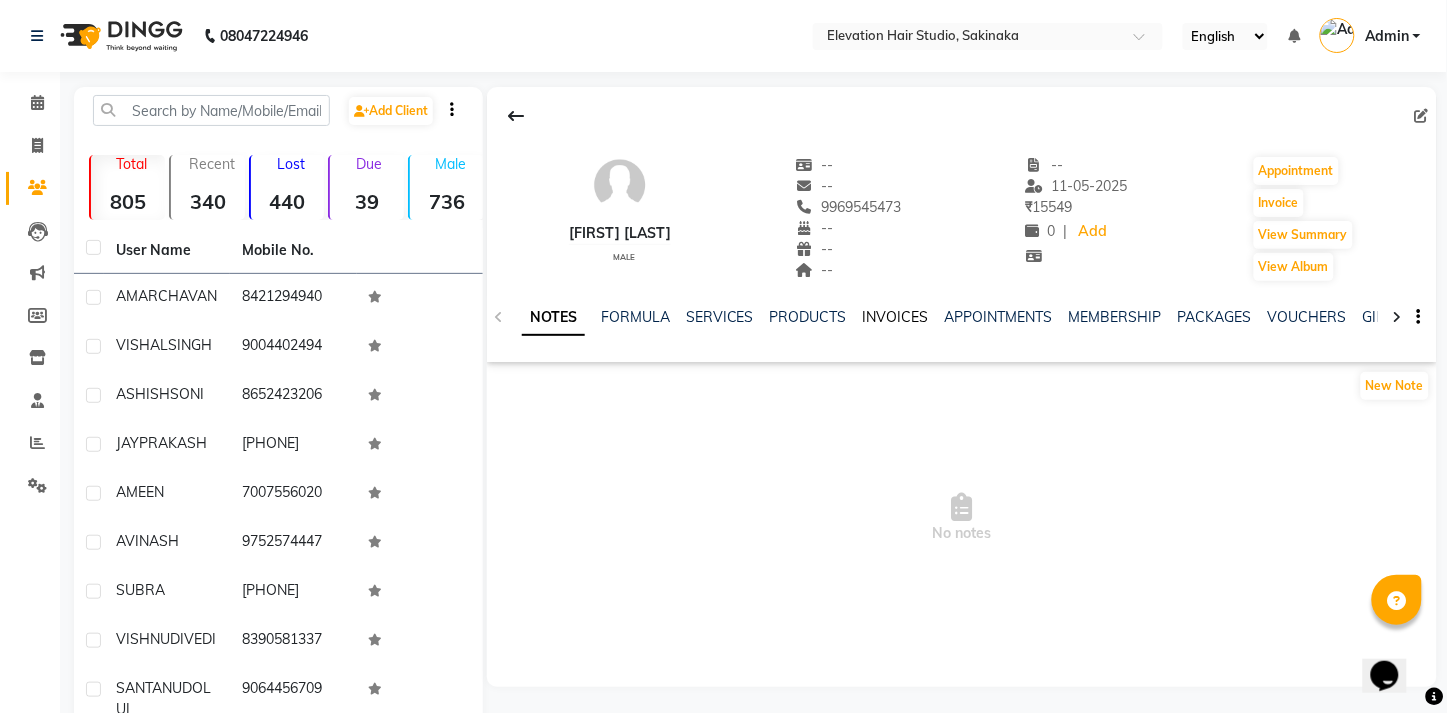 click on "INVOICES" 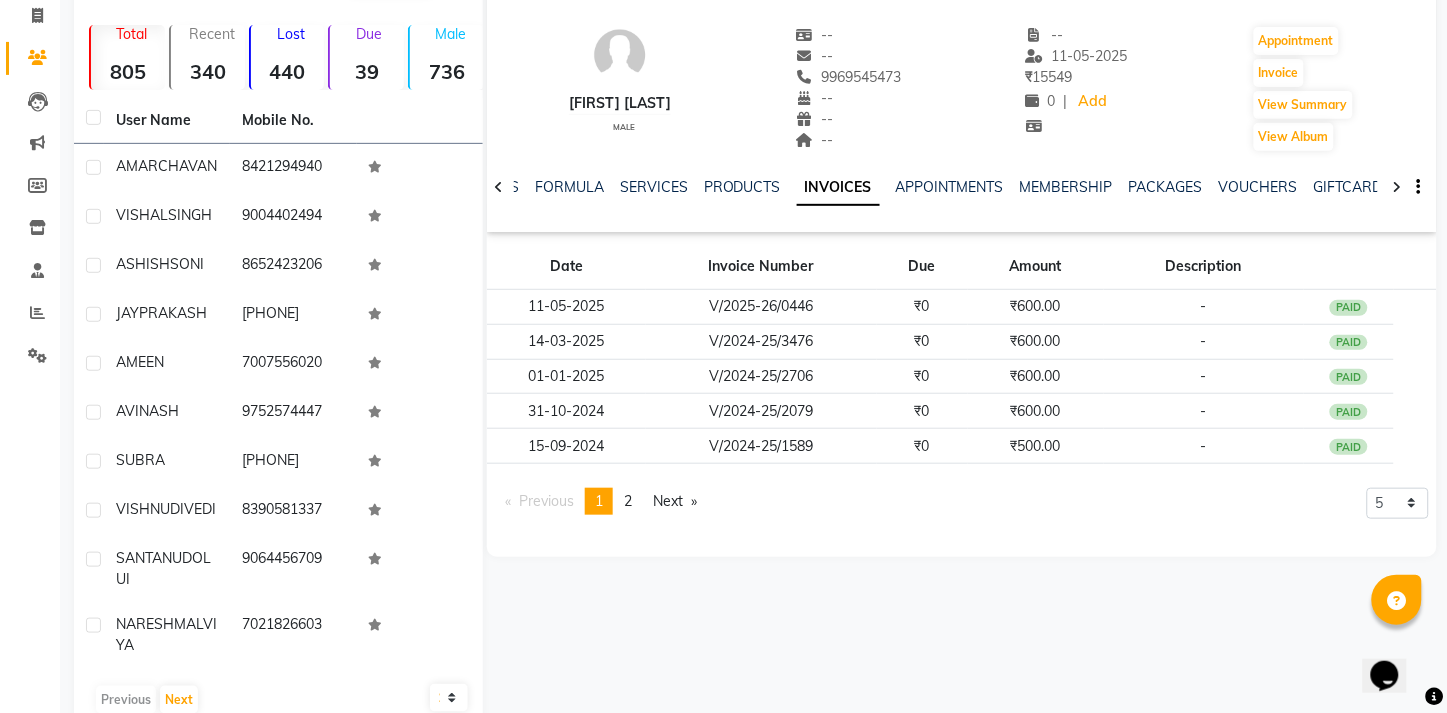 scroll, scrollTop: 132, scrollLeft: 0, axis: vertical 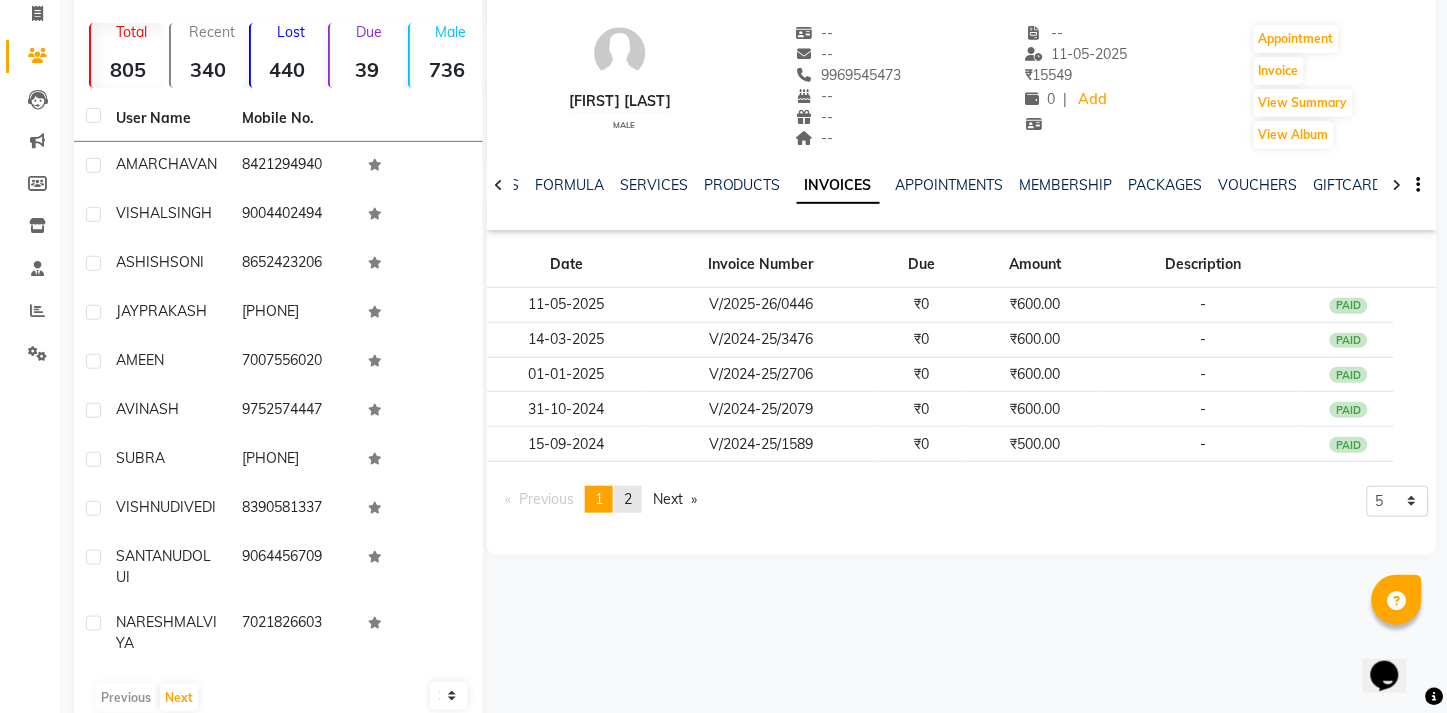 click on "2" 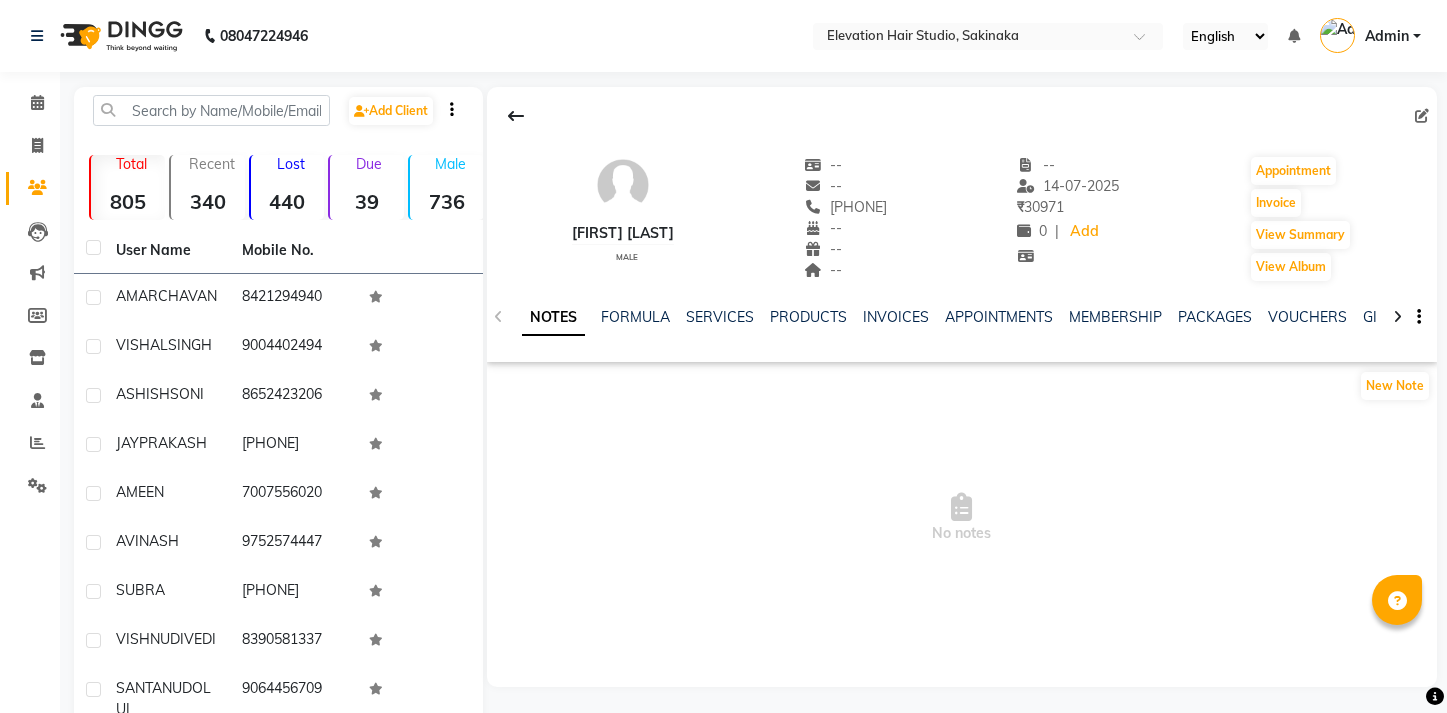 click on "INVOICES" 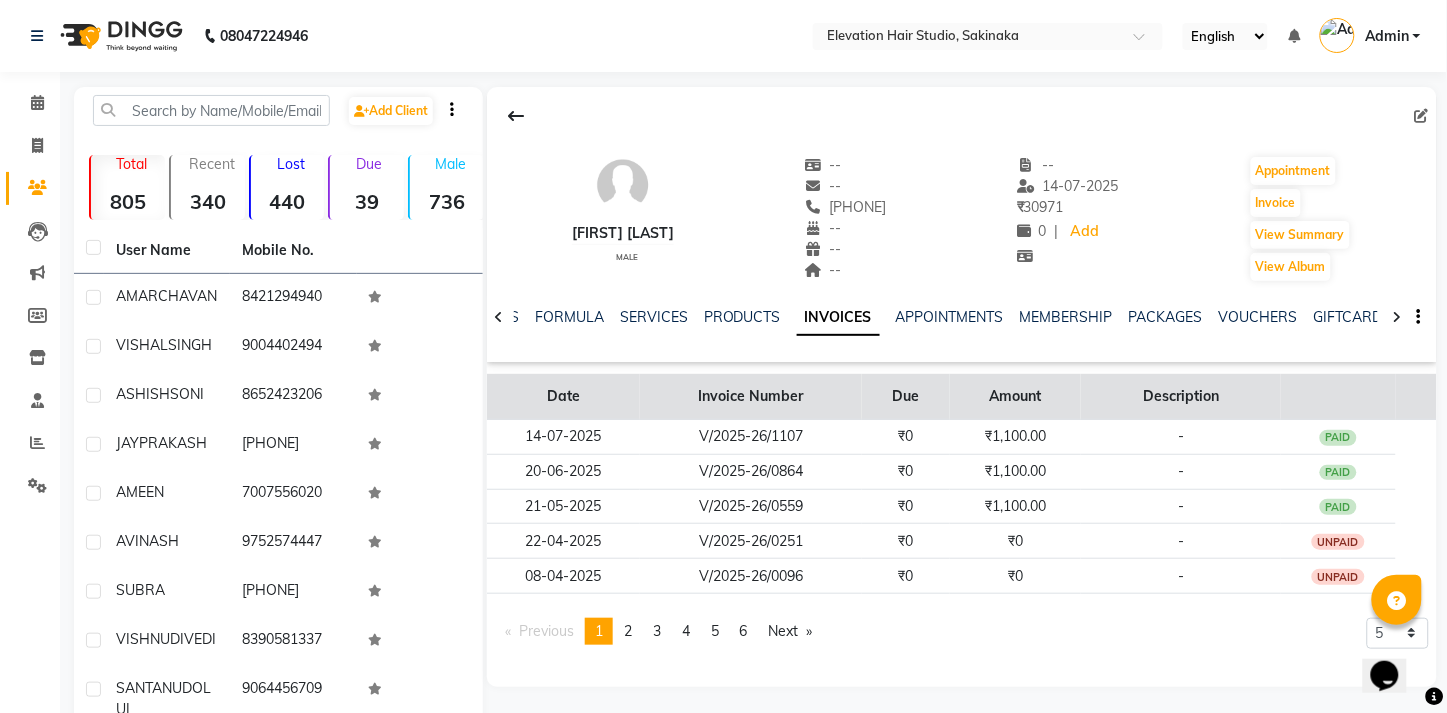 scroll, scrollTop: 0, scrollLeft: 0, axis: both 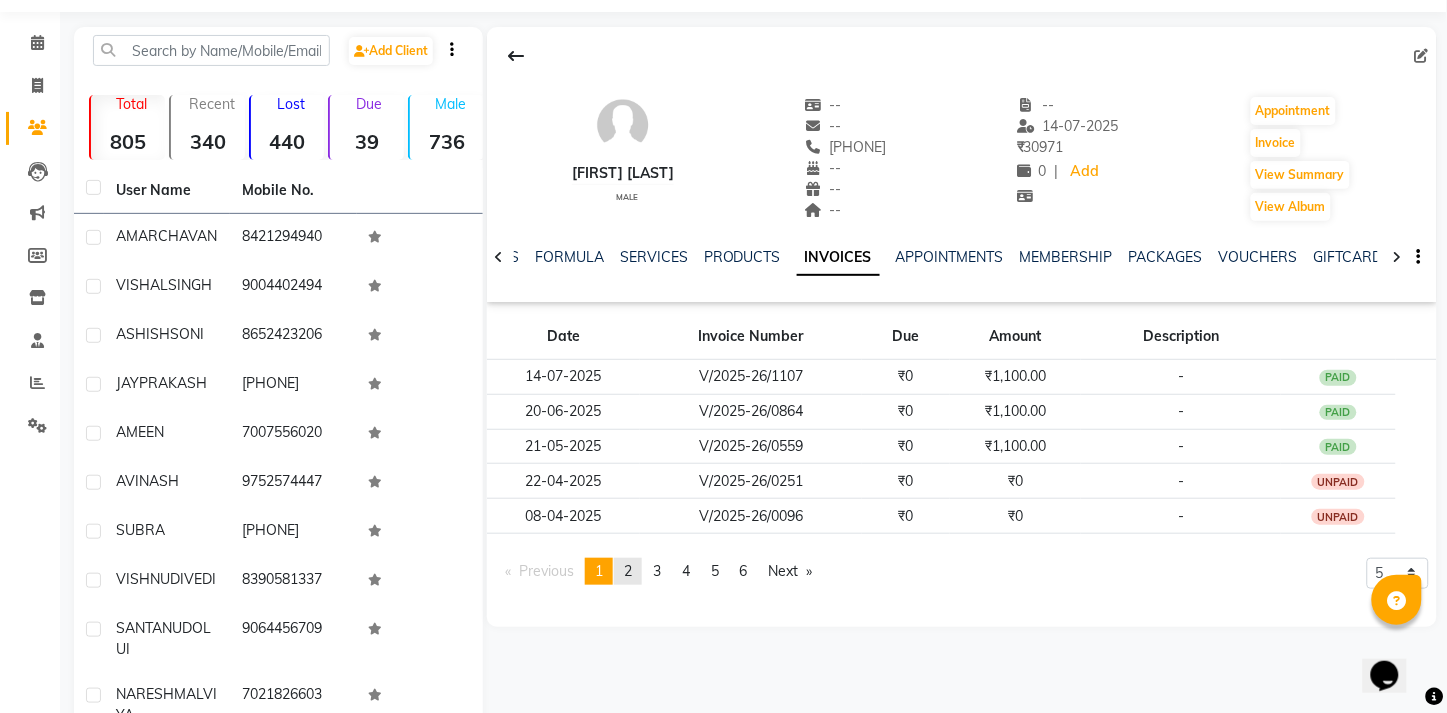 click on "2" 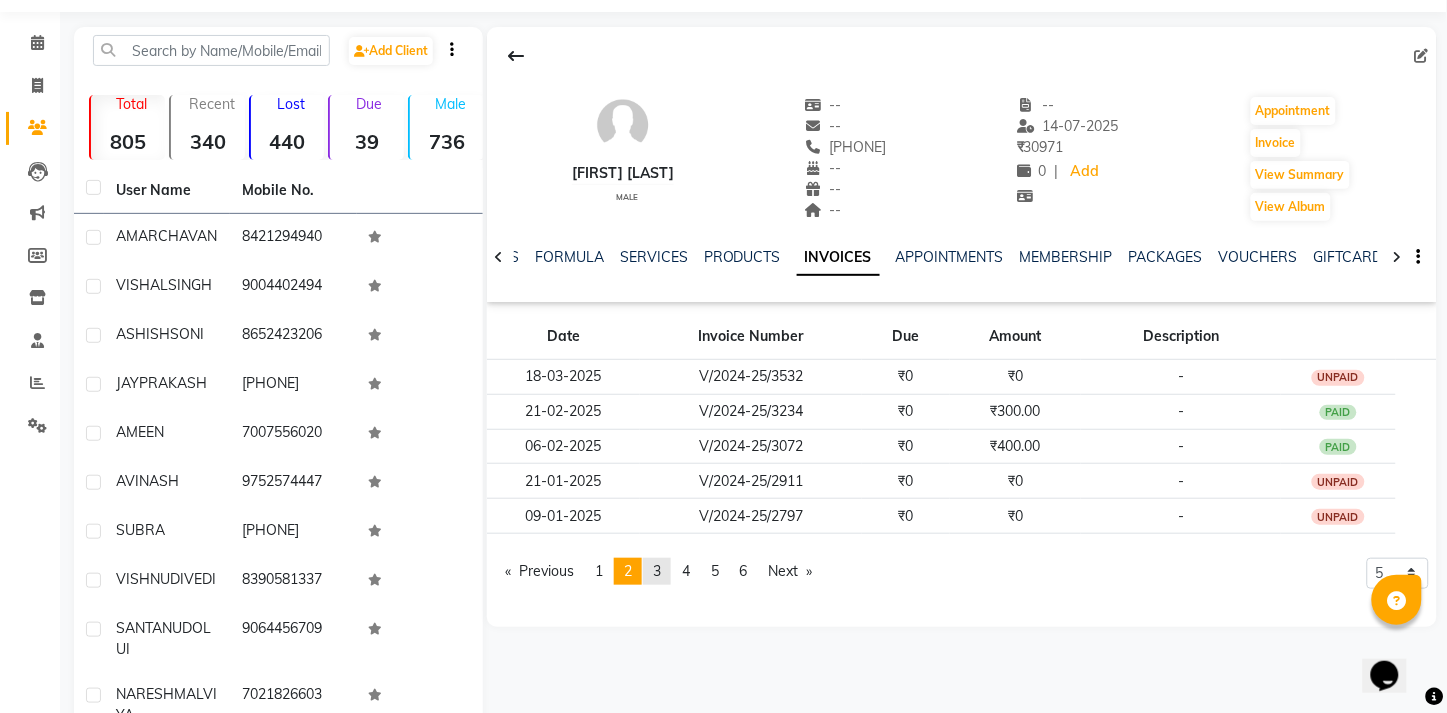 click on "page  3" 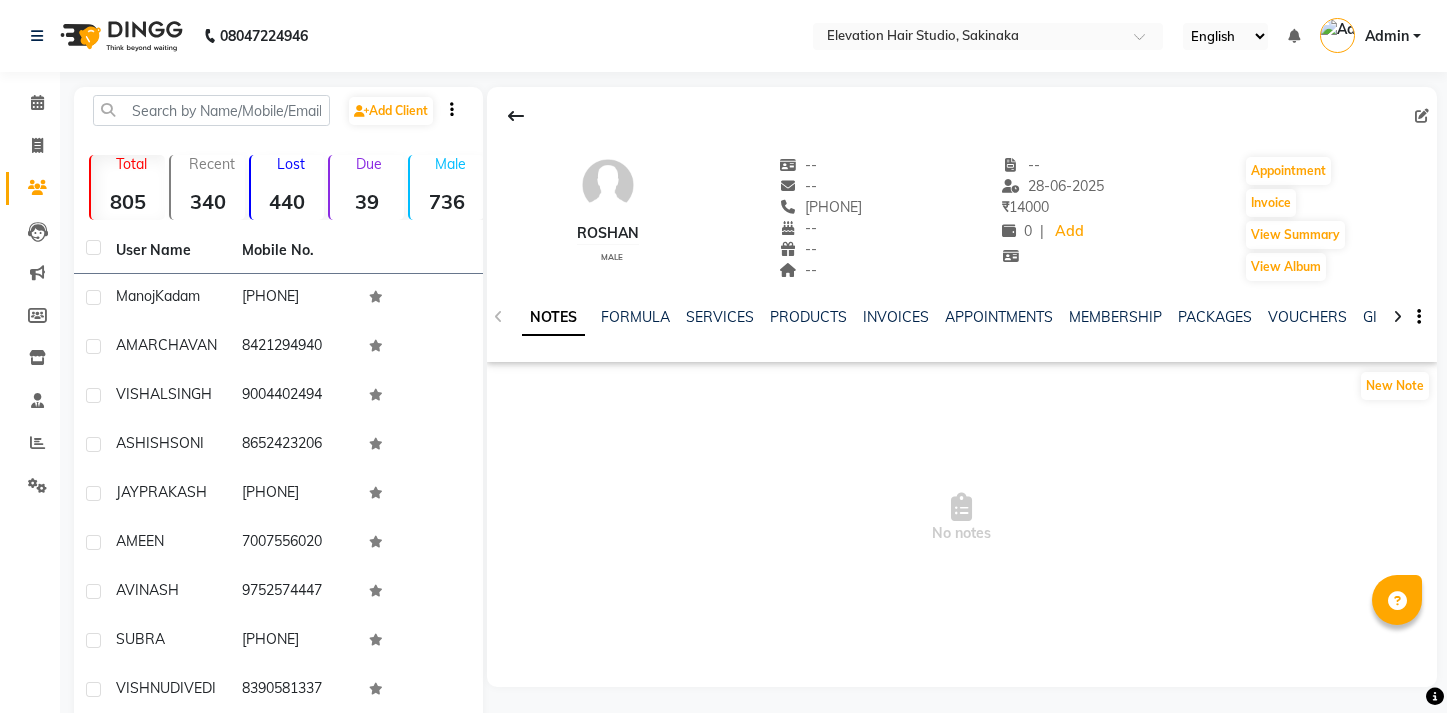 scroll, scrollTop: 0, scrollLeft: 0, axis: both 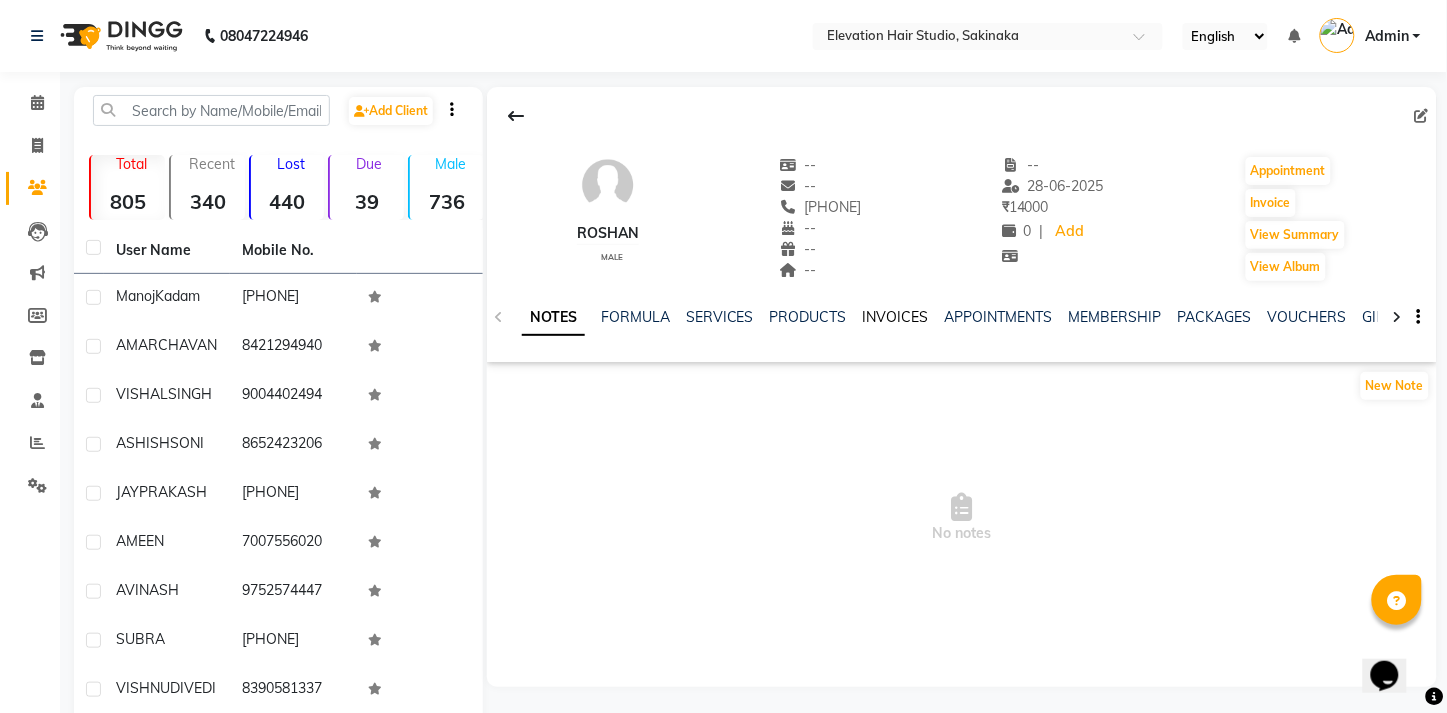click on "INVOICES" 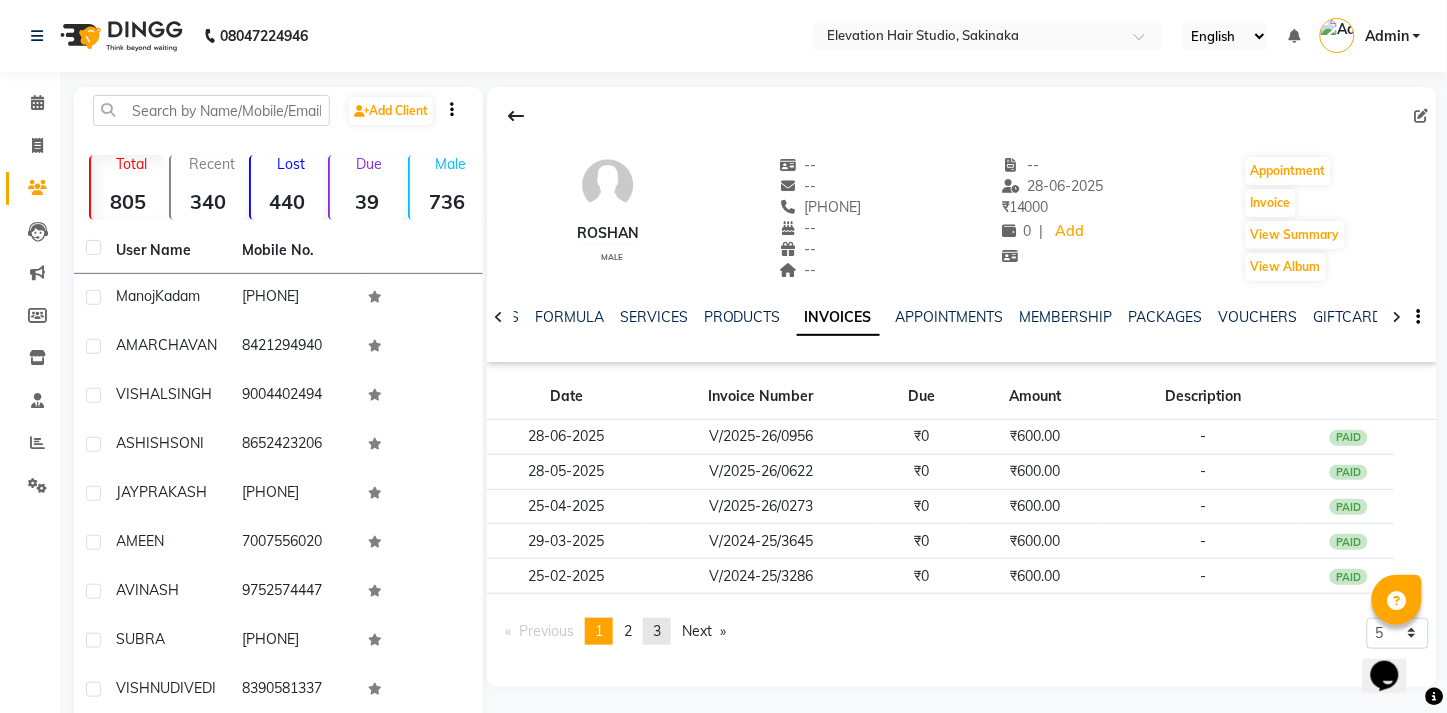 click on "3" 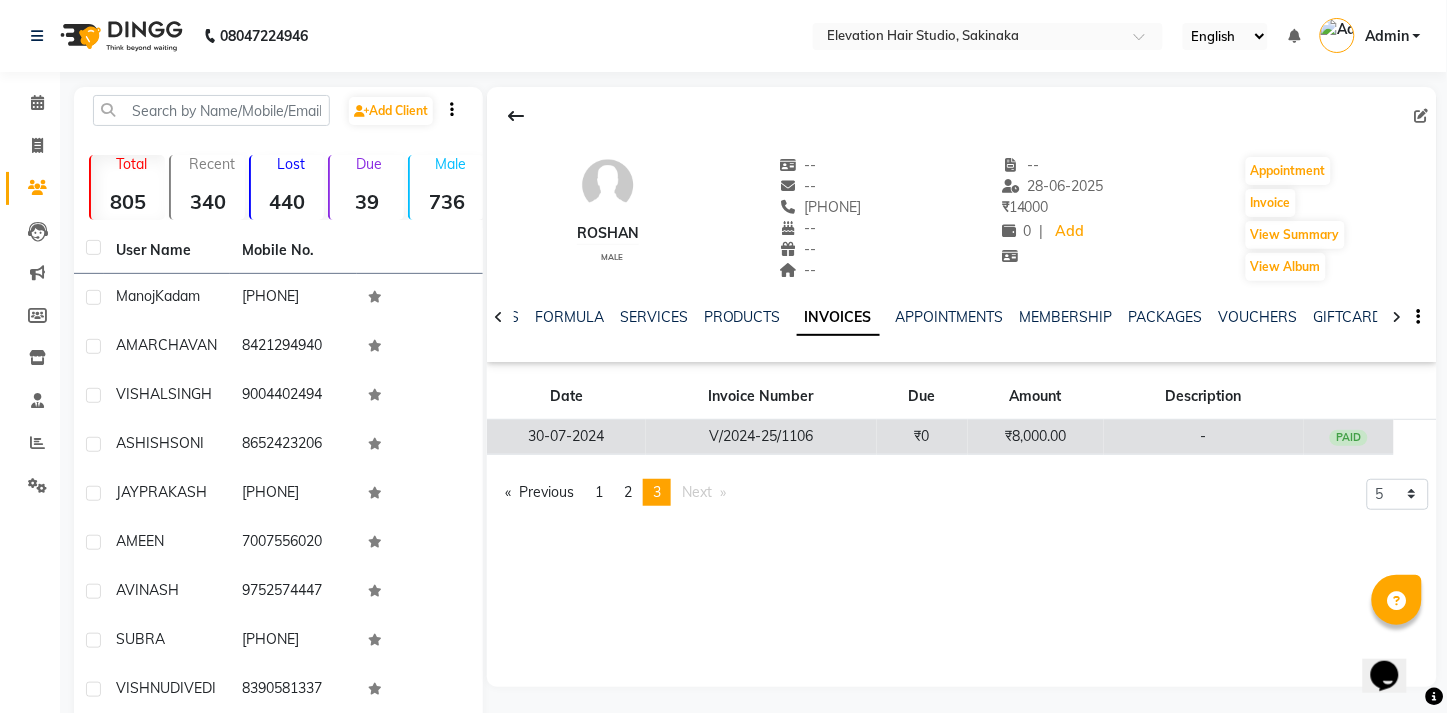 click on "V/2024-25/1106" 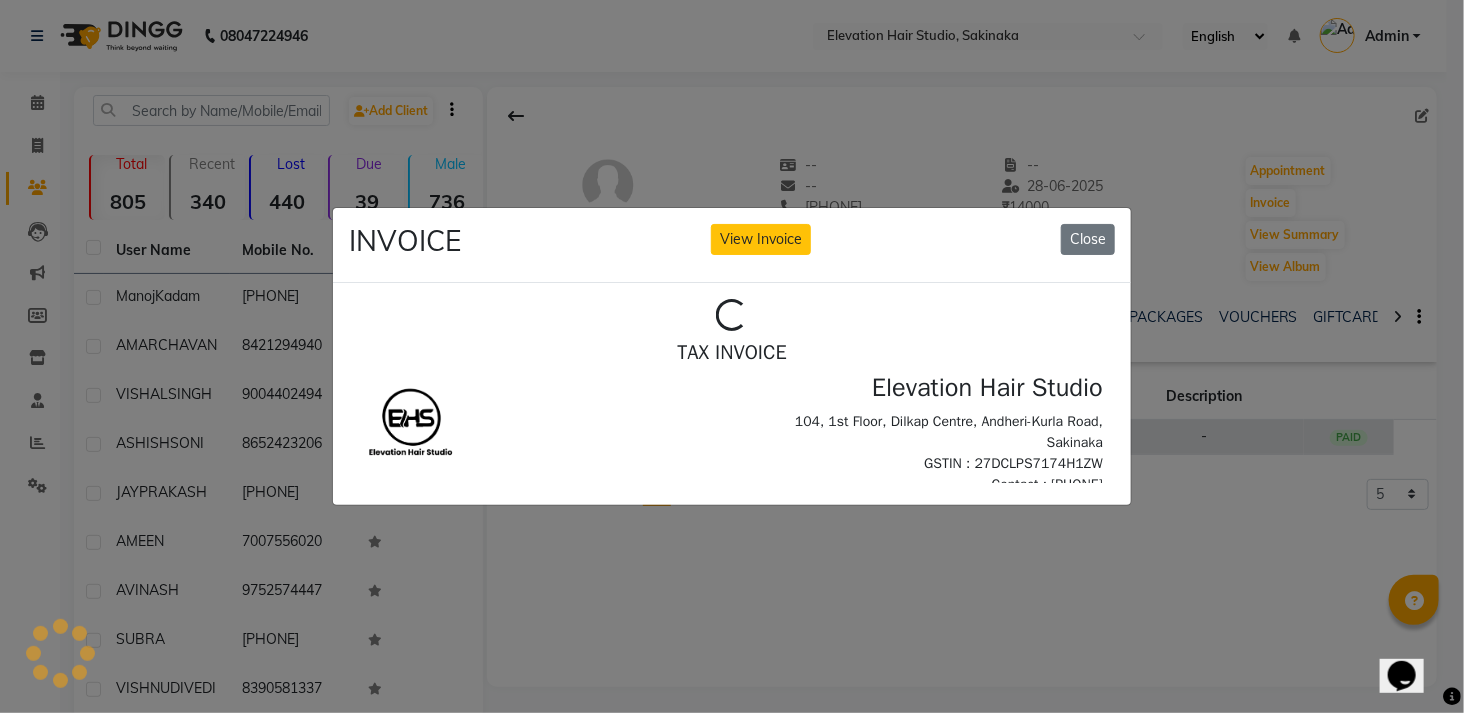 scroll, scrollTop: 0, scrollLeft: 0, axis: both 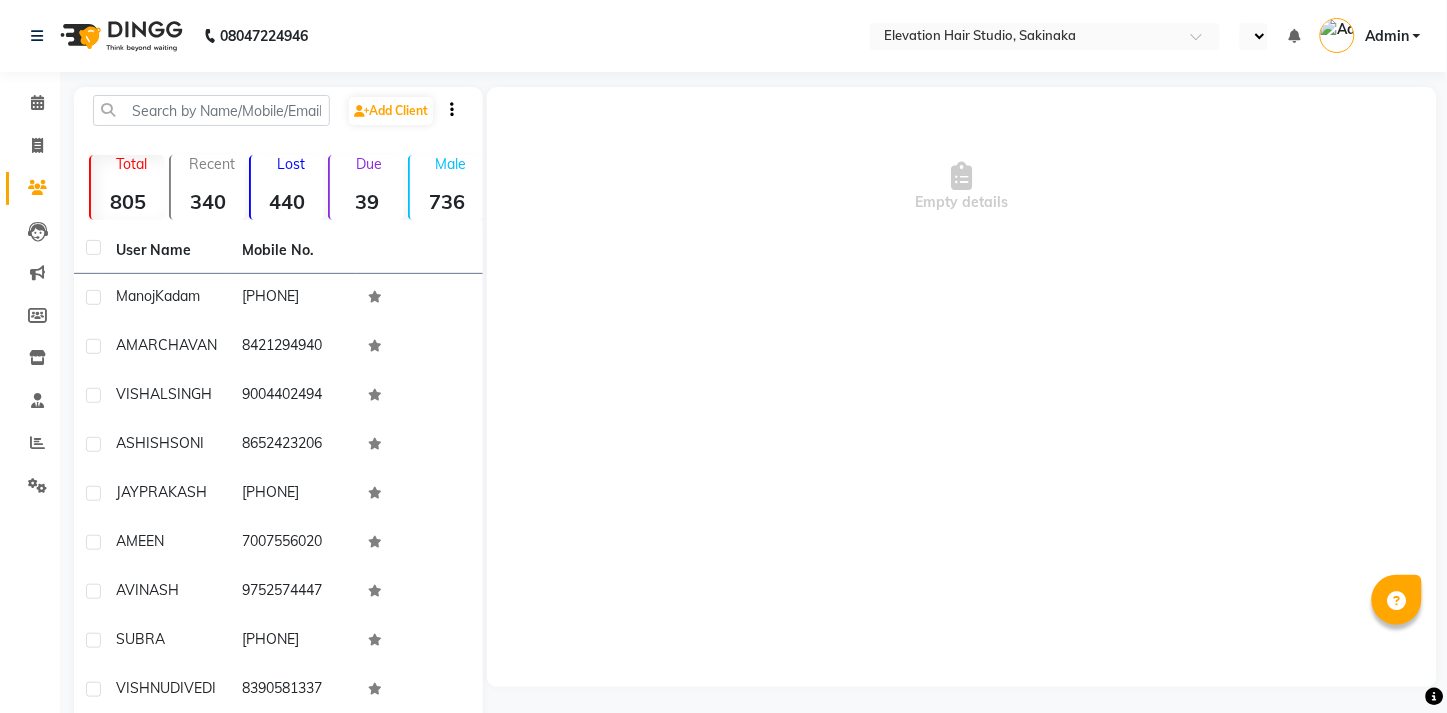 select on "en" 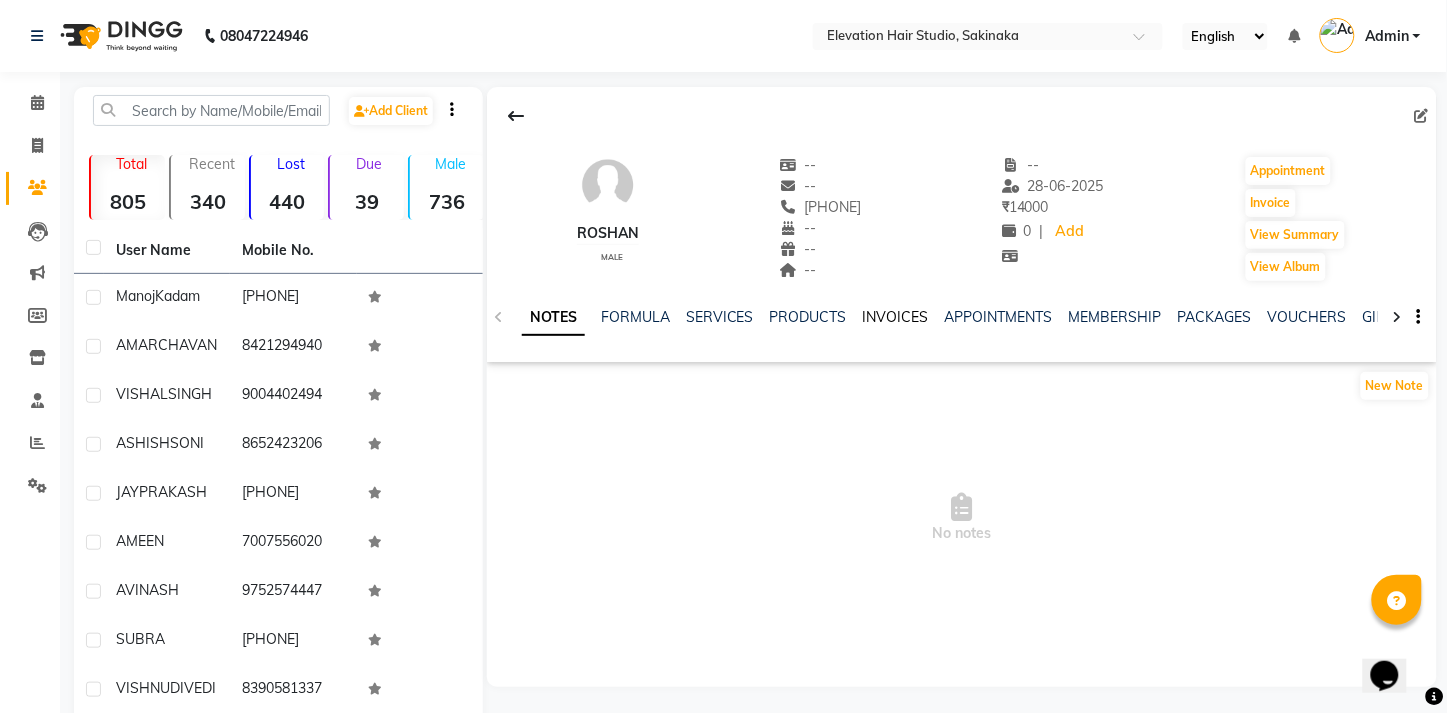 scroll, scrollTop: 0, scrollLeft: 0, axis: both 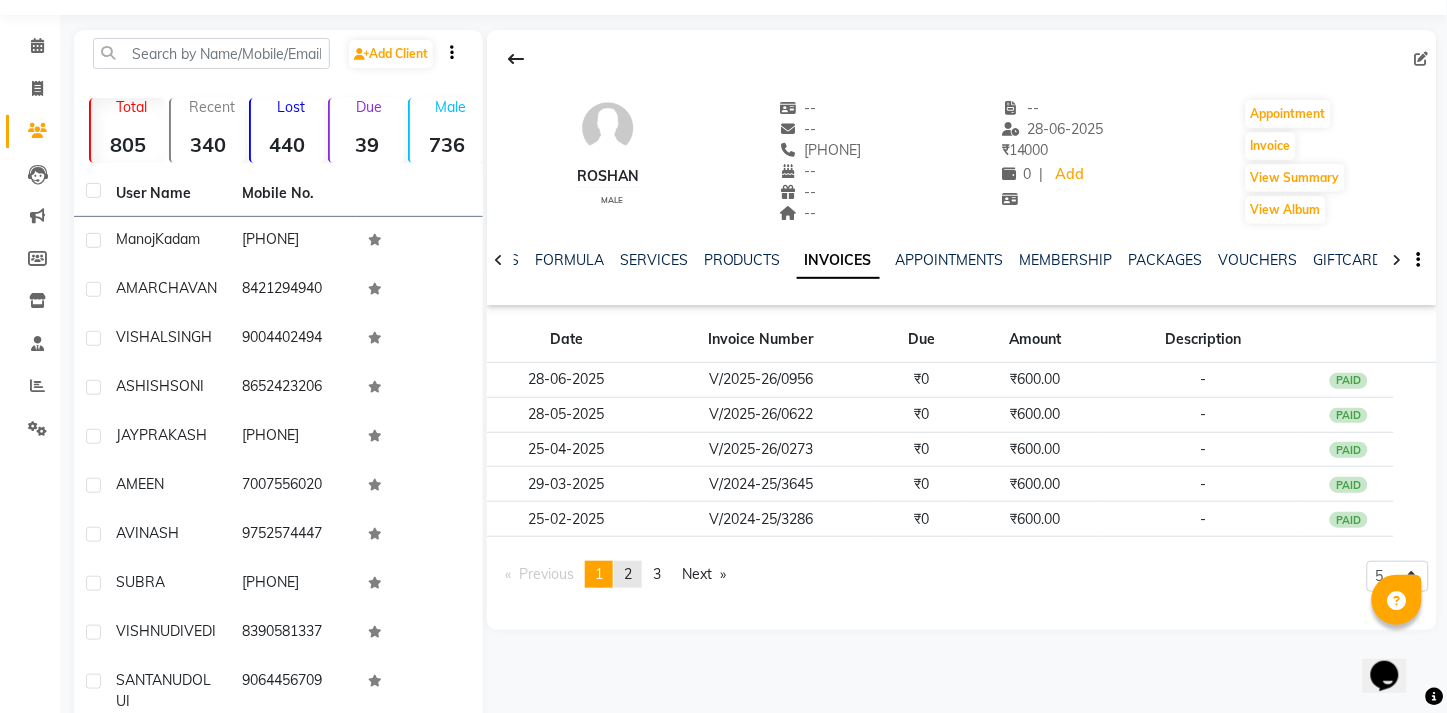click on "2" 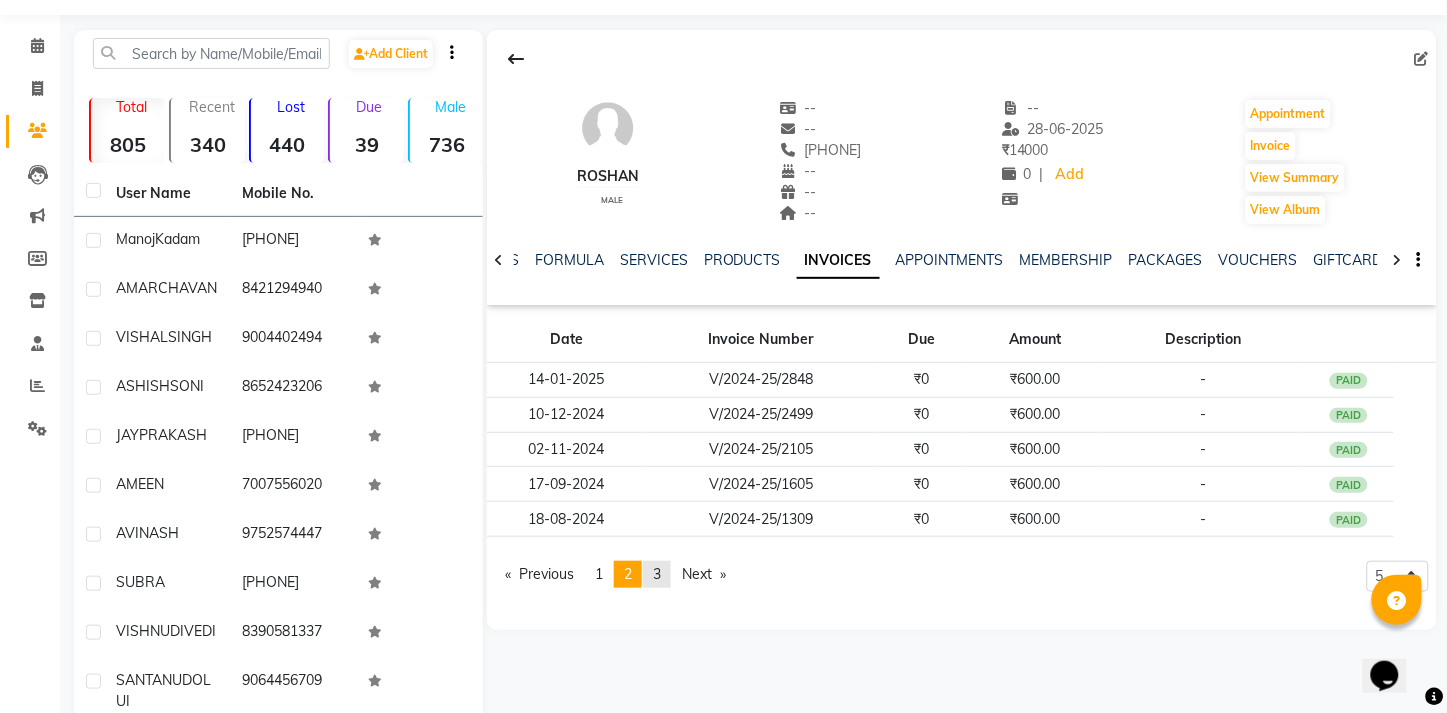 click on "page  3" 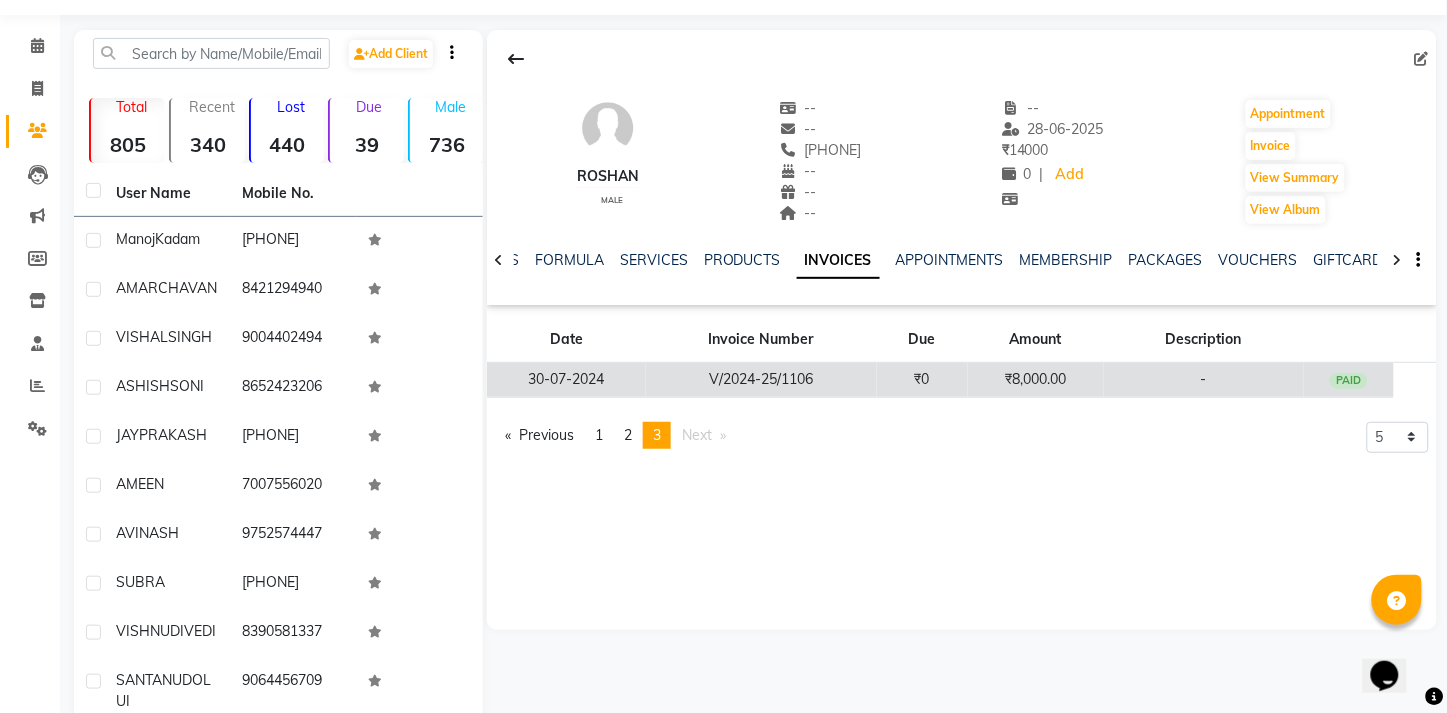 click on "₹0" 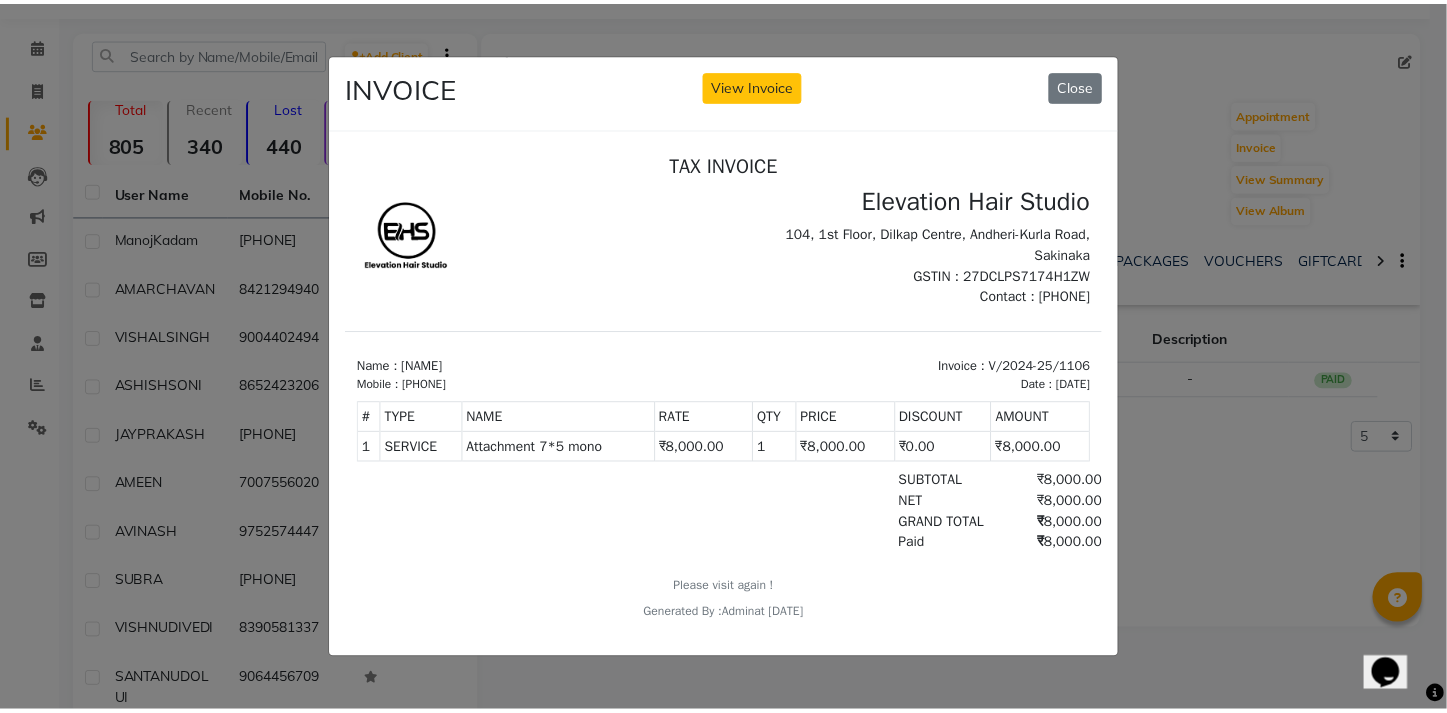 scroll, scrollTop: 0, scrollLeft: 0, axis: both 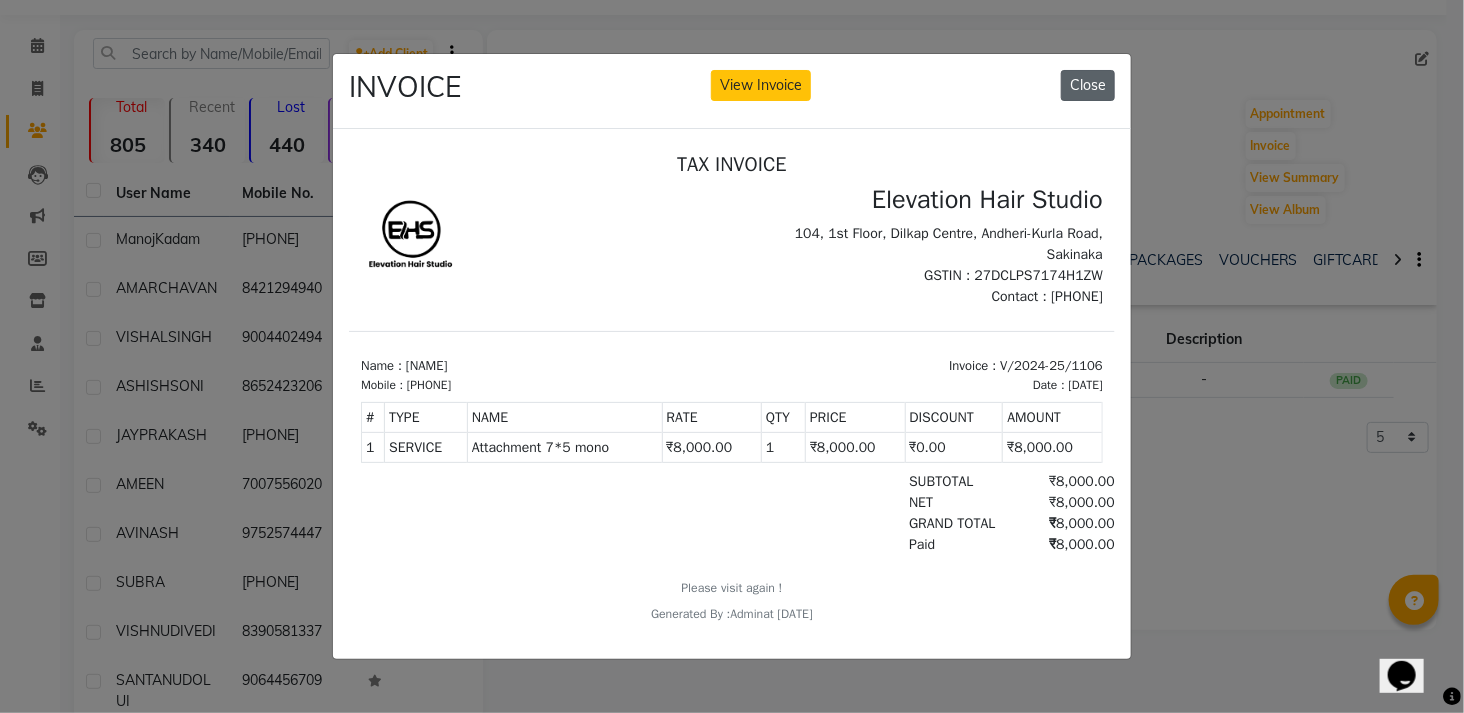 click on "Close" 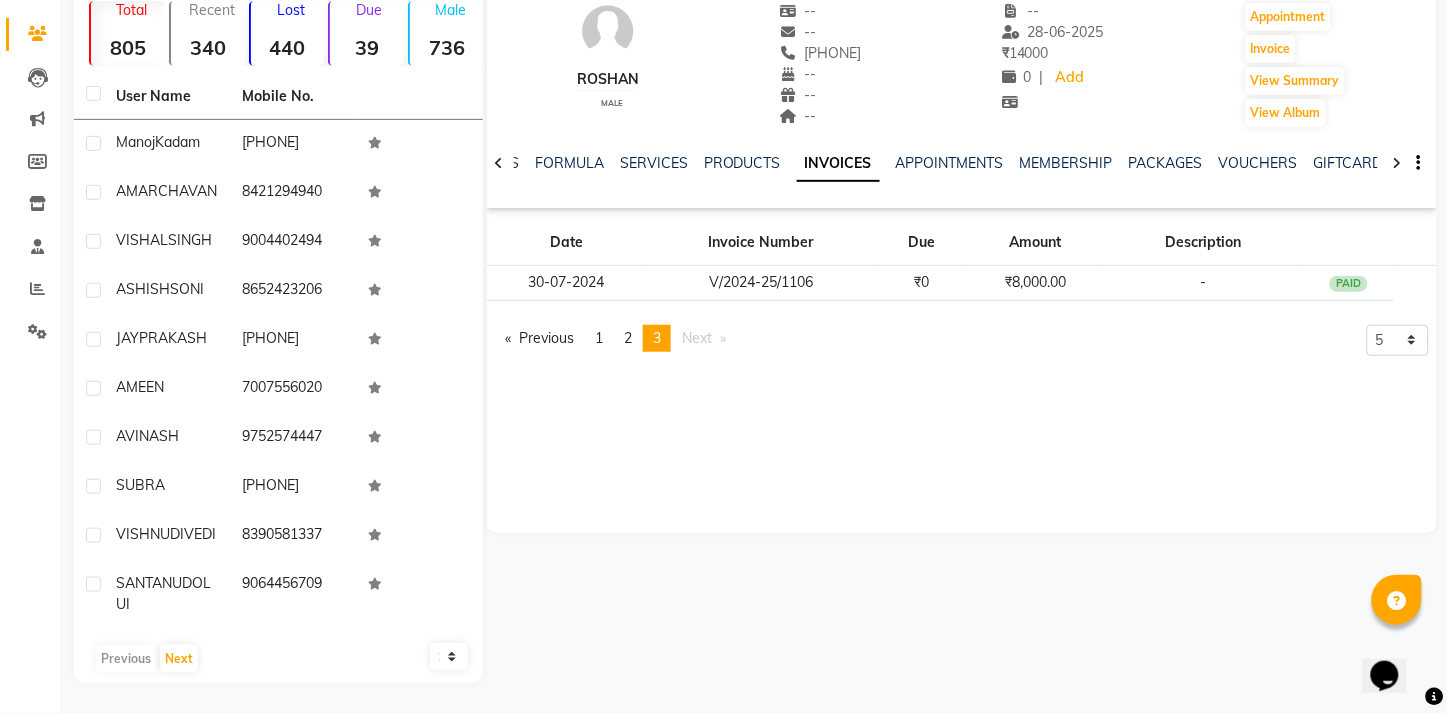 scroll, scrollTop: 187, scrollLeft: 0, axis: vertical 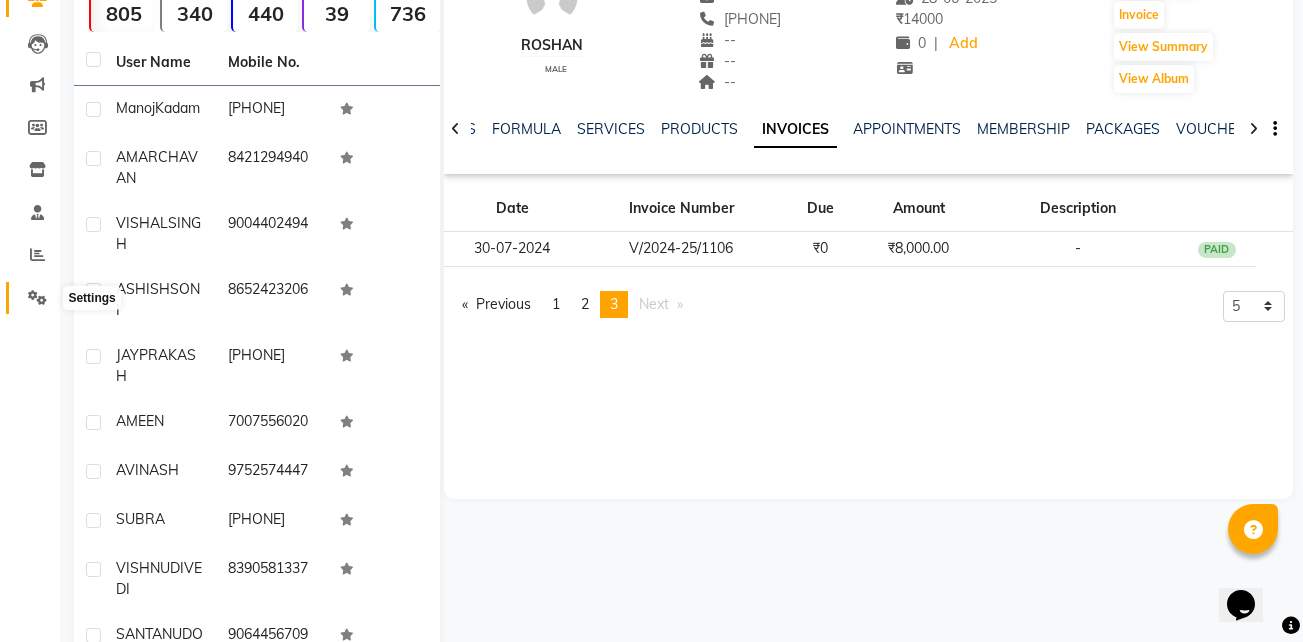 drag, startPoint x: 0, startPoint y: 0, endPoint x: 38, endPoint y: 292, distance: 294.46222 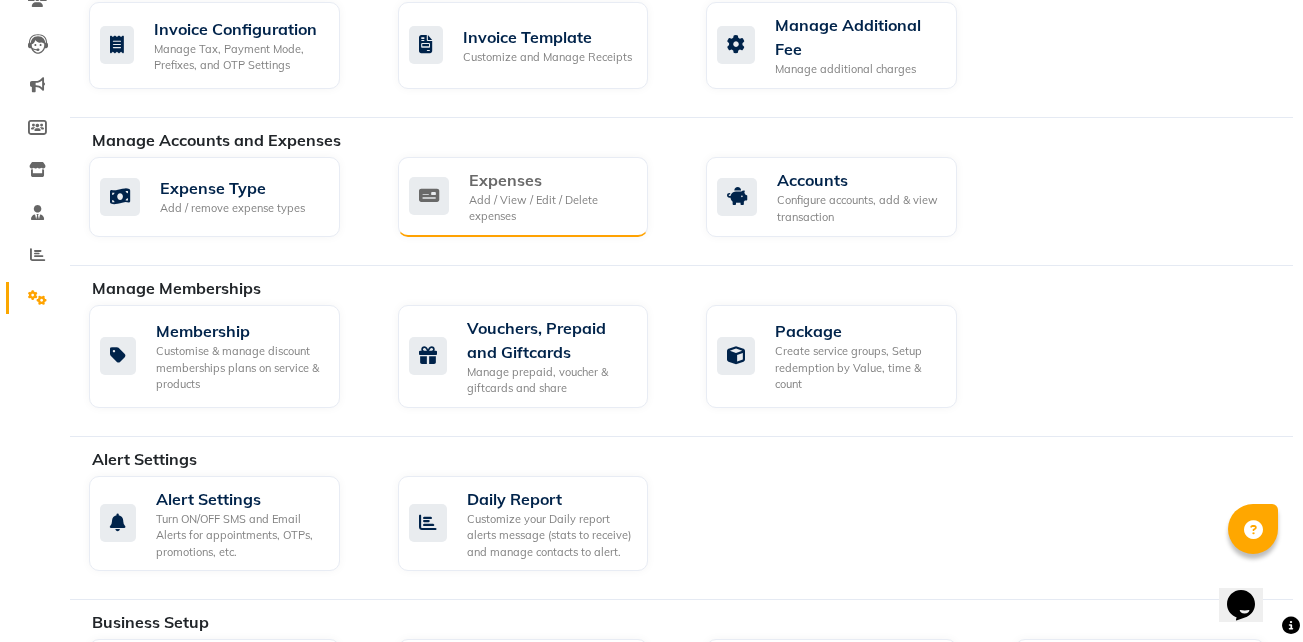 click on "Add / View / Edit / Delete expenses" 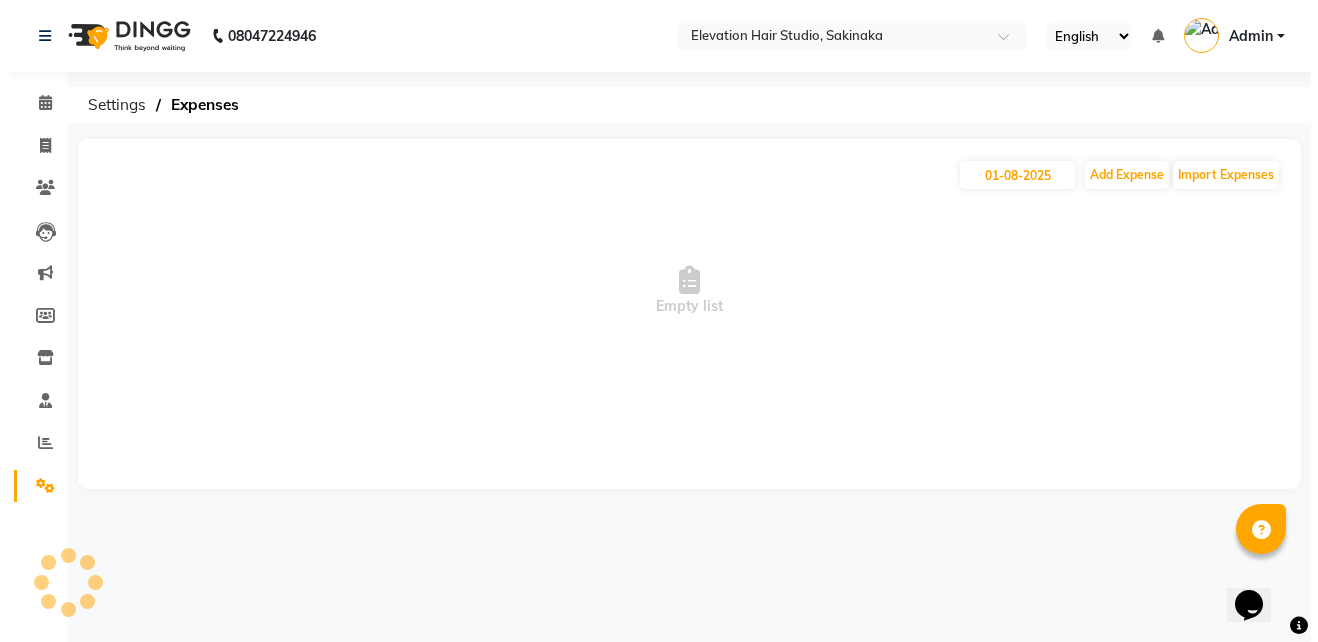 scroll, scrollTop: 0, scrollLeft: 0, axis: both 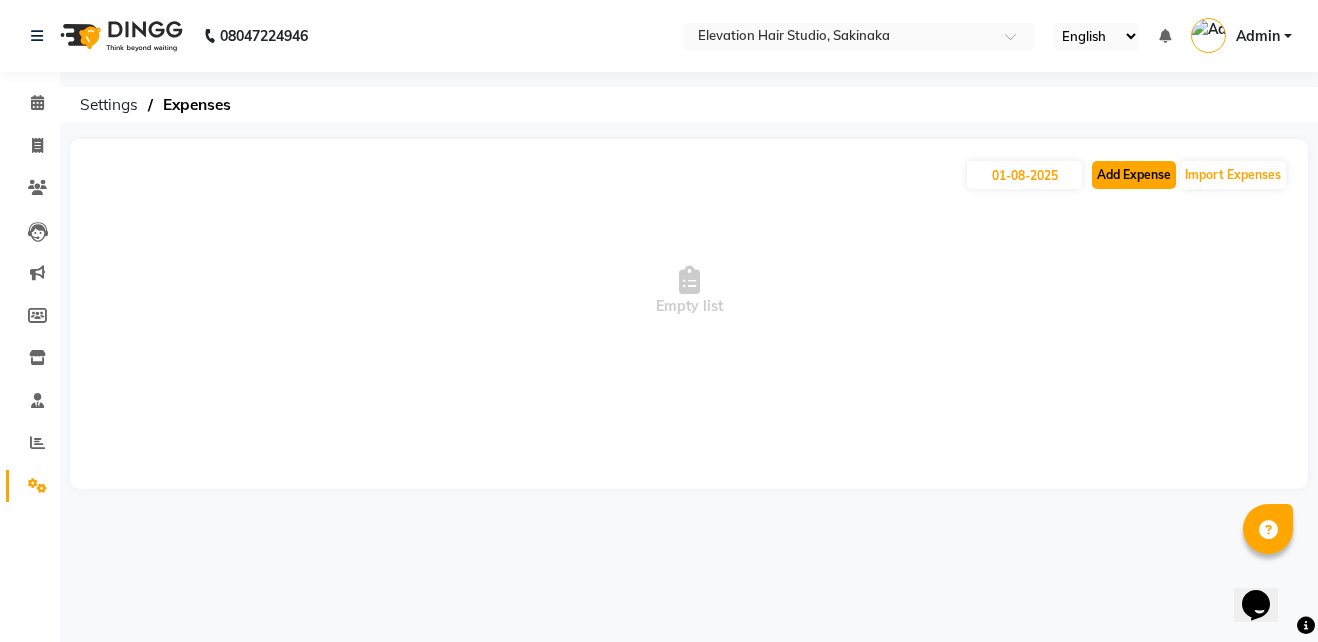 click on "Add Expense" 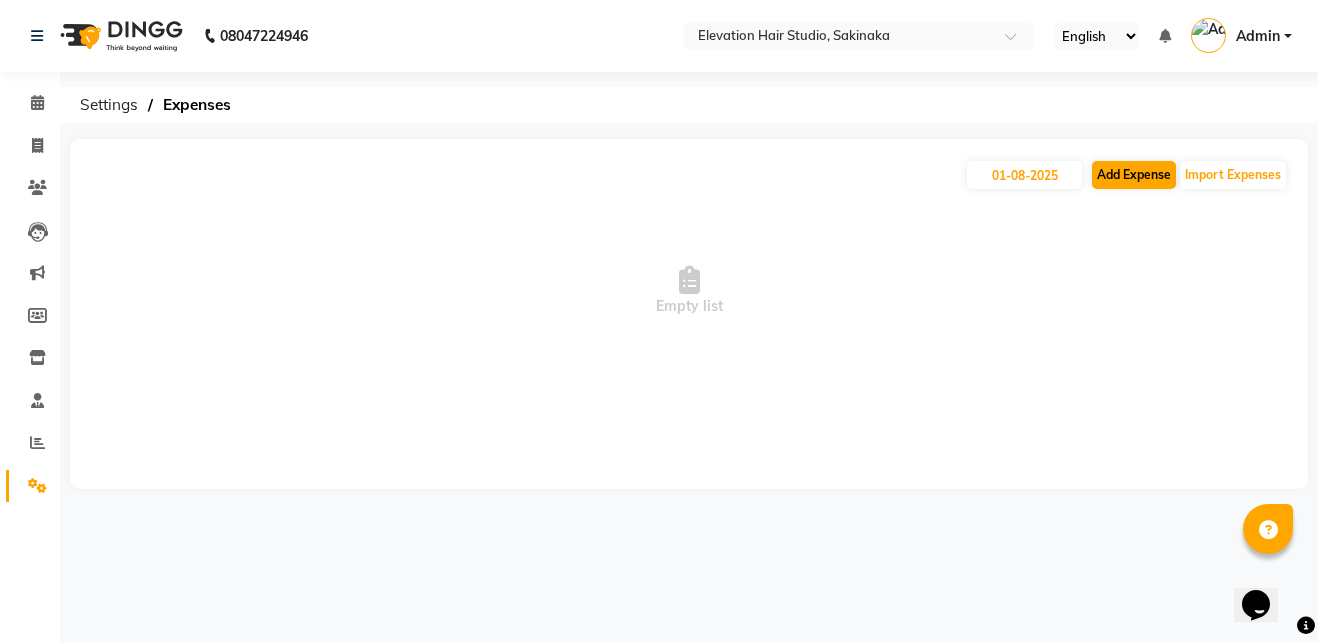 select on "1" 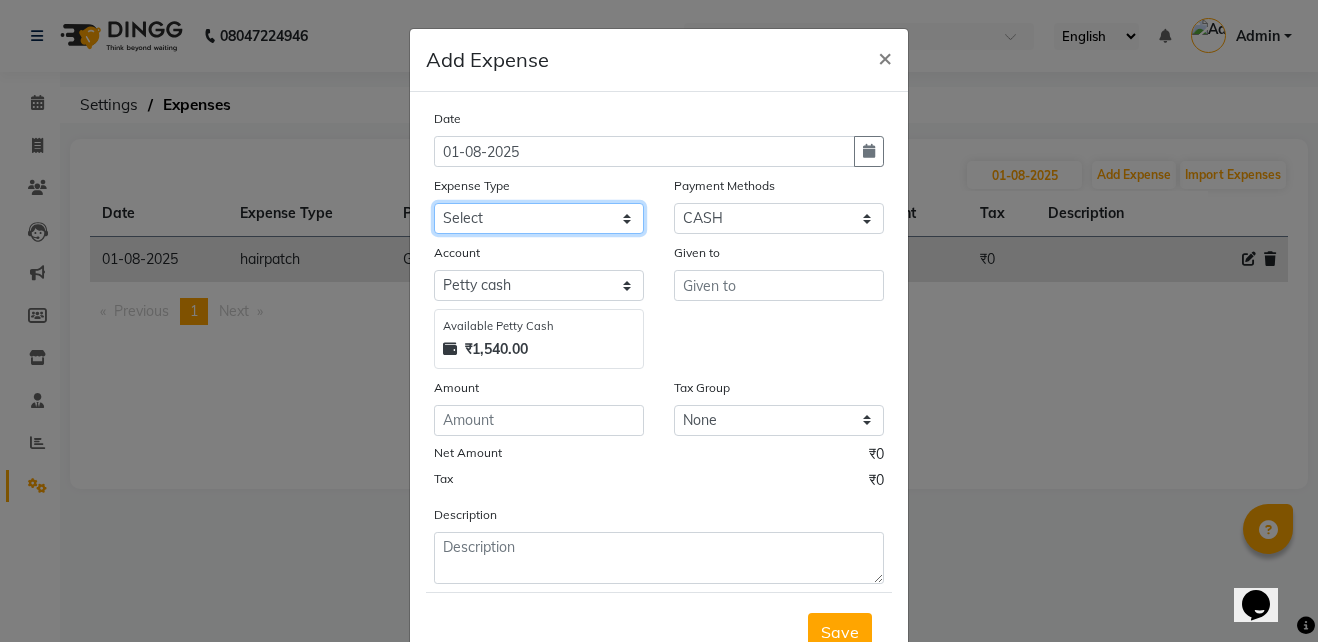 click on "Select AC Adrak Advance Salary agarbatti anees Appron asmoul advance salary Bank charges Car maintenance  CARPENTER Cash Deposited to bank Cash Handed over to Owner cellphone Client Snacks Clinical charges coffee conditioner courier diliptip dustbinplatebottle Equipment extrastuff fridge Fuel glue Govt fee greaser hairpatch hardware Incentive Insurance International purchase israil key lead light bill Loan Repayment Maintenance Marketing medicine milk Miscellaneous MRA ola Other paddlebrush PAINTER Pantry plumber Product product recharge rehman Rent Salary salary salary sandwich shampoo Staff Snacks sugar TAPE Tax Tea & Refreshment tissue towel trolly Utilities velocity VIDEO water web side WEFAST wireboard xerox" 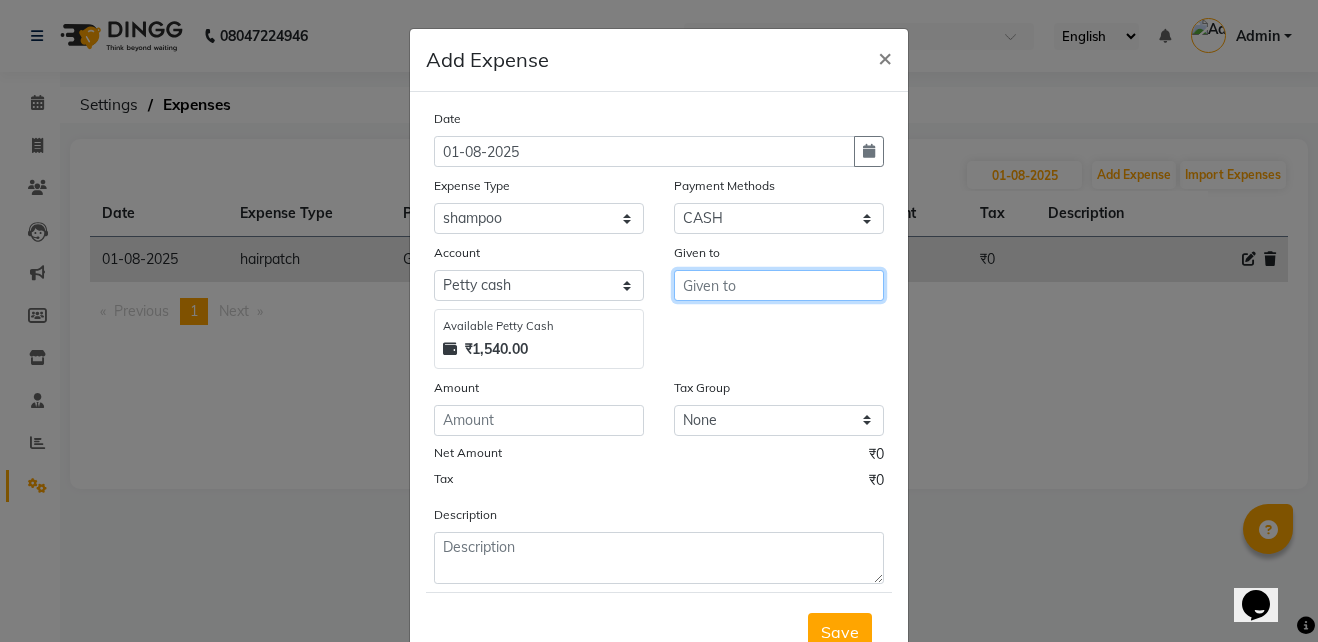 click at bounding box center [779, 285] 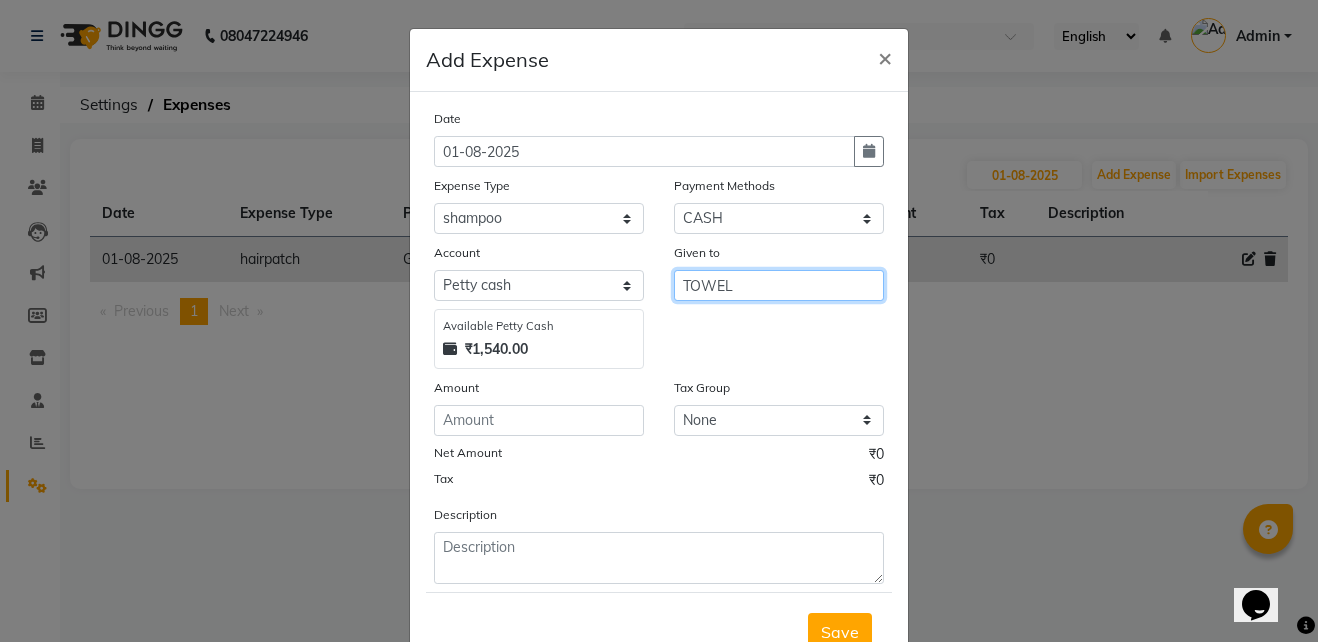 type on "TOWEL" 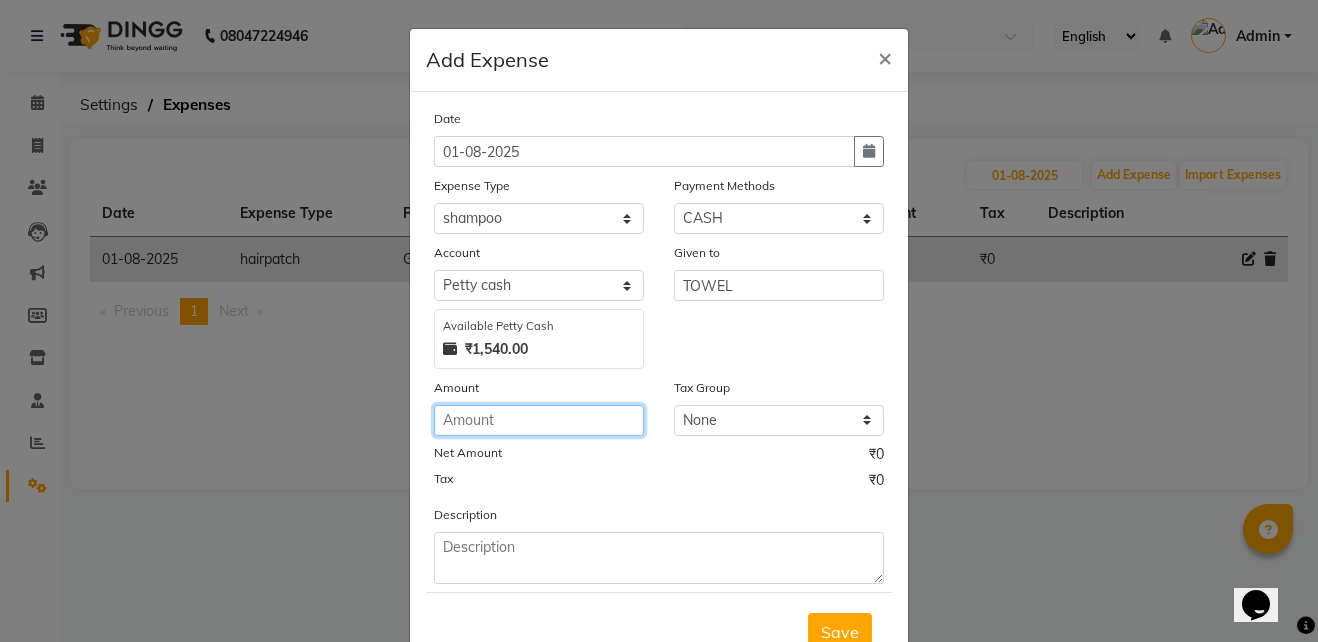 click 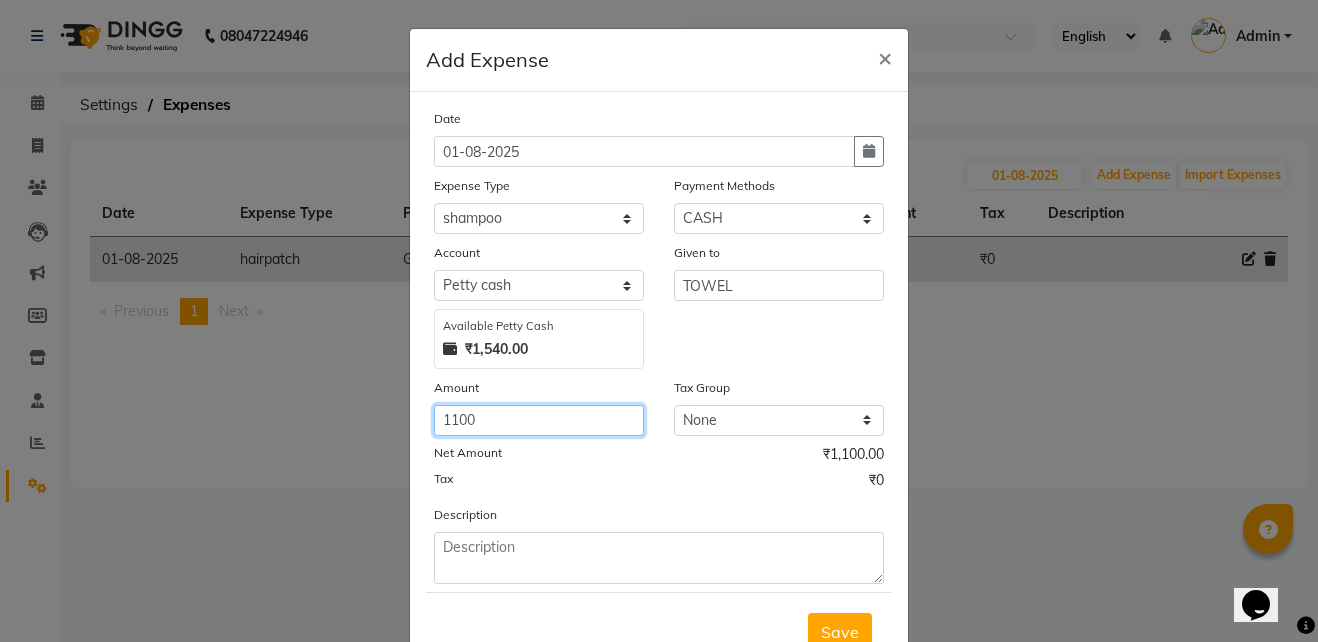 scroll, scrollTop: 74, scrollLeft: 0, axis: vertical 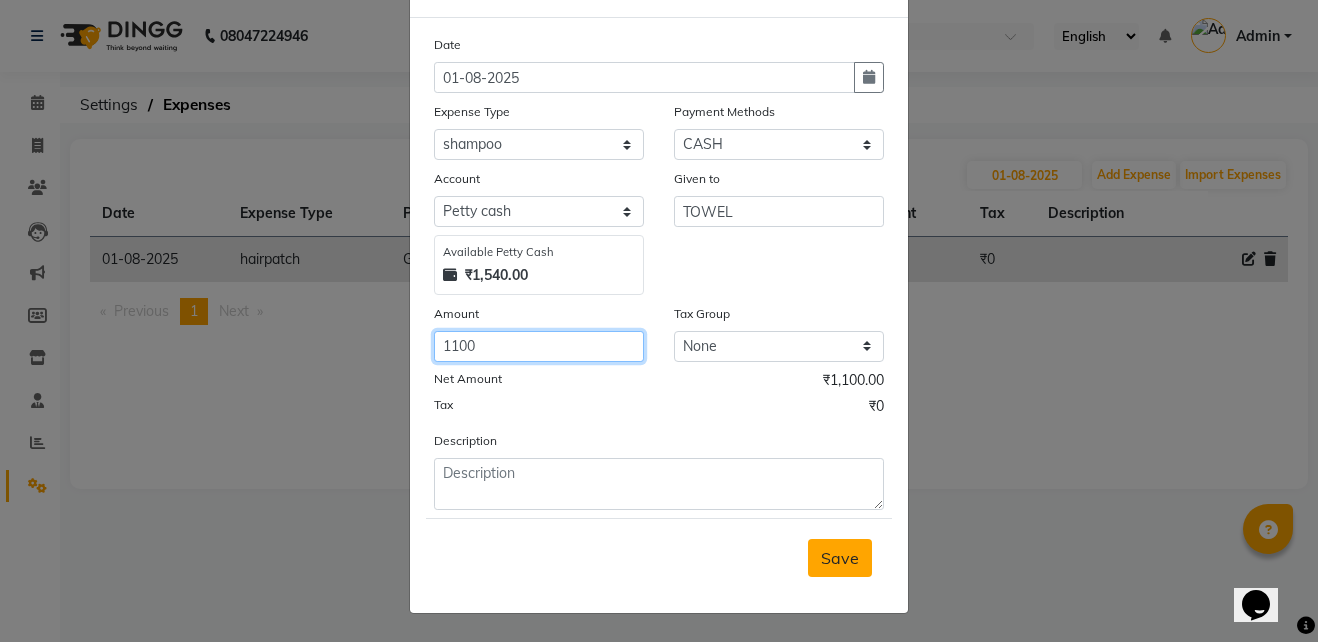 type on "1100" 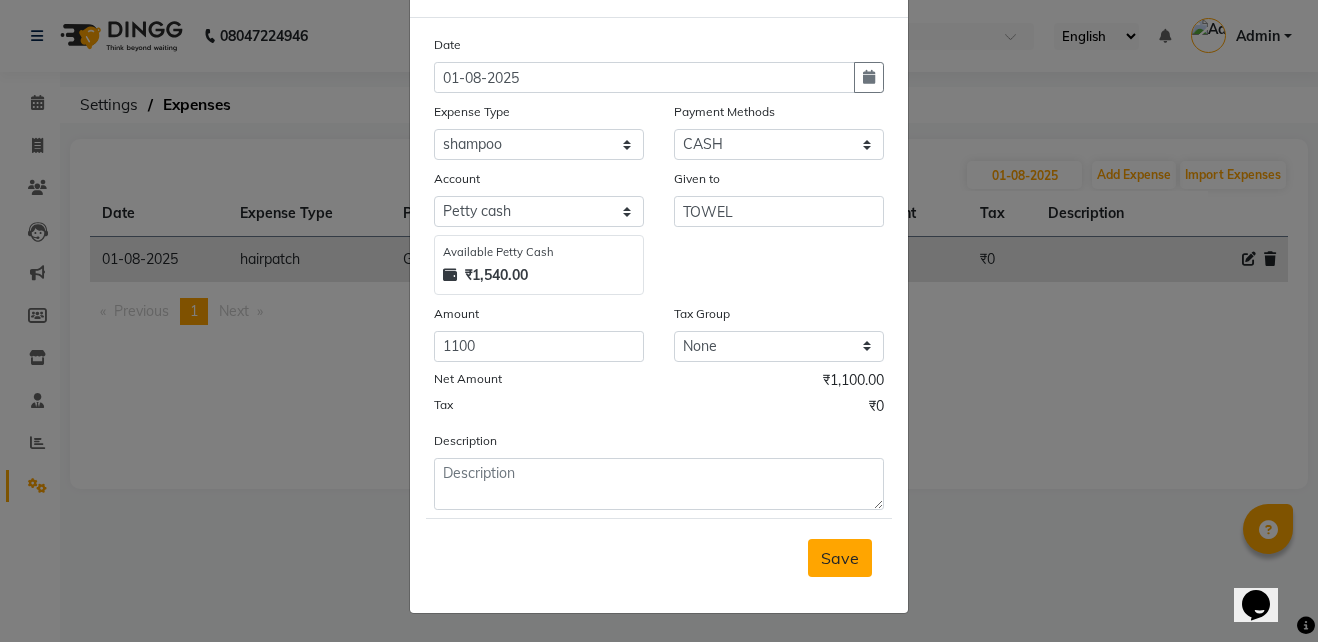 click on "Save" at bounding box center [840, 558] 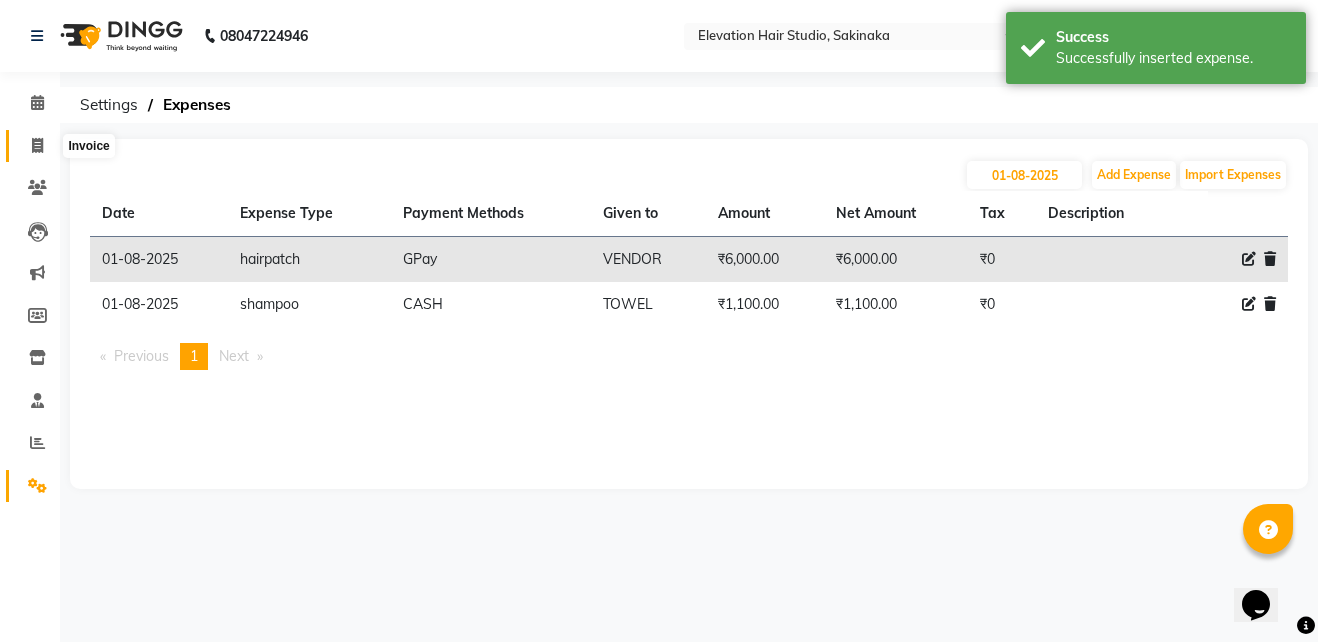 click 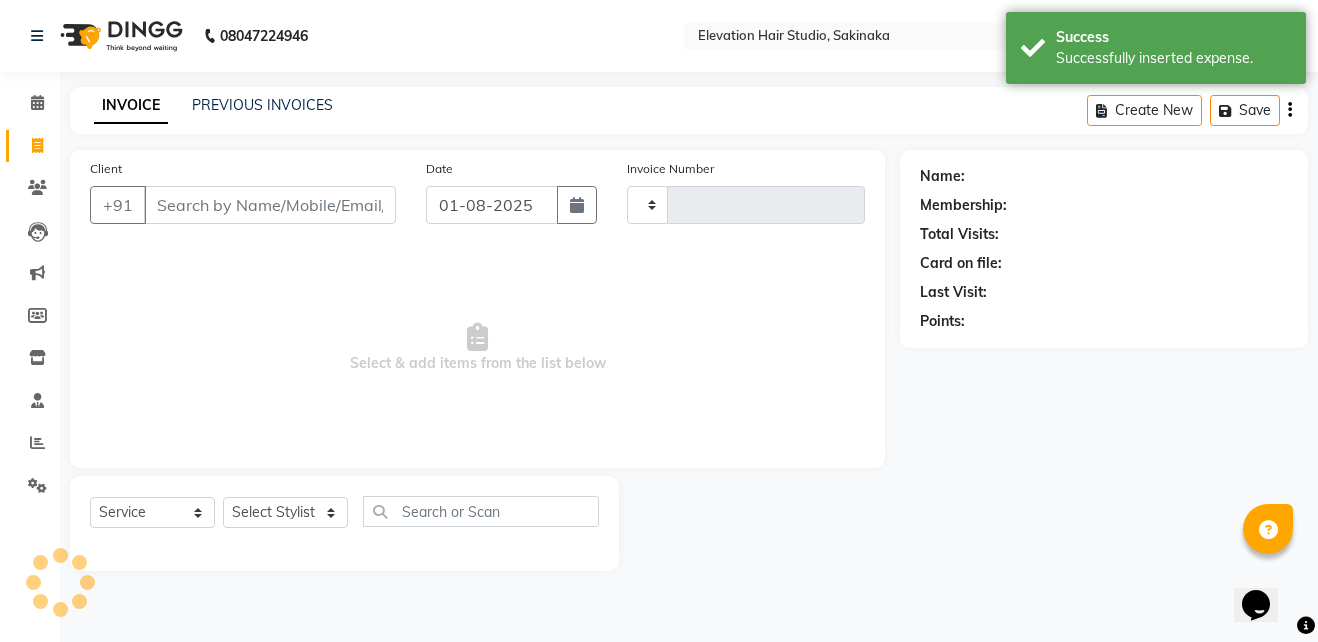type on "1274" 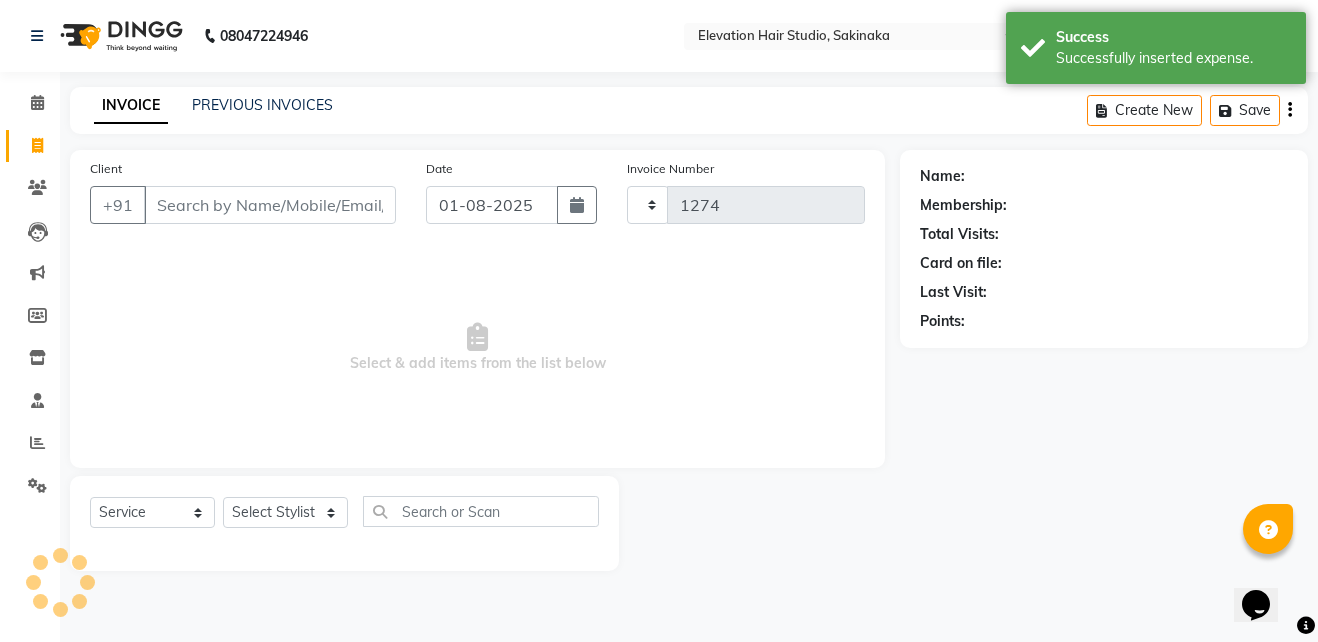 select on "4949" 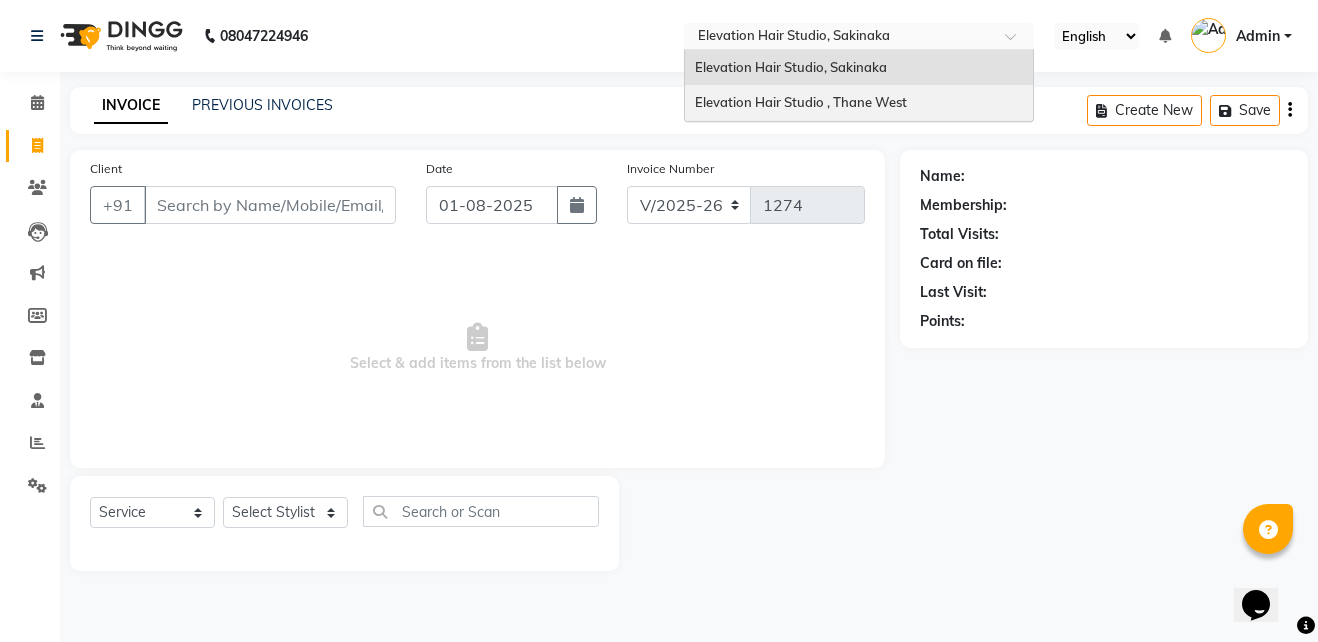 drag, startPoint x: 728, startPoint y: 34, endPoint x: 694, endPoint y: 104, distance: 77.820305 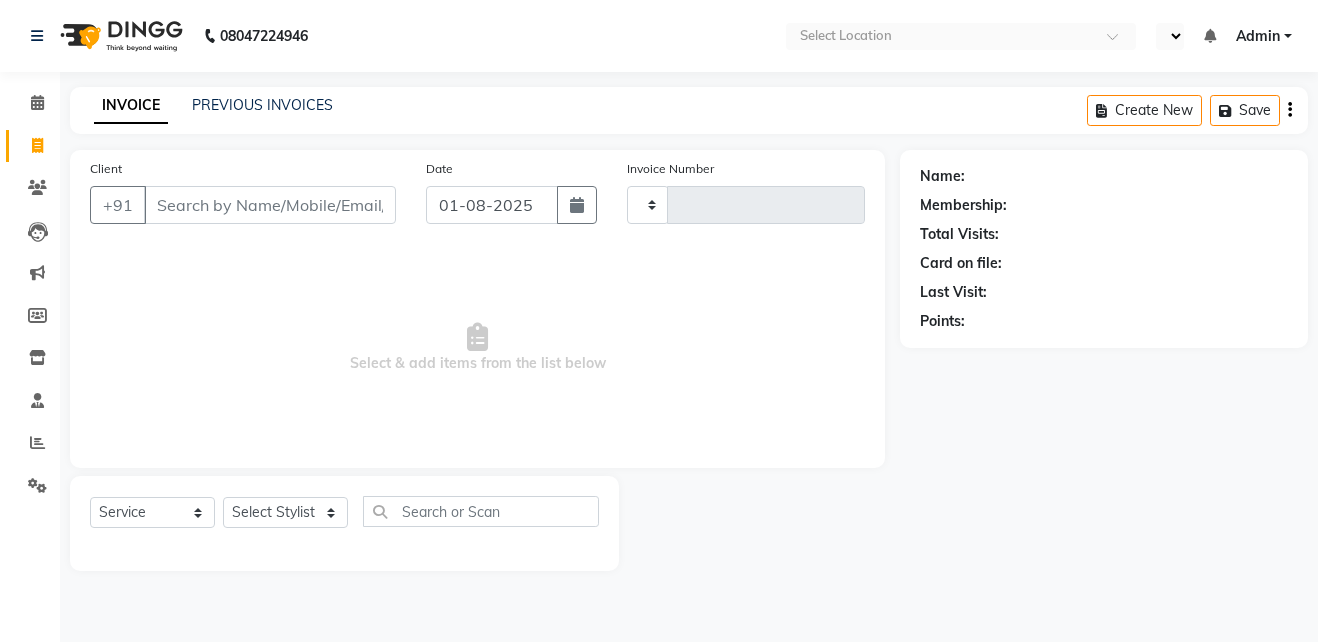 select on "service" 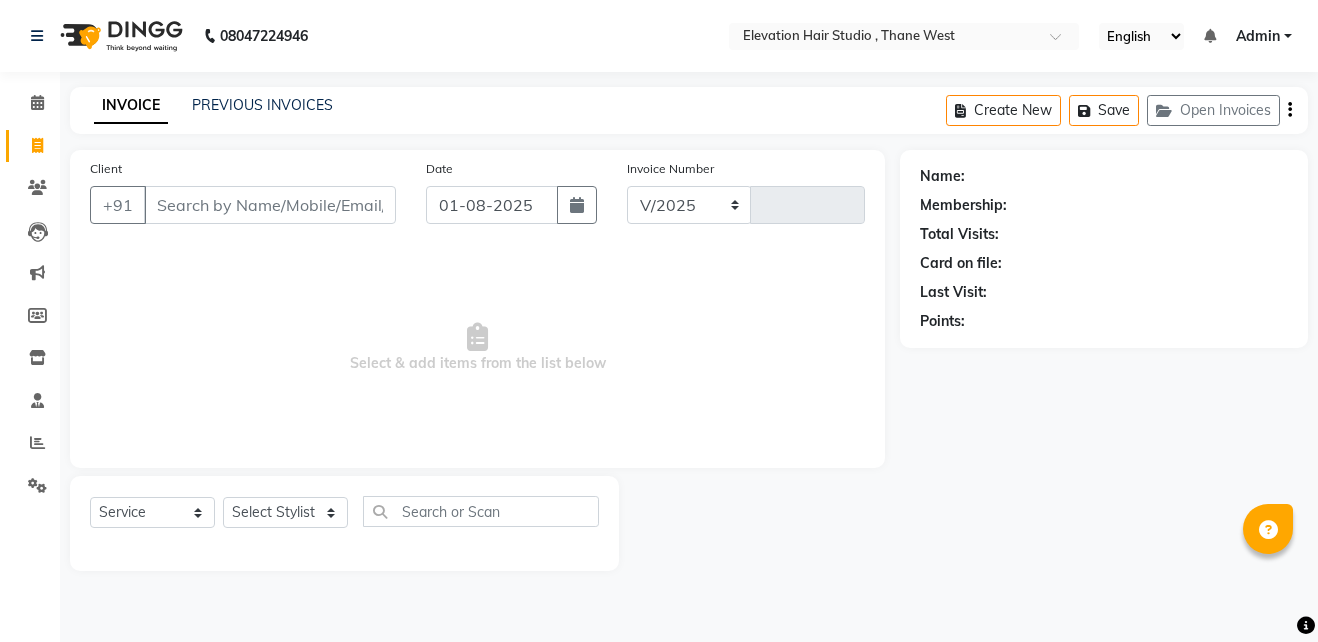 click on "Client" at bounding box center [270, 205] 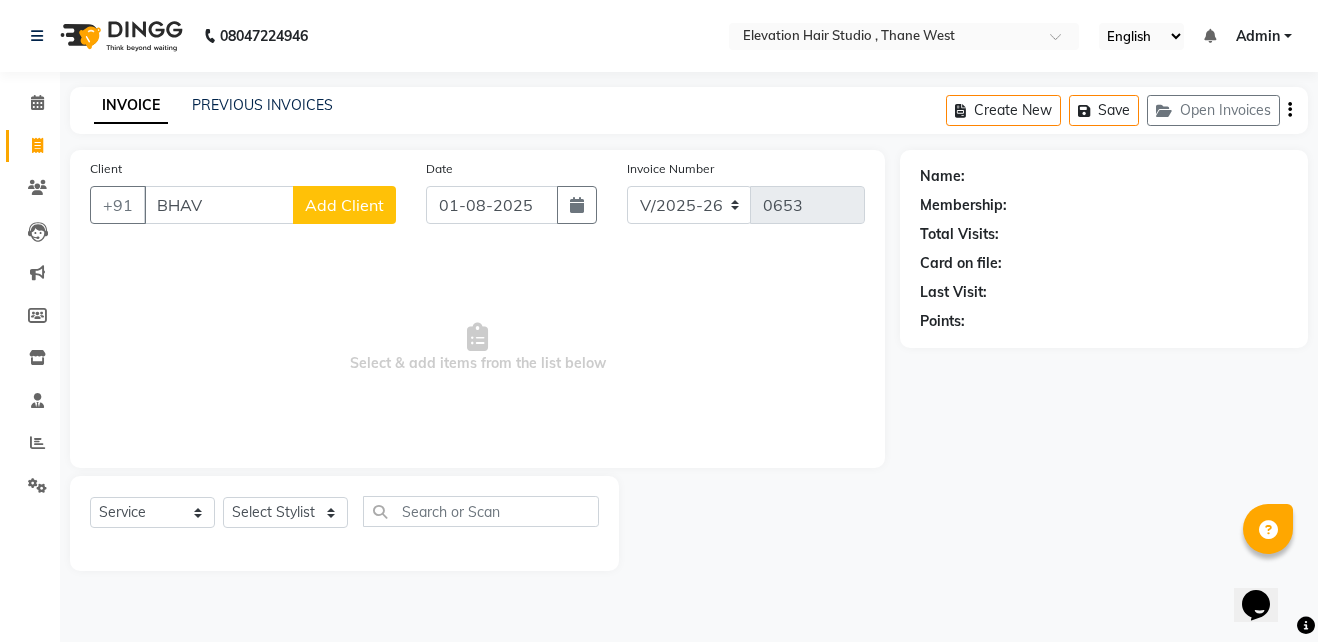 scroll, scrollTop: 0, scrollLeft: 0, axis: both 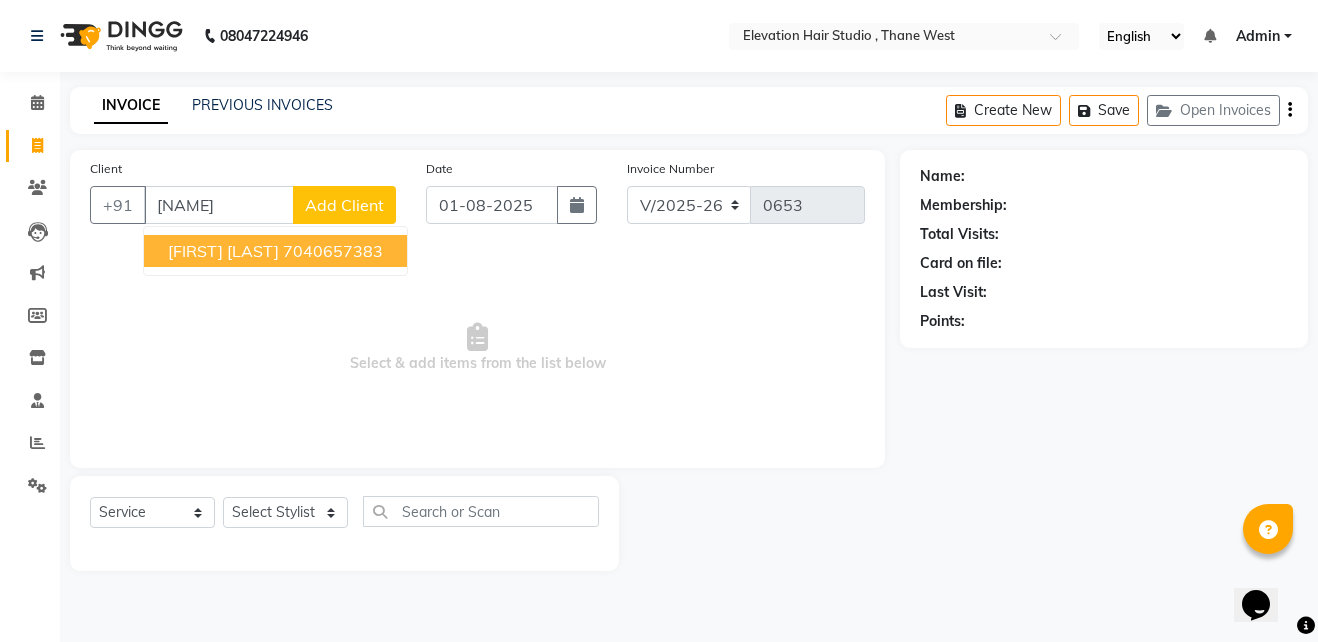 click on "[FIRST] [LAST]" at bounding box center (223, 251) 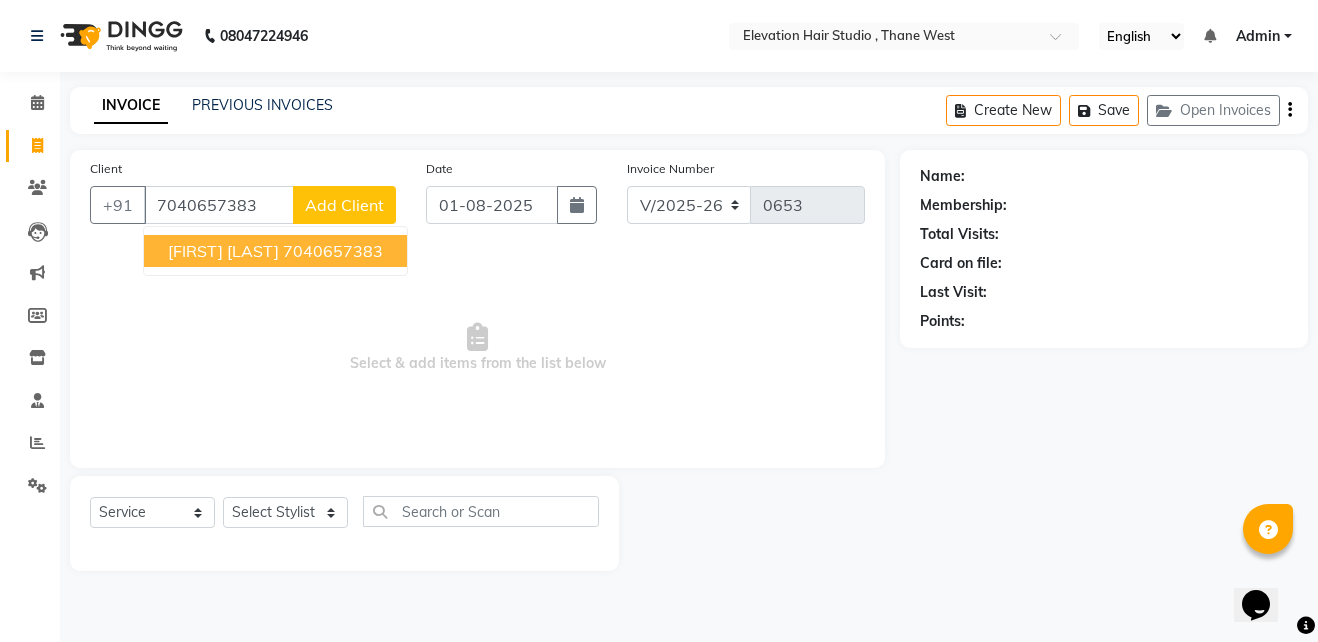 type on "7040657383" 